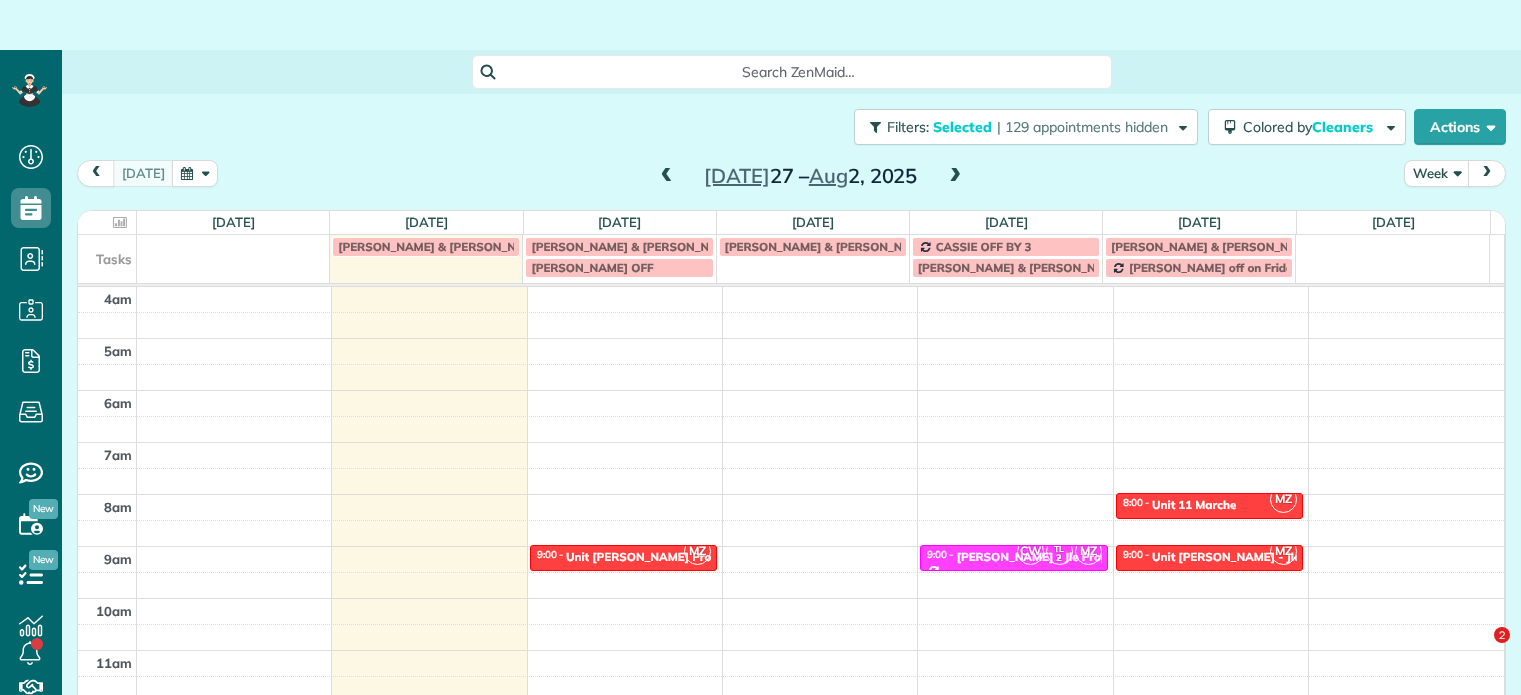 scroll, scrollTop: 0, scrollLeft: 0, axis: both 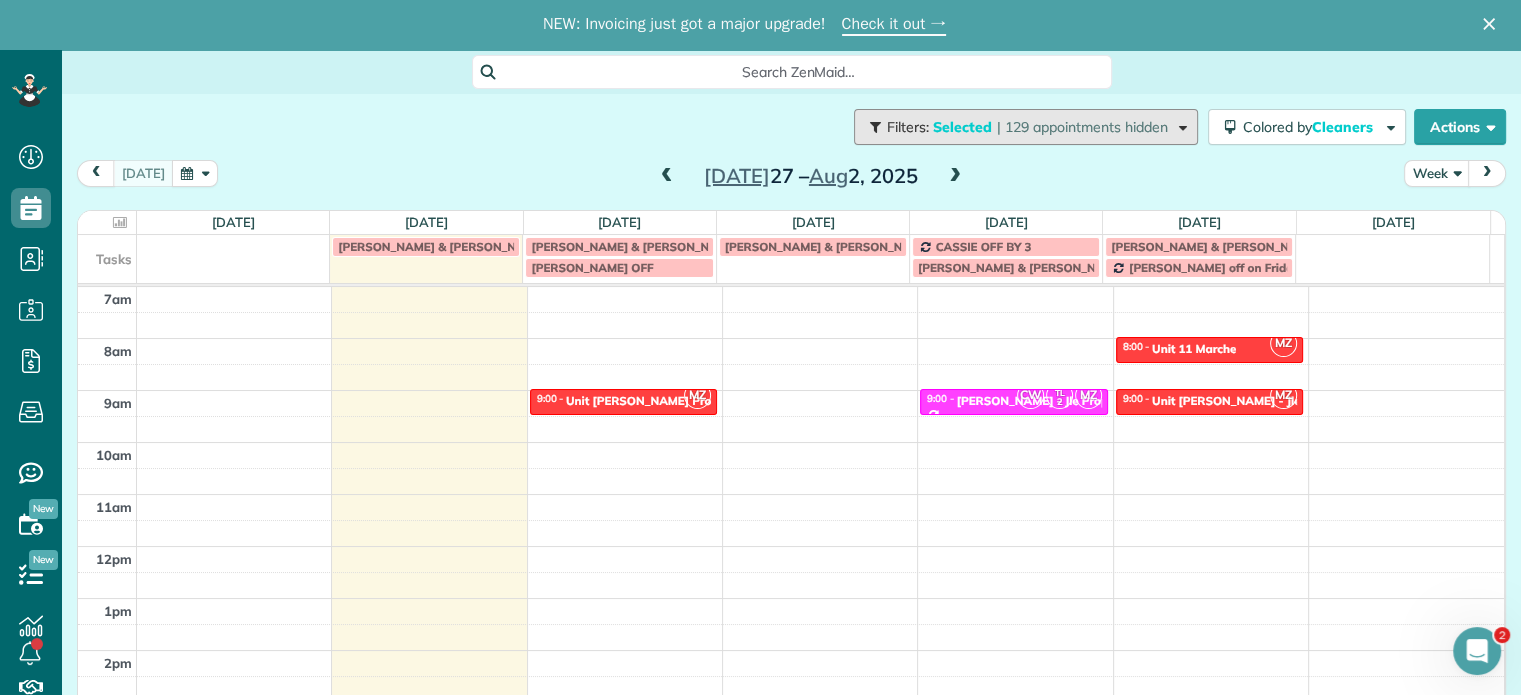 click on "|  129 appointments hidden" at bounding box center (1082, 127) 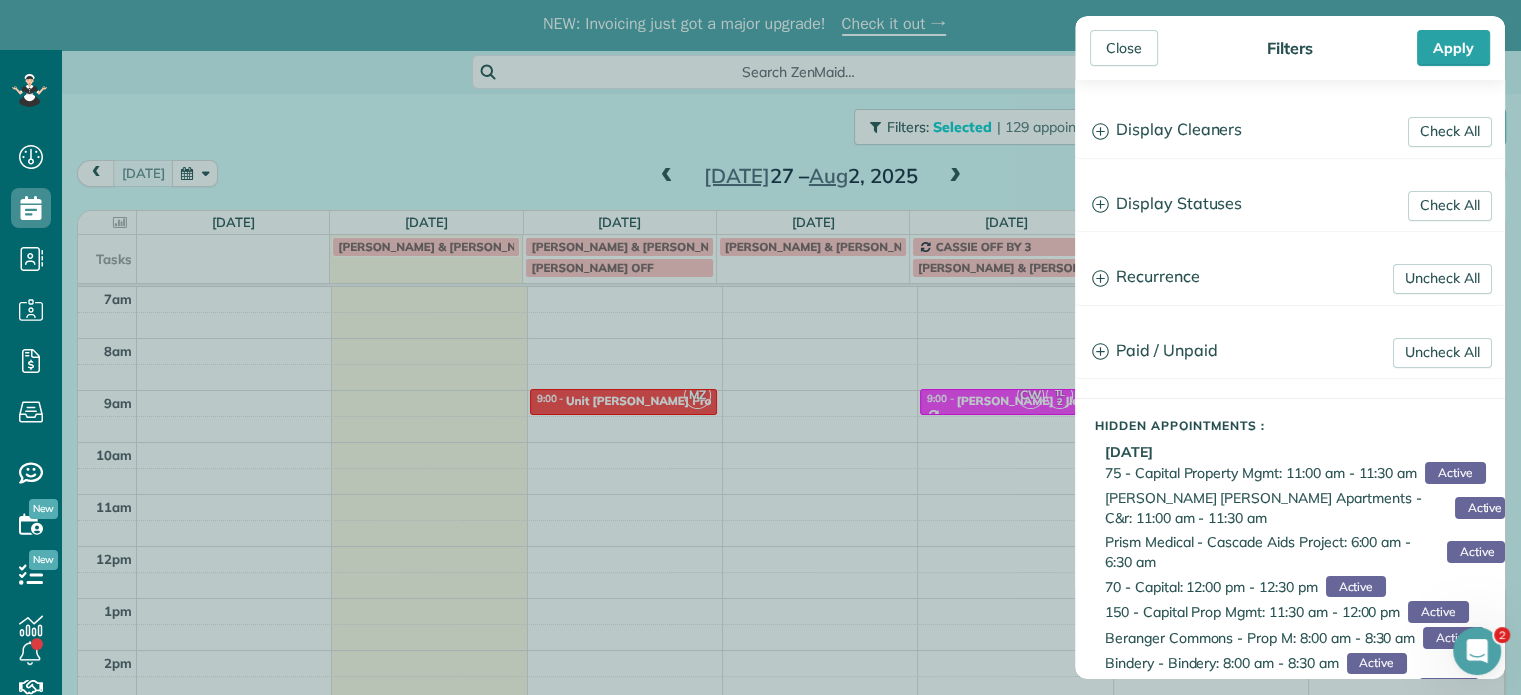 click on "Close
Filters
Apply
Check All
Display Cleaners
Christina Wright-German
Brie Killary
Cassie Feliciano
Tawnya Reynolds
Mark Zollo
Matthew Hatcher
Tony Middleton" at bounding box center [760, 347] 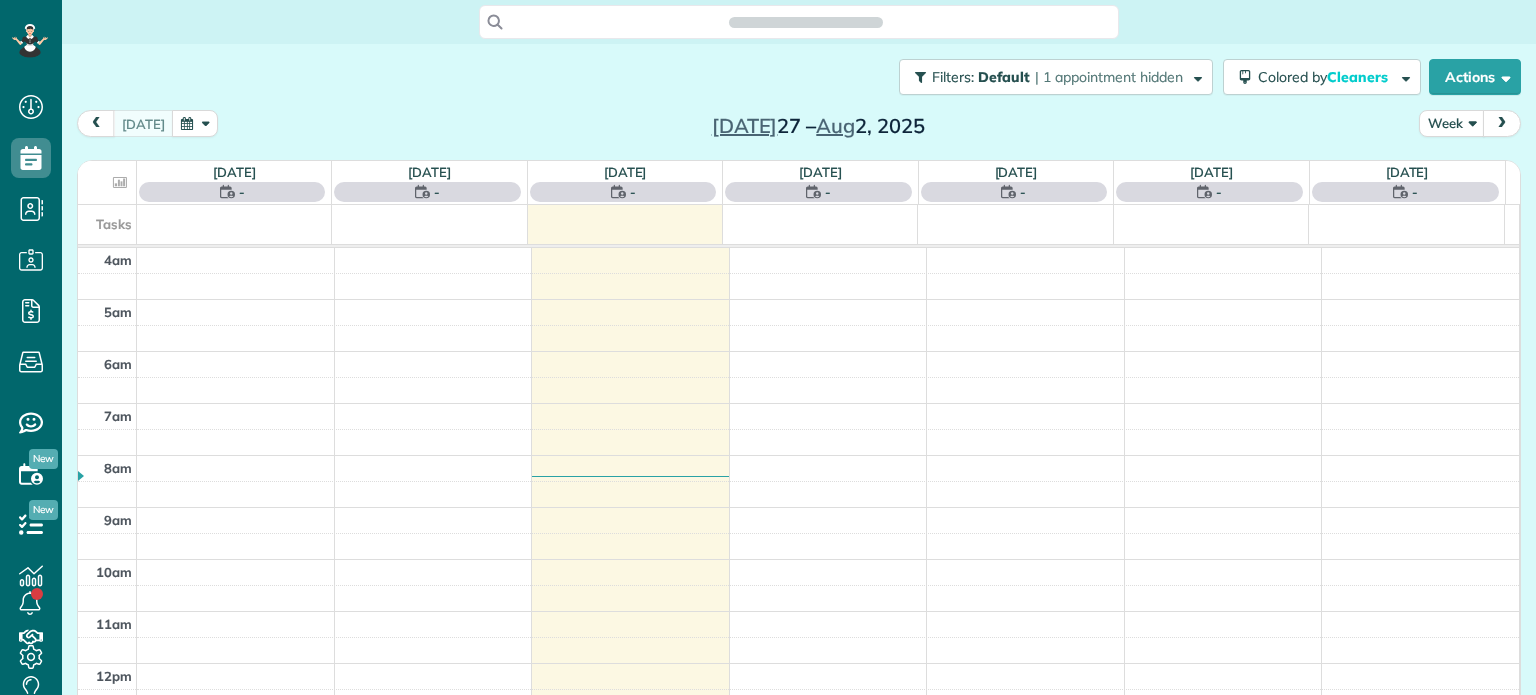 scroll, scrollTop: 0, scrollLeft: 0, axis: both 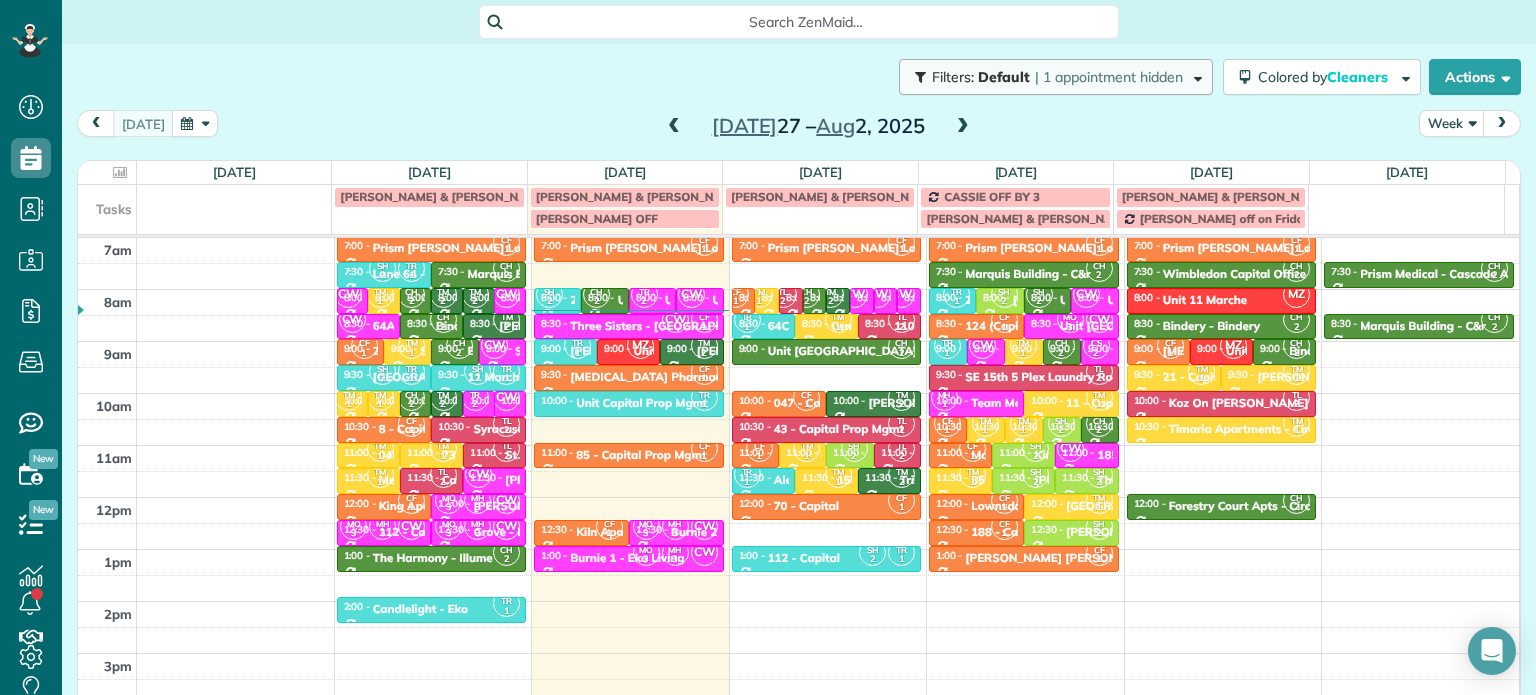 click on "|  1 appointment hidden" at bounding box center (1109, 77) 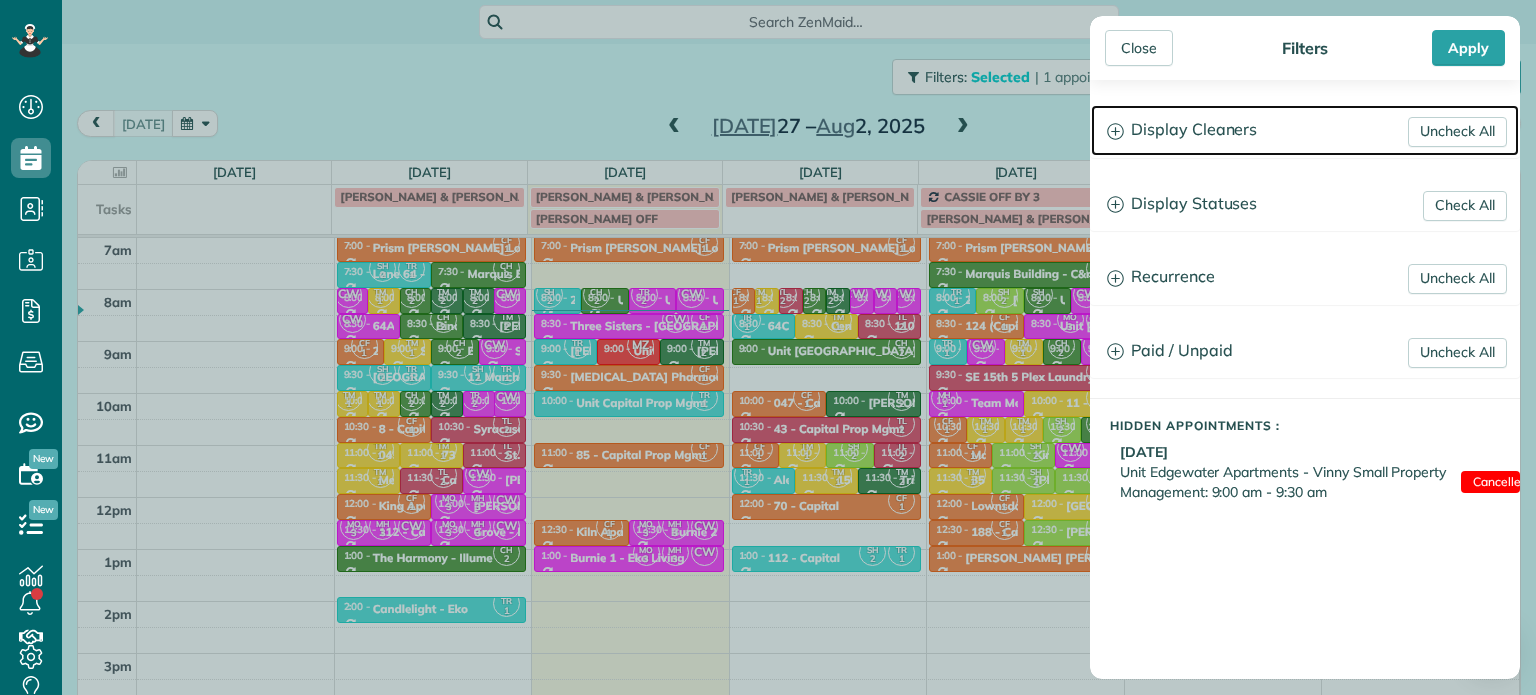 click on "Display Cleaners" at bounding box center (1305, 130) 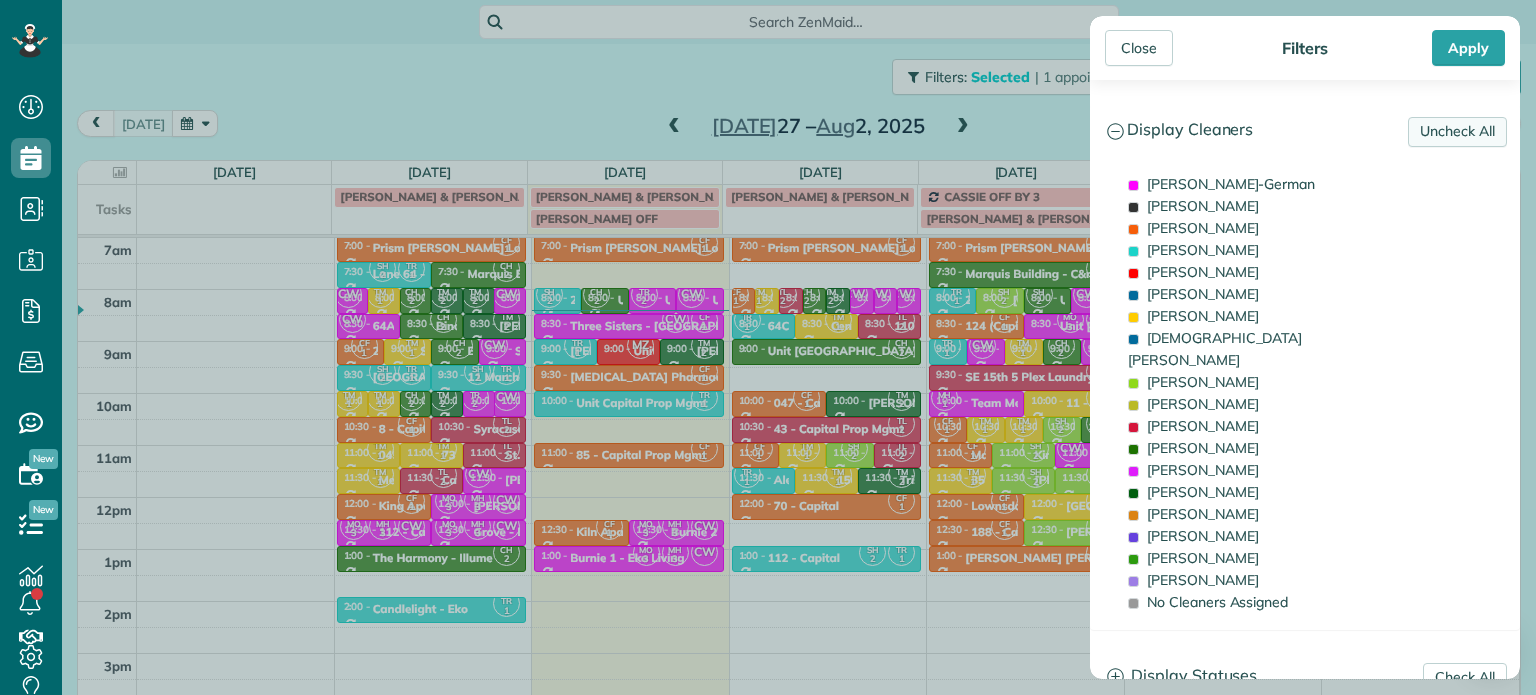 click on "Uncheck All" at bounding box center (1457, 132) 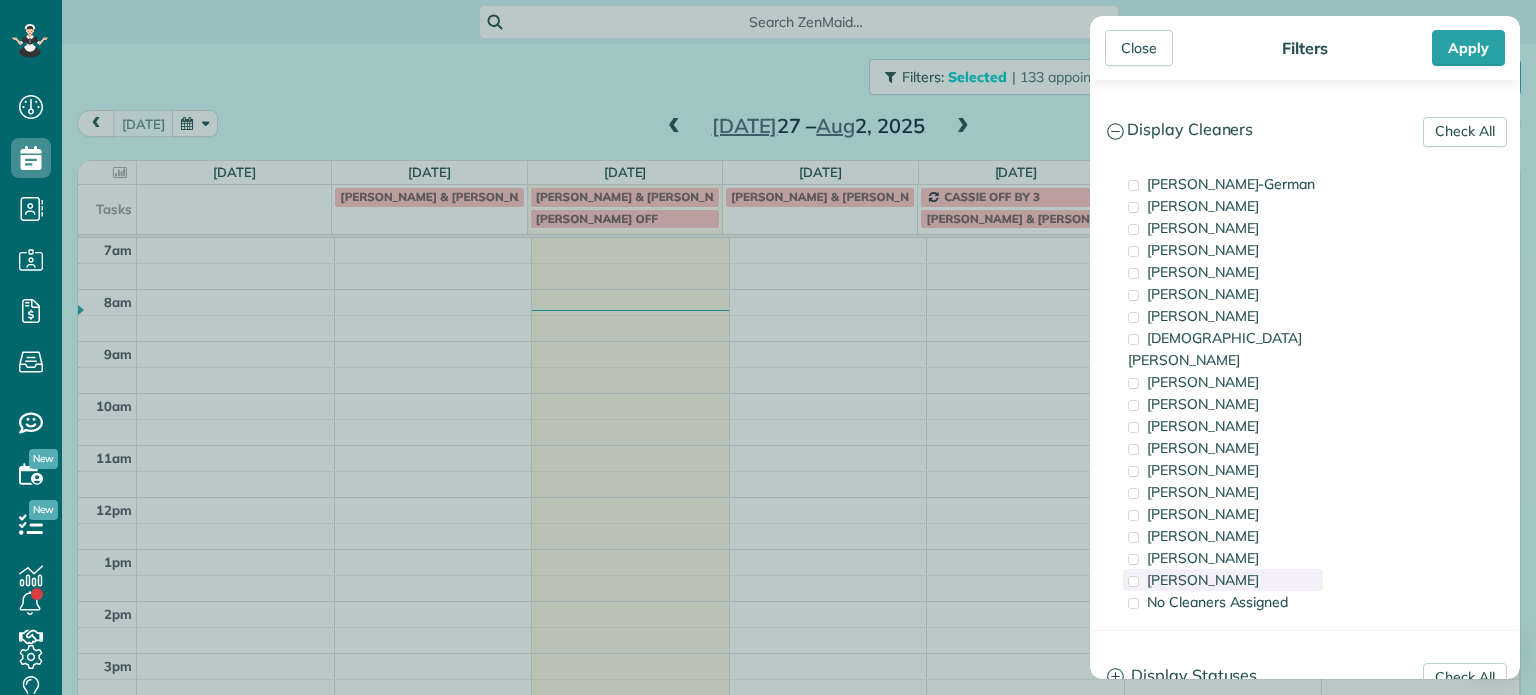 click on "[PERSON_NAME]" at bounding box center (1203, 580) 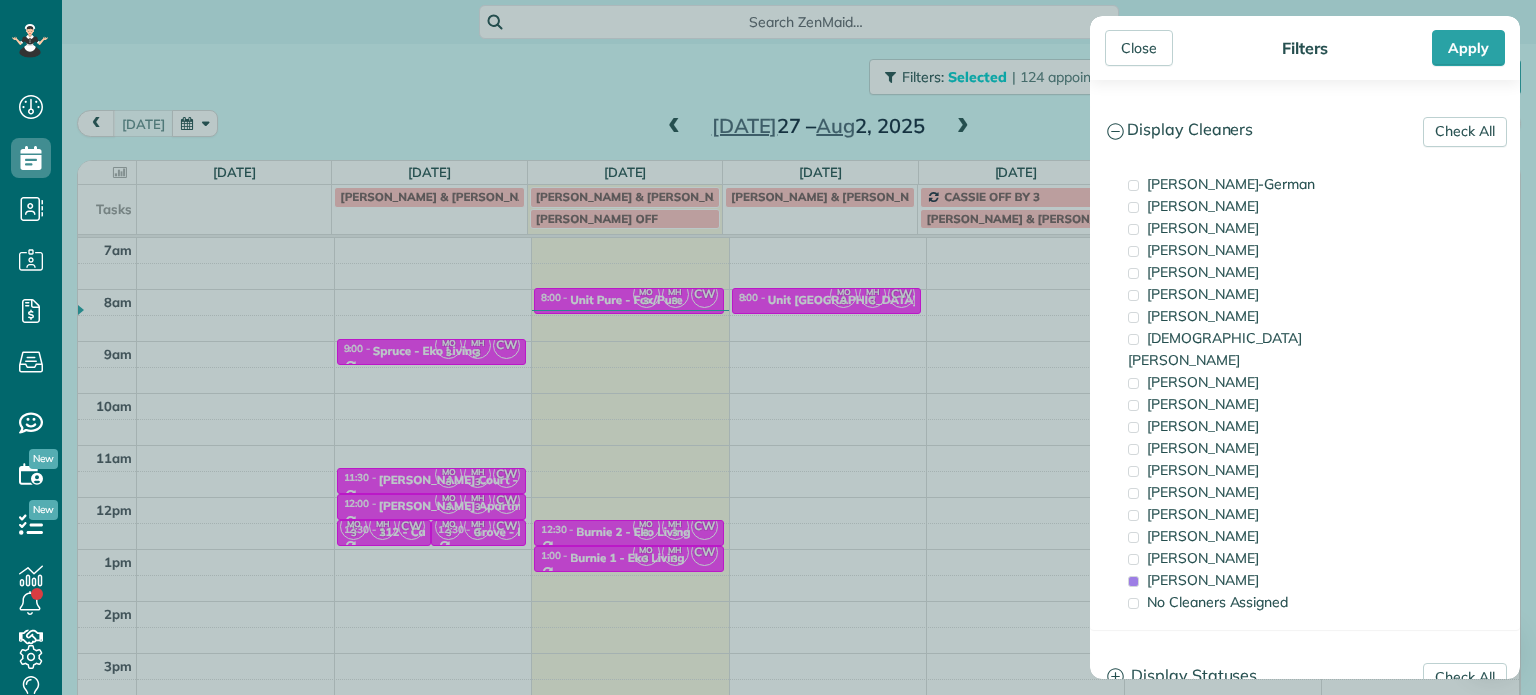 drag, startPoint x: 708, startPoint y: 357, endPoint x: 689, endPoint y: 342, distance: 24.207438 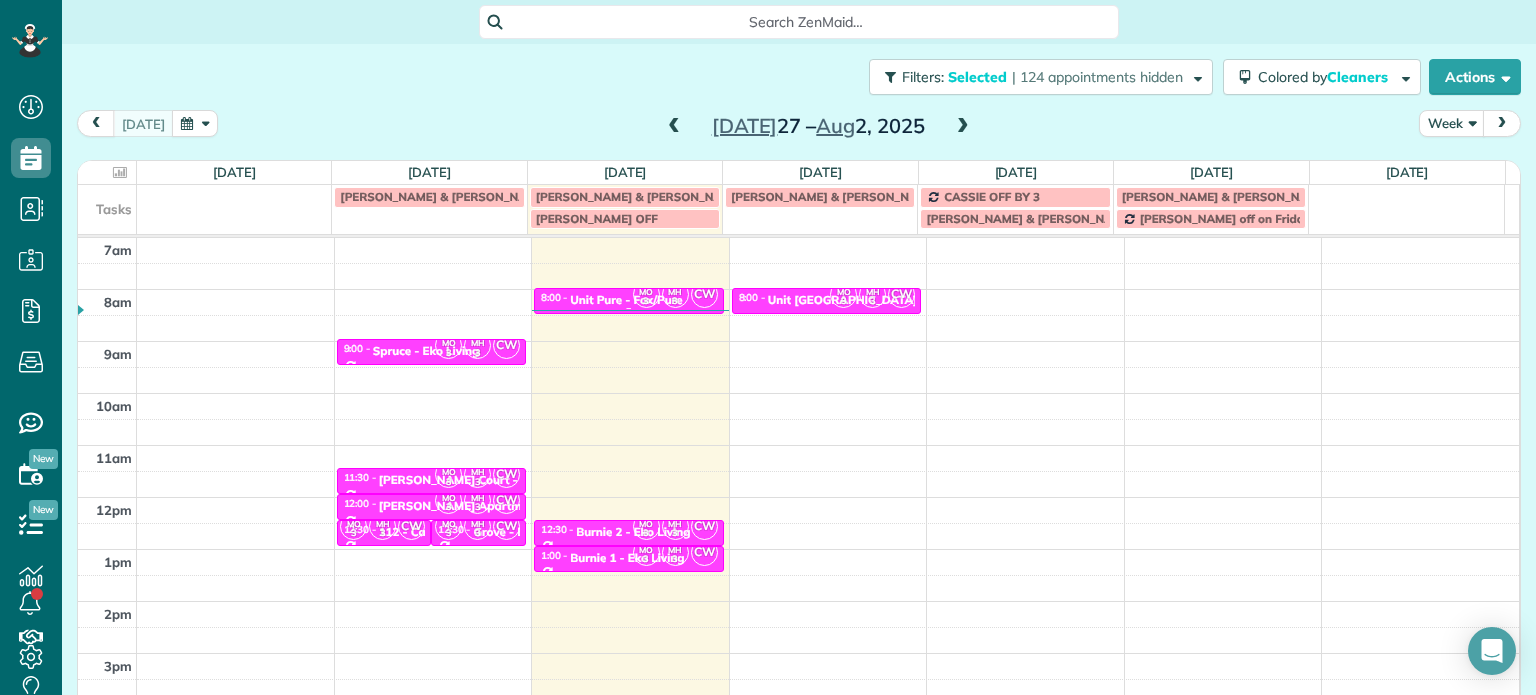 click on "MH" at bounding box center [675, 291] 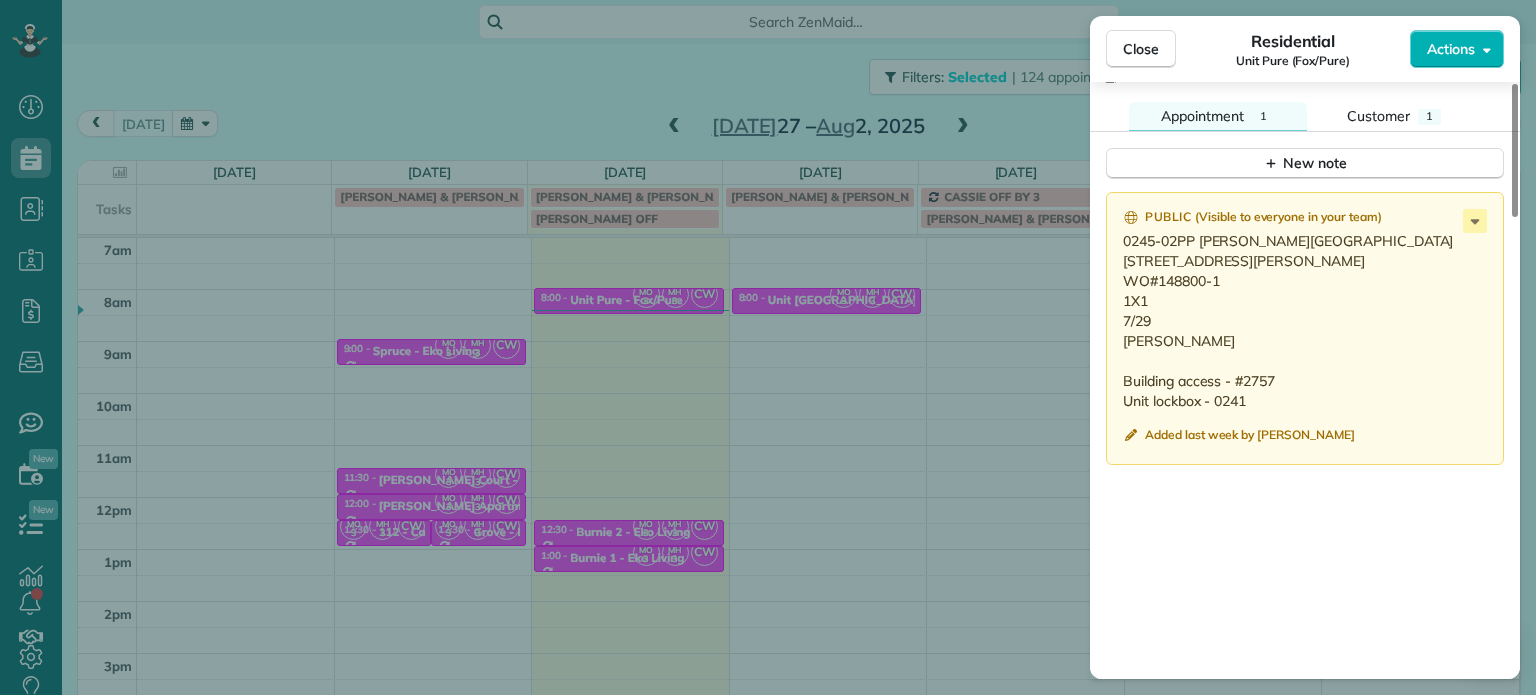 scroll, scrollTop: 1800, scrollLeft: 0, axis: vertical 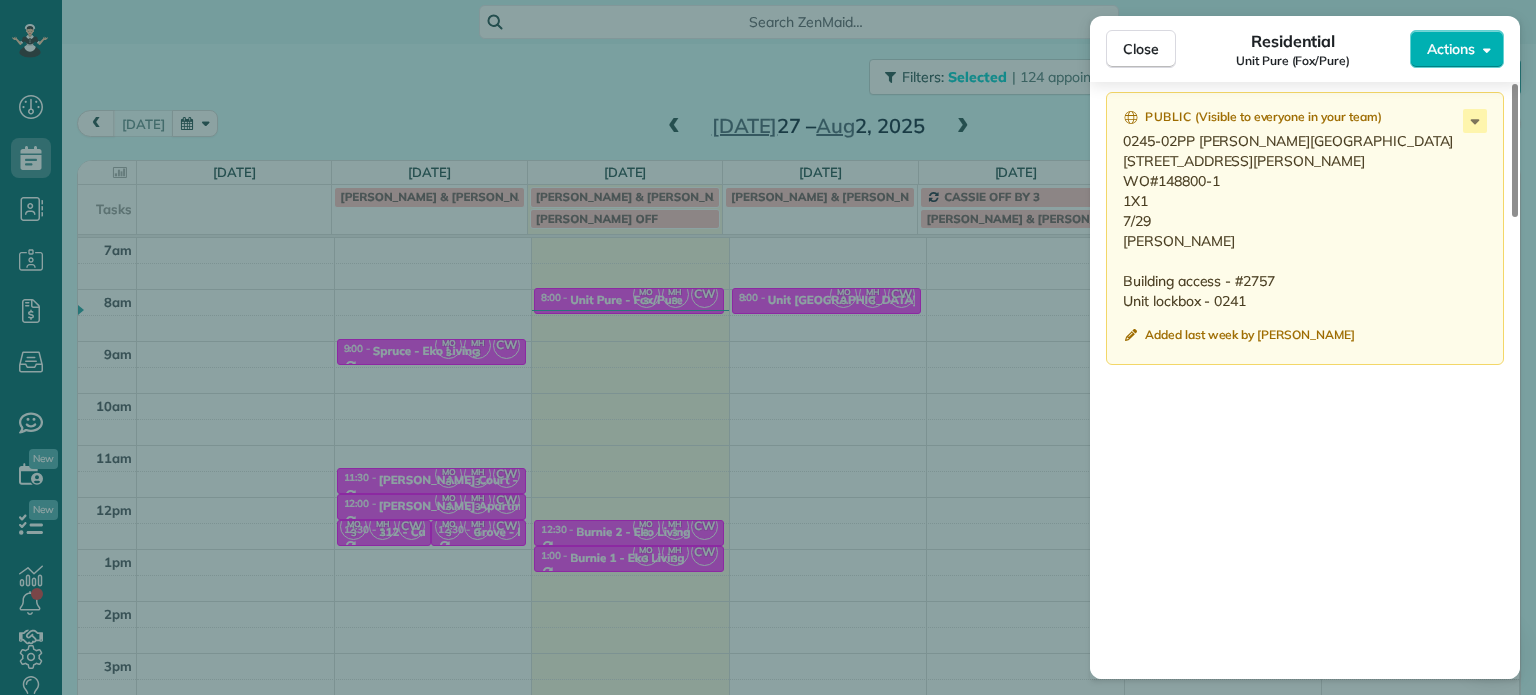 click on "Close Residential Unit Pure (Fox/Pure) Actions Status Active Unit Pure (Fox/Pure) · Open profile No phone number on record Add phone number No email on record Add email View Details Residential [DATE] ( [DATE] ) 8:00 AM 8:30 AM 30 minutes One time [STREET_ADDRESS] Service was not rated yet Setup ratings Cleaners Time in and out Assign Invite Cleaners [PERSON_NAME] 8:00 AM 8:30 AM [PERSON_NAME] 8:00 AM 8:30 AM [PERSON_NAME]-German 8:00 AM 8:30 AM Checklist Try Now Keep this appointment up to your standards. Stay on top of every detail, keep your cleaners organised, and your client happy. Assign a checklist Watch a 5 min demo Billing Billing actions Service Add an item Overcharge $0.00 Discount $0.00 Coupon discount - Primary tax - Secondary tax - Total appointment price $0.00 Tips collected New feature! $0.00 [PERSON_NAME] as paid Total including tip $0.00 Get paid online in no-time! Send an invoice and reward your cleaners with tips Charge customer credit card 1 1" at bounding box center [768, 347] 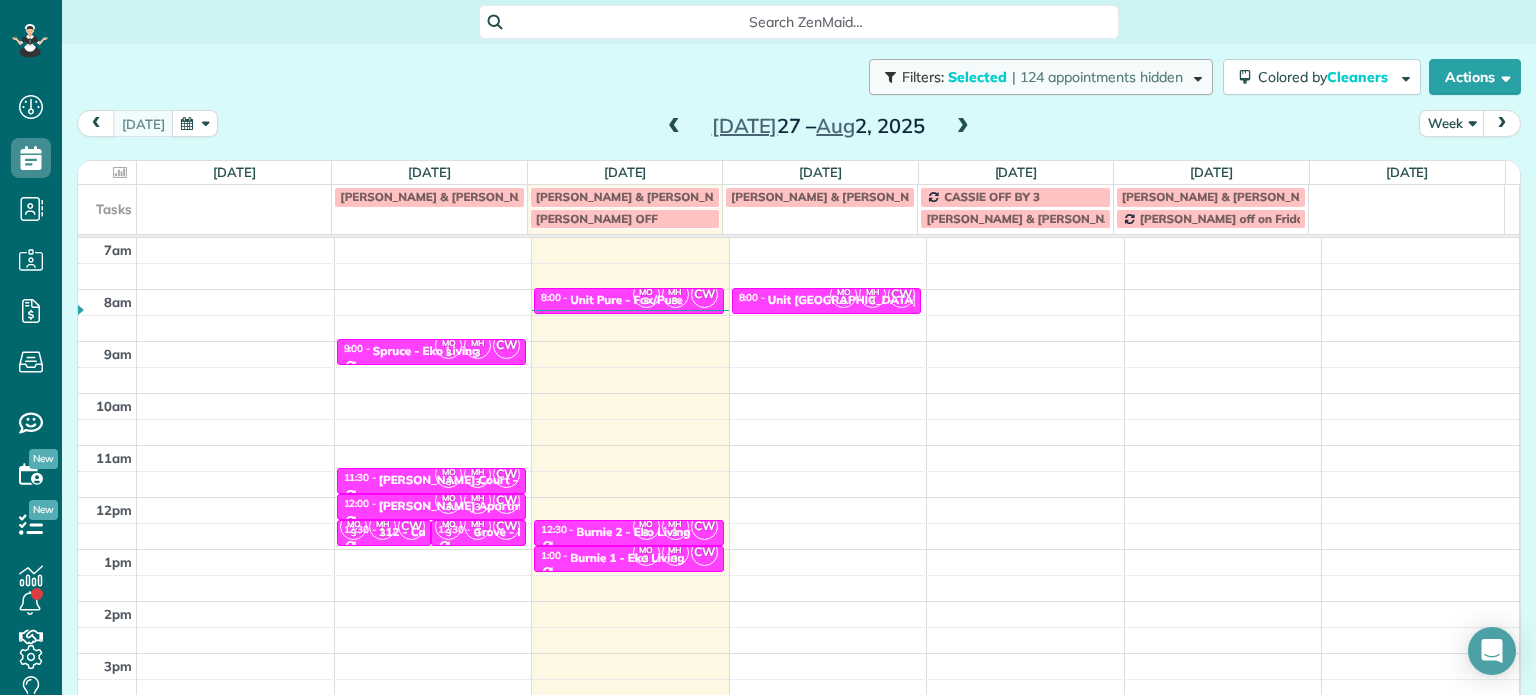 click on "|  124 appointments hidden" at bounding box center [1097, 77] 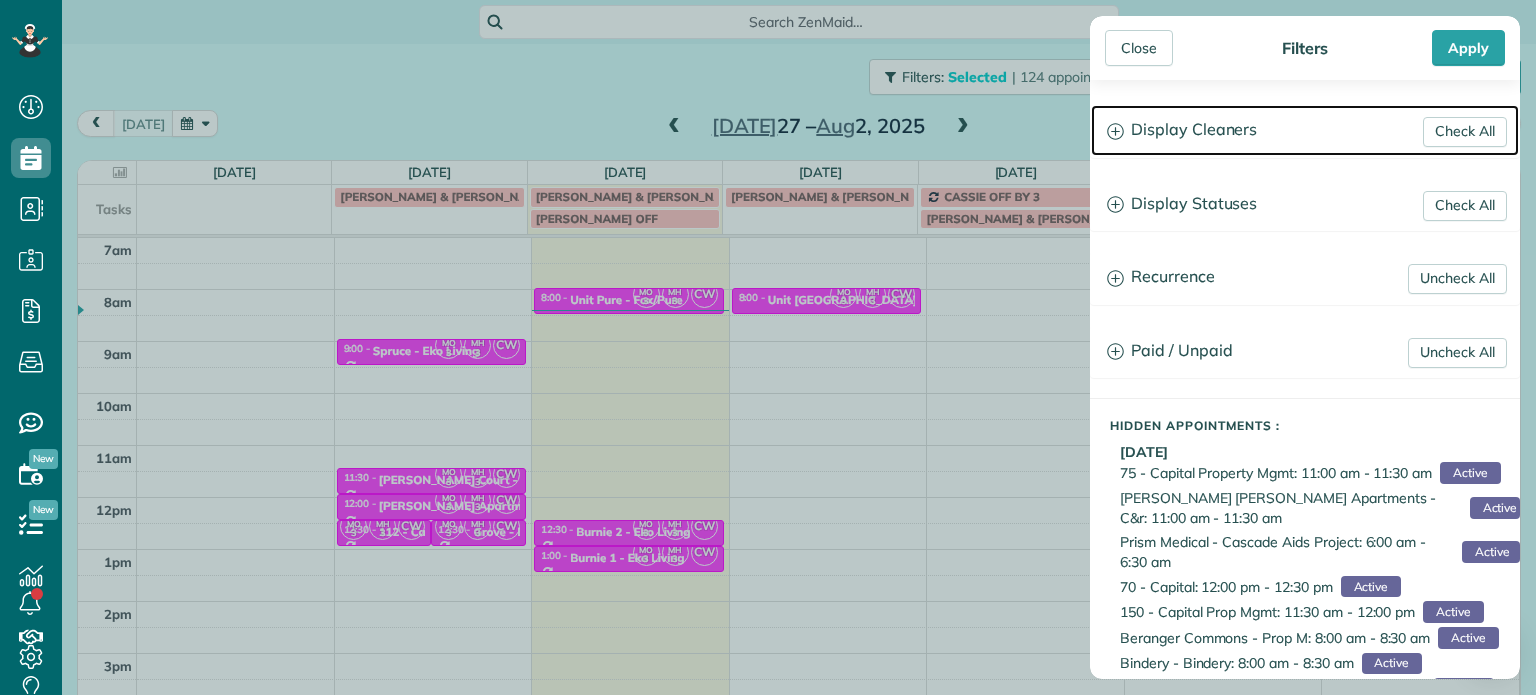 click on "Display Cleaners" at bounding box center [1305, 130] 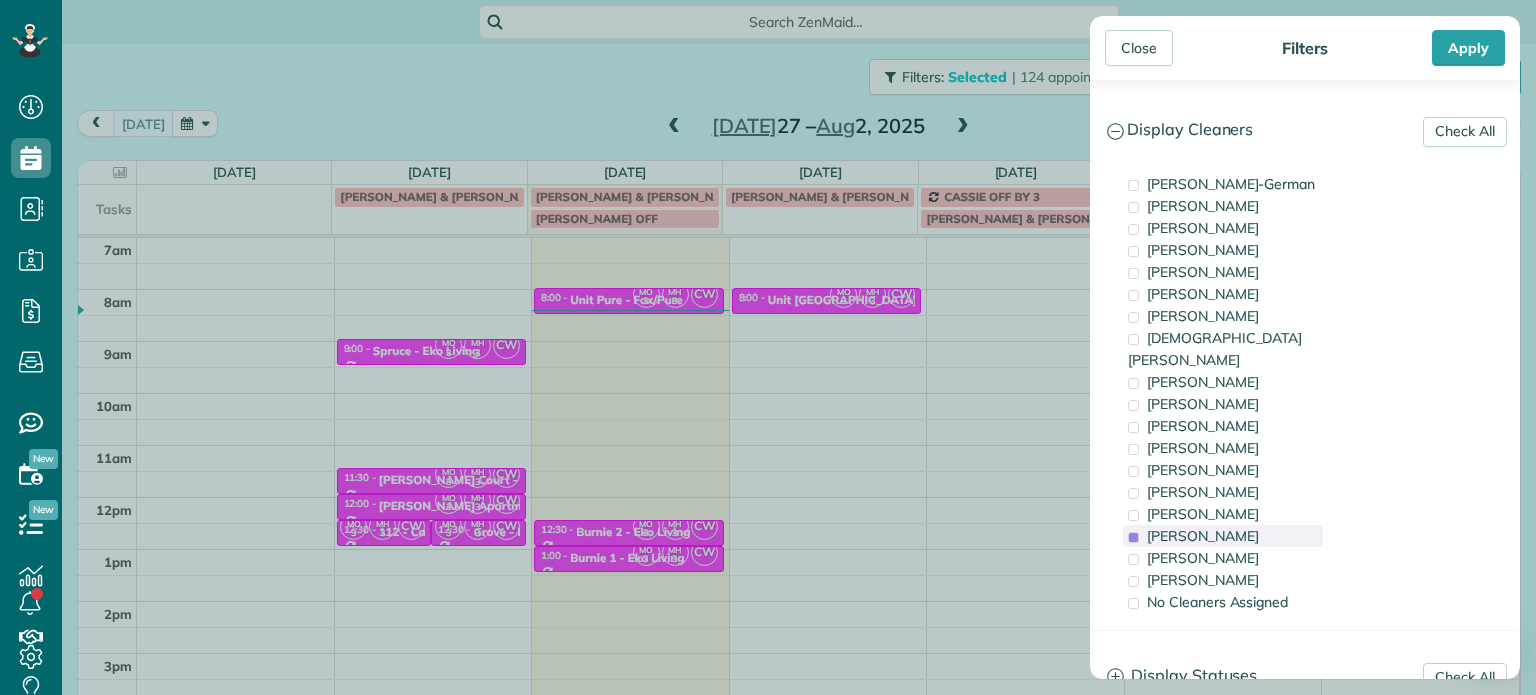 click on "[PERSON_NAME]" at bounding box center (1203, 536) 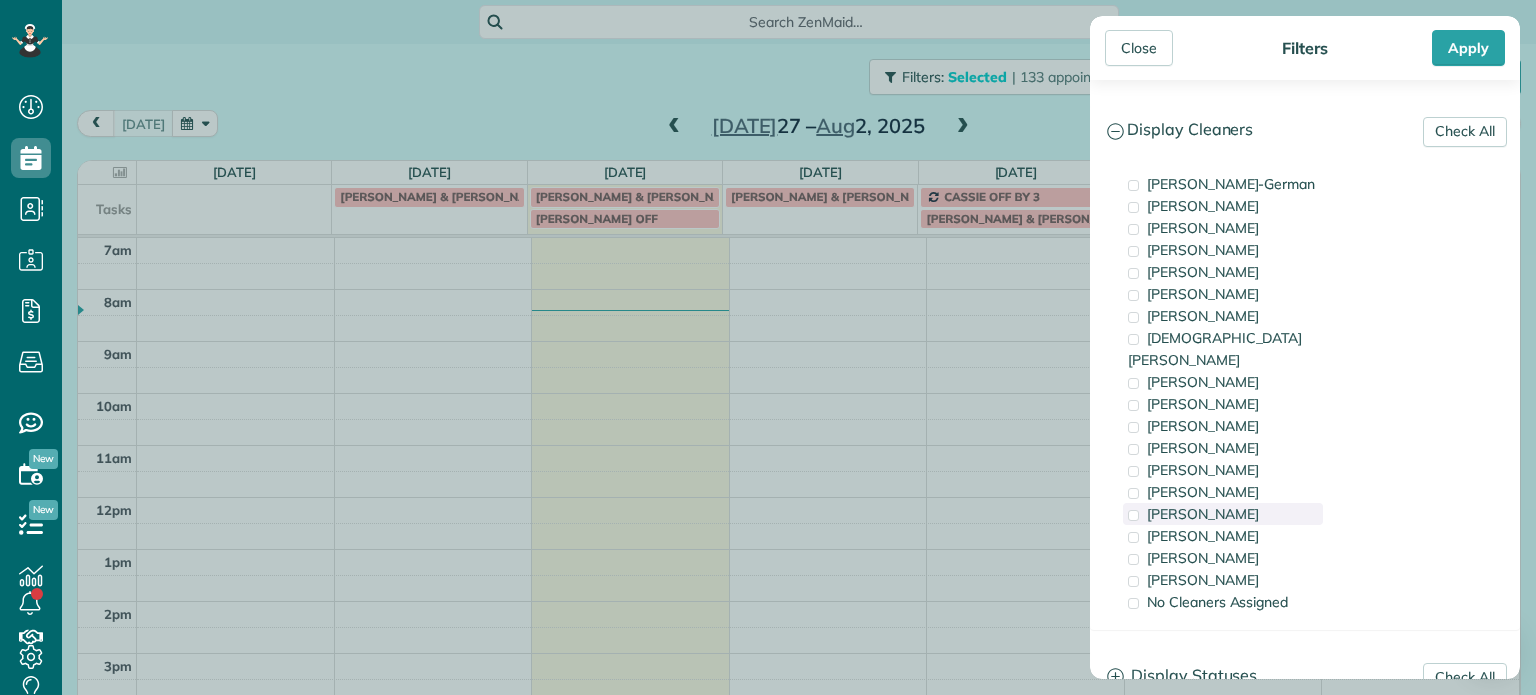 click on "[PERSON_NAME]" at bounding box center (1203, 514) 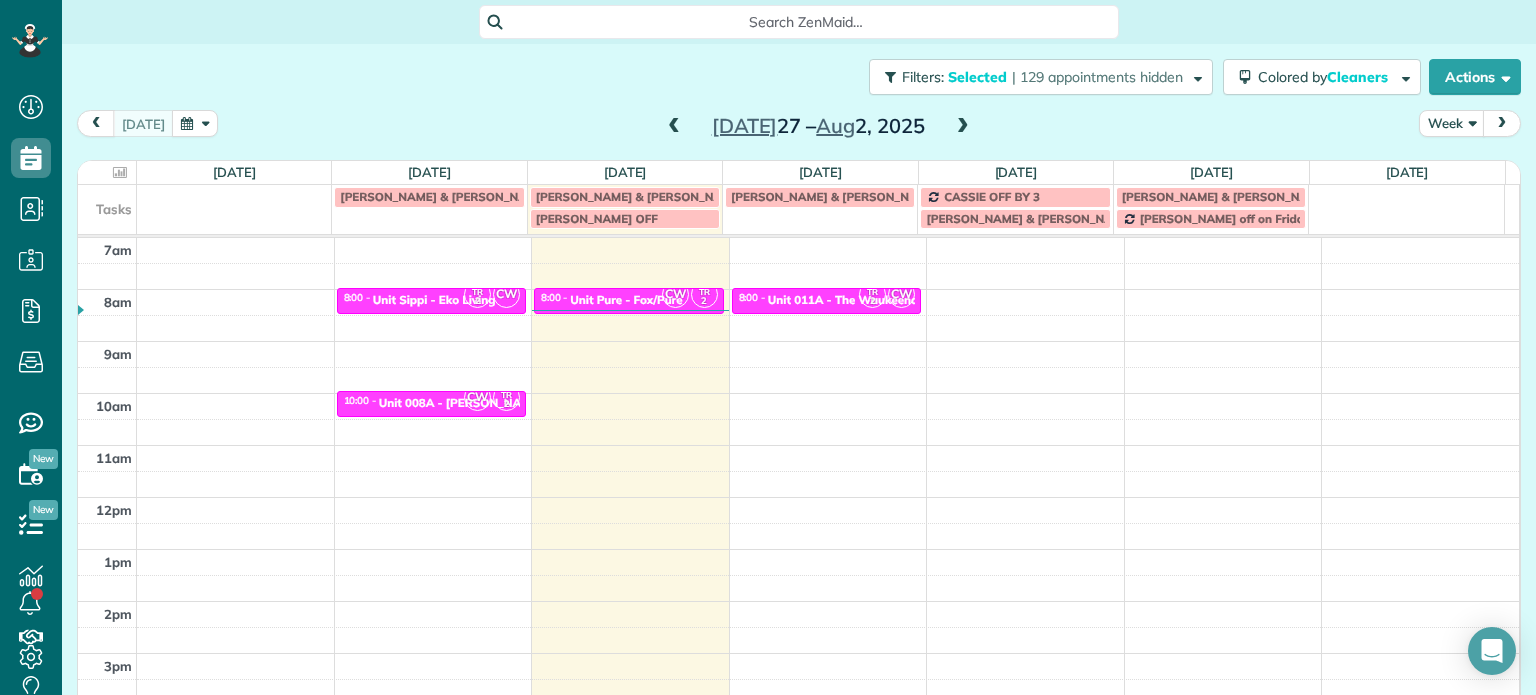 click on "Close
Filters
Apply
Check All
Display Cleaners
[PERSON_NAME]-German
[PERSON_NAME]
[PERSON_NAME]
[PERSON_NAME]
[PERSON_NAME]
[PERSON_NAME]
[PERSON_NAME]" at bounding box center [768, 347] 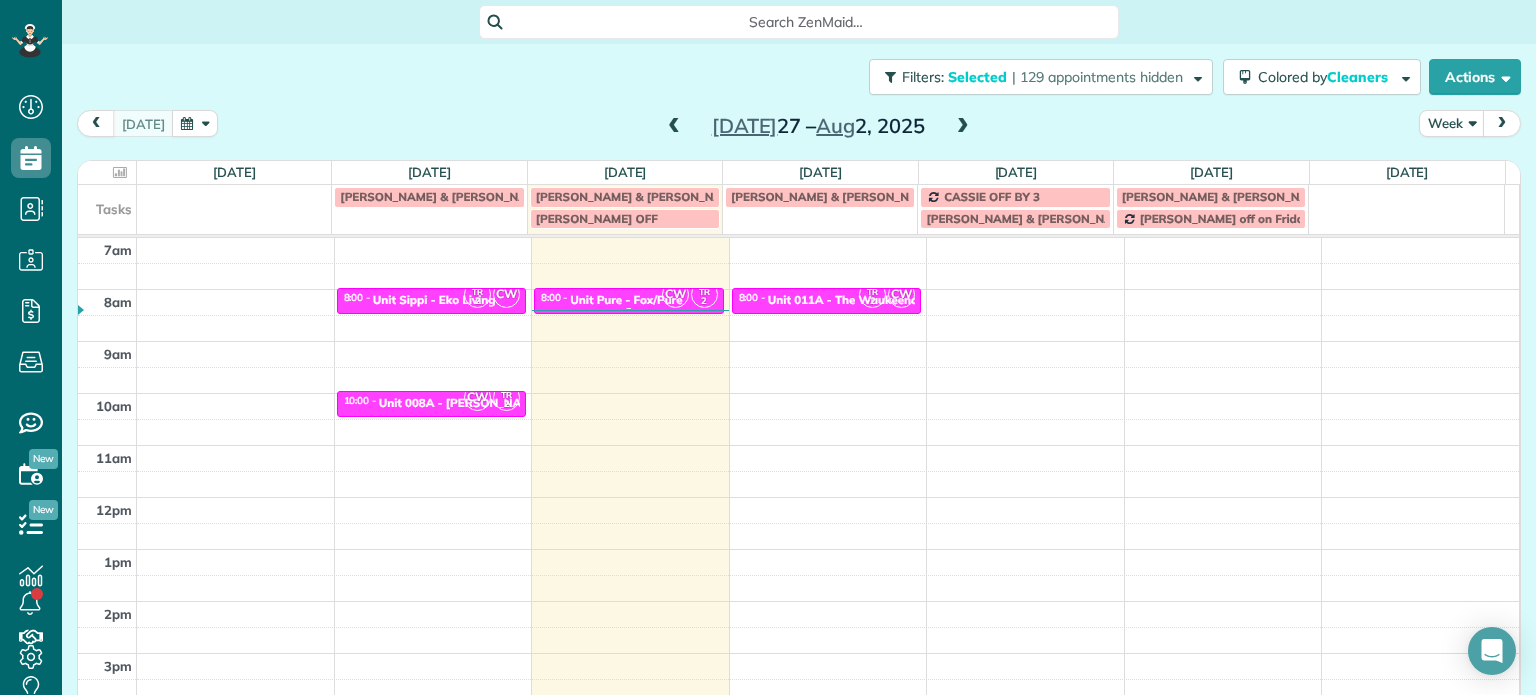 click on "Unit Pure - Fox/Pure" at bounding box center [626, 300] 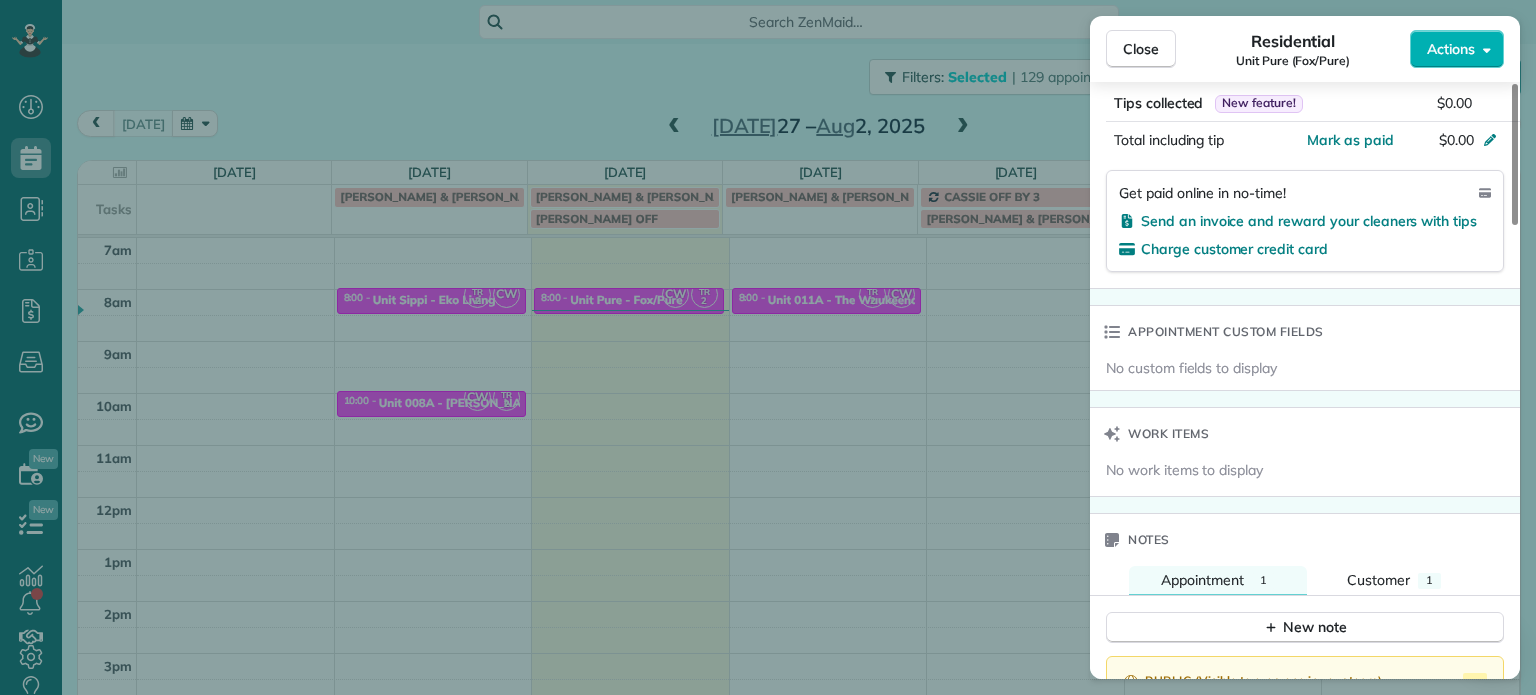 scroll, scrollTop: 900, scrollLeft: 0, axis: vertical 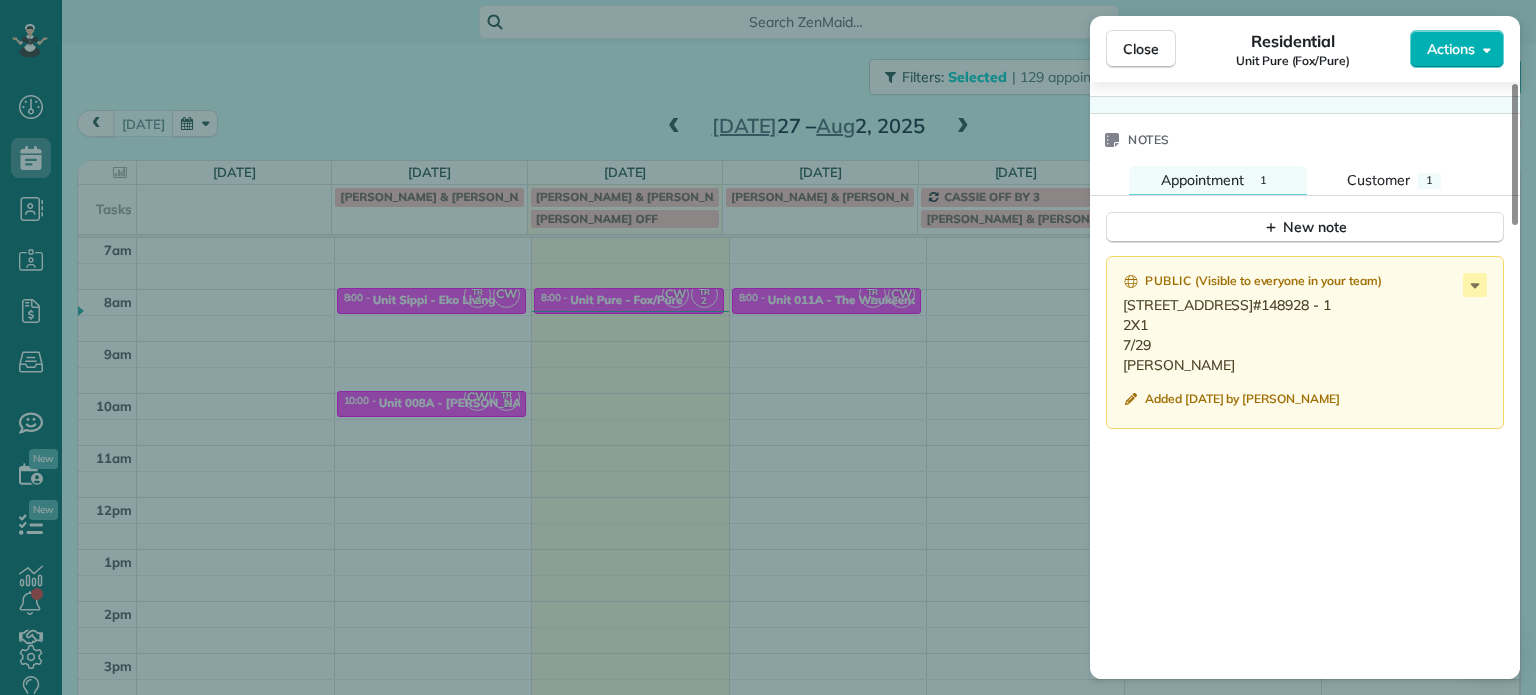 drag, startPoint x: 1230, startPoint y: 355, endPoint x: 1158, endPoint y: 355, distance: 72 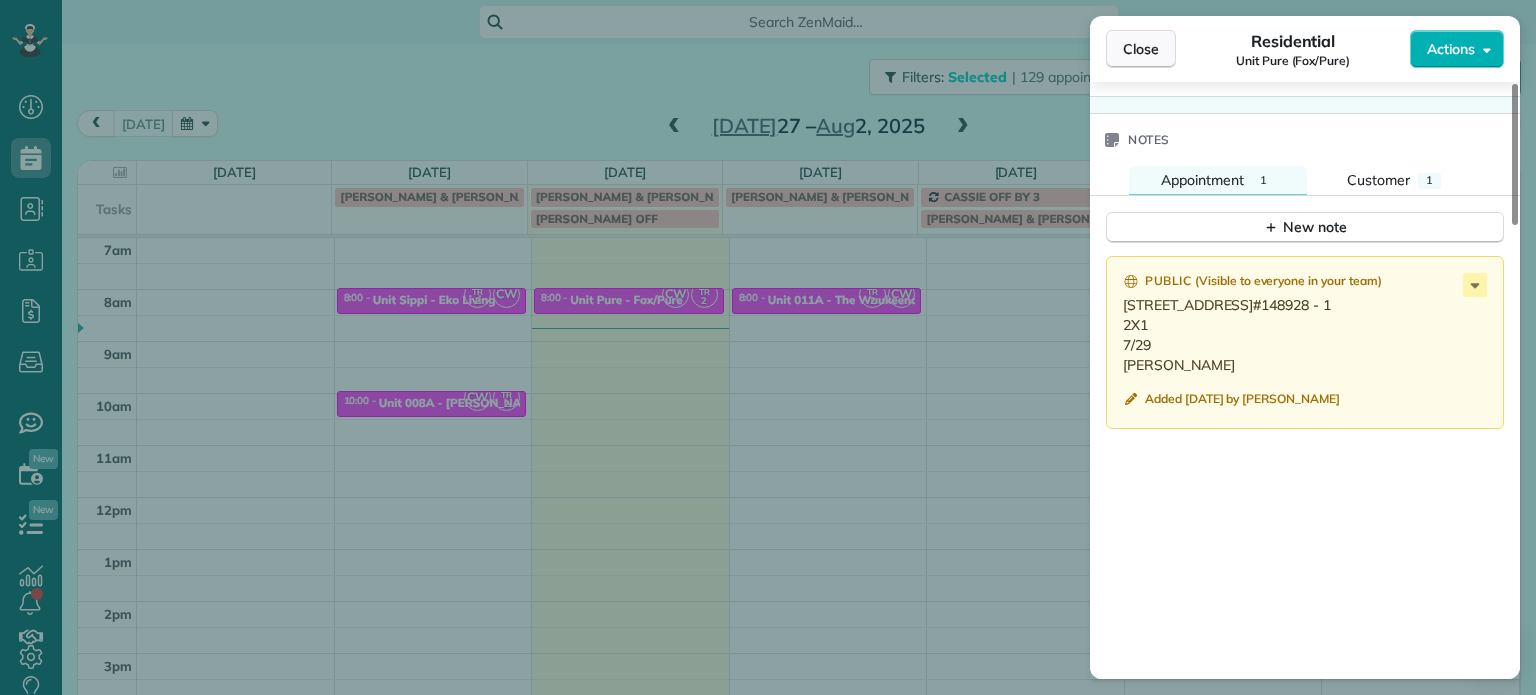 click on "Close" at bounding box center [1141, 49] 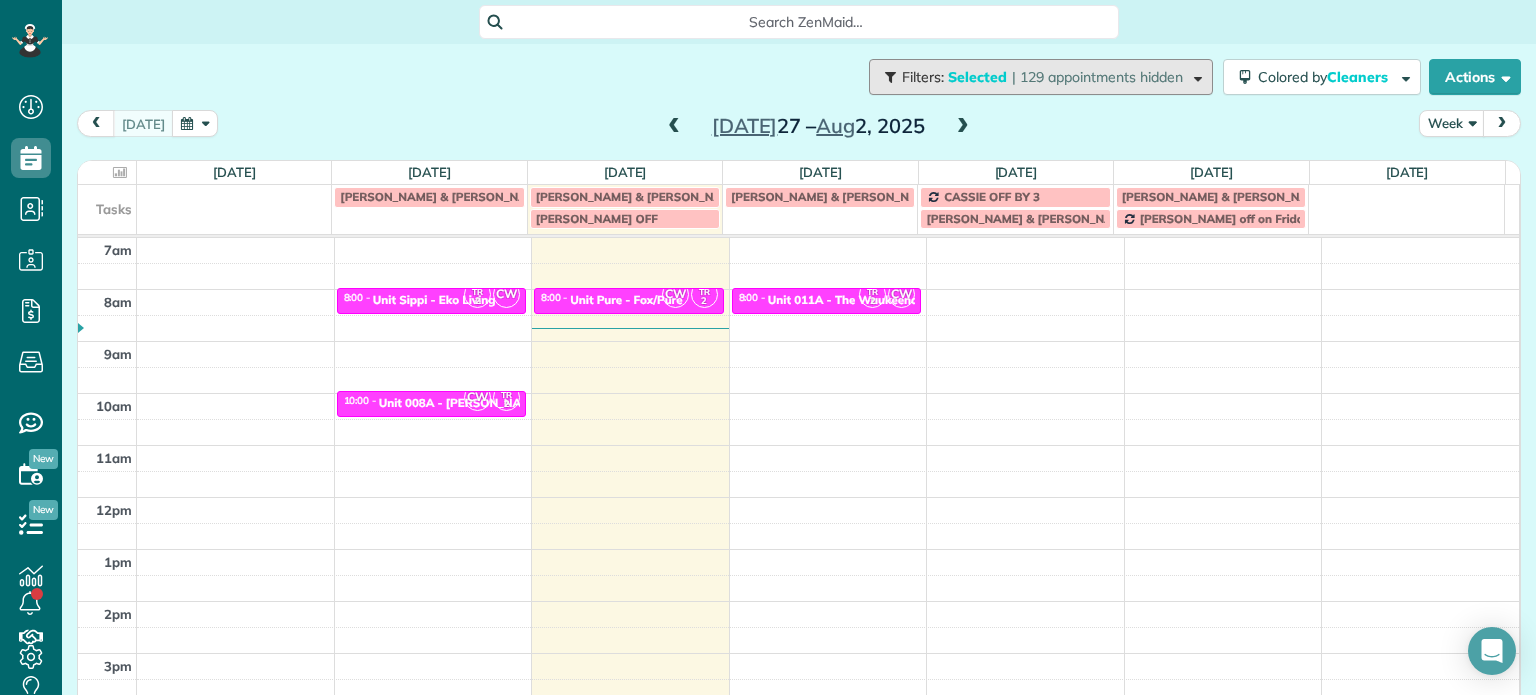 click on "|  129 appointments hidden" at bounding box center [1097, 77] 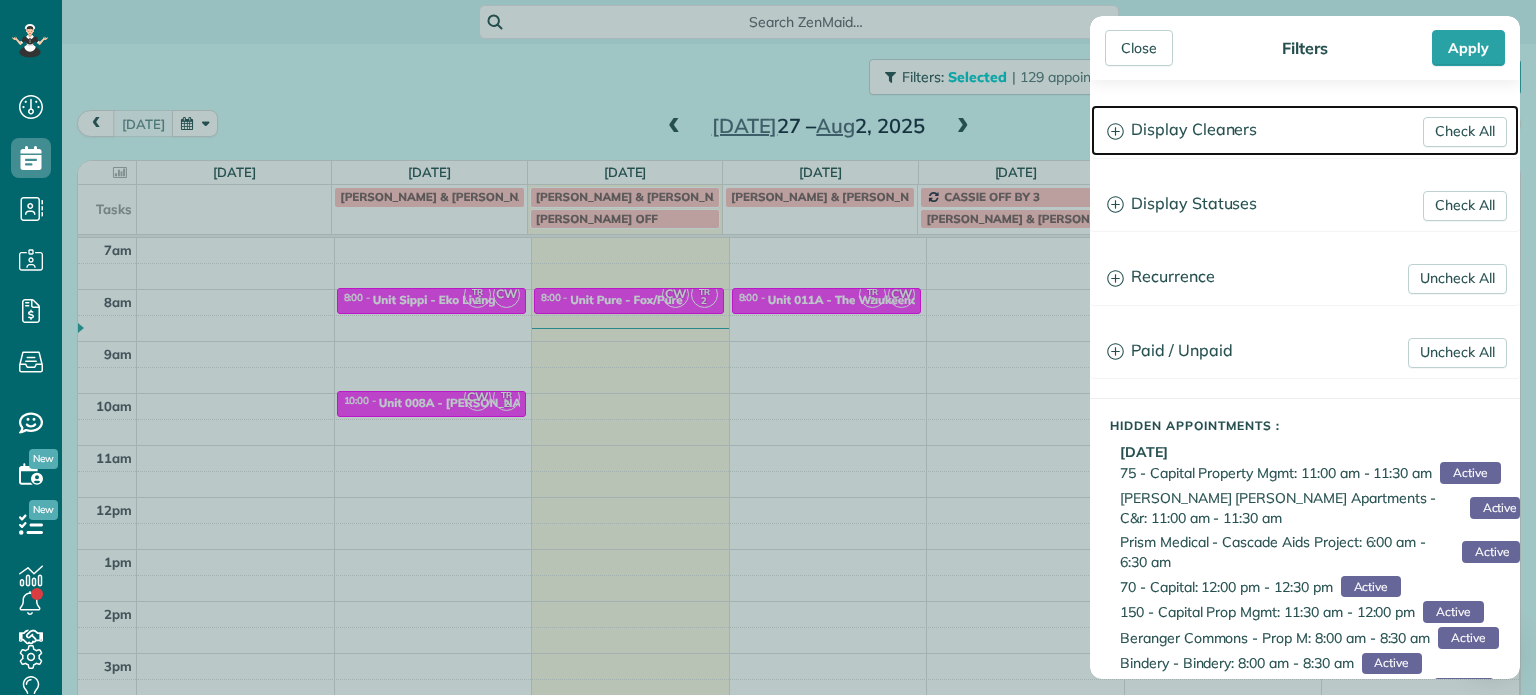 click on "Display Cleaners" at bounding box center [1305, 130] 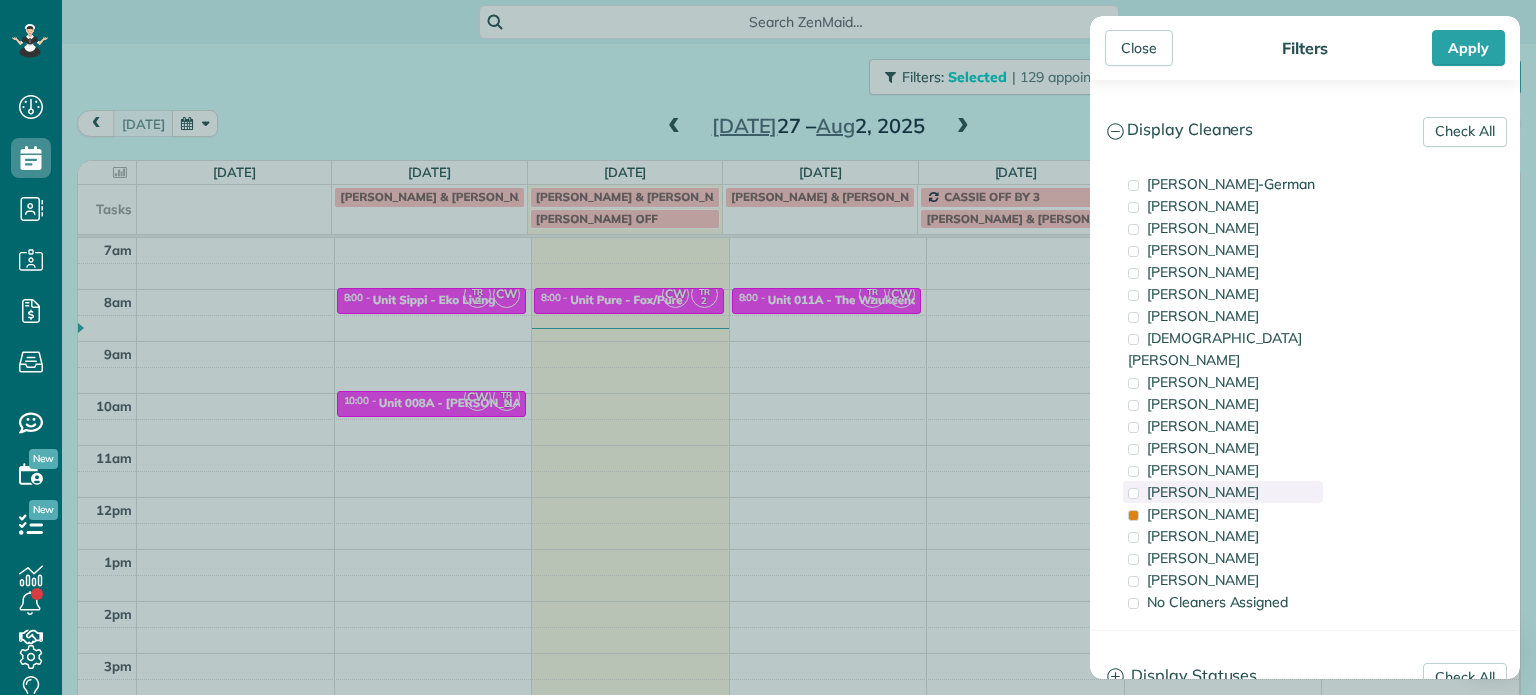 click on "[PERSON_NAME]" at bounding box center (1223, 492) 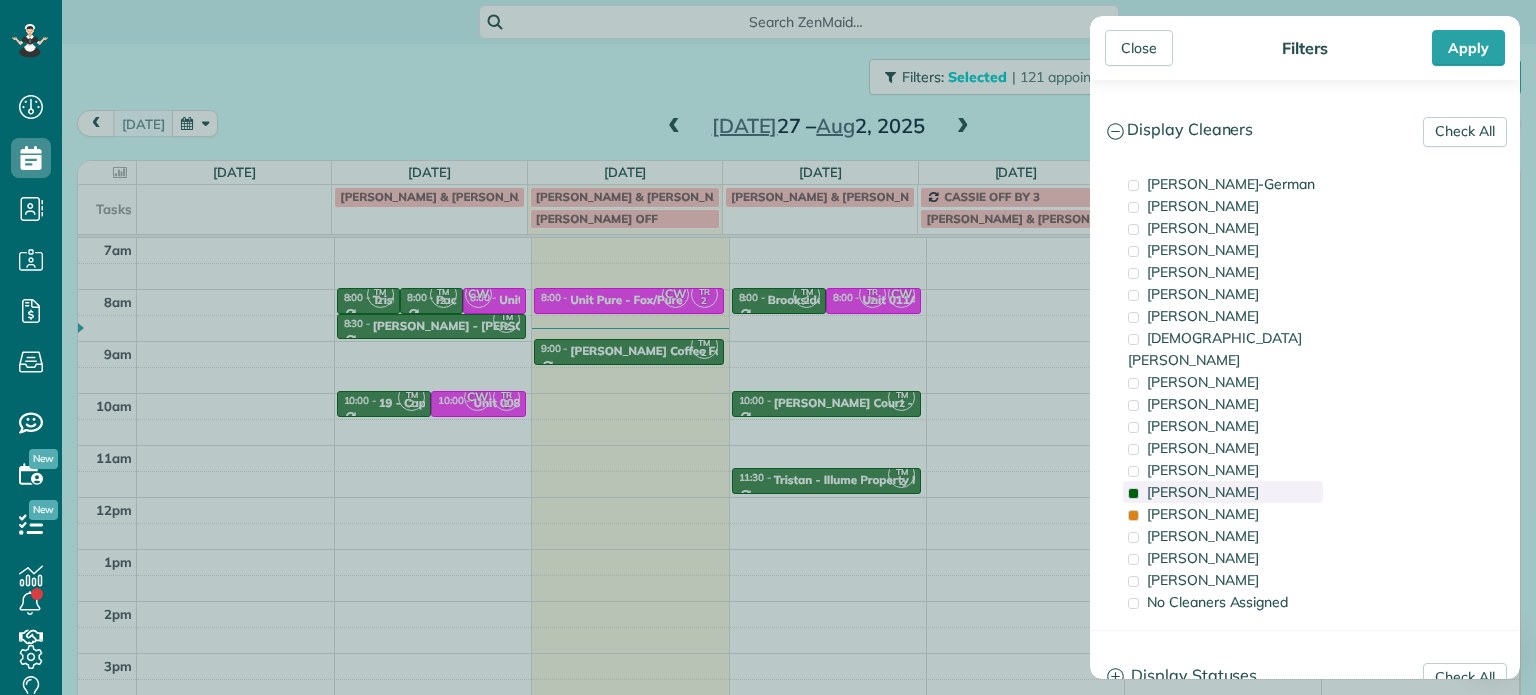 click on "[PERSON_NAME]" at bounding box center (1203, 492) 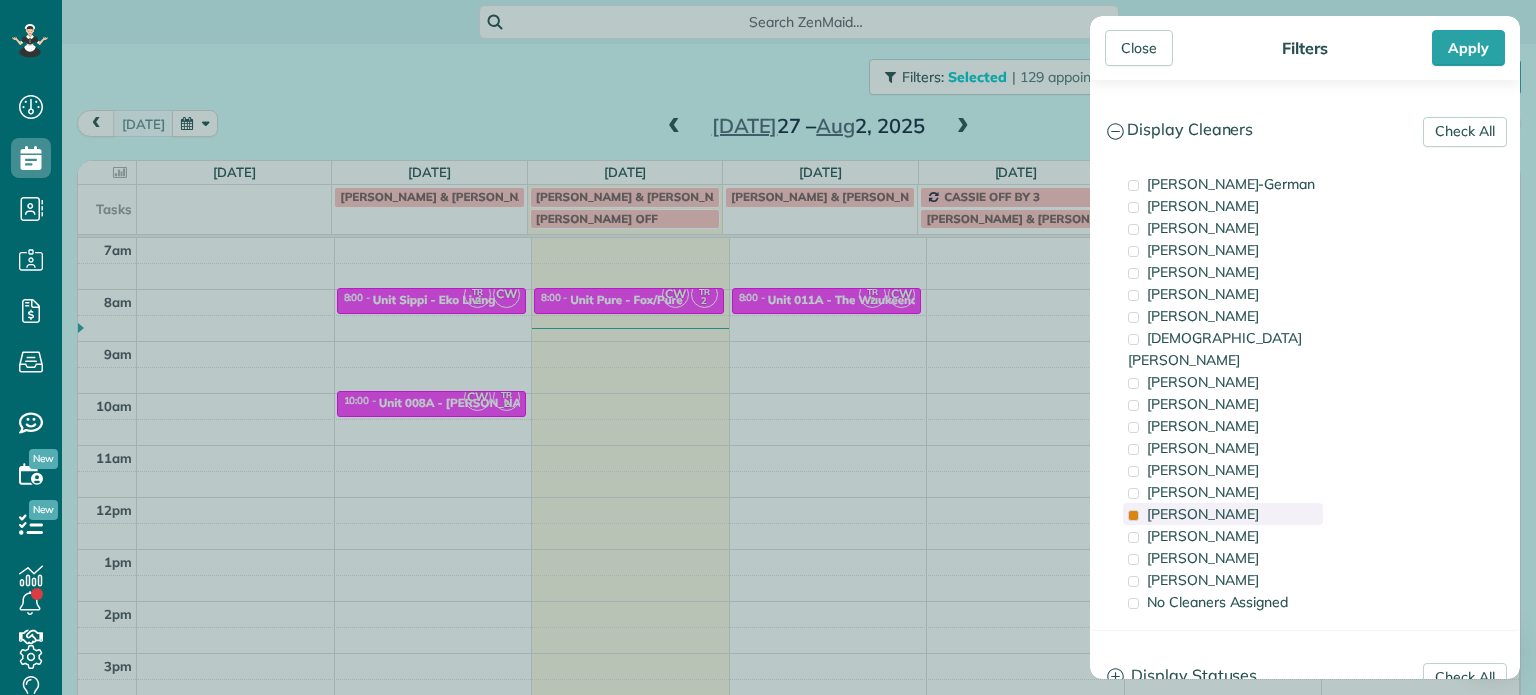 click on "[PERSON_NAME]" at bounding box center [1203, 514] 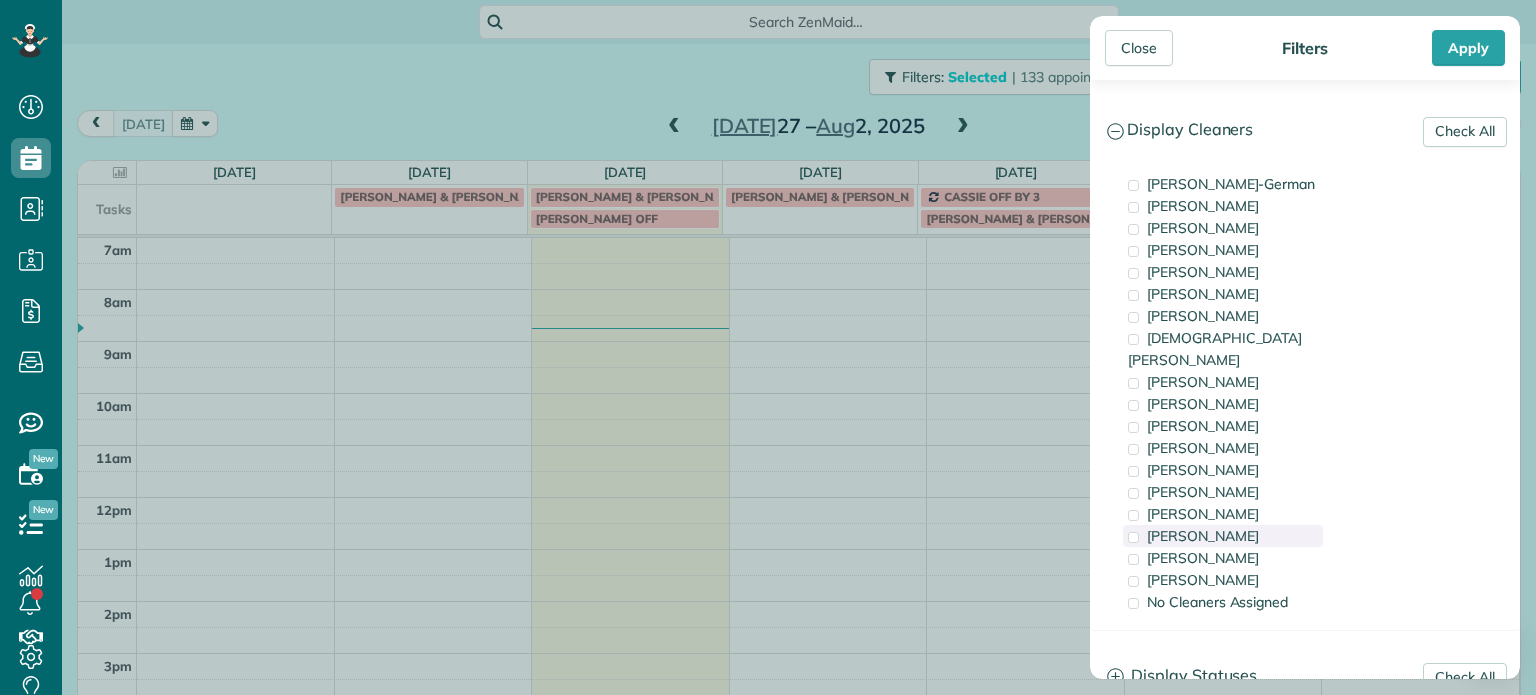 click on "[PERSON_NAME]" at bounding box center [1203, 536] 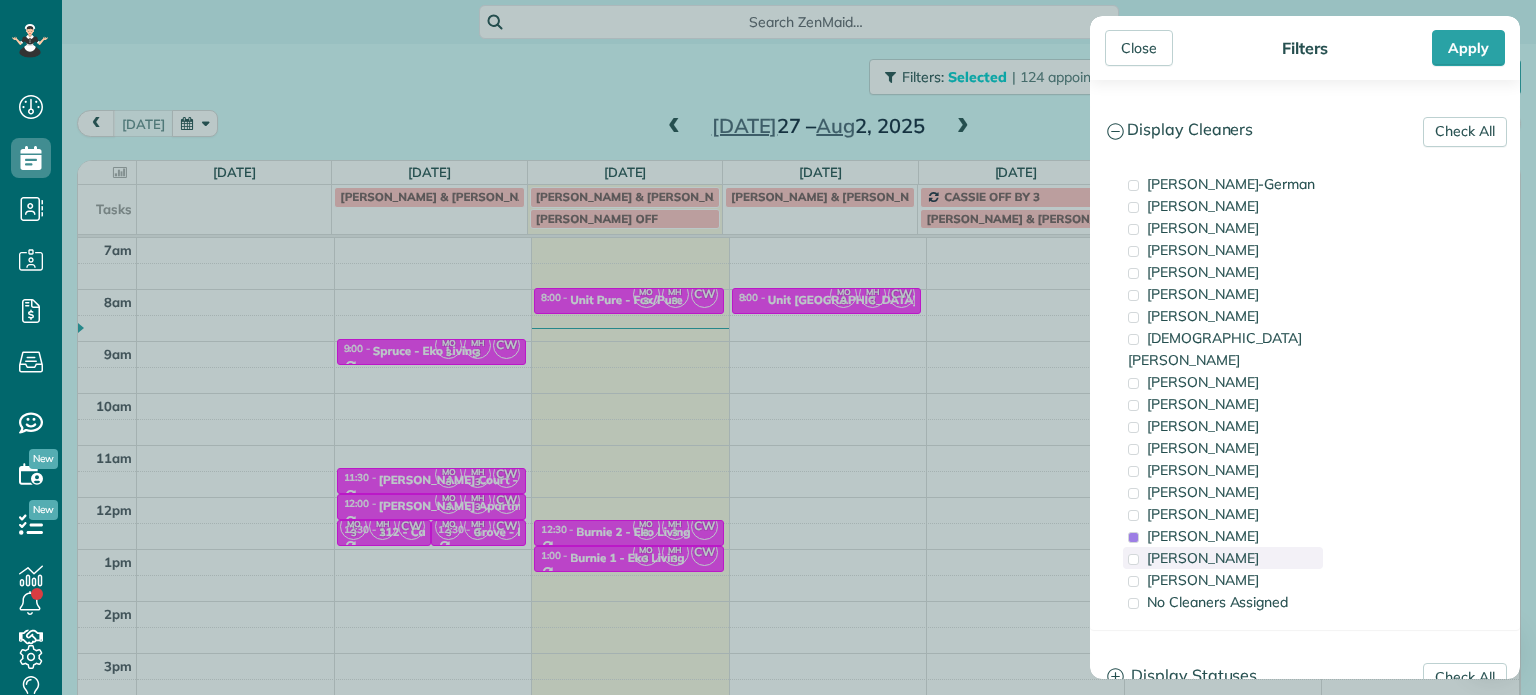 click on "[PERSON_NAME]" at bounding box center (1203, 558) 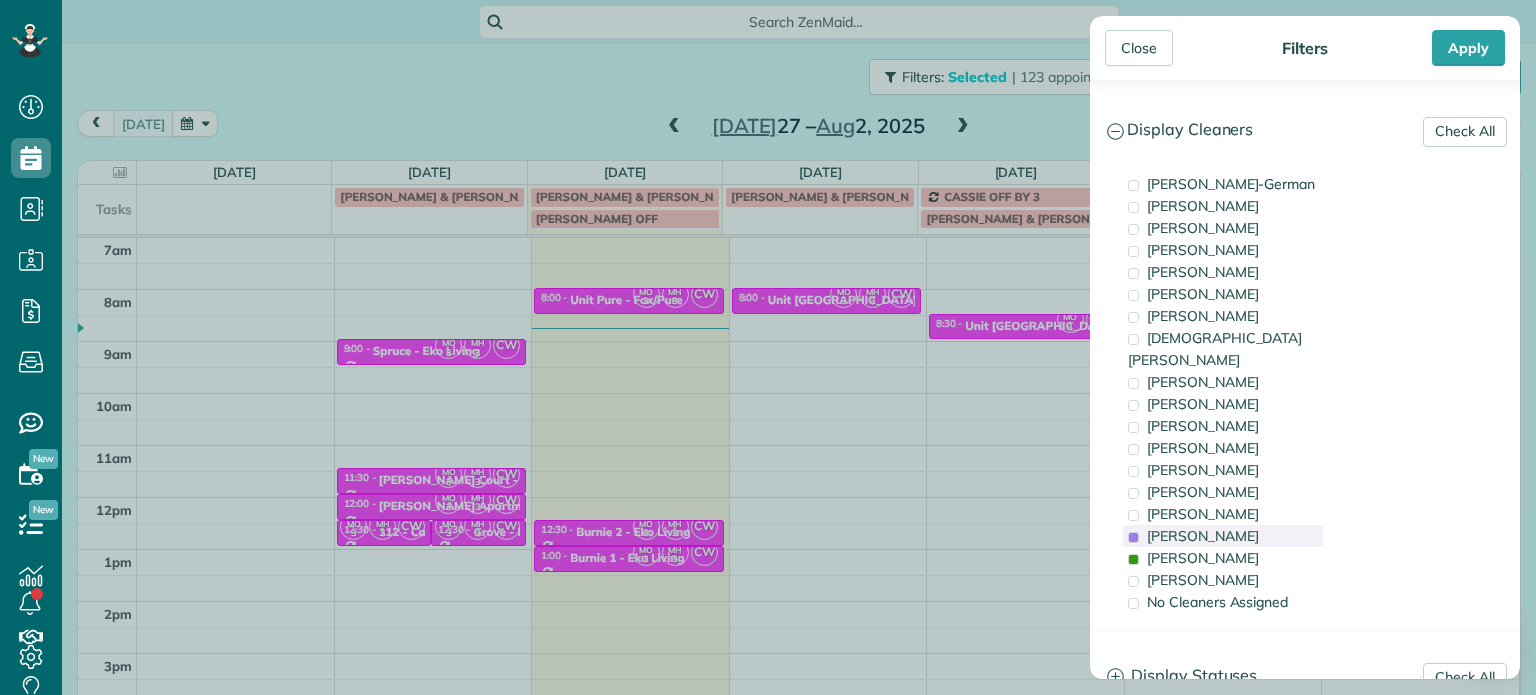 click on "[PERSON_NAME]" at bounding box center [1203, 536] 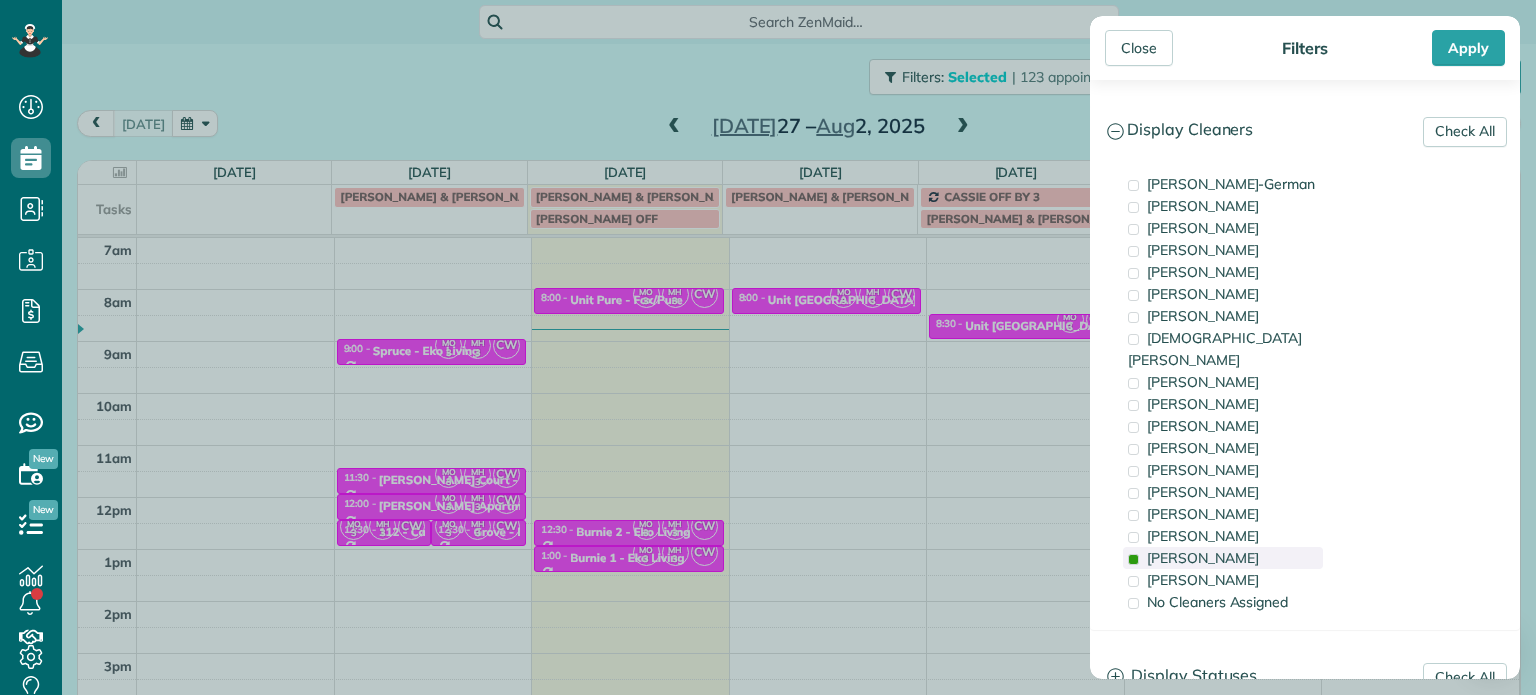 click on "[PERSON_NAME]" at bounding box center (1203, 558) 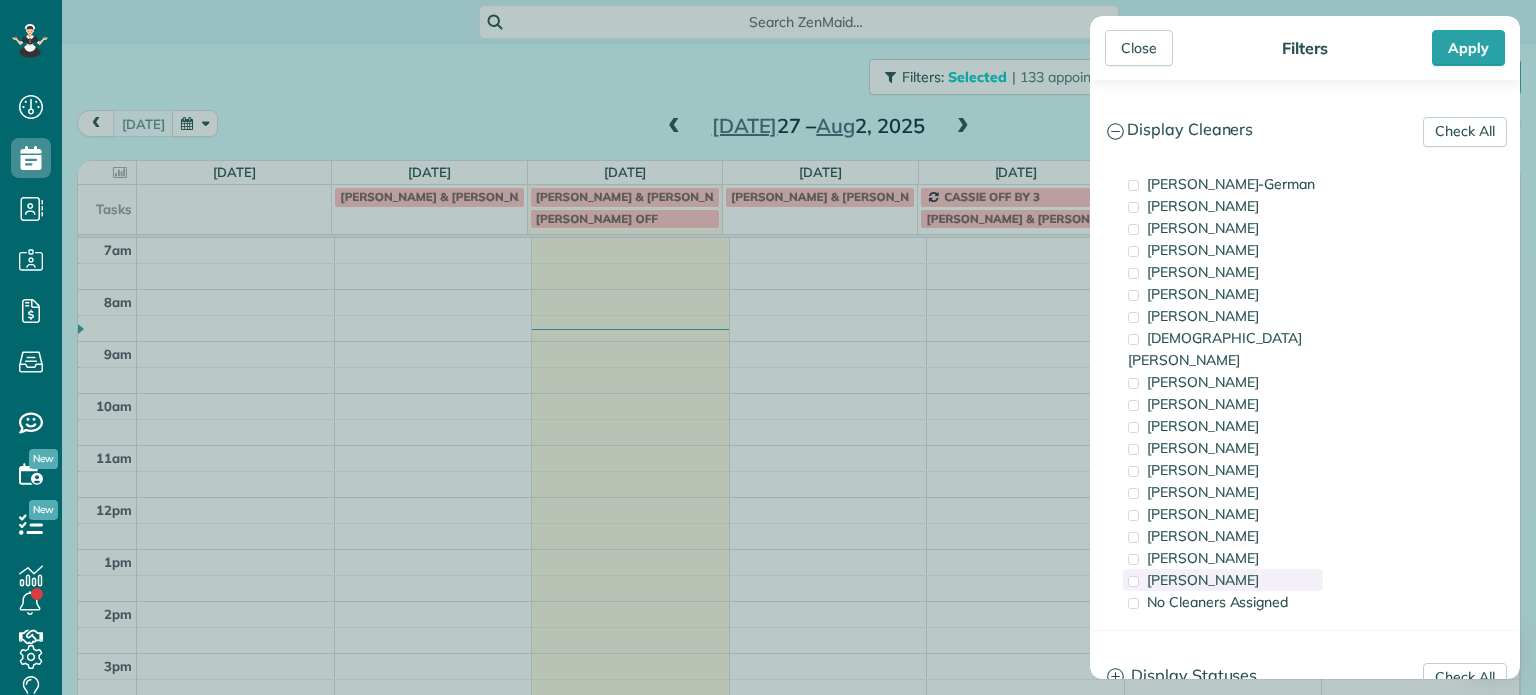 click on "[PERSON_NAME]" at bounding box center (1203, 580) 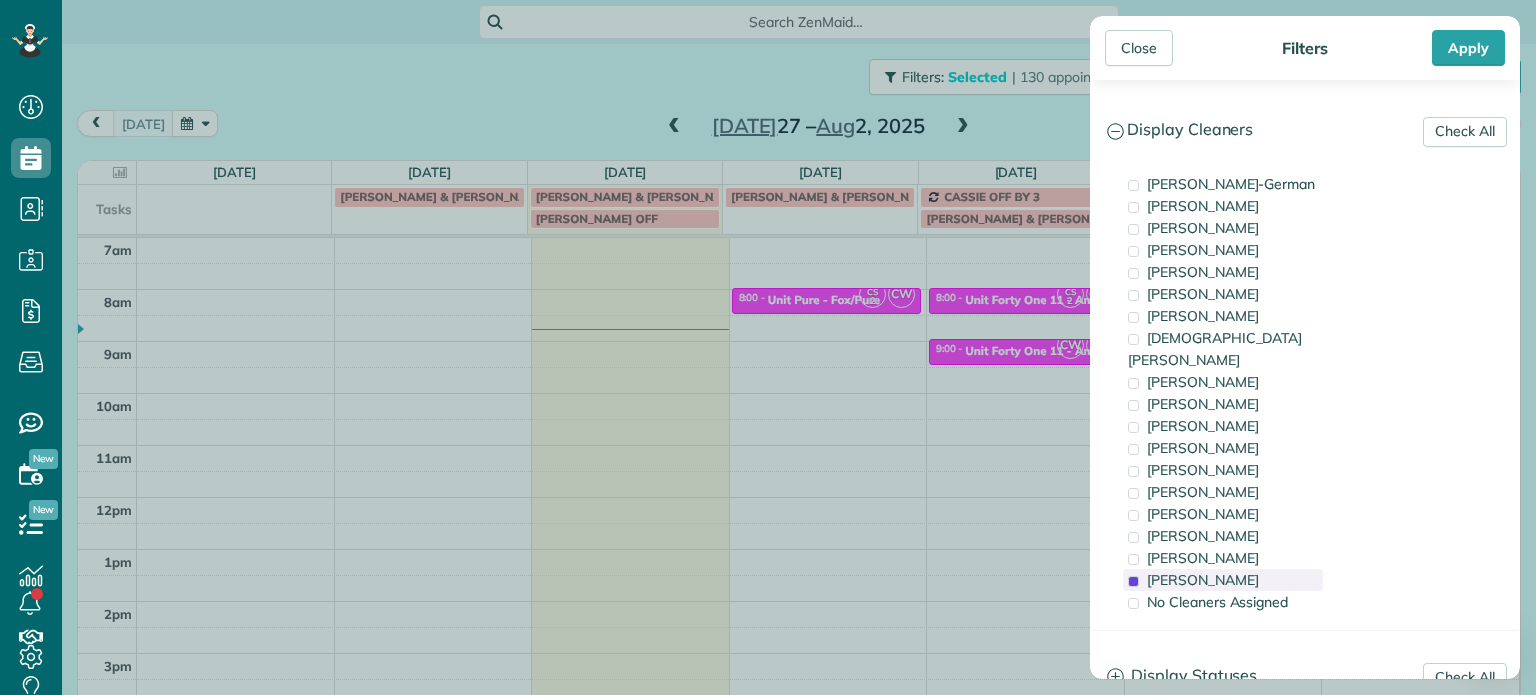click on "[PERSON_NAME]" at bounding box center [1203, 580] 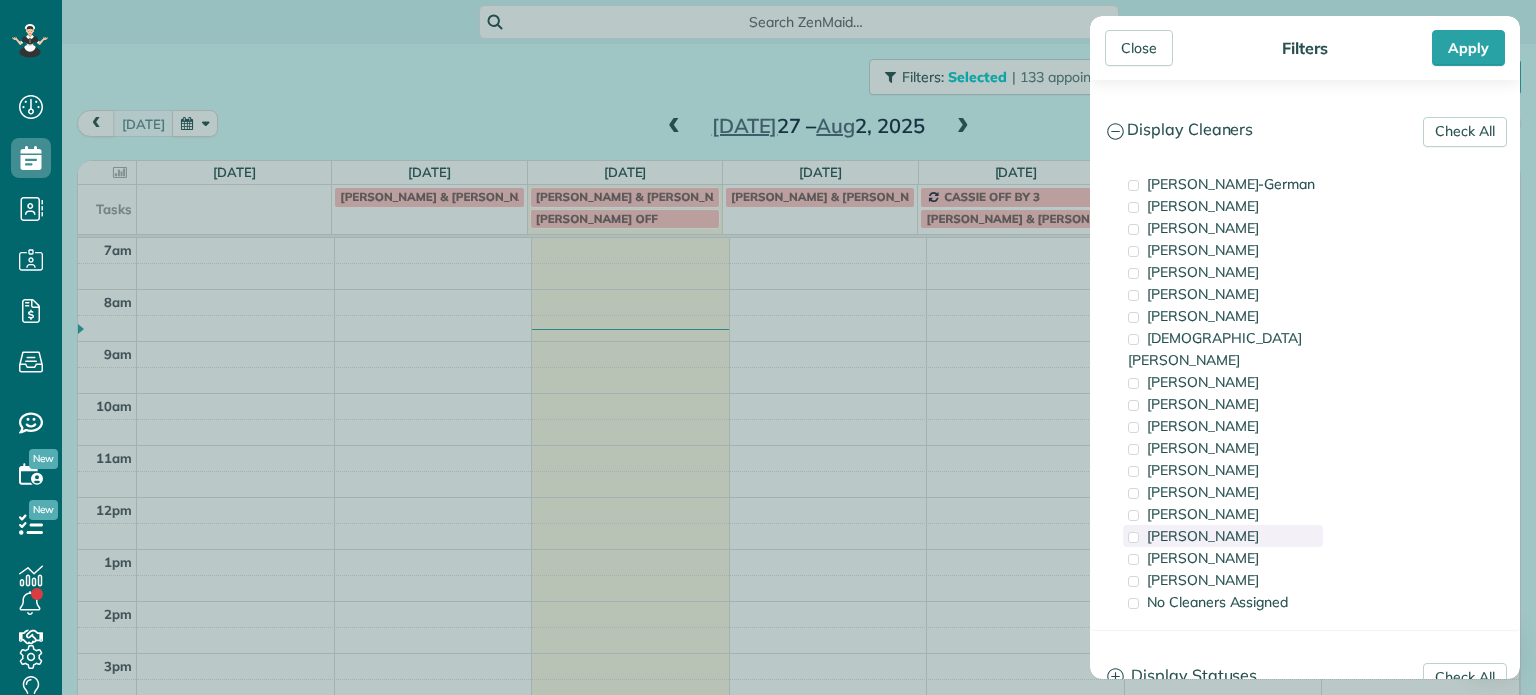 click on "[PERSON_NAME]" at bounding box center [1203, 536] 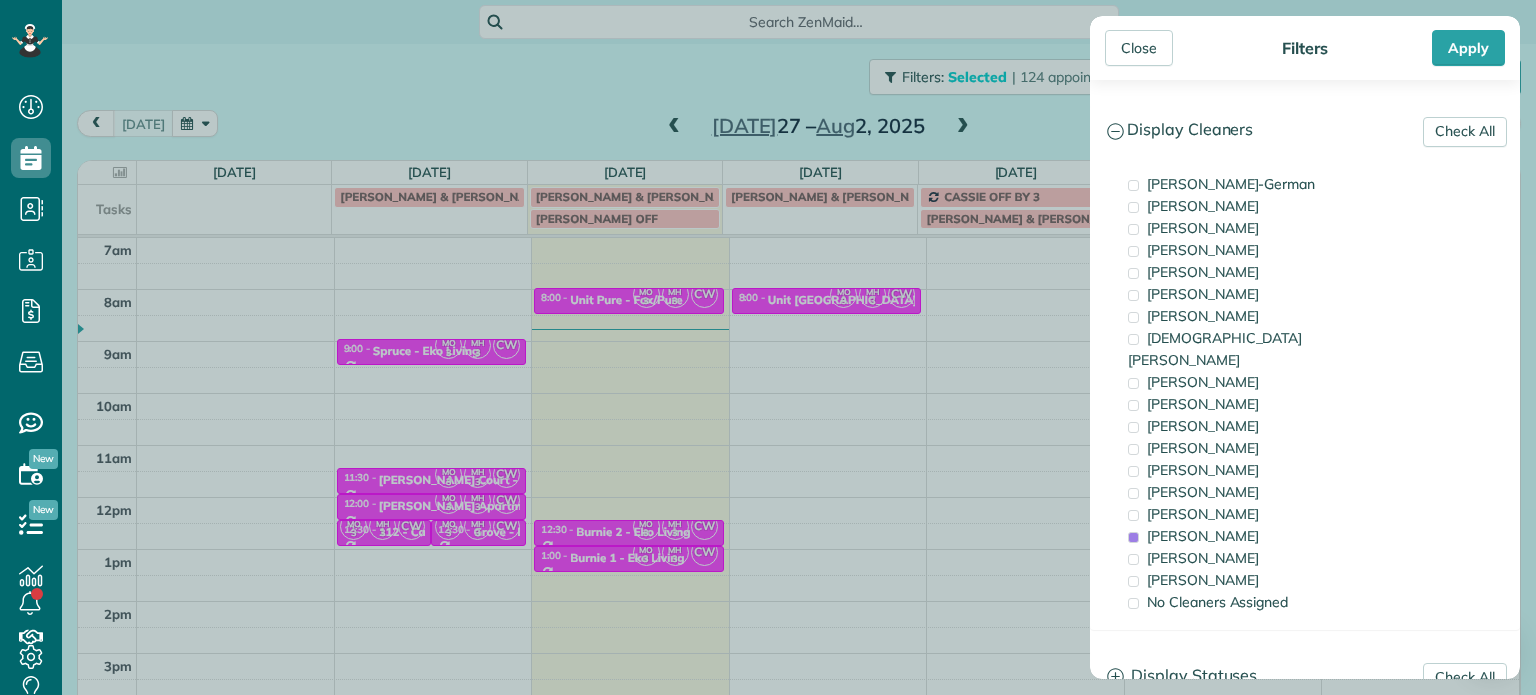 click on "Close
Filters
Apply
Check All
Display Cleaners
[PERSON_NAME]-German
[PERSON_NAME]
[PERSON_NAME]
[PERSON_NAME]
[PERSON_NAME]
[PERSON_NAME]
[PERSON_NAME]" at bounding box center (768, 347) 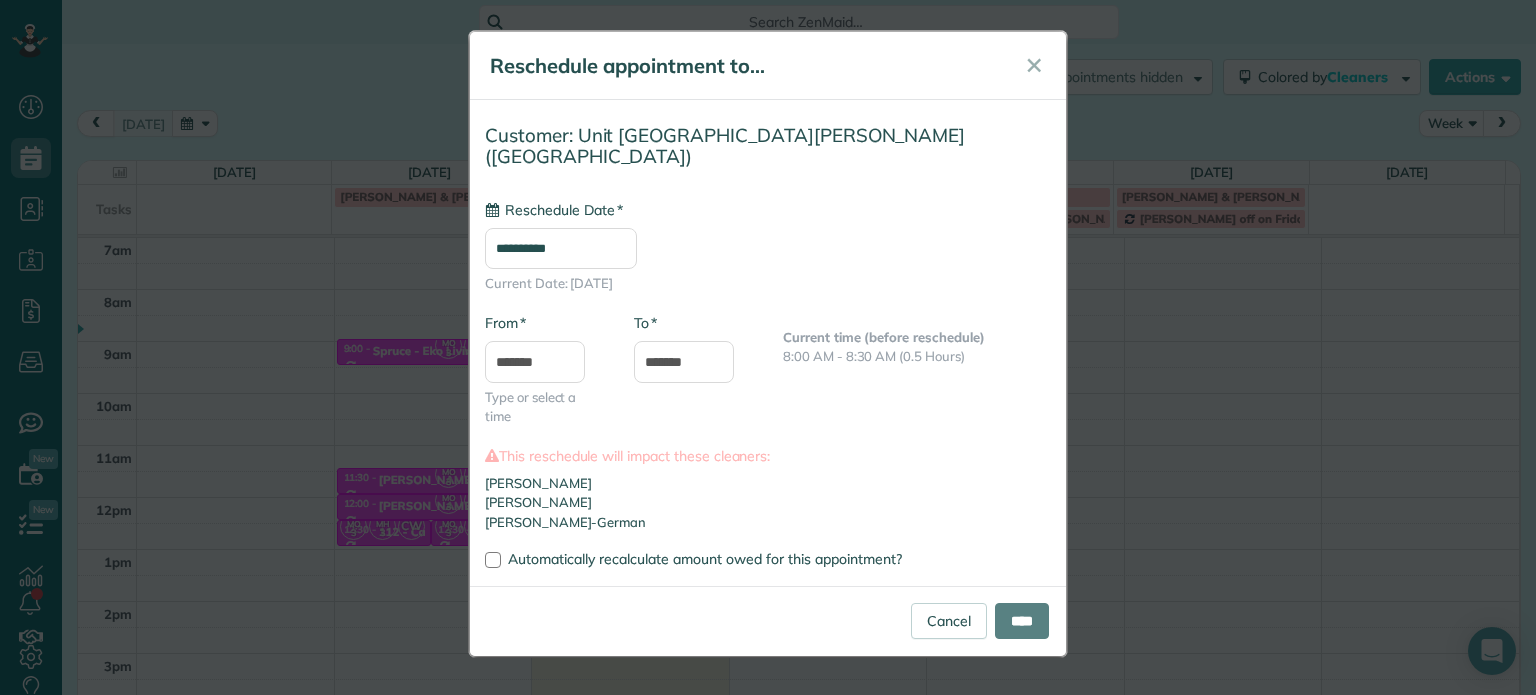 type on "**********" 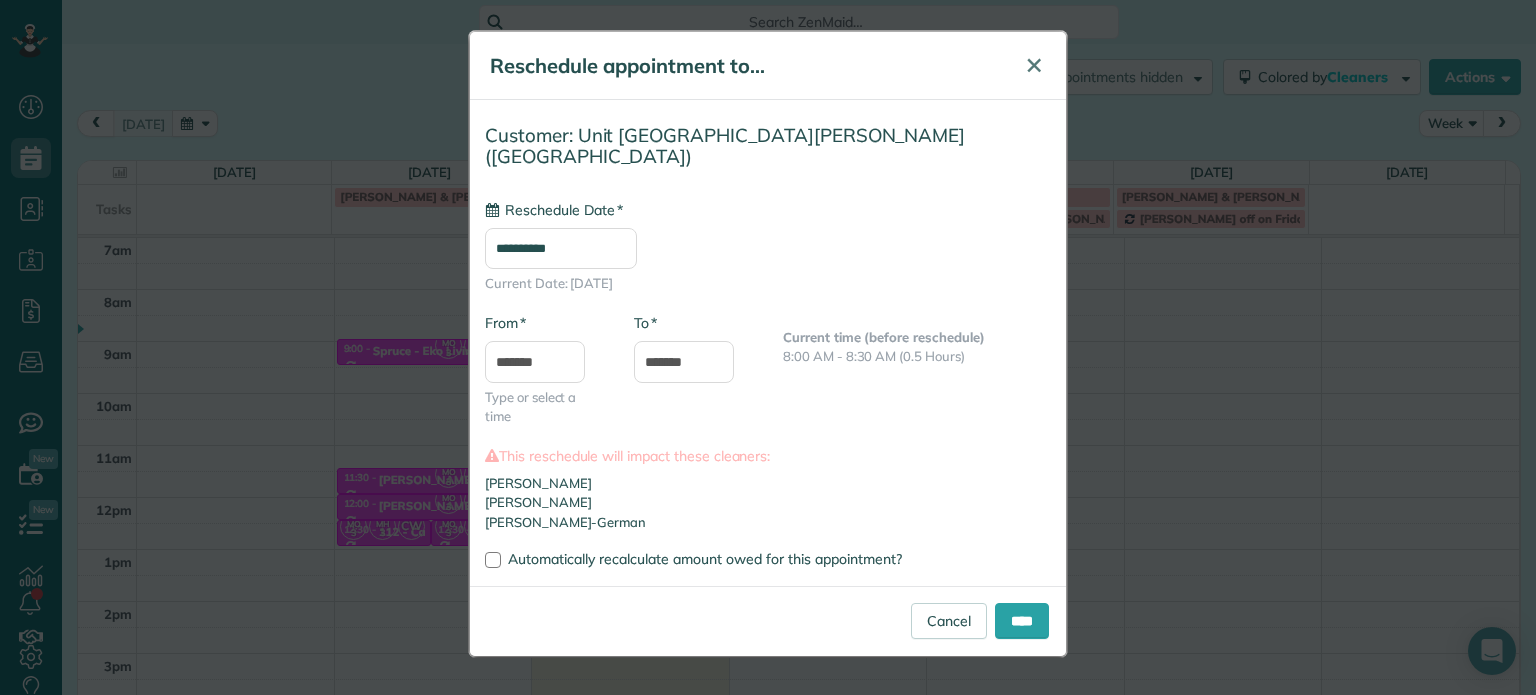 click on "✕" at bounding box center (1034, 65) 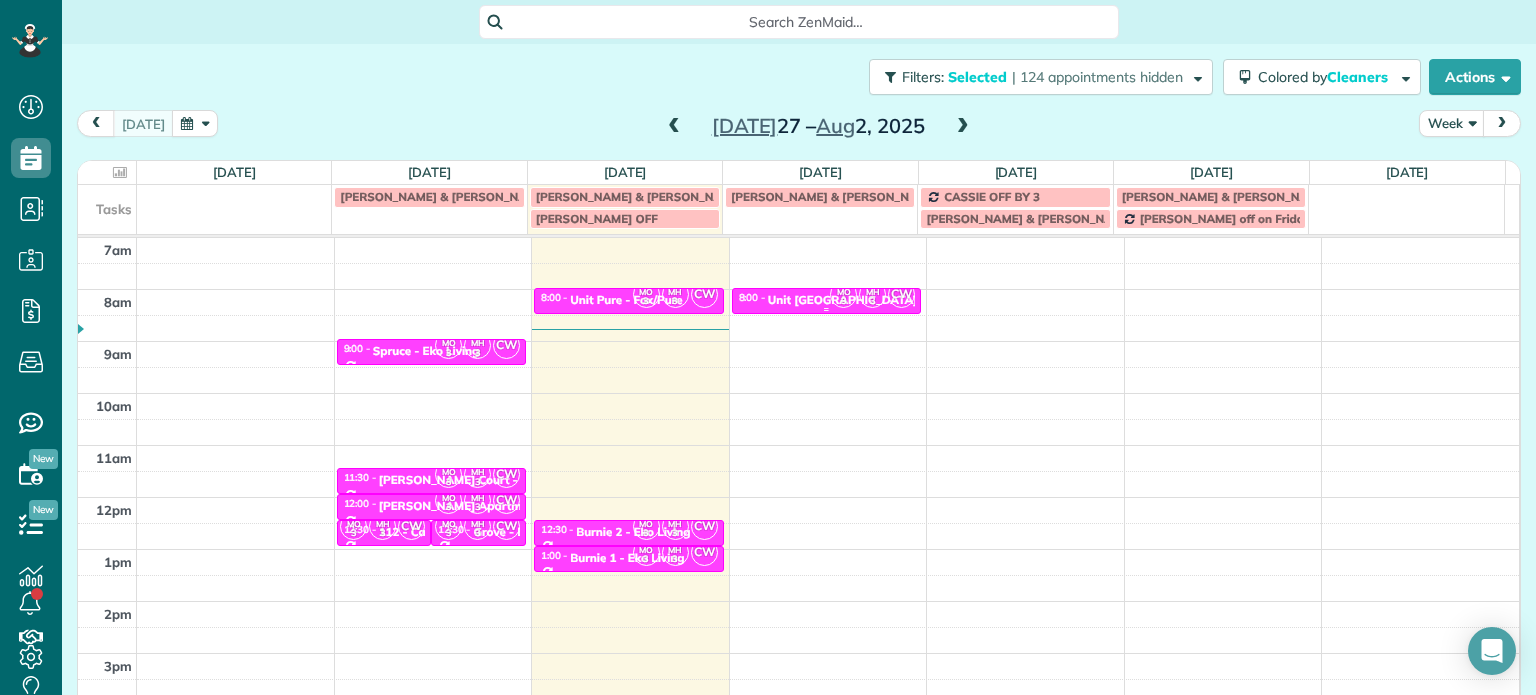 click on "8:00 - 8:30 Unit [GEOGRAPHIC_DATA][PERSON_NAME][GEOGRAPHIC_DATA]" at bounding box center [827, 299] 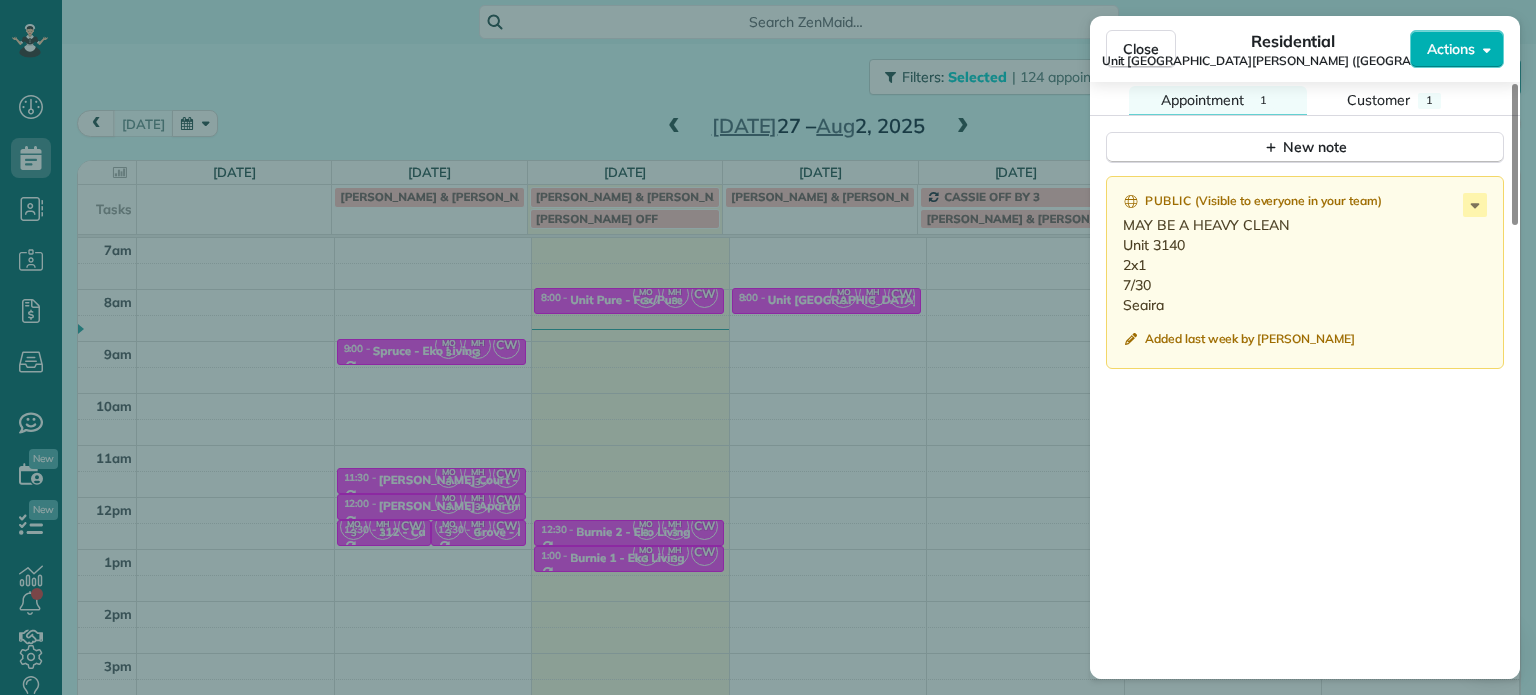 scroll, scrollTop: 1700, scrollLeft: 0, axis: vertical 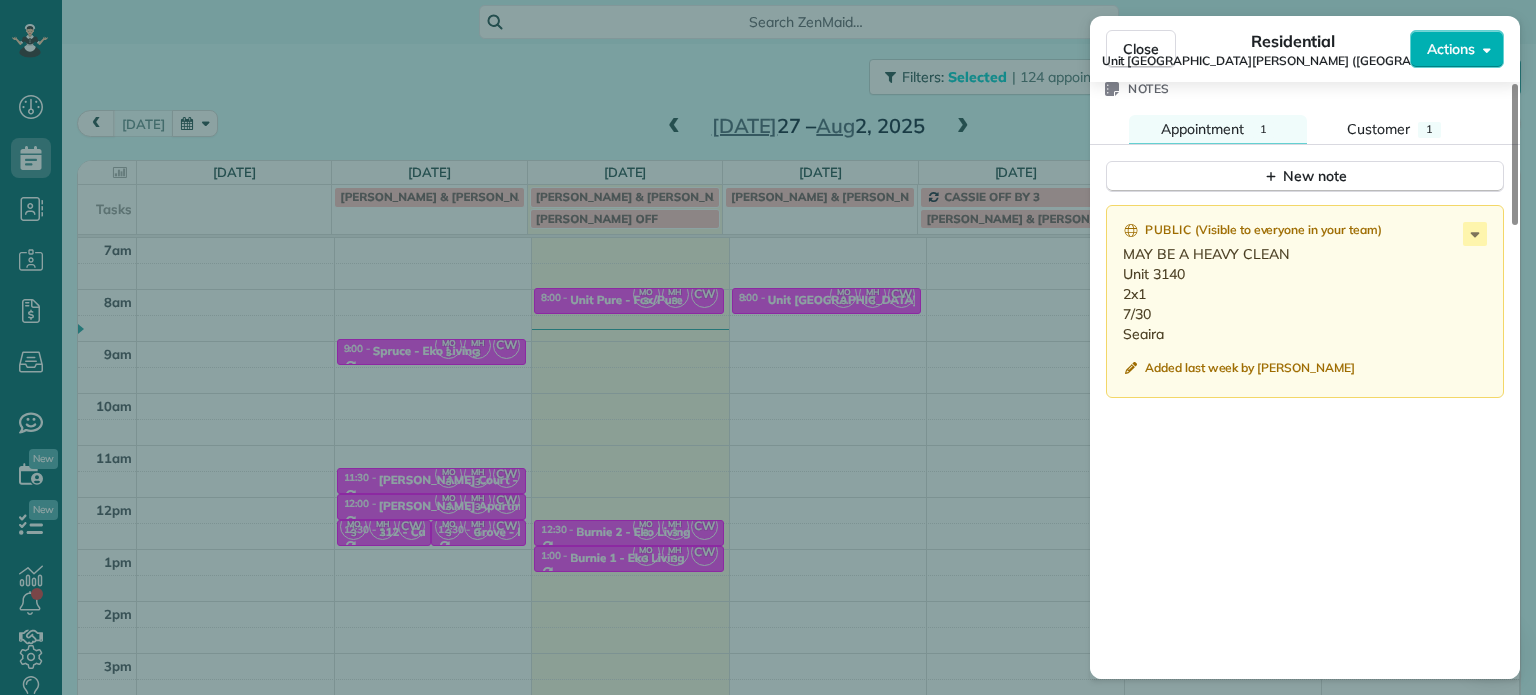 click on "Close Residential [GEOGRAPHIC_DATA][PERSON_NAME] ([GEOGRAPHIC_DATA]) Actions Status Active Unit [GEOGRAPHIC_DATA][PERSON_NAME] ([GEOGRAPHIC_DATA]) · Open profile HOME [PHONE_NUMBER] Copy No email on record Add email View Details Residential [DATE] ( [DATE] ) 8:00 AM 8:30 AM 30 minutes One time [STREET_ADDRESS][PERSON_NAME] Service was not rated yet Setup ratings Cleaners Time in and out Assign Invite Cleaners [PERSON_NAME] 8:00 AM 8:30 AM [PERSON_NAME] 8:00 AM 8:30 AM [PERSON_NAME]-German 8:00 AM 8:30 AM Checklist Try Now Keep this appointment up to your standards. Stay on top of every detail, keep your cleaners organised, and your client happy. Assign a checklist Watch a 5 min demo Billing Billing actions Service Add an item Overcharge $0.00 Discount $0.00 Coupon discount - Primary tax - Secondary tax - Total appointment price $0.00 Tips collected New feature! $0.00 [PERSON_NAME] as paid Total including tip $0.00 Get paid online in no-time! Send an invoice and reward your cleaners with tips Charge customer credit card" at bounding box center (768, 347) 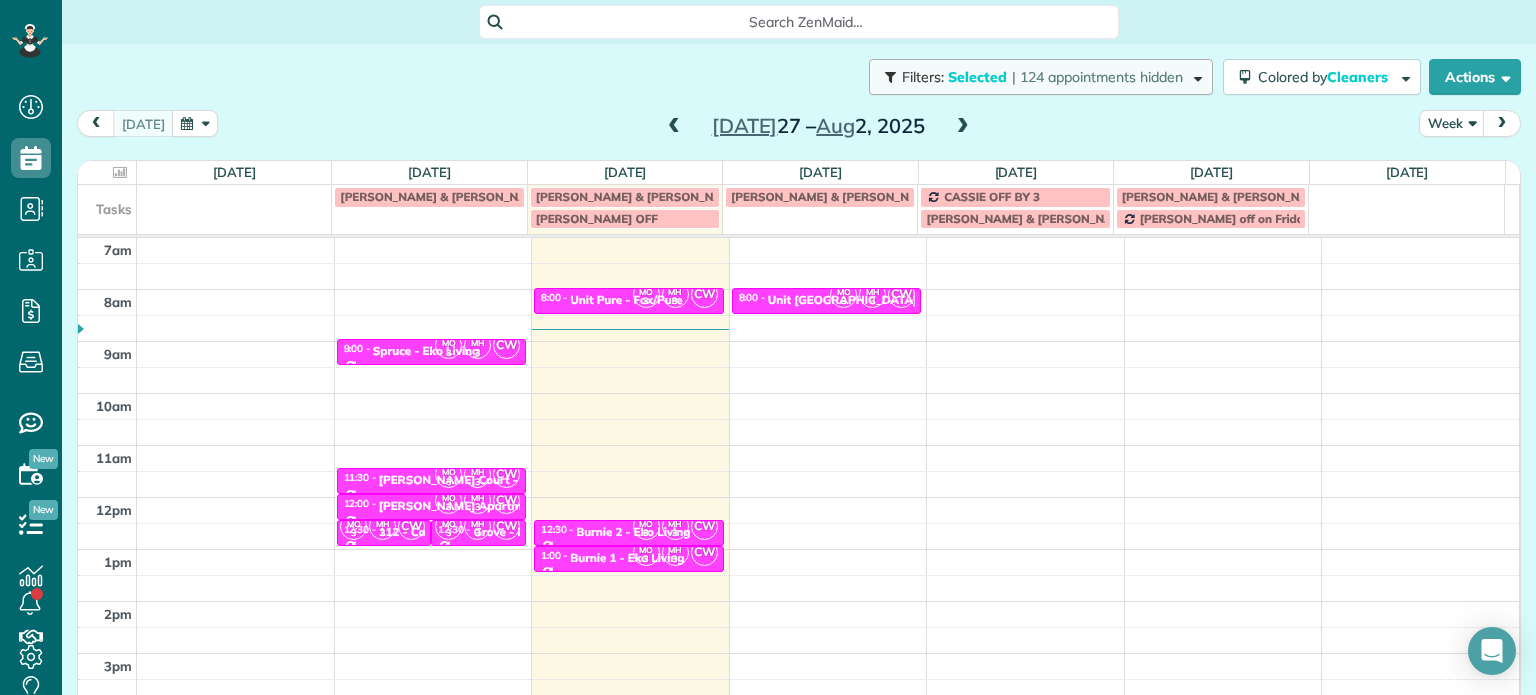 click on "|  124 appointments hidden" at bounding box center [1097, 77] 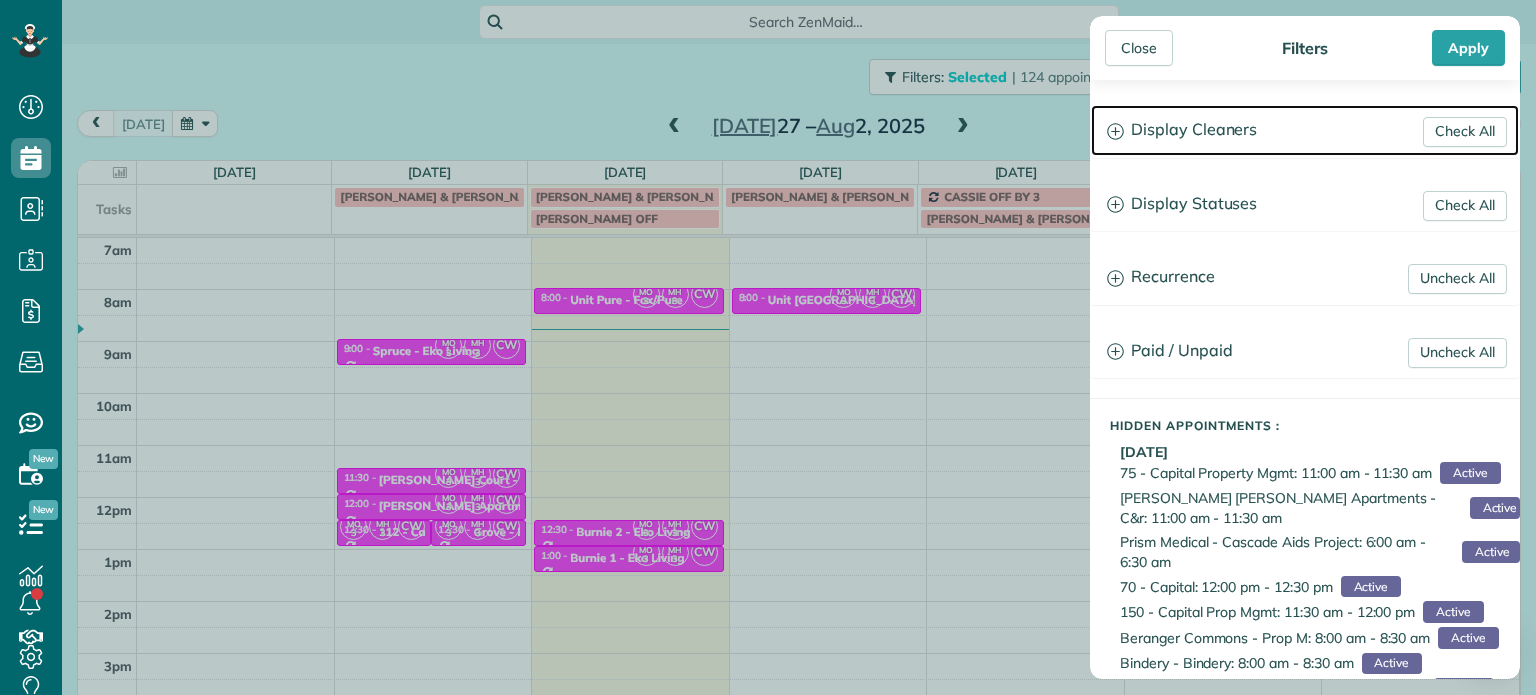 click on "Display Cleaners" at bounding box center (1305, 130) 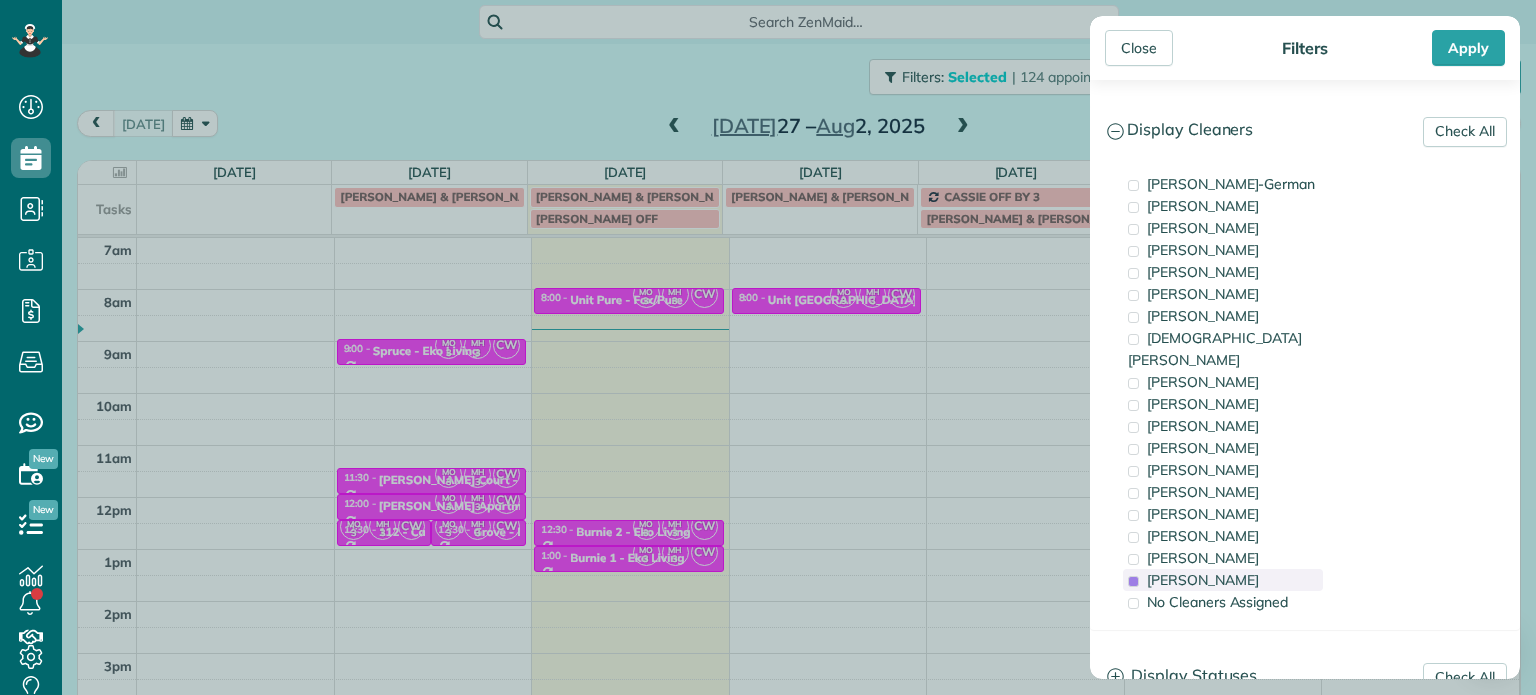 click on "[PERSON_NAME]" at bounding box center (1203, 580) 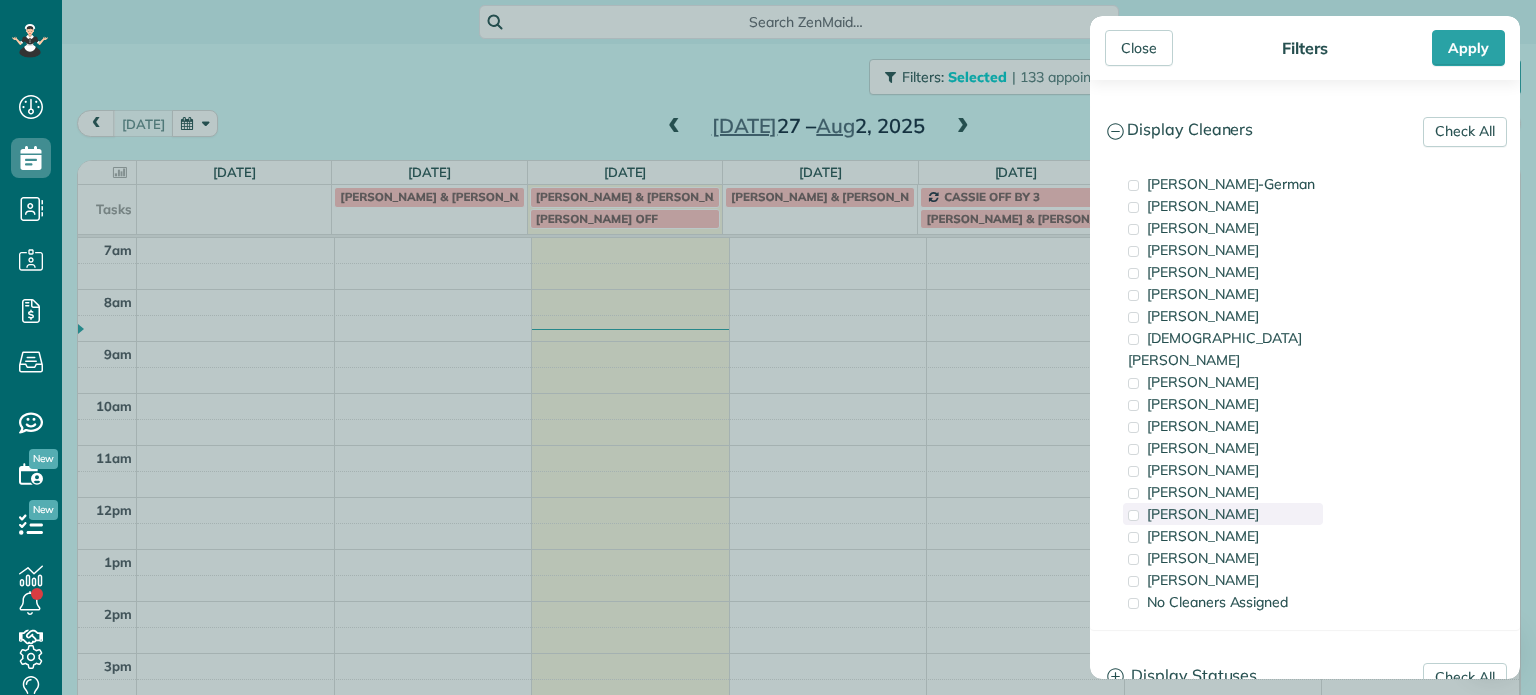 click on "[PERSON_NAME]" at bounding box center [1203, 514] 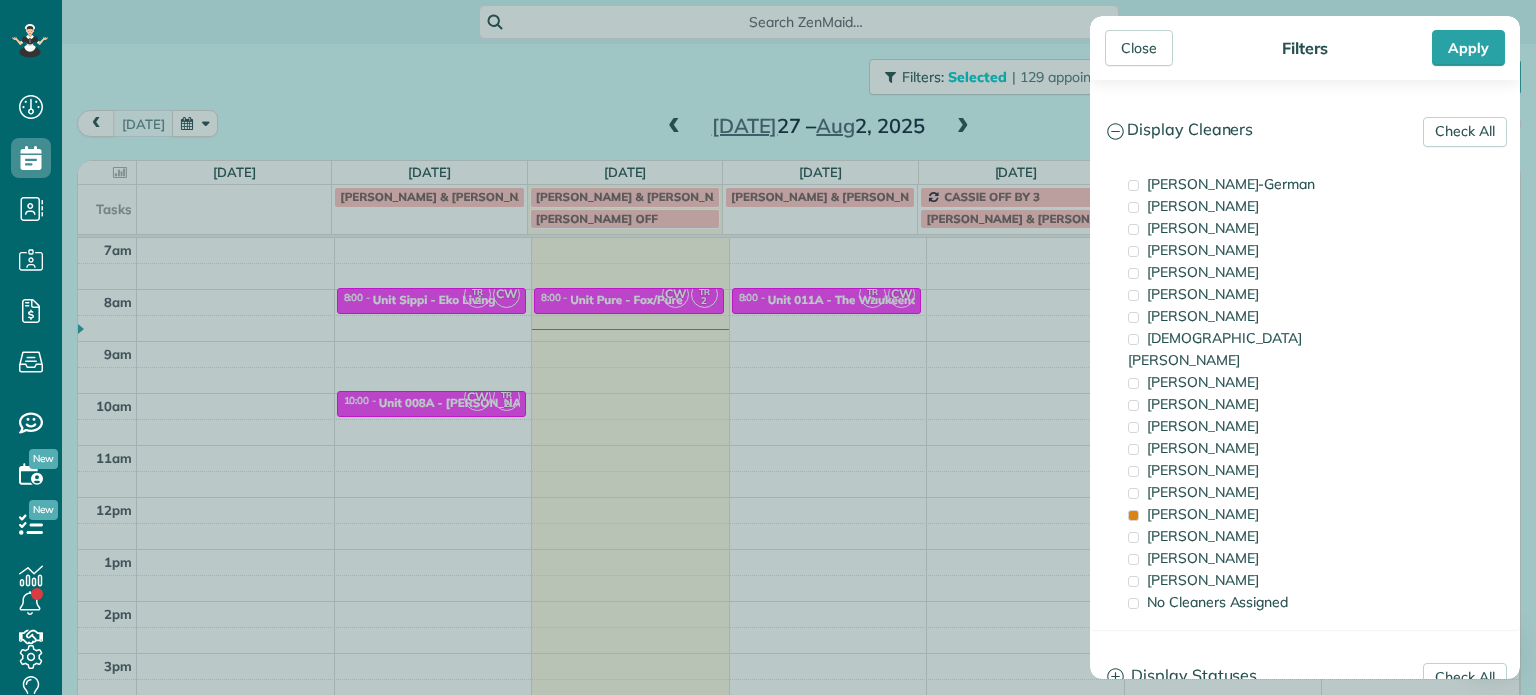 click on "Close
Filters
Apply
Check All
Display Cleaners
[PERSON_NAME]-German
[PERSON_NAME]
[PERSON_NAME]
[PERSON_NAME]
[PERSON_NAME]
[PERSON_NAME]
[PERSON_NAME]" at bounding box center (768, 347) 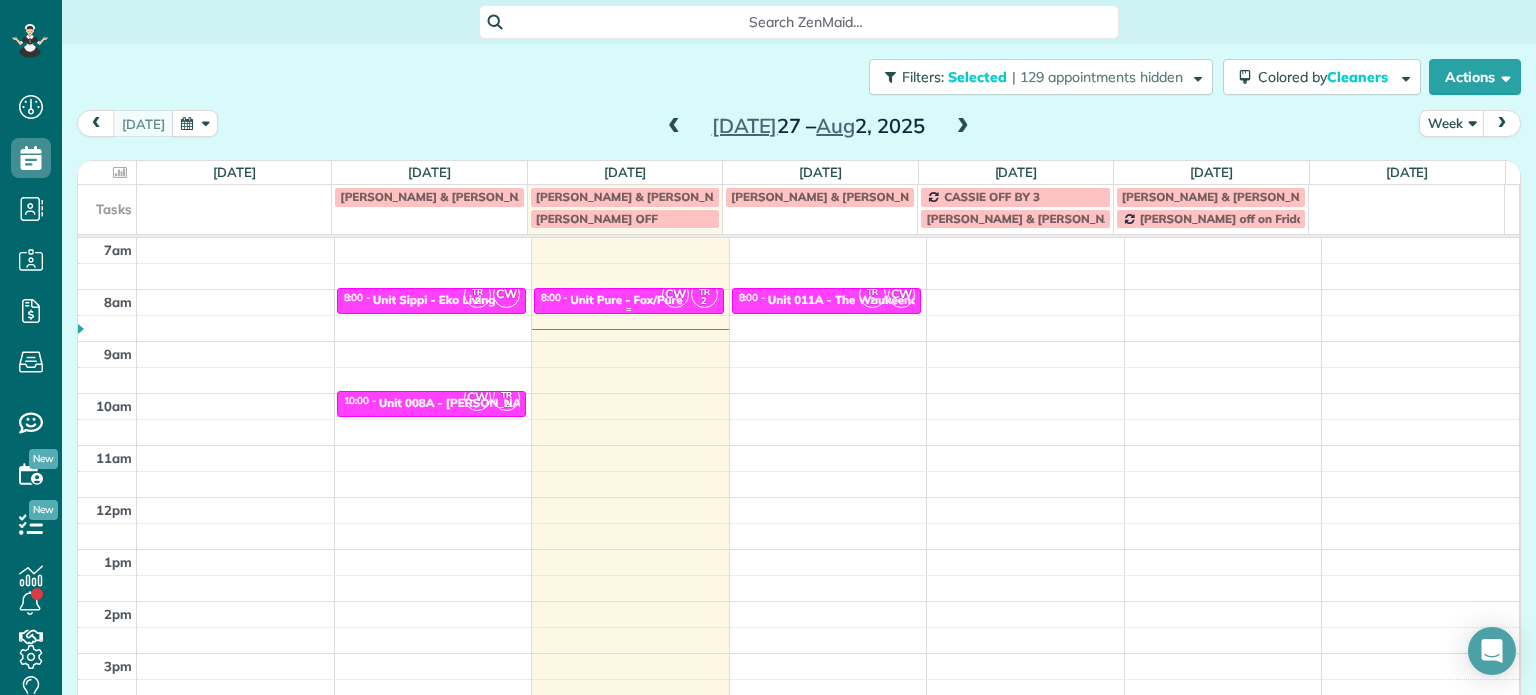 click on "Unit Pure - Fox/Pure" at bounding box center (626, 300) 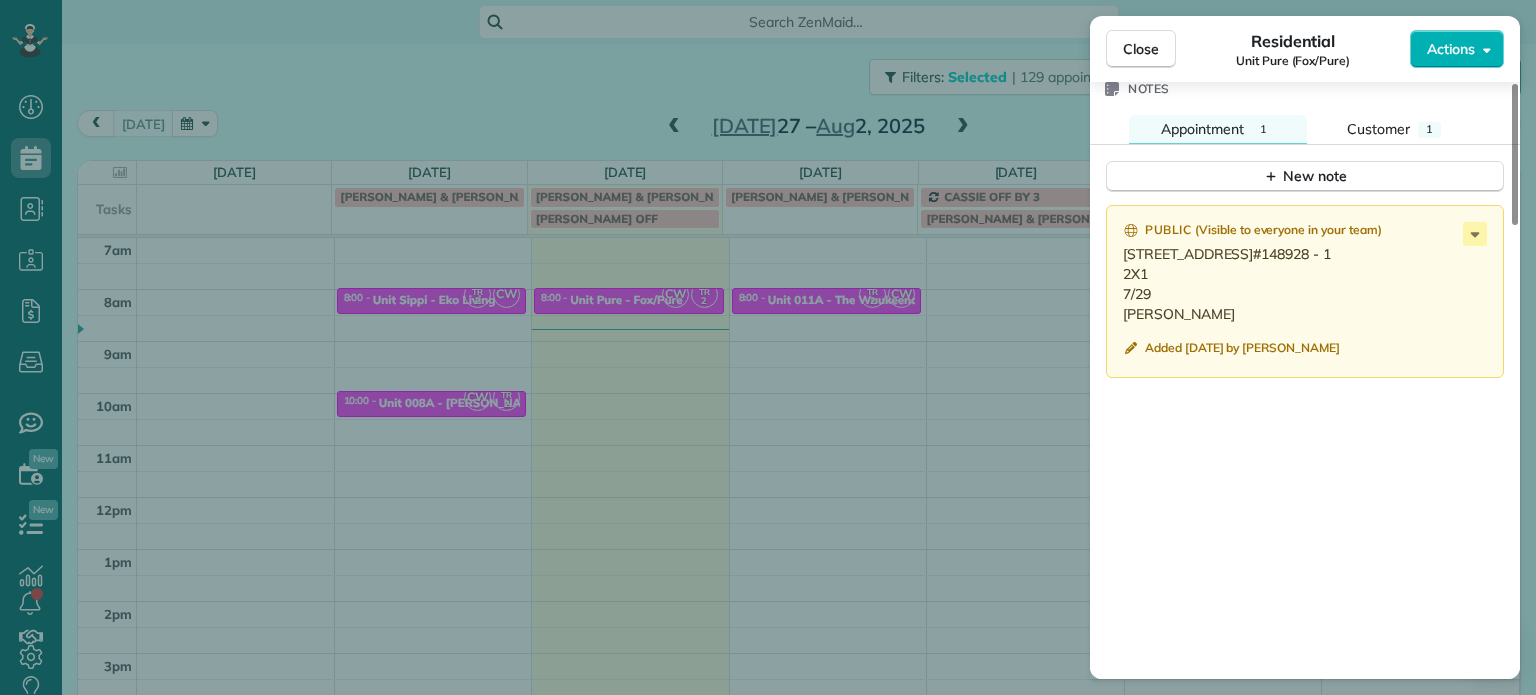 scroll, scrollTop: 1700, scrollLeft: 0, axis: vertical 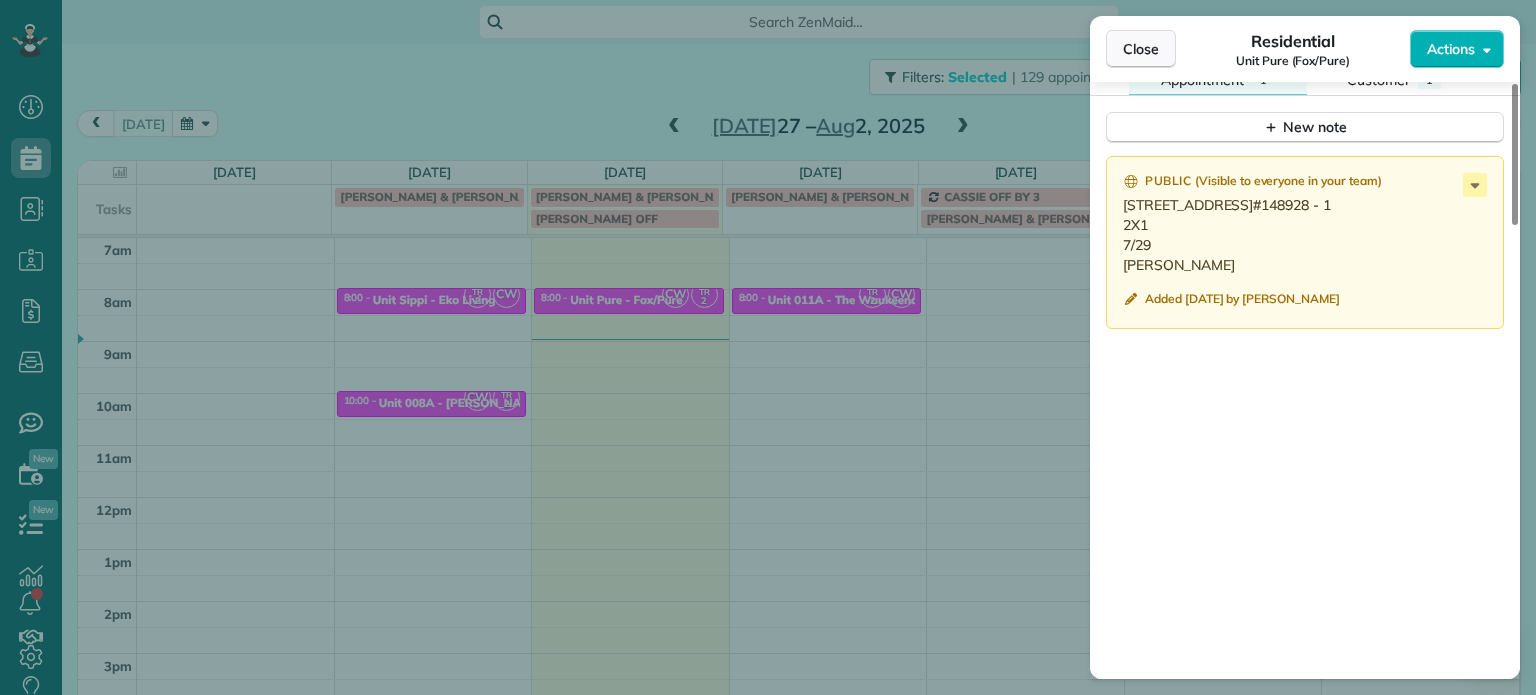 click on "Close" at bounding box center (1141, 49) 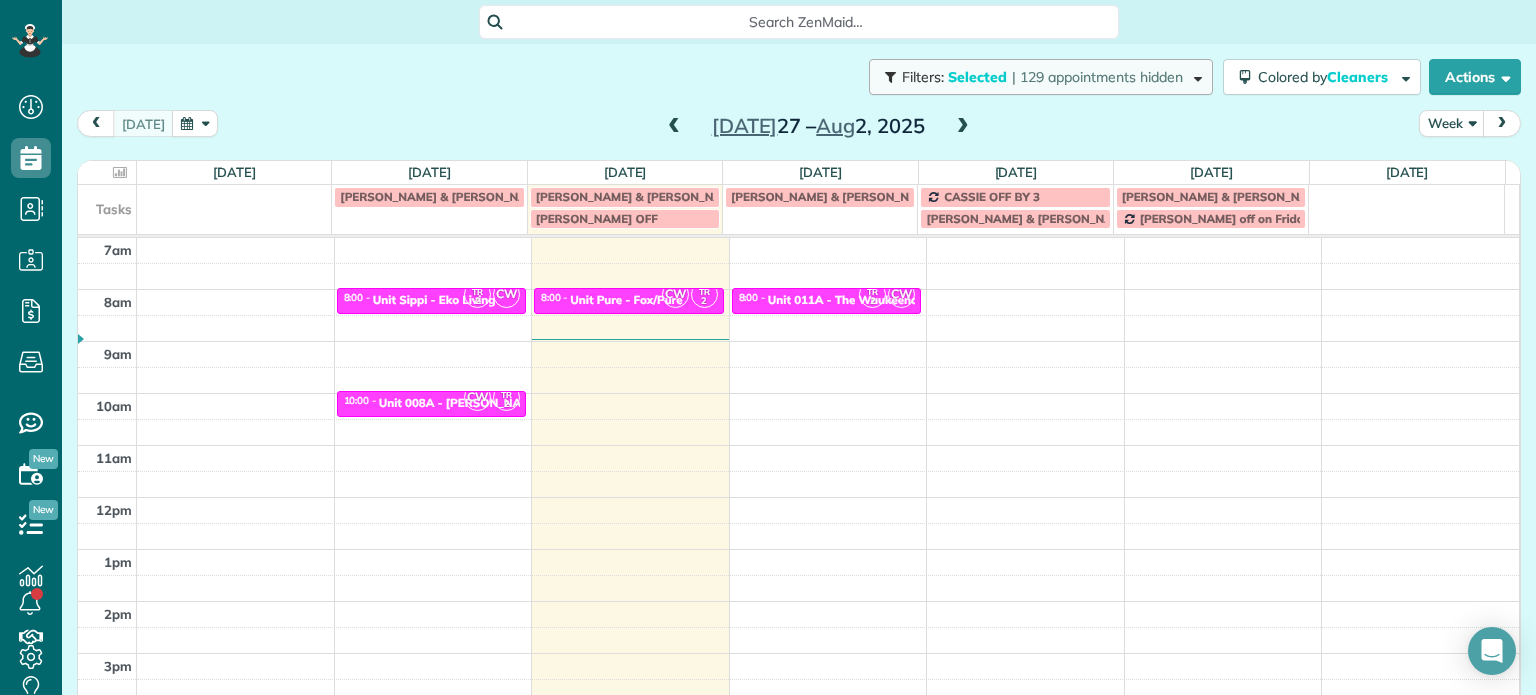 click on "|  129 appointments hidden" at bounding box center (1097, 77) 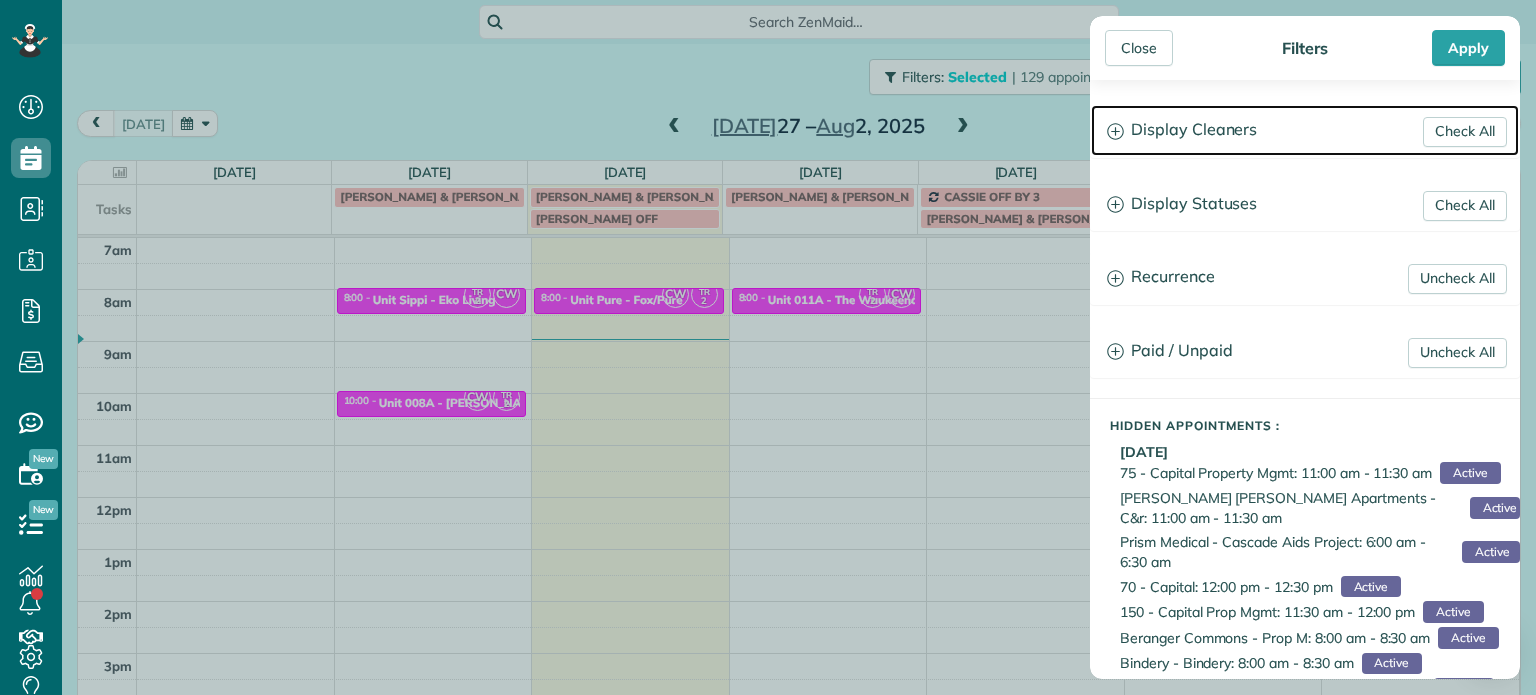 click on "Display Cleaners" at bounding box center (1305, 130) 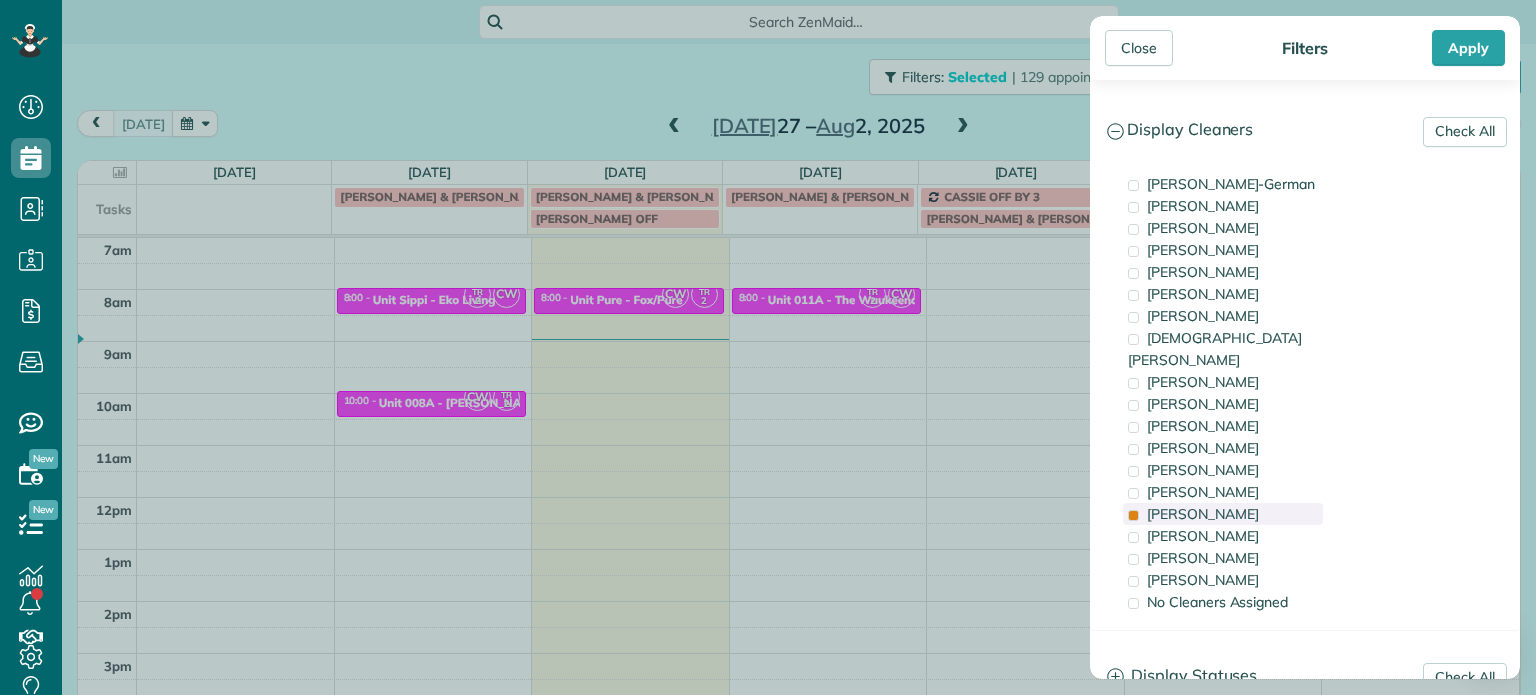 click on "[PERSON_NAME]" at bounding box center [1203, 514] 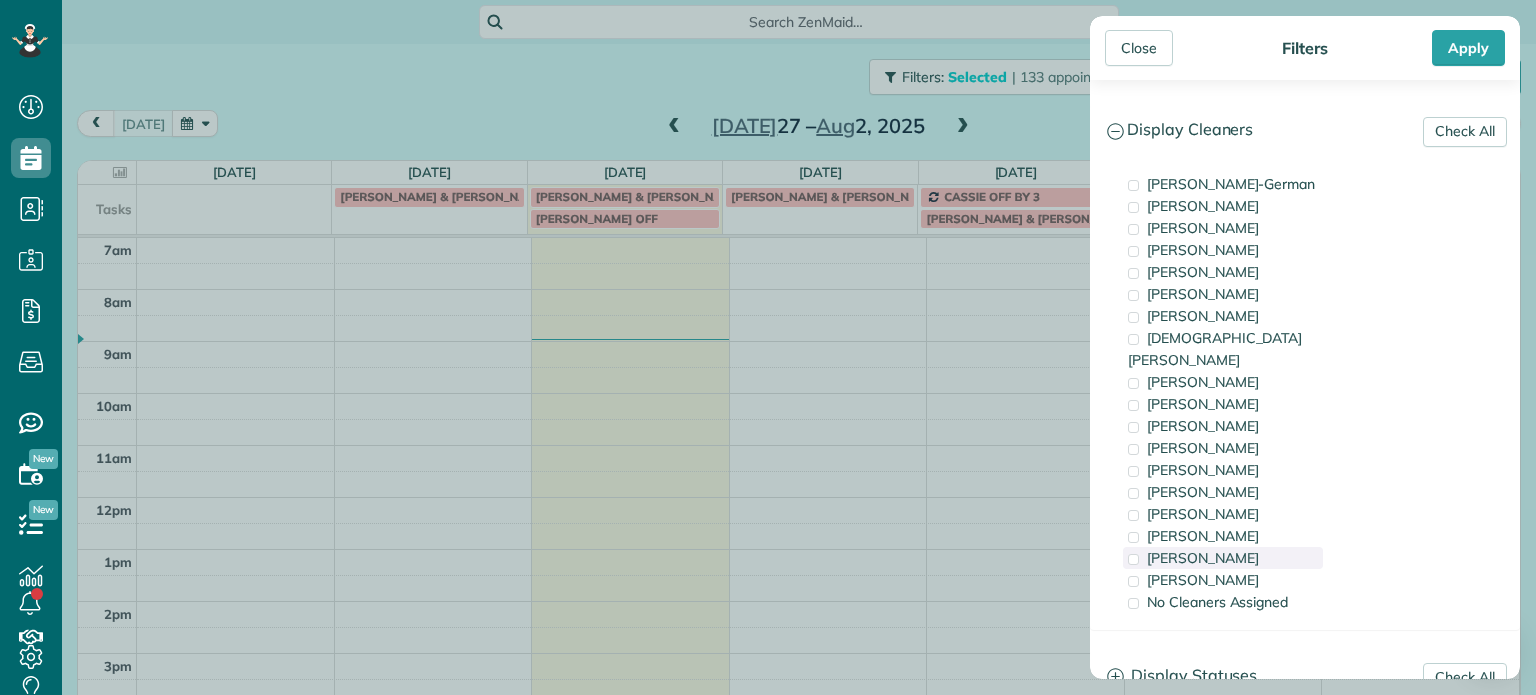 click on "[PERSON_NAME]" at bounding box center (1203, 558) 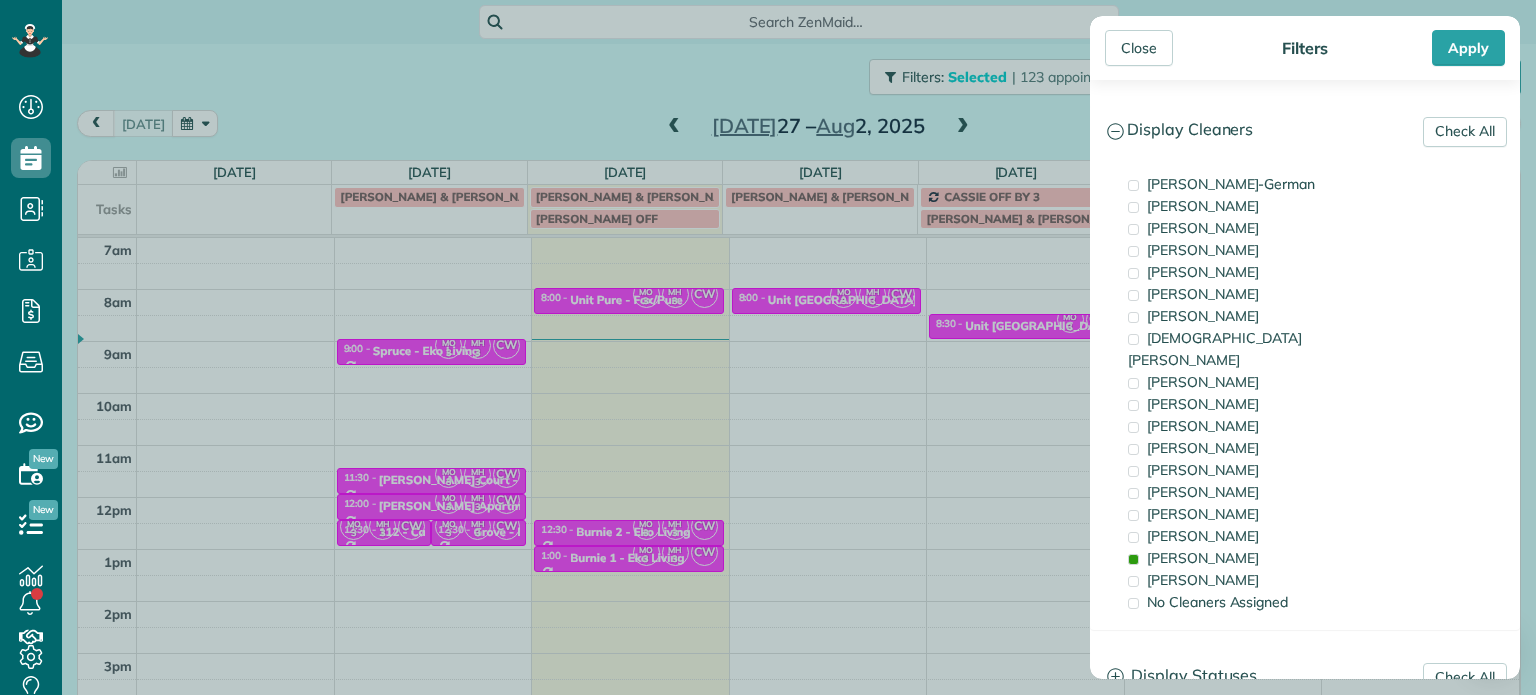 click on "Close
Filters
Apply
Check All
Display Cleaners
[PERSON_NAME]-German
[PERSON_NAME]
[PERSON_NAME]
[PERSON_NAME]
[PERSON_NAME]
[PERSON_NAME]
[PERSON_NAME]" at bounding box center [768, 347] 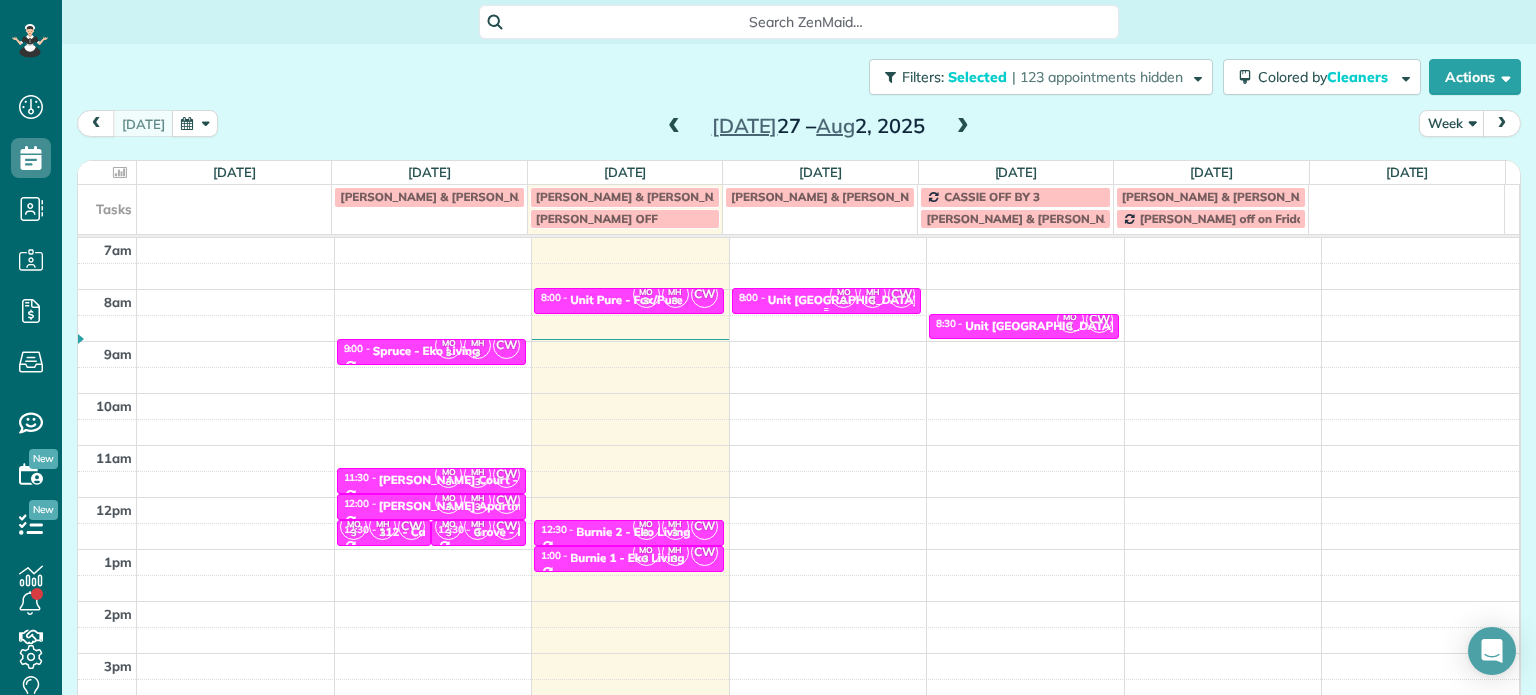 click on "3" at bounding box center [872, 301] 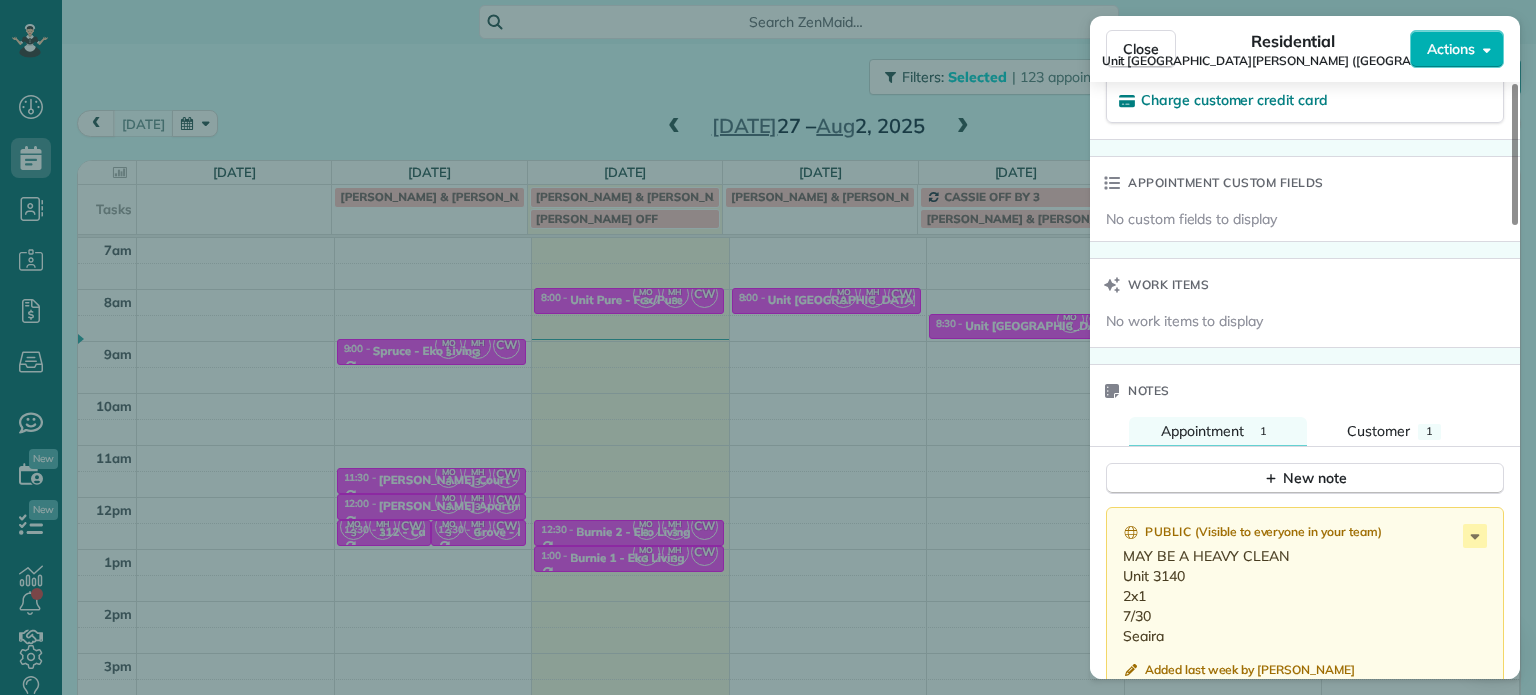 scroll, scrollTop: 1400, scrollLeft: 0, axis: vertical 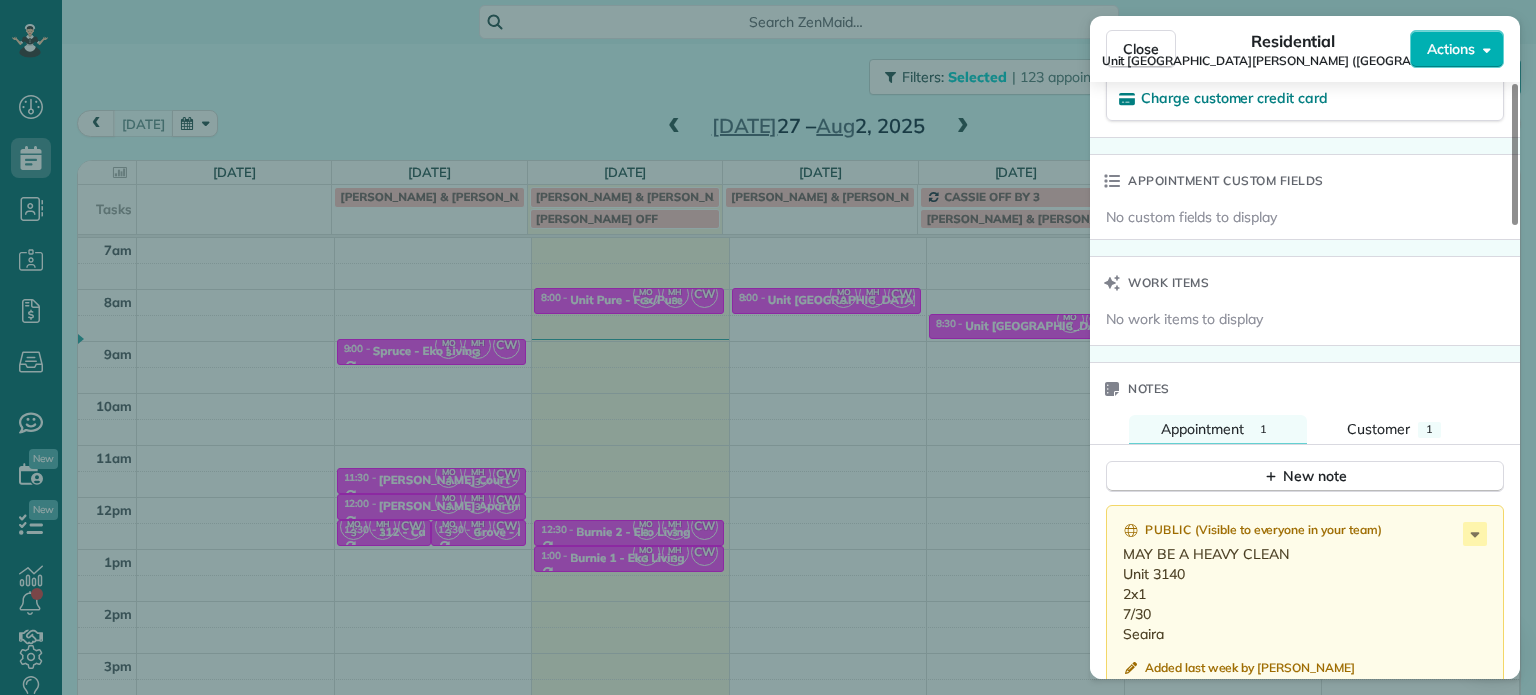 click on "Close Residential [GEOGRAPHIC_DATA][PERSON_NAME] ([GEOGRAPHIC_DATA]) Actions Status Active Unit [GEOGRAPHIC_DATA][PERSON_NAME] ([GEOGRAPHIC_DATA]) · Open profile HOME [PHONE_NUMBER] Copy No email on record Add email View Details Residential [DATE] ( [DATE] ) 8:00 AM 8:30 AM 30 minutes One time [STREET_ADDRESS][PERSON_NAME] Service was not rated yet Setup ratings Cleaners Time in and out Assign Invite Cleaners [PERSON_NAME] 8:00 AM 8:30 AM [PERSON_NAME] 8:00 AM 8:30 AM [PERSON_NAME]-German 8:00 AM 8:30 AM Checklist Try Now Keep this appointment up to your standards. Stay on top of every detail, keep your cleaners organised, and your client happy. Assign a checklist Watch a 5 min demo Billing Billing actions Service Add an item Overcharge $0.00 Discount $0.00 Coupon discount - Primary tax - Secondary tax - Total appointment price $0.00 Tips collected New feature! $0.00 [PERSON_NAME] as paid Total including tip $0.00 Get paid online in no-time! Send an invoice and reward your cleaners with tips Charge customer credit card" at bounding box center (768, 347) 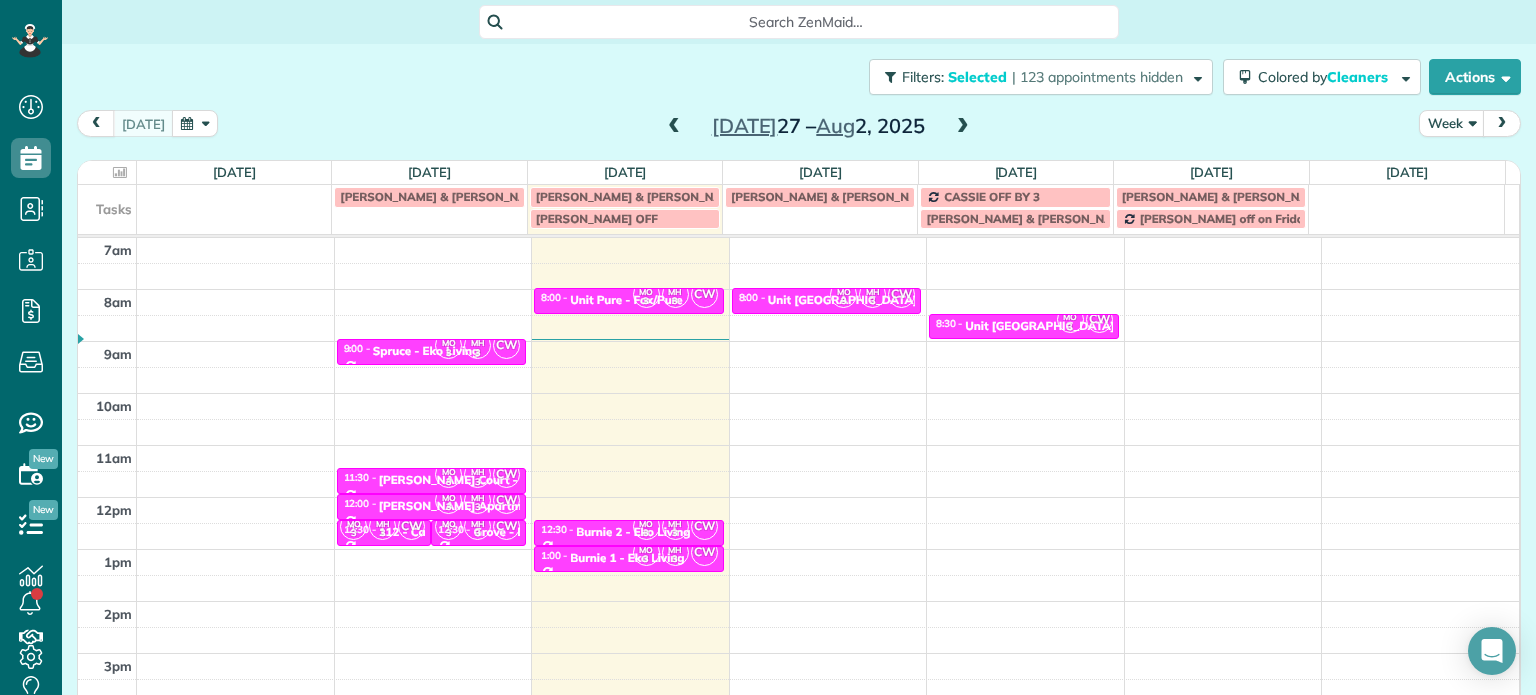 click at bounding box center (674, 127) 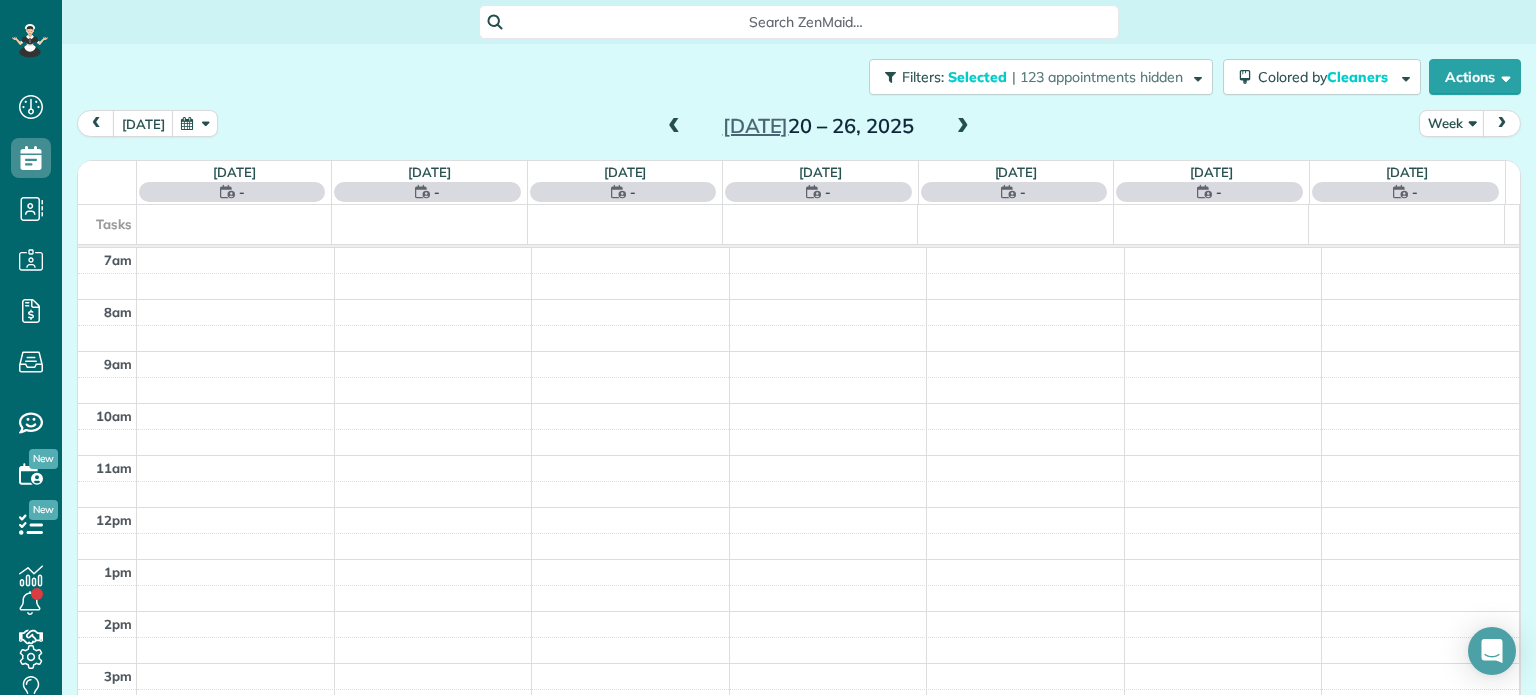 click at bounding box center [674, 127] 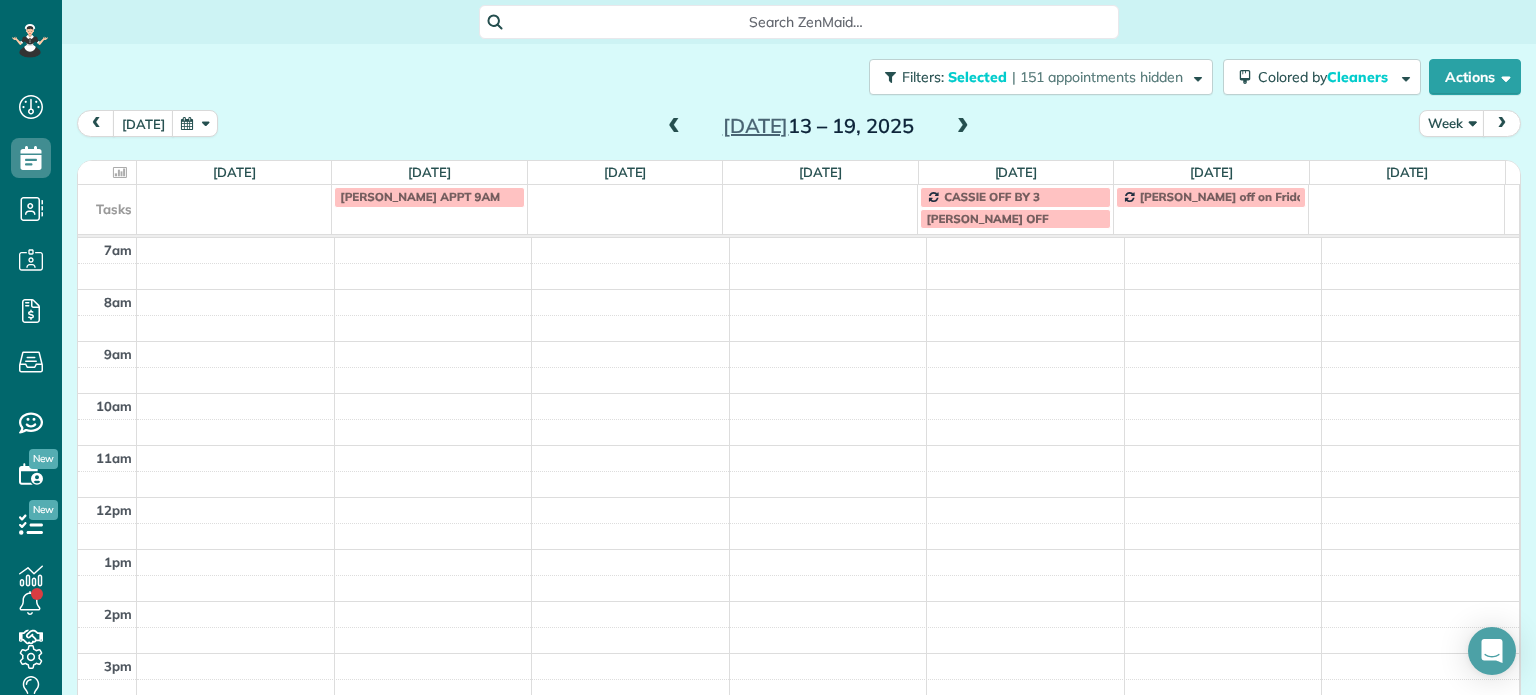 click at bounding box center [674, 127] 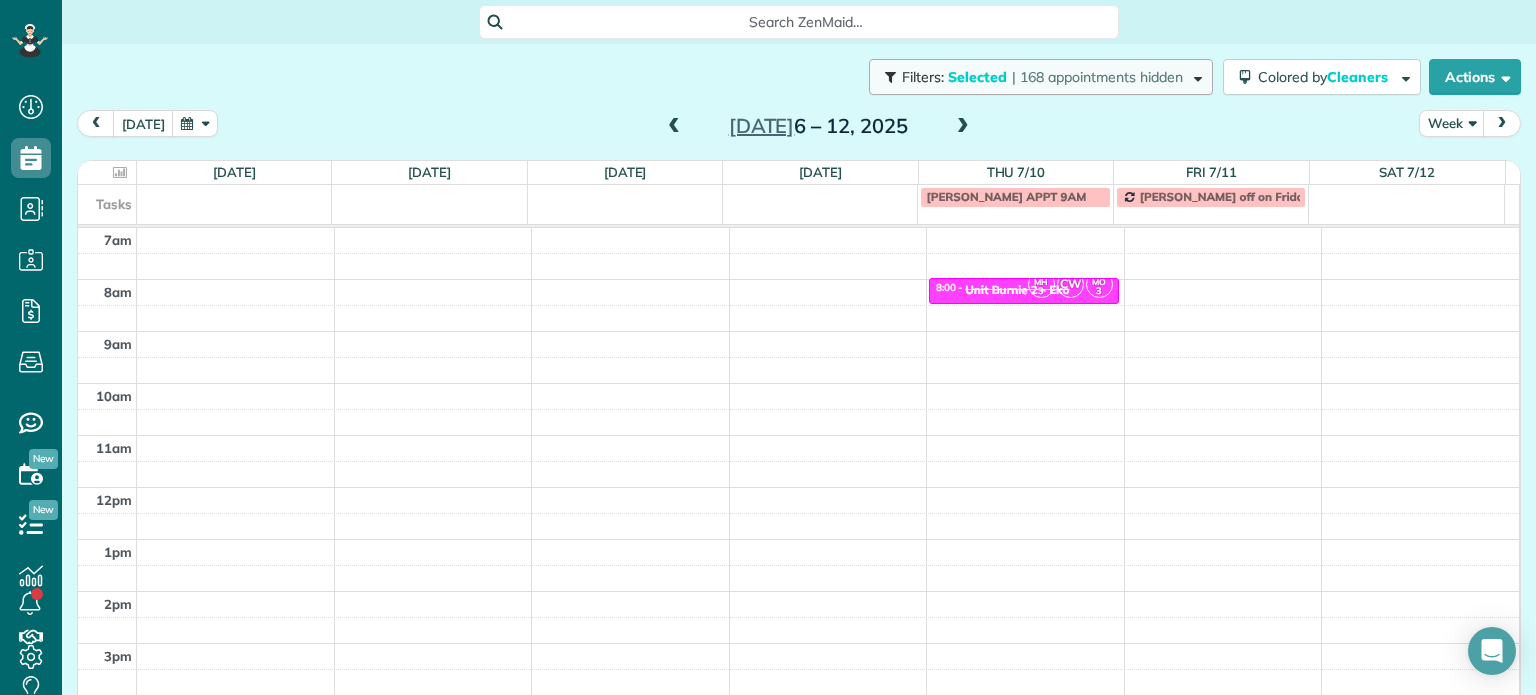 click on "Filters:   Selected
|  168 appointments hidden" at bounding box center (1041, 77) 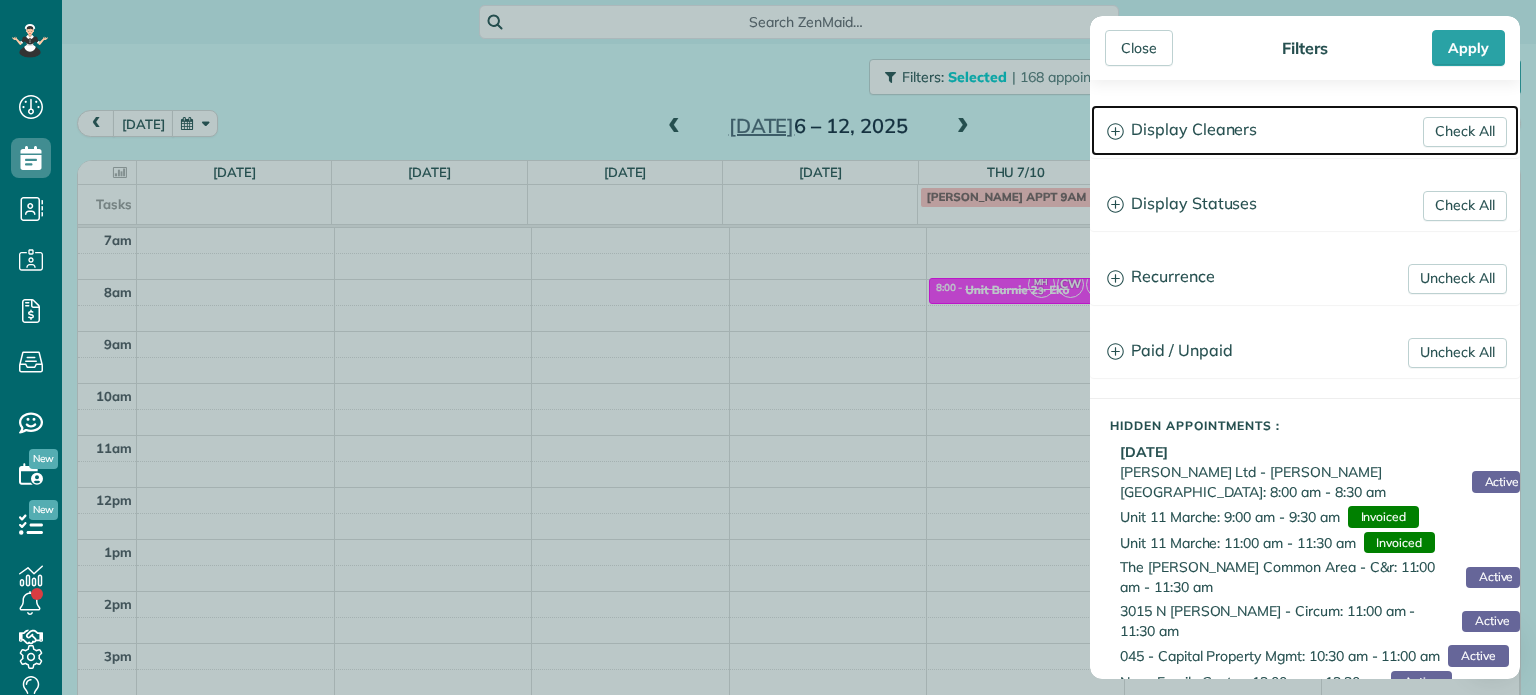 click on "Display Cleaners" at bounding box center [1305, 130] 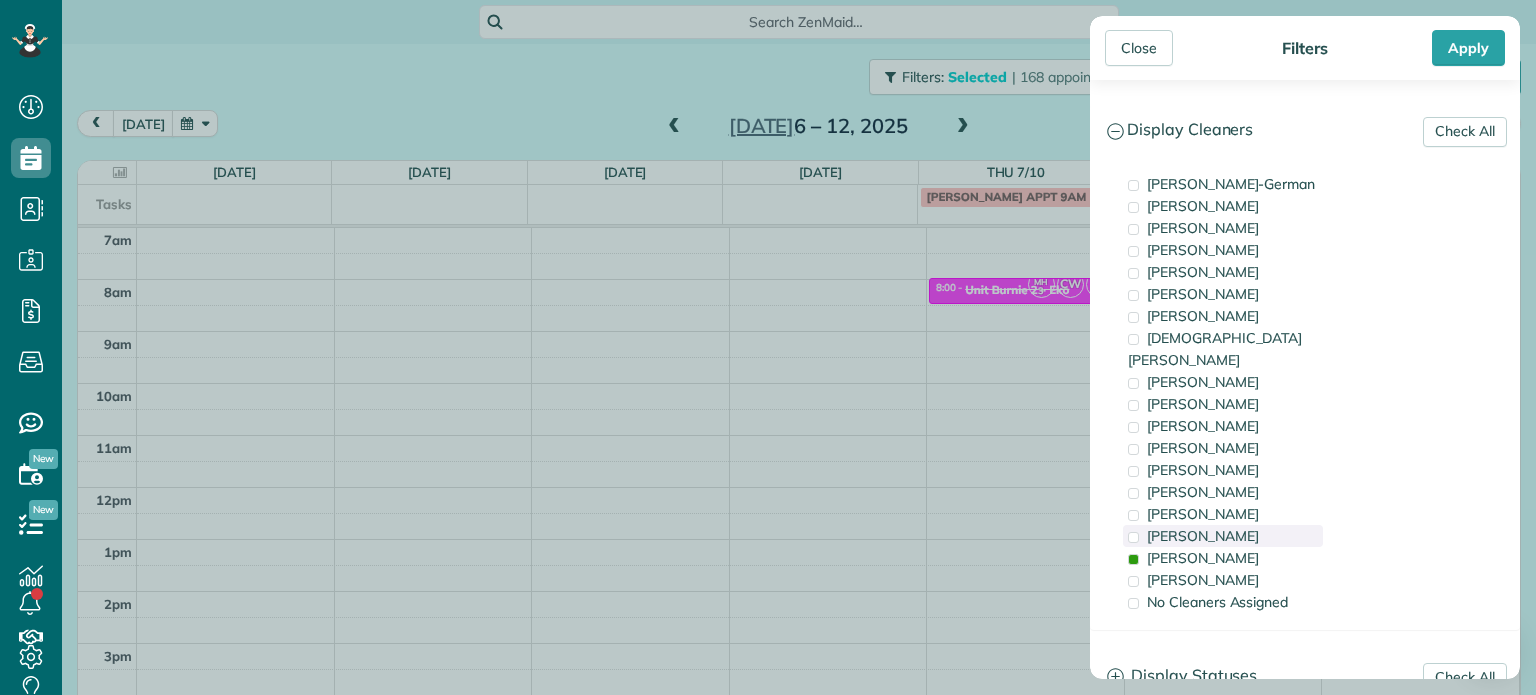 click on "[PERSON_NAME]" at bounding box center (1203, 536) 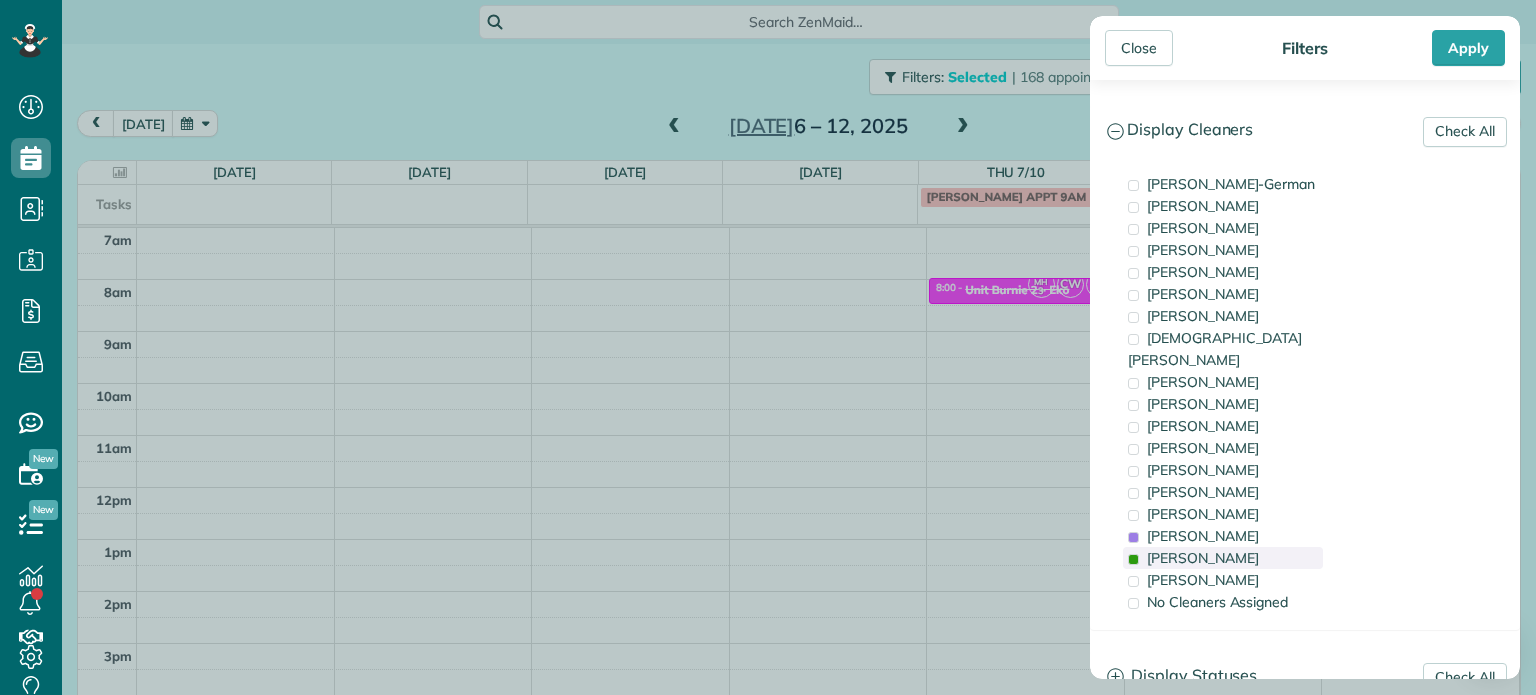 click on "[PERSON_NAME]" at bounding box center [1203, 558] 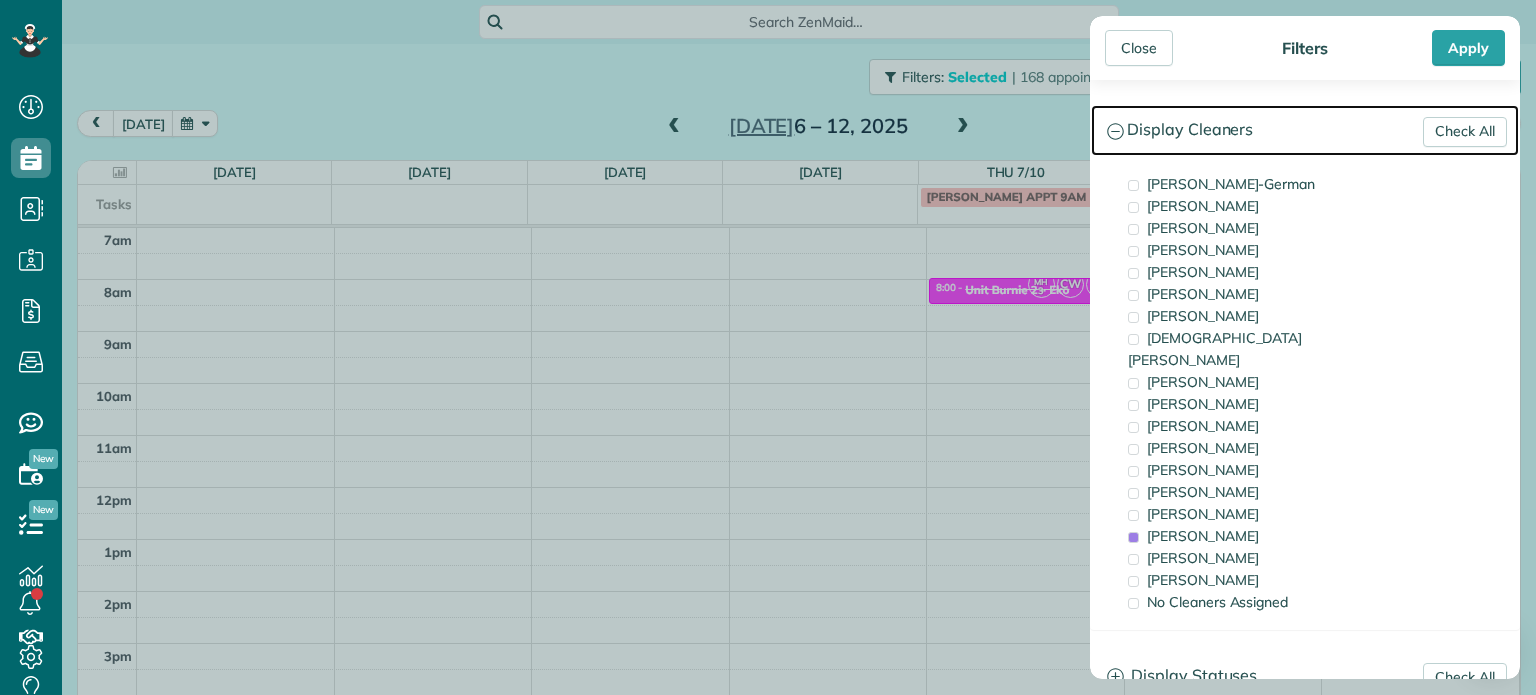 click on "Display Cleaners" at bounding box center [1305, 130] 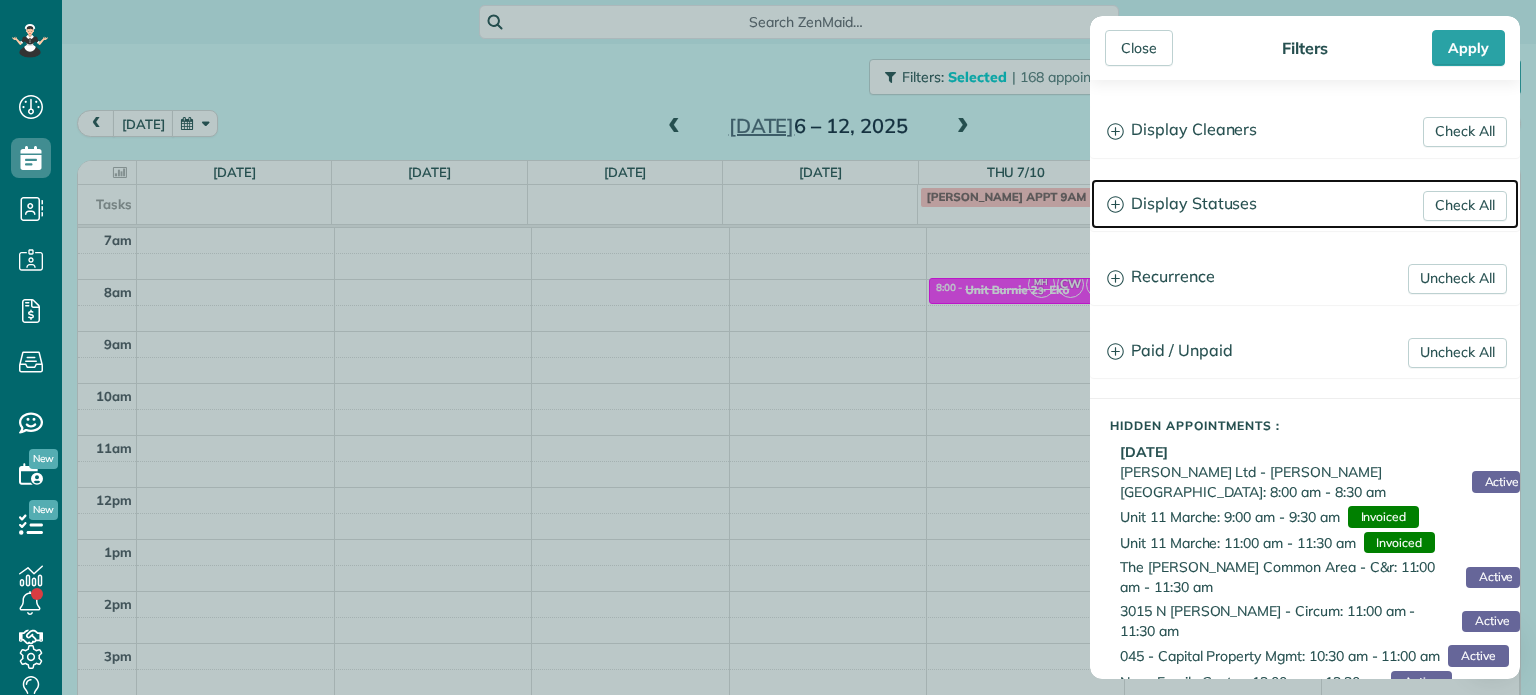 click on "Display Statuses" at bounding box center [1305, 204] 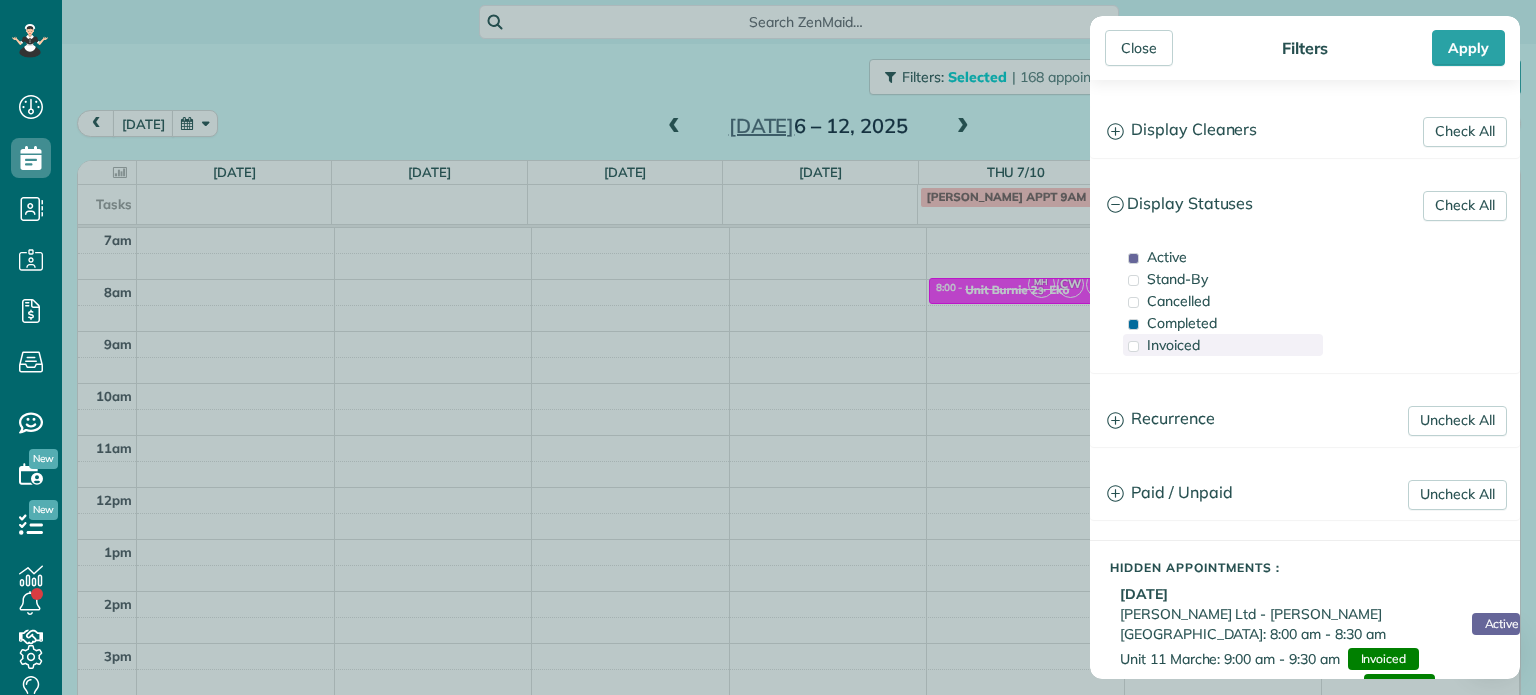 click on "Invoiced" at bounding box center [1173, 345] 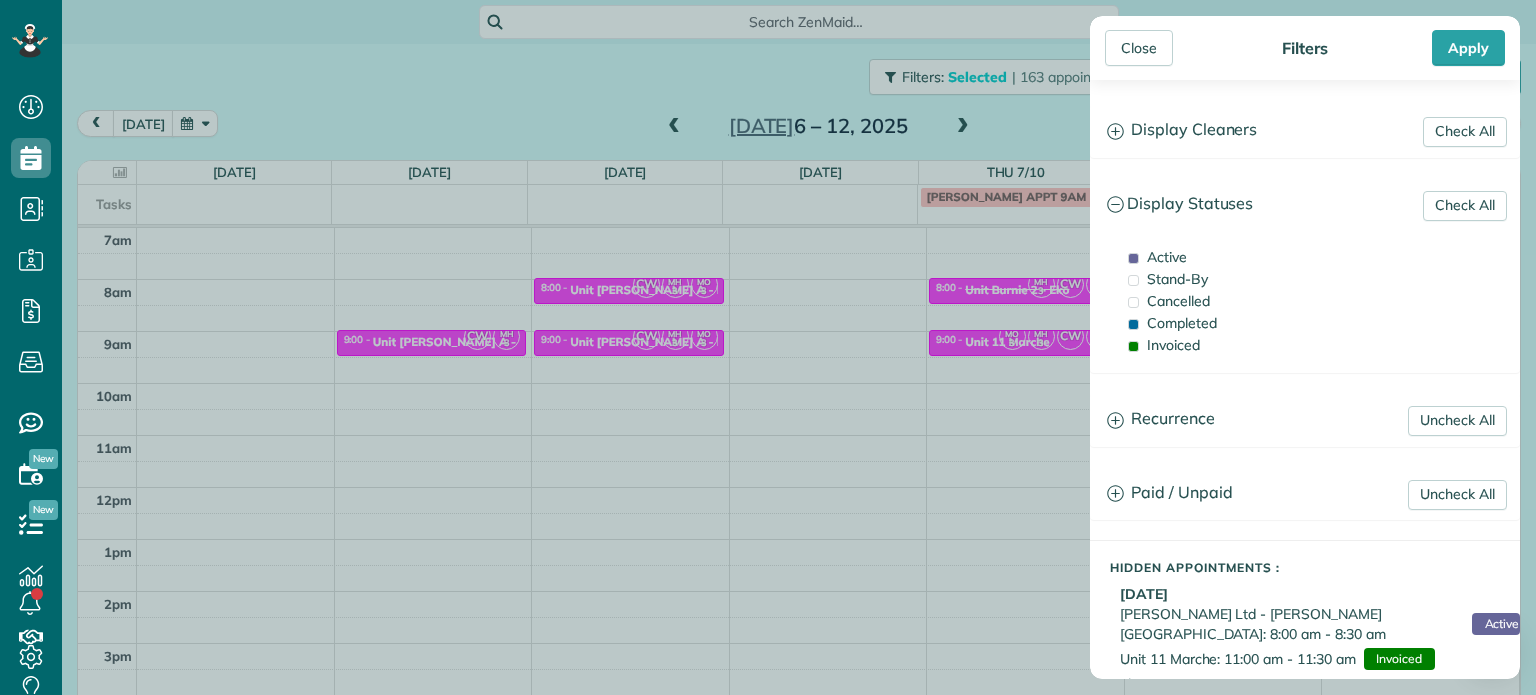 click on "Close
Filters
Apply
Check All
Display Cleaners
[PERSON_NAME]-German
[PERSON_NAME]
[PERSON_NAME]
[PERSON_NAME]
[PERSON_NAME]
[PERSON_NAME]
[PERSON_NAME]" at bounding box center [768, 347] 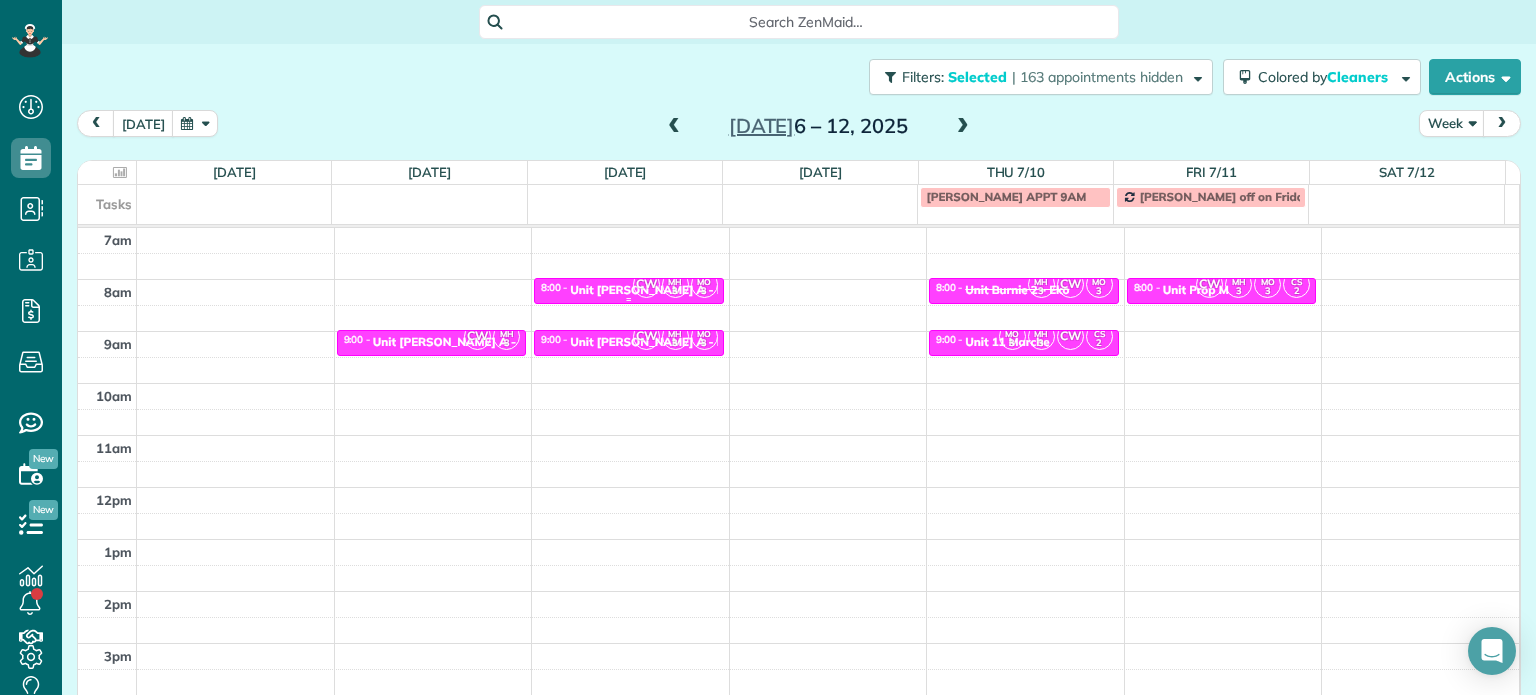 click on "3" at bounding box center (675, 291) 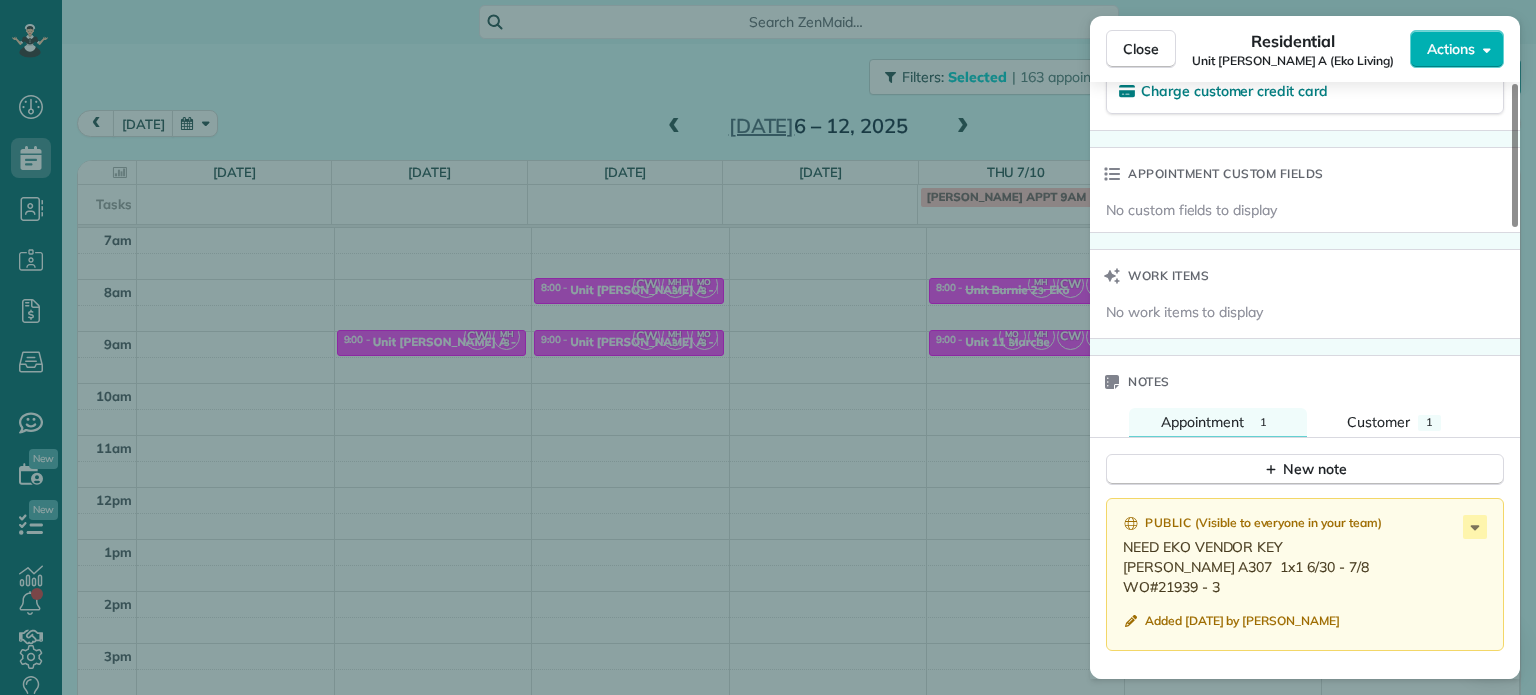 scroll, scrollTop: 1500, scrollLeft: 0, axis: vertical 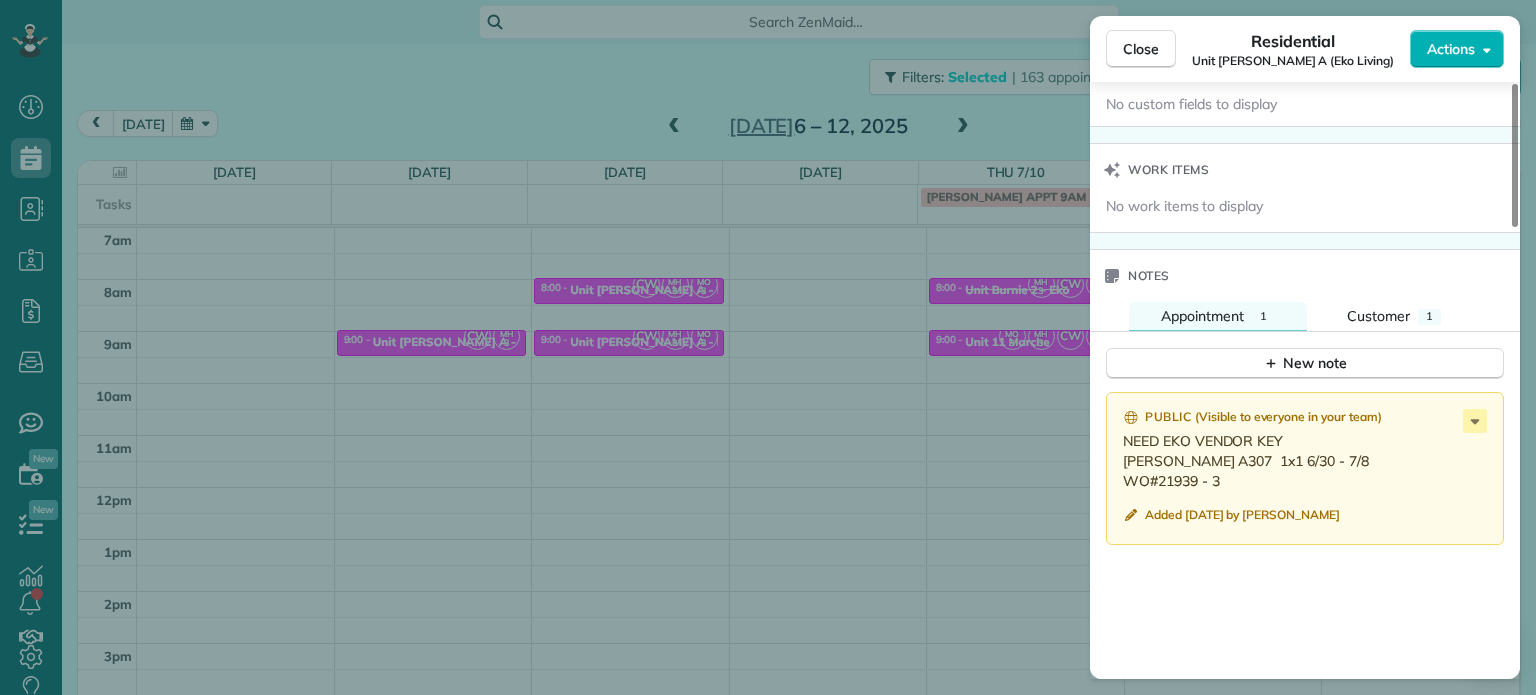 click on "Close Residential Unit [PERSON_NAME] A (Eko Living) Actions Status Invoiced Unit [PERSON_NAME] A (Eko Living) · Open profile No phone number on record Add phone number No email on record Add email View Details Residential [DATE] 8:00 AM 8:30 AM 30 minutes One time [STREET_ADDRESS] Service was not rated yet Setup ratings Cleaners Time in and out Assign Invite Cleaners [PERSON_NAME] 8:00 AM 8:30 AM [PERSON_NAME] 8:00 AM 8:30 AM [PERSON_NAME]-German 8:00 AM 8:30 AM Checklist Try Now Keep this appointment up to your standards. Stay on top of every detail, keep your cleaners organised, and your client happy. Assign a checklist Watch a 5 min demo Billing Billing actions Service Add an item Overcharge $0.00 Discount $0.00 Coupon discount - Primary tax - Secondary tax - Total appointment price $0.00 Tips collected New feature! $0.00 [PERSON_NAME] as paid Total including tip $0.00 Get paid online in no-time! Send an invoice and reward your cleaners with tips Charge customer credit card Work items 1 1" at bounding box center (768, 347) 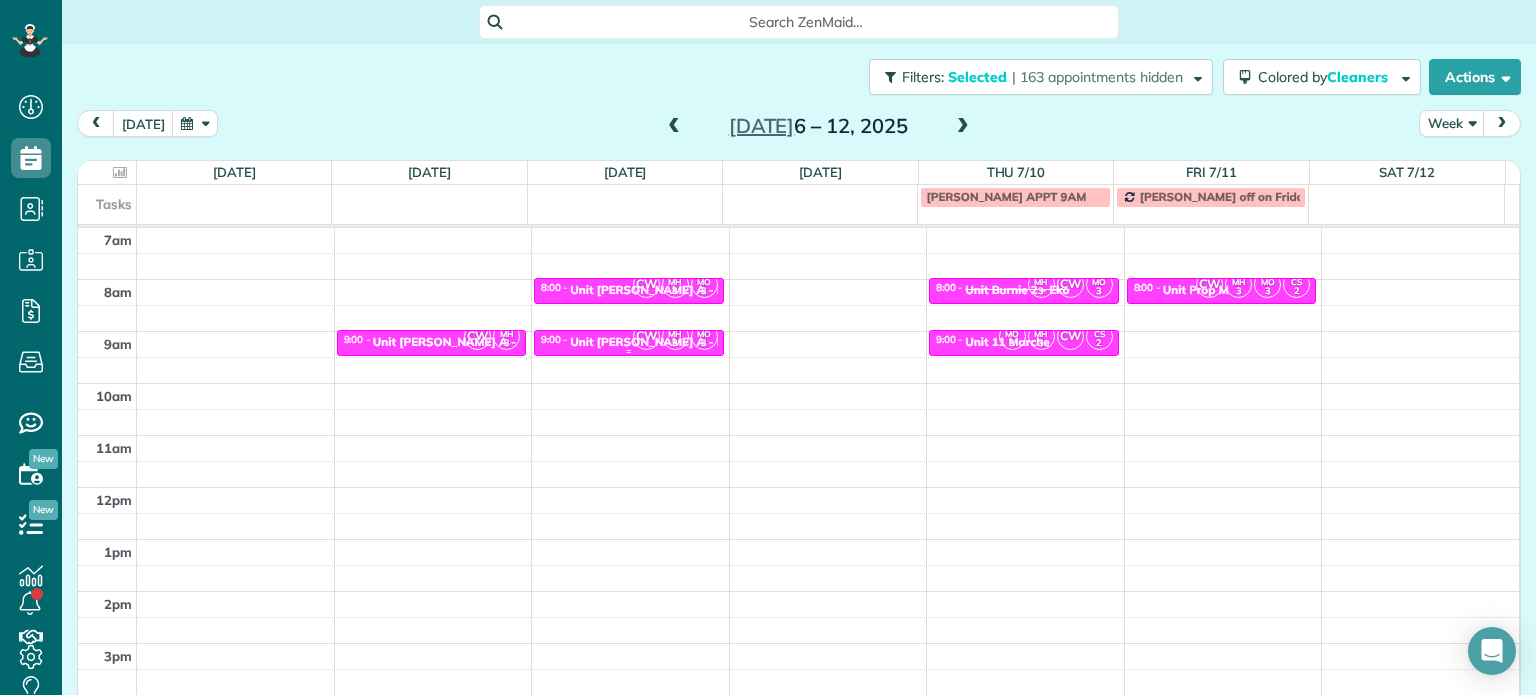 click on "Unit [PERSON_NAME] A - Eko Living" at bounding box center [671, 342] 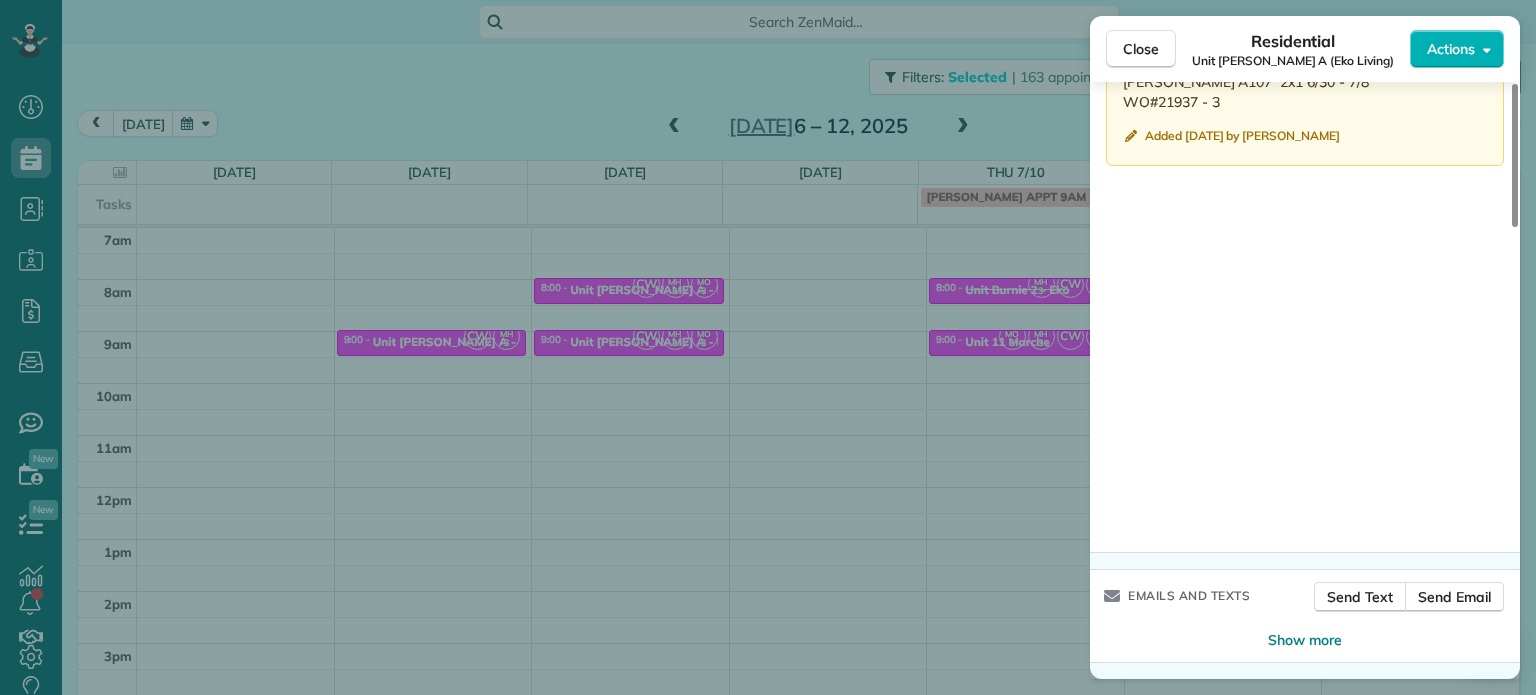 scroll, scrollTop: 1684, scrollLeft: 0, axis: vertical 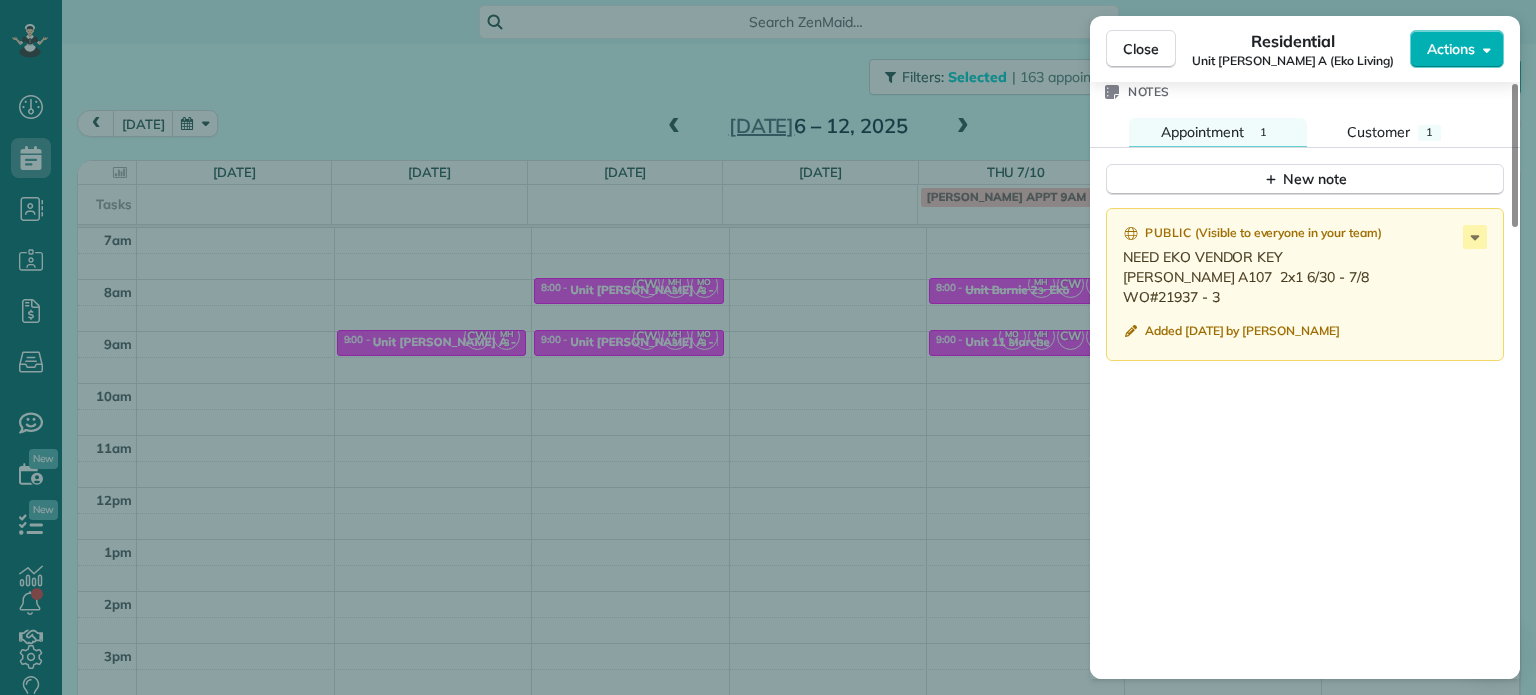 click on "Close Residential Unit [PERSON_NAME] A (Eko Living) Actions Status Invoiced Unit [PERSON_NAME] A (Eko Living) · Open profile No phone number on record Add phone number No email on record Add email View Details Residential [DATE] 9:00 AM 9:30 AM 30 minutes One time [STREET_ADDRESS] Service was not rated yet Setup ratings Cleaners Time in and out Assign Invite Cleaners [PERSON_NAME] 9:00 AM 9:30 AM [PERSON_NAME] 9:00 AM 9:30 AM [PERSON_NAME]-German 9:00 AM 9:30 AM Checklist Try Now Keep this appointment up to your standards. Stay on top of every detail, keep your cleaners organised, and your client happy. Assign a checklist Watch a 5 min demo Billing Billing actions Service Add an item Overcharge $0.00 Discount $0.00 Coupon discount - Primary tax - Secondary tax - Total appointment price $0.00 Tips collected New feature! $0.00 [PERSON_NAME] as paid Total including tip $0.00 Get paid online in no-time! Send an invoice and reward your cleaners with tips Charge customer credit card Work items 1 1" at bounding box center [768, 347] 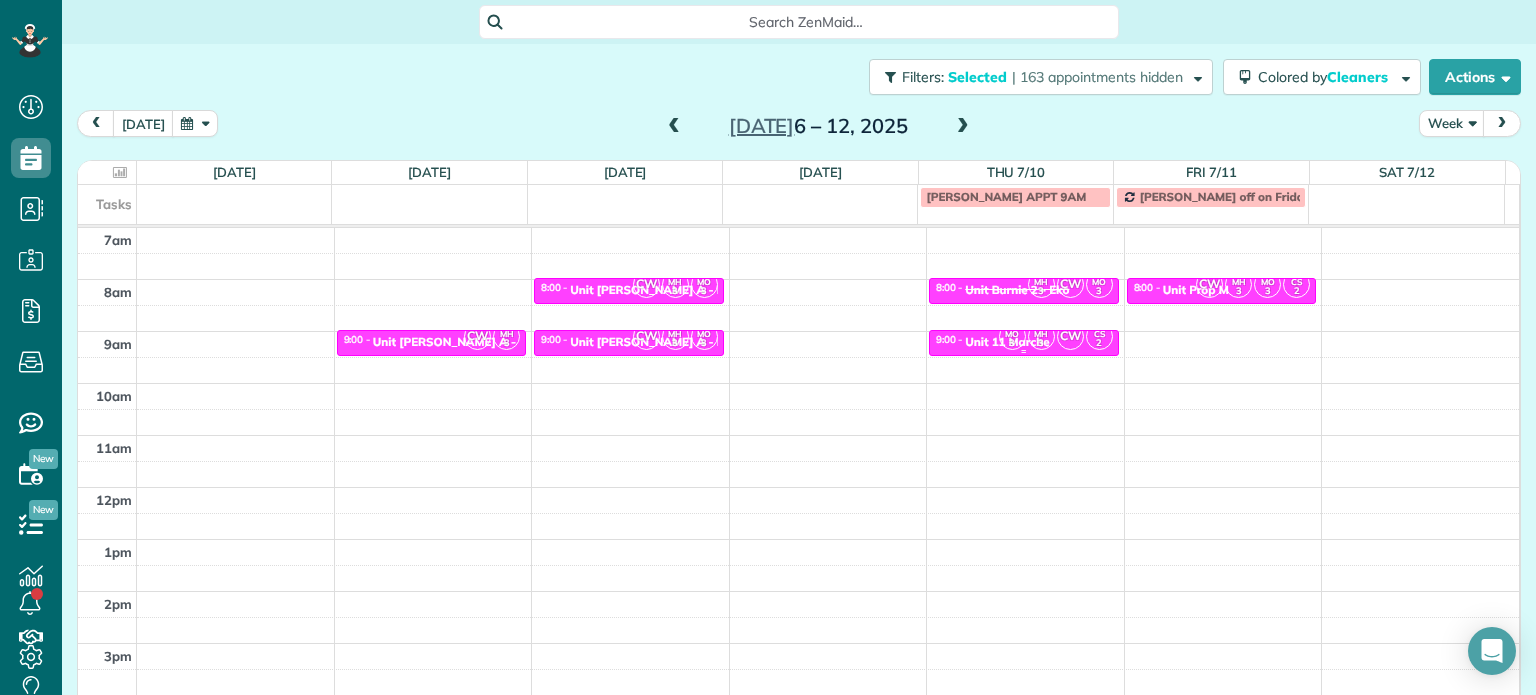 click on "CW" at bounding box center [1070, 336] 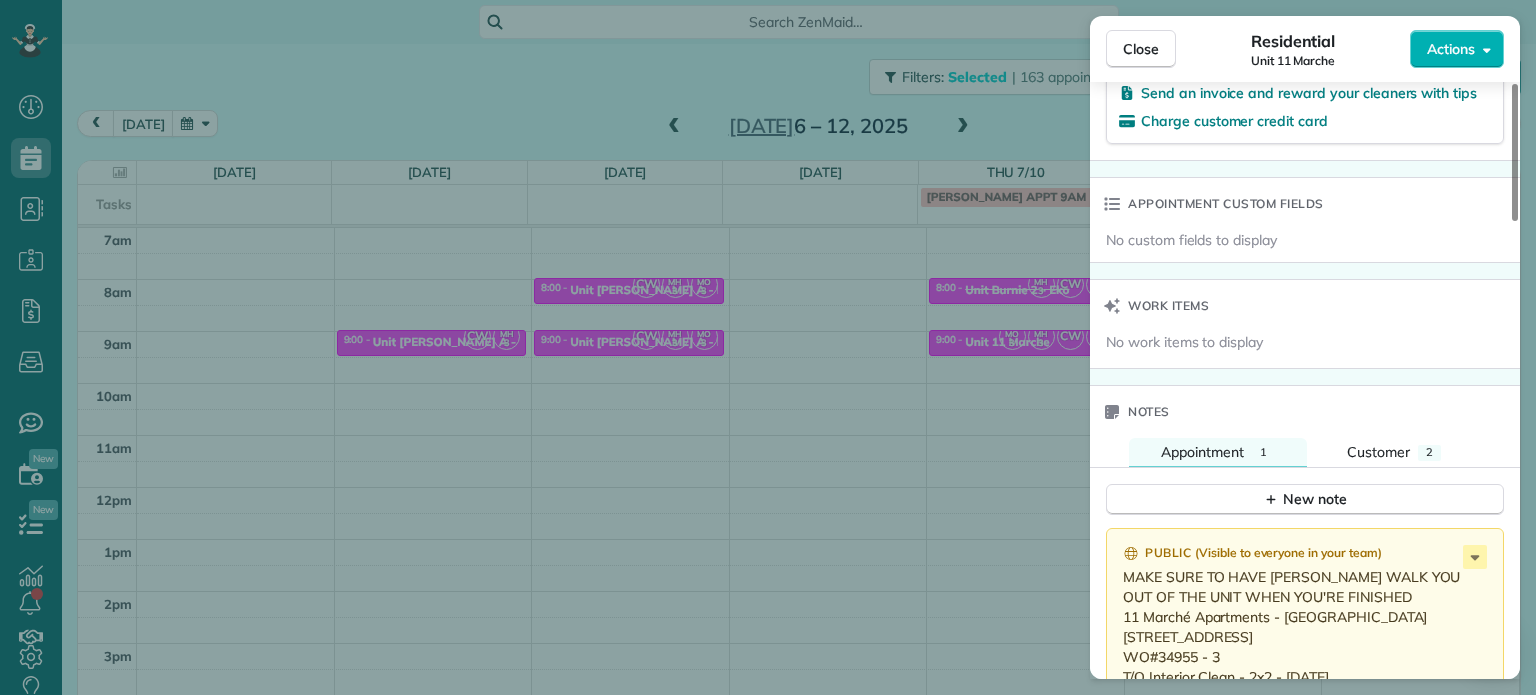scroll, scrollTop: 1600, scrollLeft: 0, axis: vertical 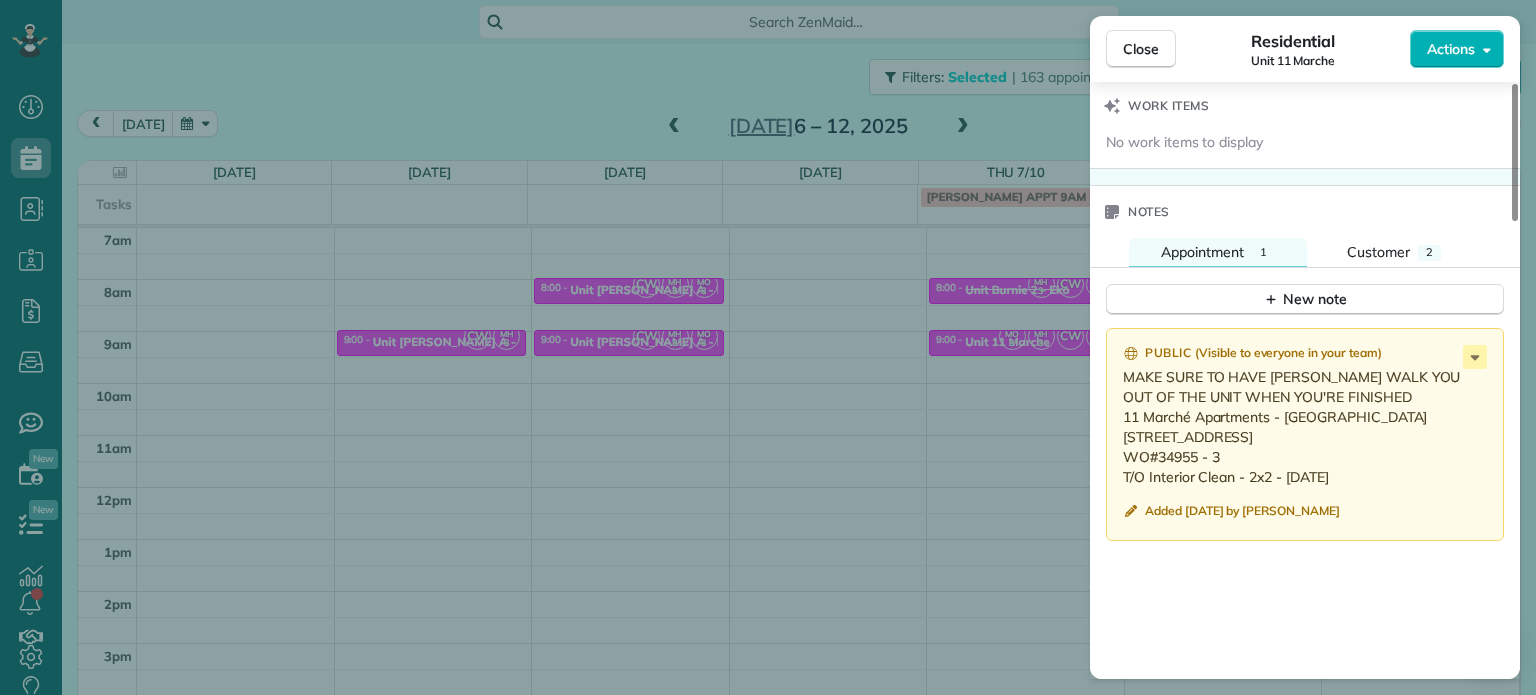 click on "Close Residential Unit 11 Marche Actions Status Invoiced Unit 11 Marche · Open profile No phone number on record Add phone number No email on record Add email View Details Residential [DATE] 9:00 AM 9:30 AM 30 minutes One time [STREET_ADDRESS] Service was not rated yet Setup ratings Cleaners Time in and out Assign Invite Cleaners [PERSON_NAME] 9:00 AM 9:30 AM [PERSON_NAME]-German 9:00 AM 9:30 AM [PERSON_NAME] 9:00 AM 9:30 AM [PERSON_NAME] 9:00 AM 9:30 AM Checklist Try Now Keep this appointment up to your standards. Stay on top of every detail, keep your cleaners organised, and your client happy. Assign a checklist Watch a 5 min demo Billing Billing actions Service Add an item Overcharge $0.00 Discount $0.00 Coupon discount - Primary tax - Secondary tax - Total appointment price $0.00 Tips collected New feature! $0.00 [PERSON_NAME] as paid Total including tip $0.00 Get paid online in no-time! Send an invoice and reward your cleaners with tips Appointment custom fields" at bounding box center (768, 347) 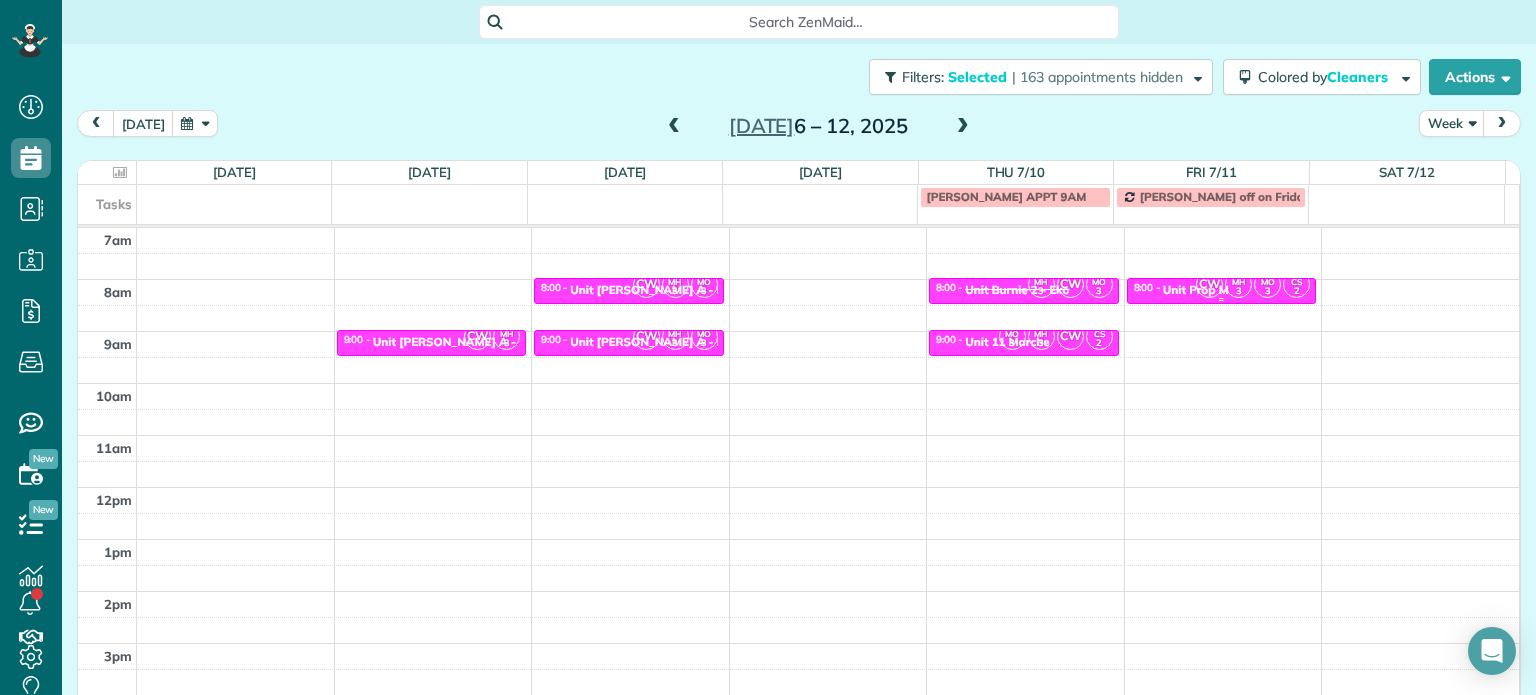 click on "Unit Prop M" at bounding box center [1196, 290] 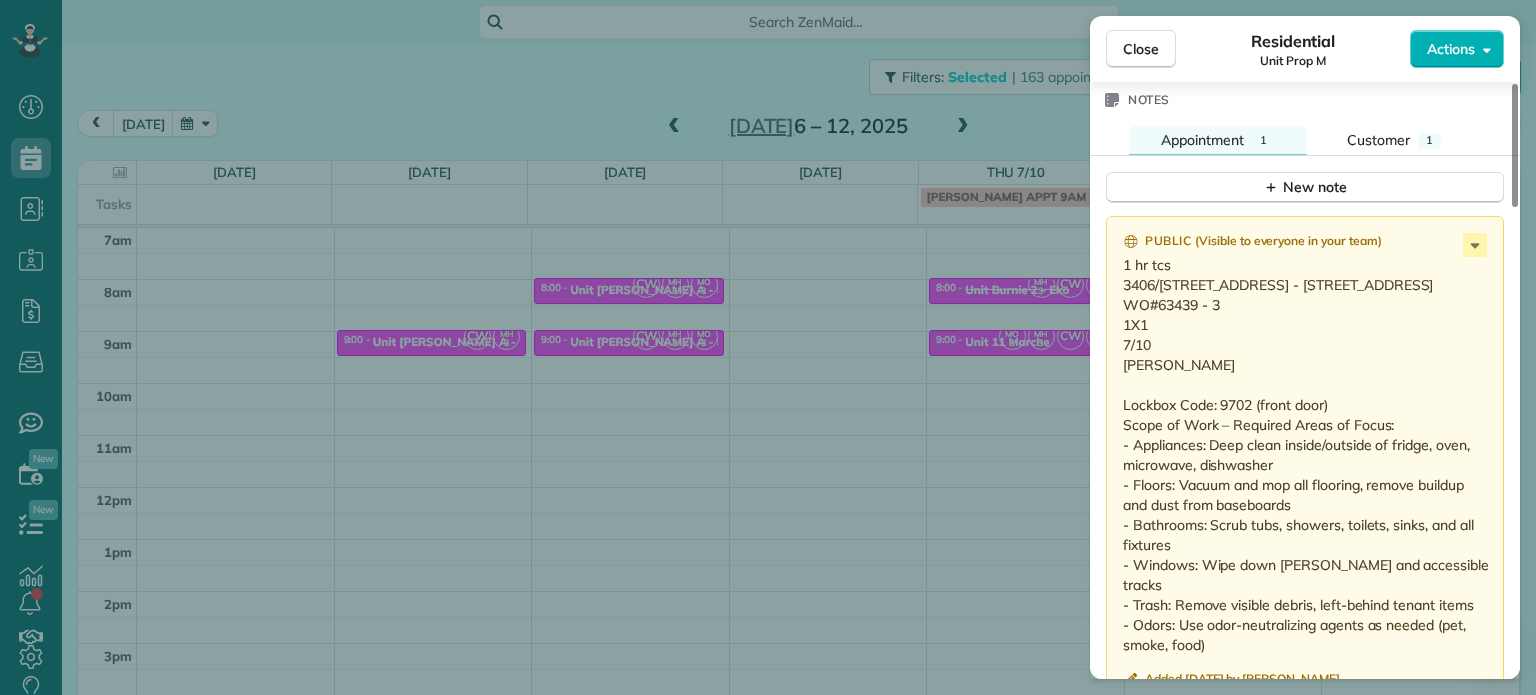 scroll, scrollTop: 1700, scrollLeft: 0, axis: vertical 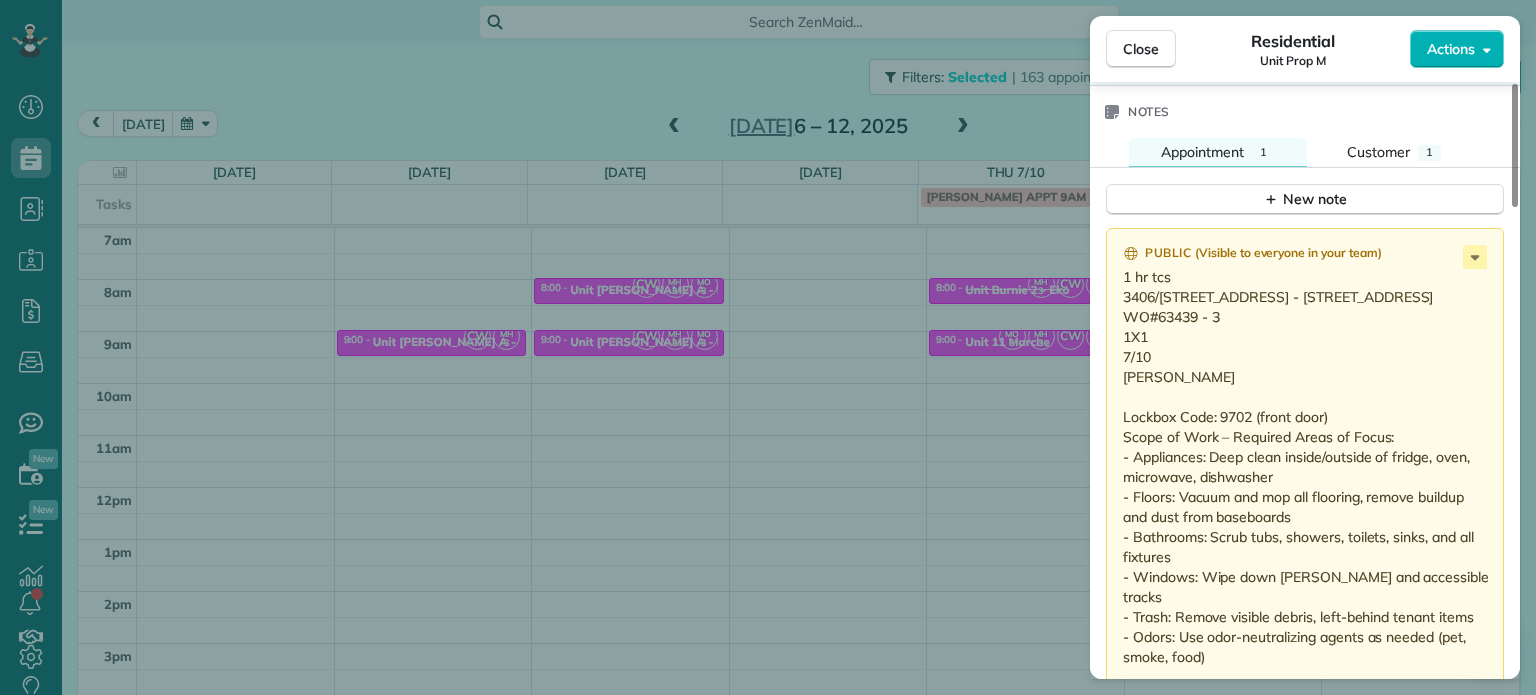 click on "Close Residential Unit Prop M Actions Status Invoiced Unit Prop M · Open profile No phone number on record Add phone number No email on record Add email View Details Residential [DATE] 8:00 AM 8:30 AM 30 minutes One time [STREET_ADDRESS] Service was not rated yet Setup ratings Cleaners Time in and out Assign Invite Cleaners [PERSON_NAME] 8:00 AM 8:30 AM [PERSON_NAME] 8:00 AM 8:30 AM [PERSON_NAME] 8:00 AM 8:30 AM [PERSON_NAME]-German 8:00 AM 8:30 AM Checklist Try Now Keep this appointment up to your standards. Stay on top of every detail, keep your cleaners organised, and your client happy. Assign a checklist Watch a 5 min demo Billing Billing actions Service Add an item Overcharge $0.00 Discount $0.00 Coupon discount - Primary tax - Secondary tax - Total appointment price $0.00 Tips collected New feature! $0.00 [PERSON_NAME] as paid Total including tip $0.00 Get paid online in no-time! Send an invoice and reward your cleaners with tips Appointment custom fields" at bounding box center [768, 347] 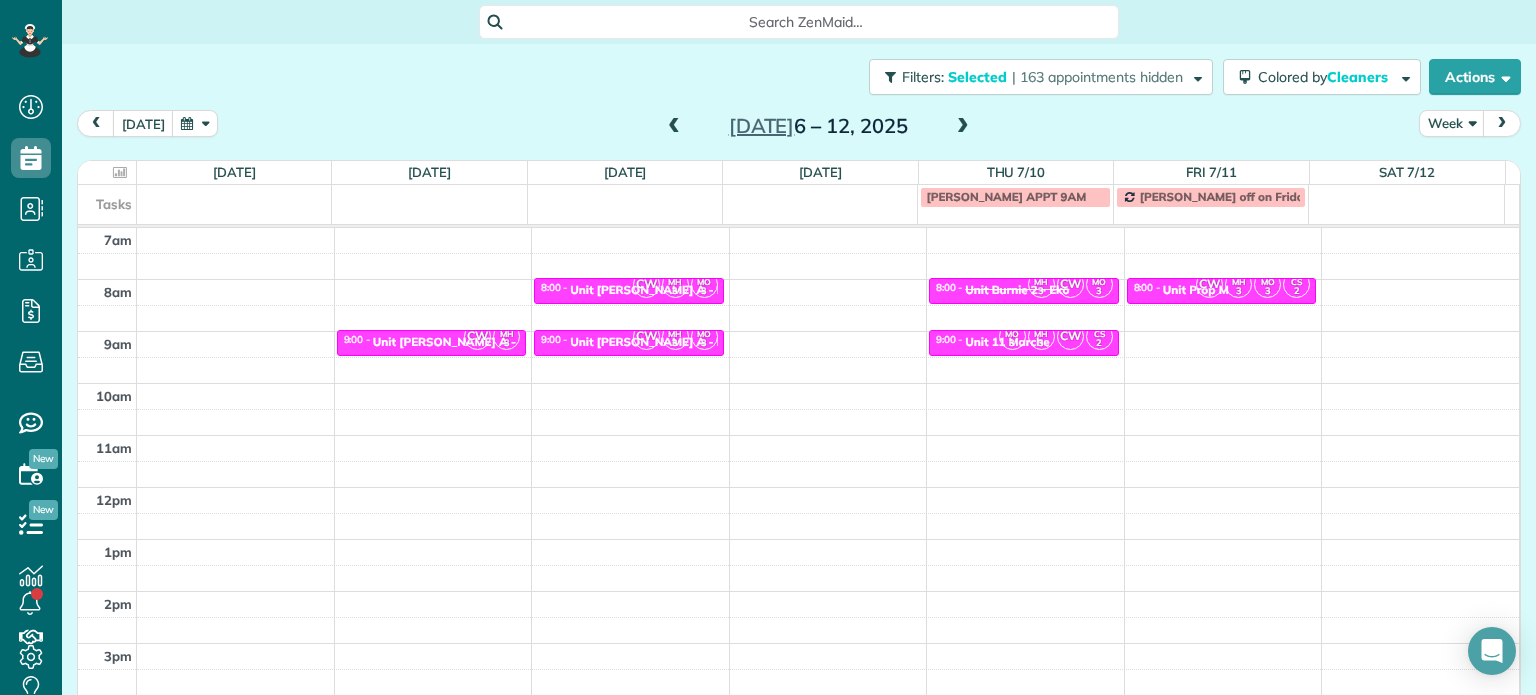 click at bounding box center (963, 127) 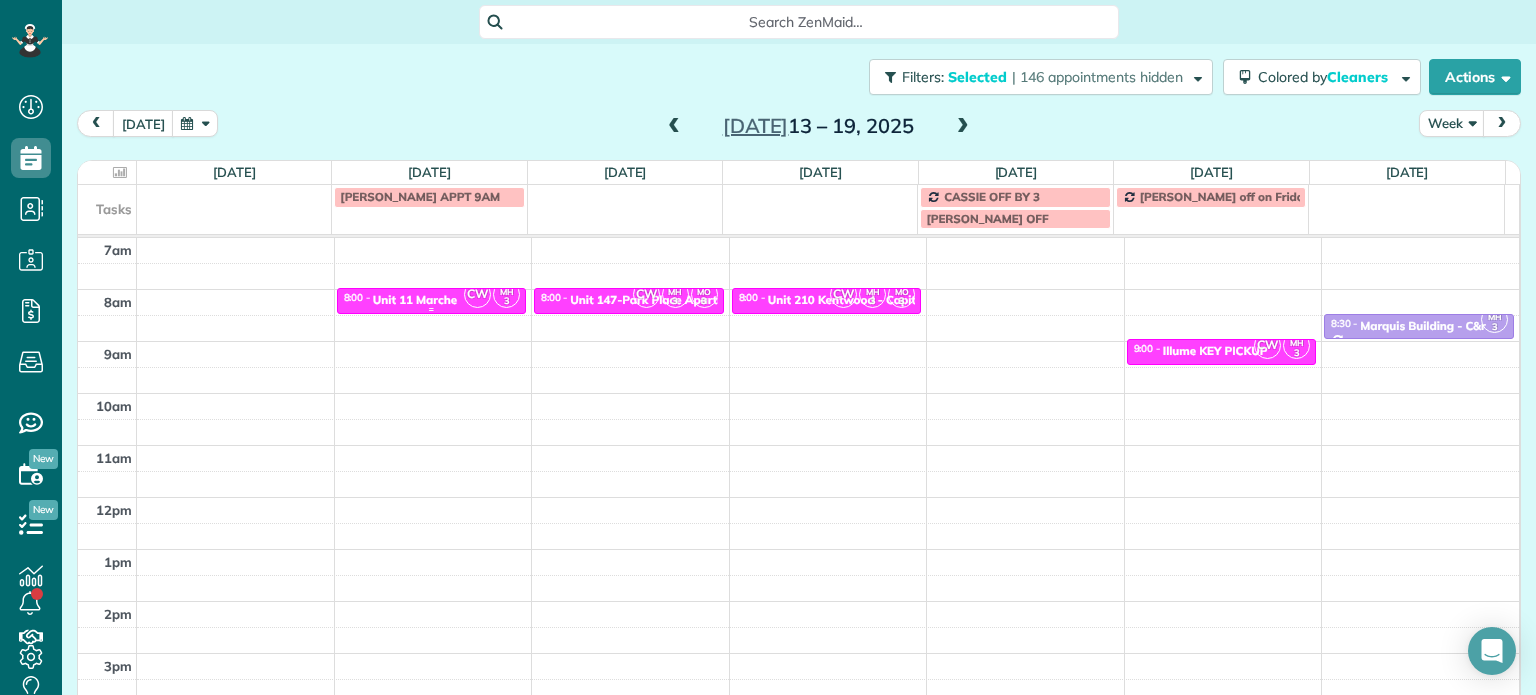 click on "Unit 11 Marche" at bounding box center [415, 300] 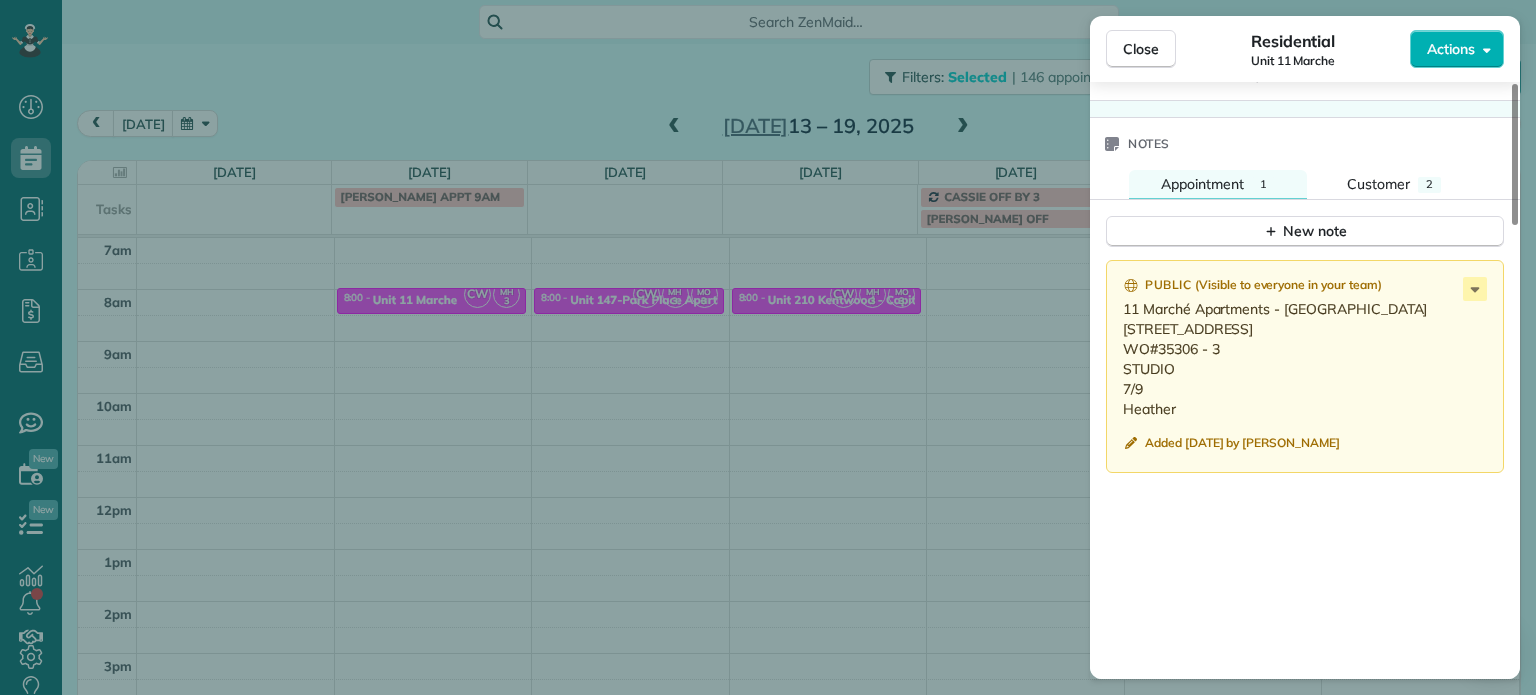 scroll, scrollTop: 1600, scrollLeft: 0, axis: vertical 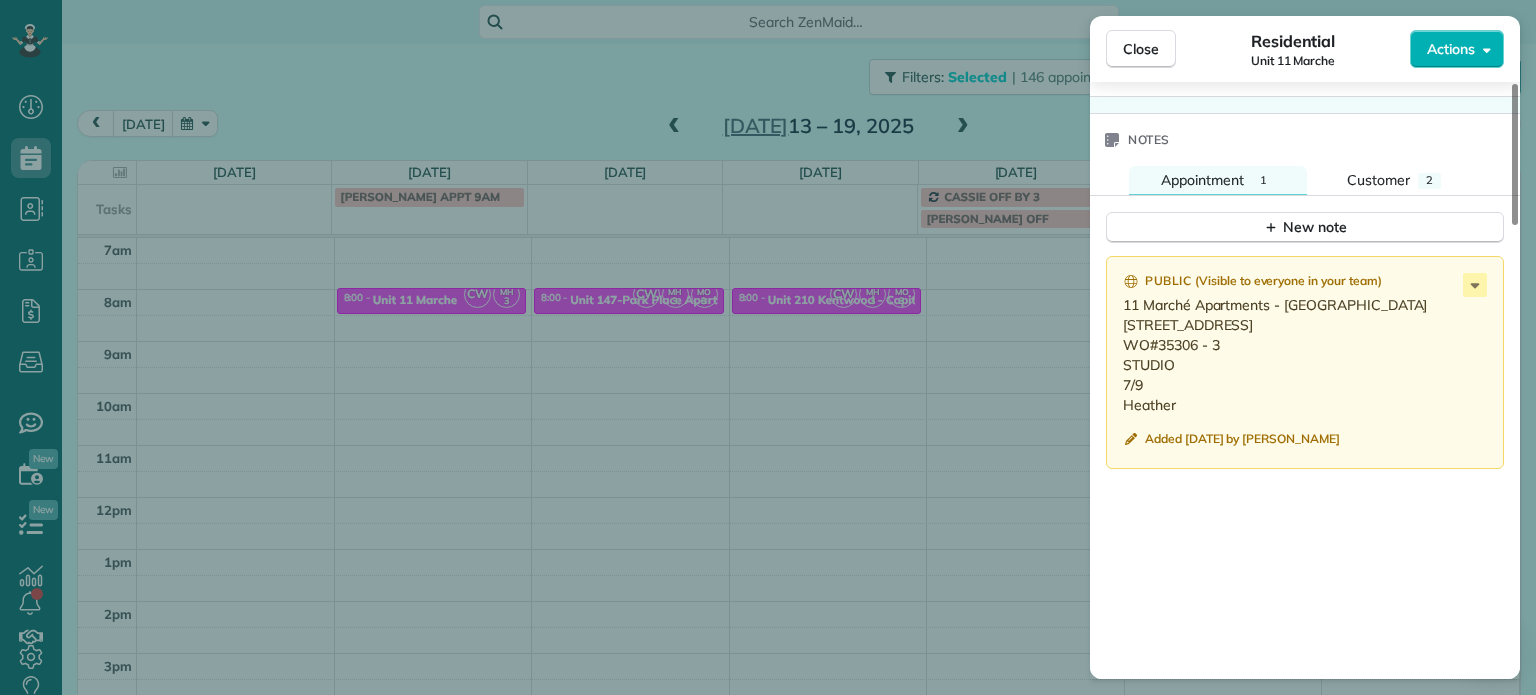 click on "Close Residential Unit 11 Marche Actions Status Invoiced Unit 11 Marche · Open profile No phone number on record Add phone number No email on record Add email View Details Residential [DATE] 8:00 AM 8:30 AM 30 minutes One time [STREET_ADDRESS] Service was not rated yet Setup ratings Cleaners Time in and out Assign Invite Cleaners [PERSON_NAME] 8:00 AM 8:30 AM [PERSON_NAME]-German 8:00 AM 8:30 AM Checklist Try Now Keep this appointment up to your standards. Stay on top of every detail, keep your cleaners organised, and your client happy. Assign a checklist Watch a 5 min demo Billing Billing actions Service Add an item Overcharge $0.00 Discount $0.00 Coupon discount - Primary tax - Secondary tax - Total appointment price $0.00 Tips collected New feature! $0.00 [PERSON_NAME] as paid Total including tip $0.00 Get paid online in no-time! Send an invoice and reward your cleaners with tips Charge customer credit card Appointment custom fields No custom fields to display Work items 1" at bounding box center [768, 347] 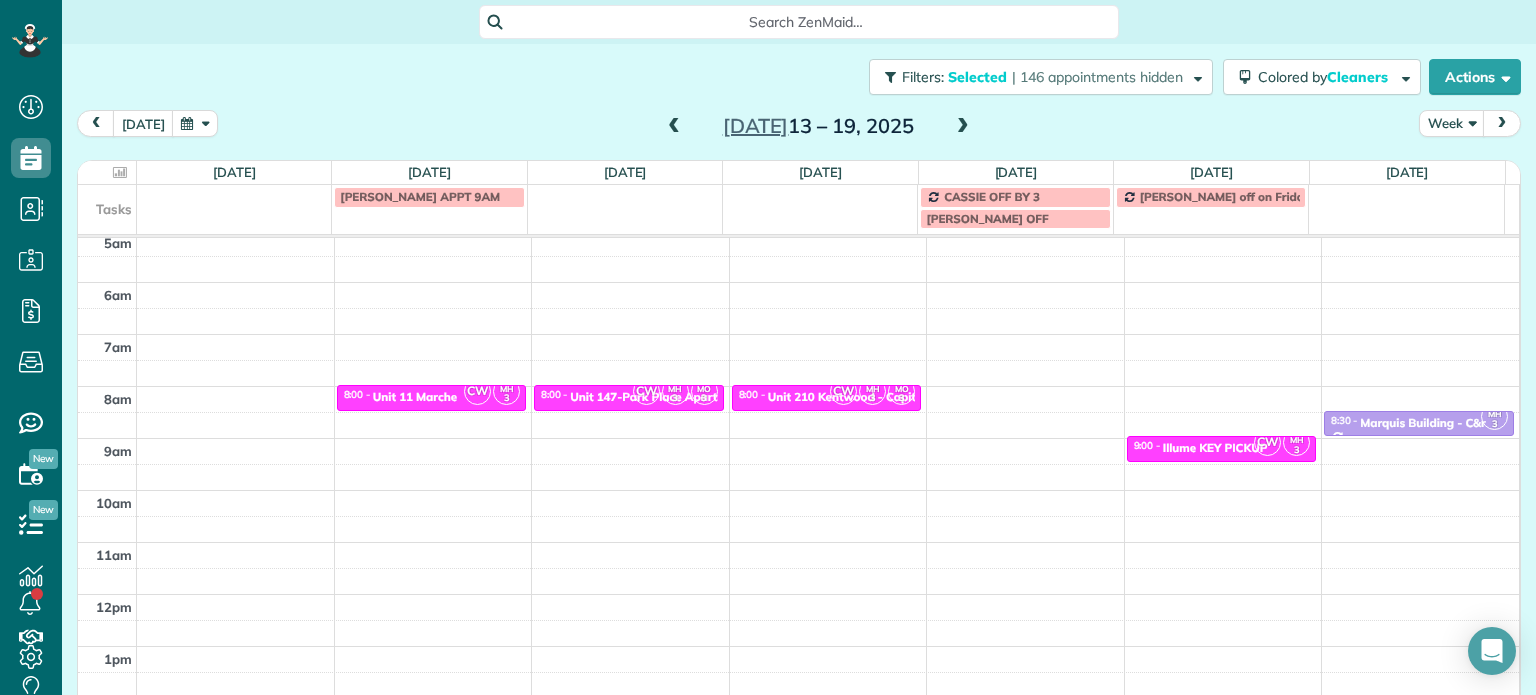 scroll, scrollTop: 159, scrollLeft: 0, axis: vertical 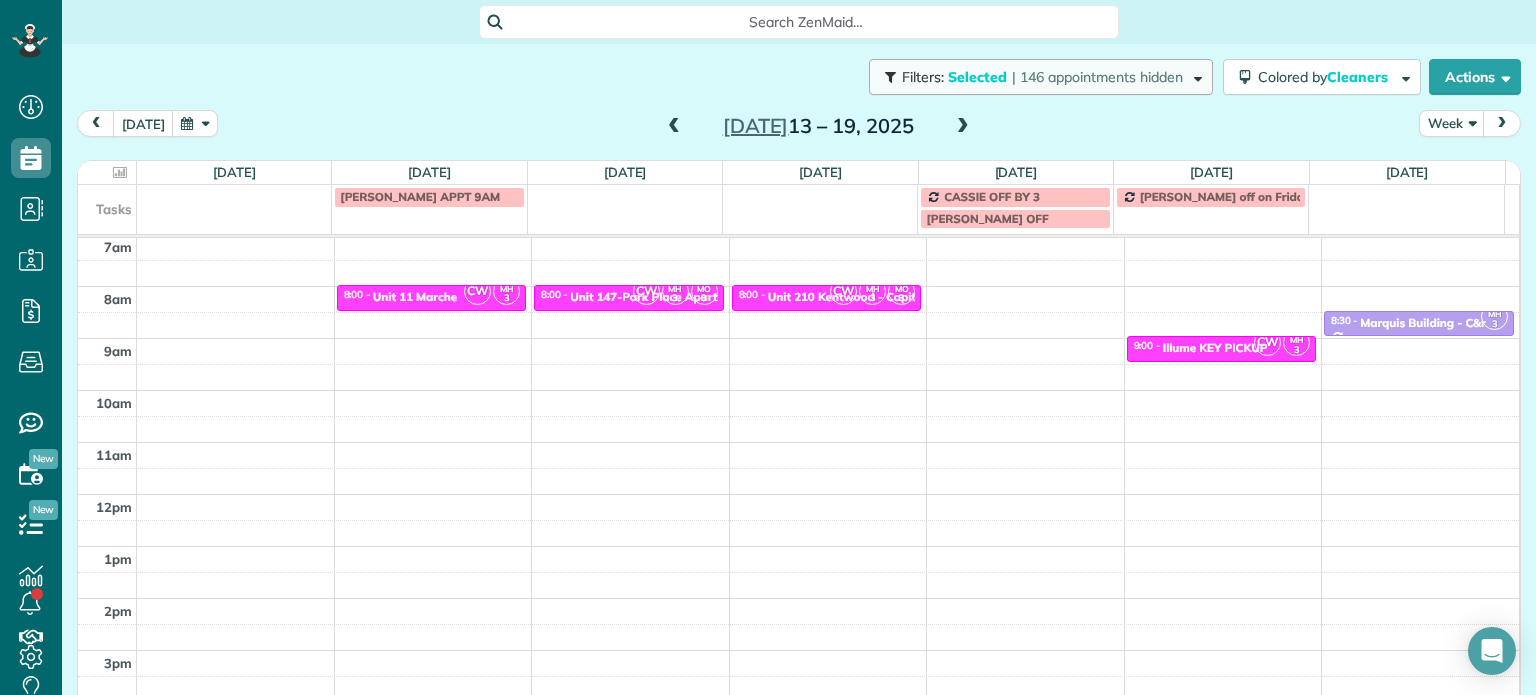 click on "Filters:   Selected
|  146 appointments hidden" at bounding box center [1041, 77] 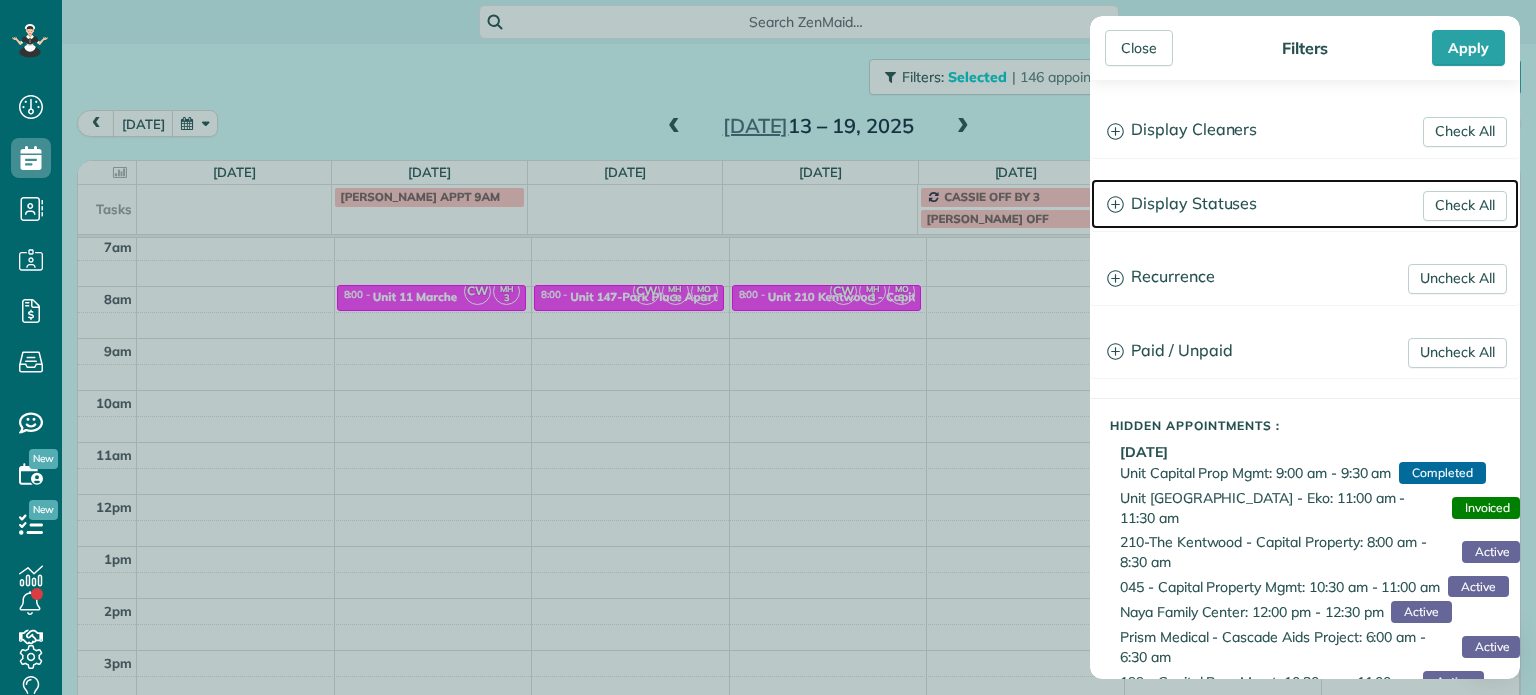 click on "Display Statuses" at bounding box center [1305, 204] 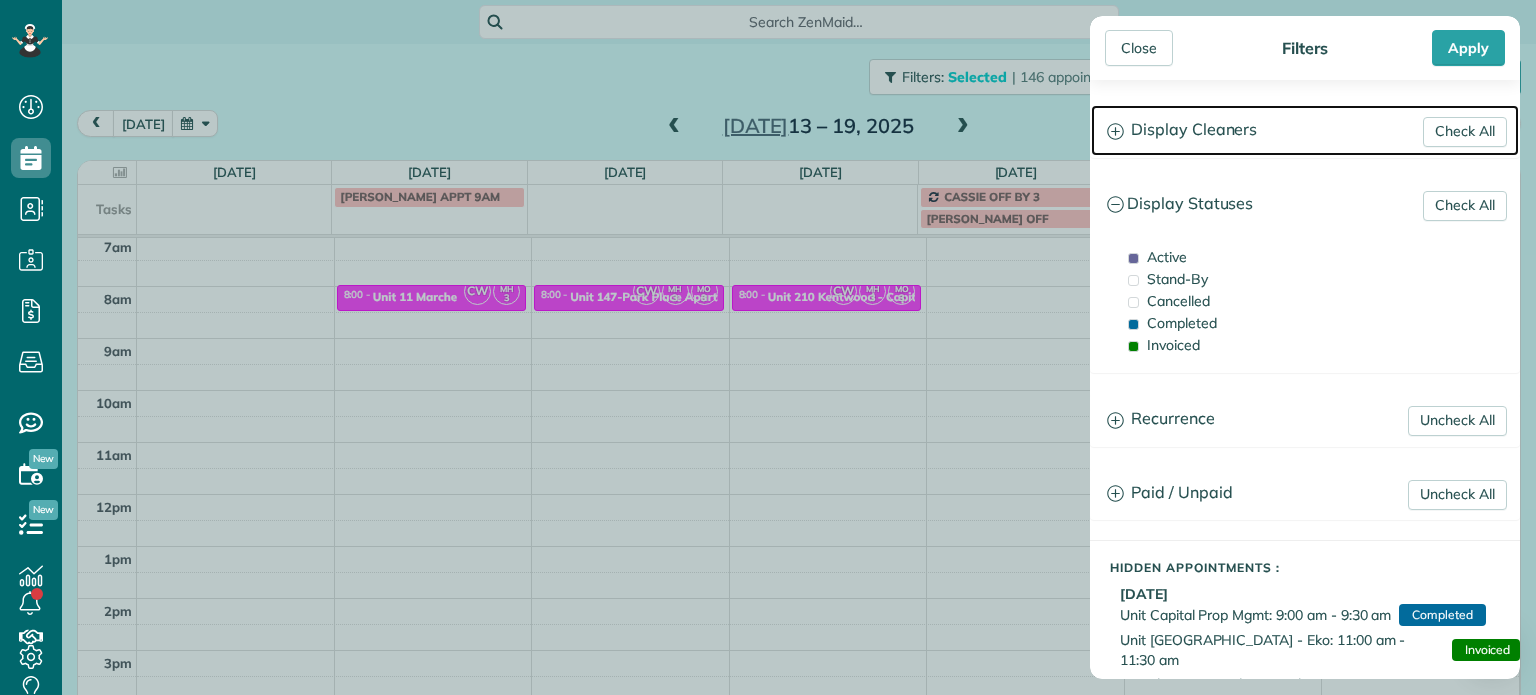 click on "Display Cleaners" at bounding box center (1305, 130) 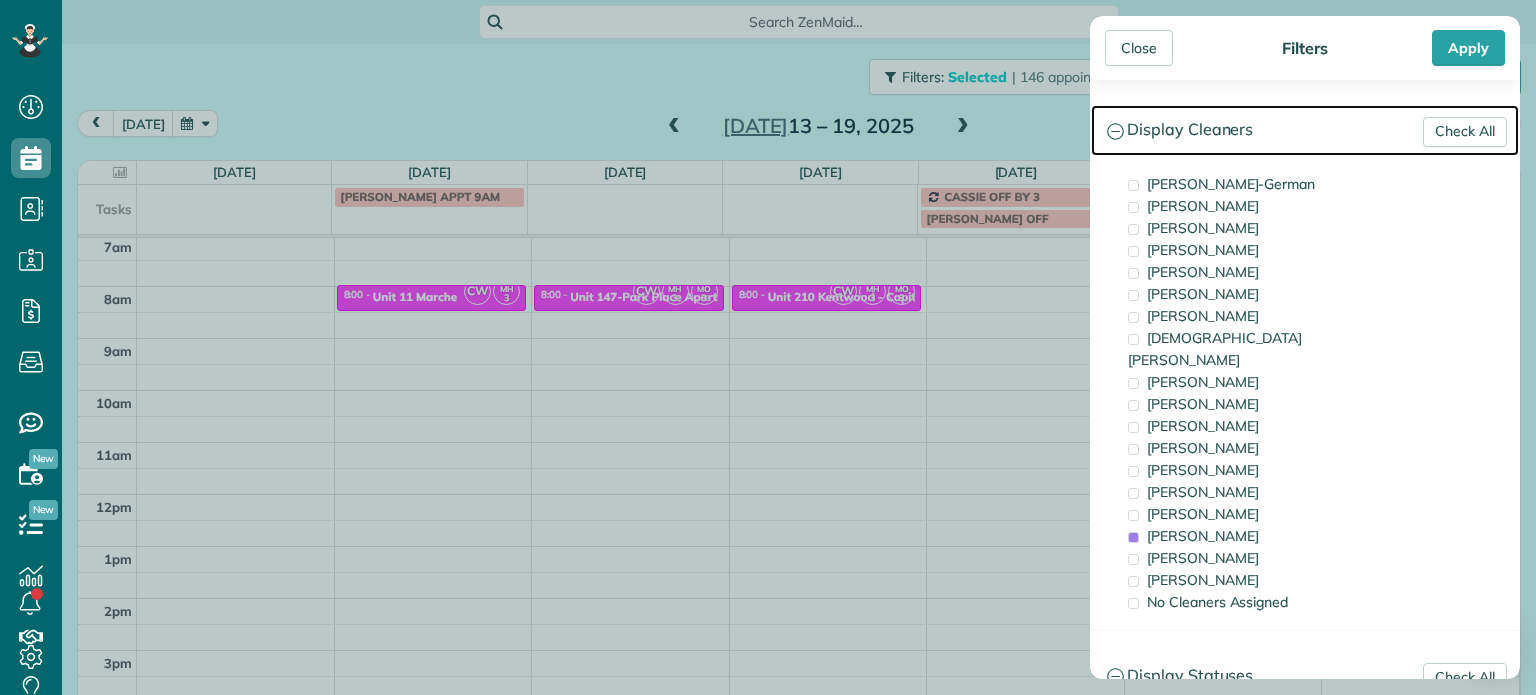 click on "Display Cleaners" at bounding box center (1305, 130) 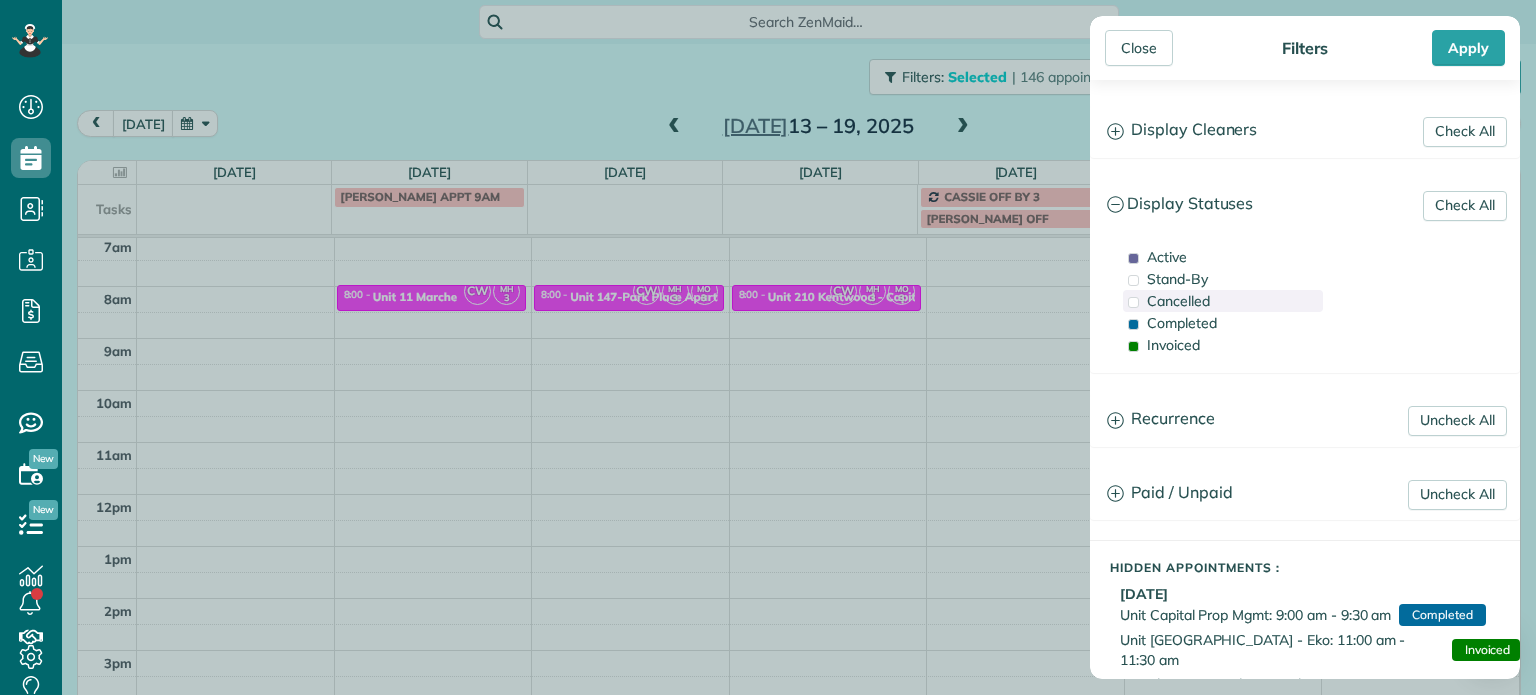 click on "Cancelled" at bounding box center (1178, 301) 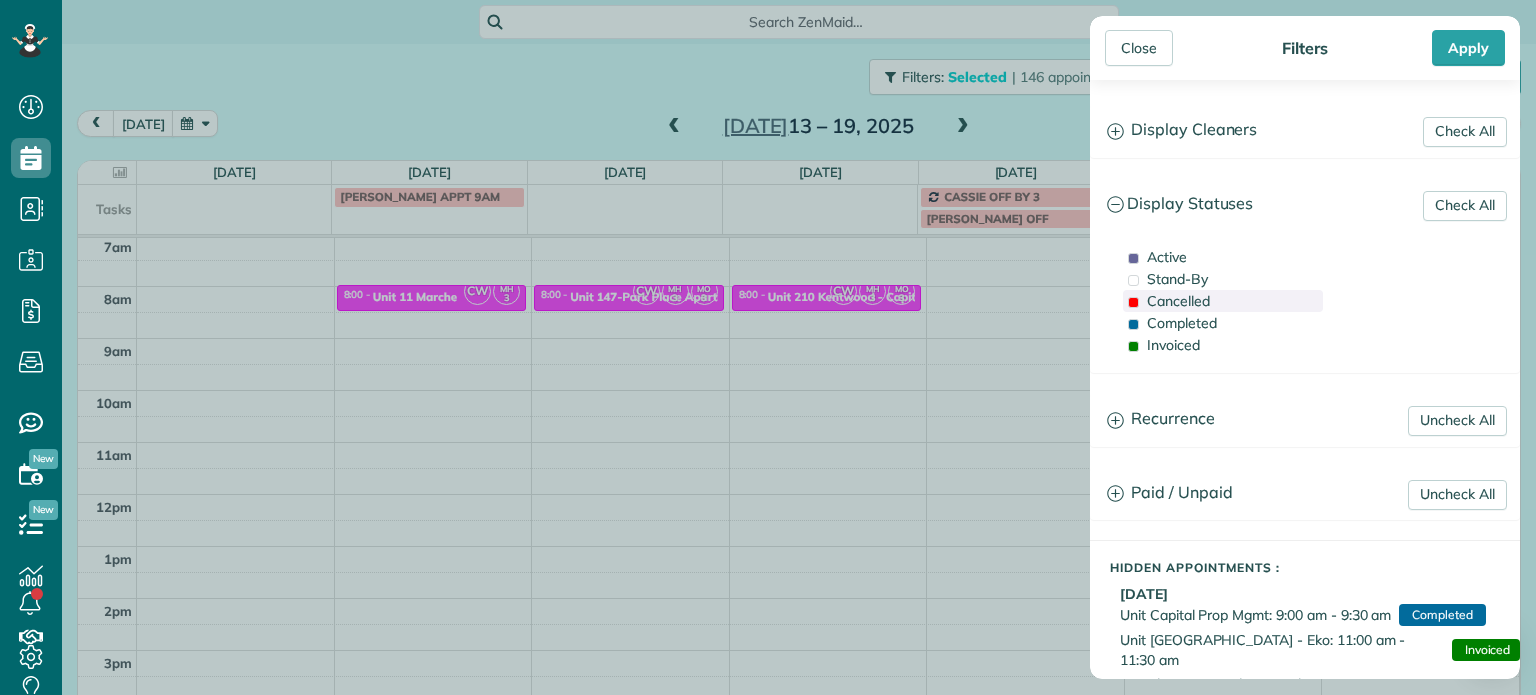 click on "Cancelled" at bounding box center [1178, 301] 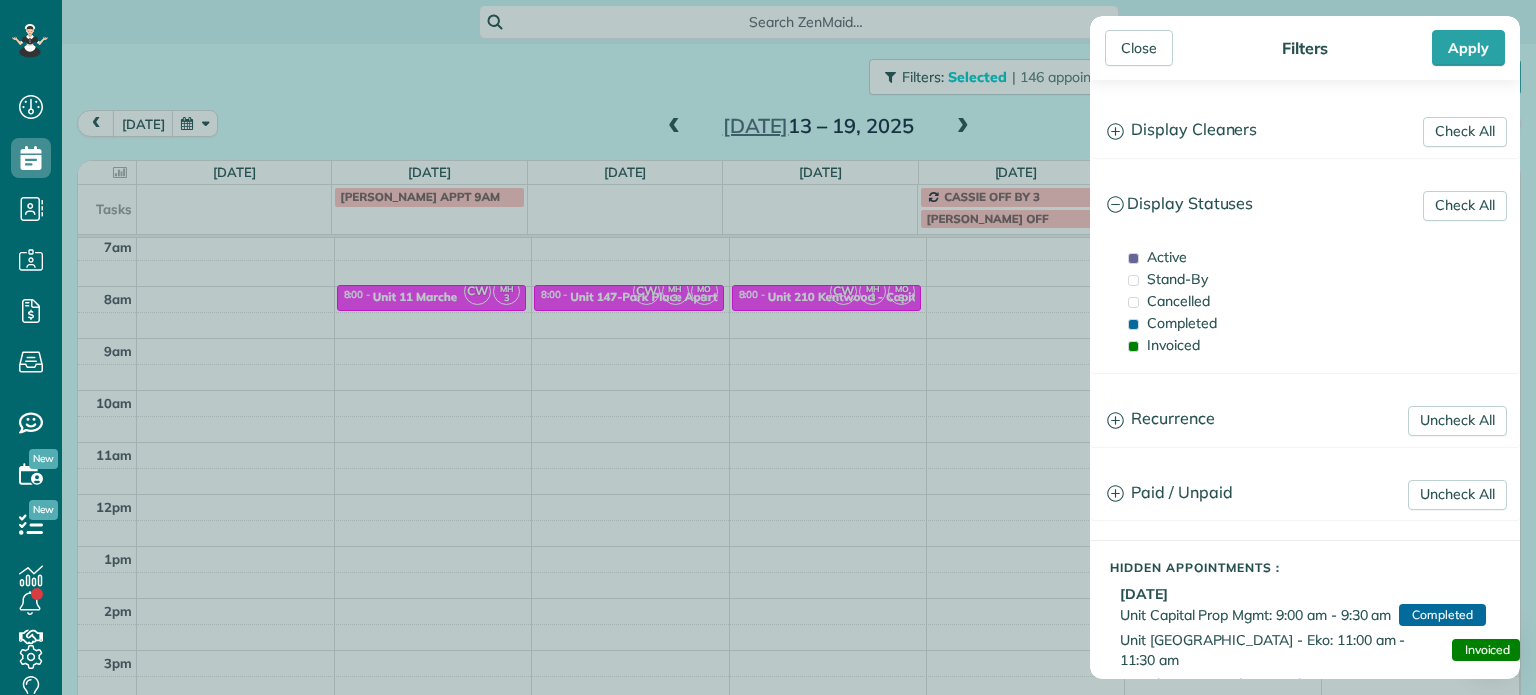 click on "Close
Filters
Apply
Check All
Display Cleaners
[PERSON_NAME]-German
[PERSON_NAME]
[PERSON_NAME]
[PERSON_NAME]
[PERSON_NAME]
[PERSON_NAME]
[PERSON_NAME]" at bounding box center (768, 347) 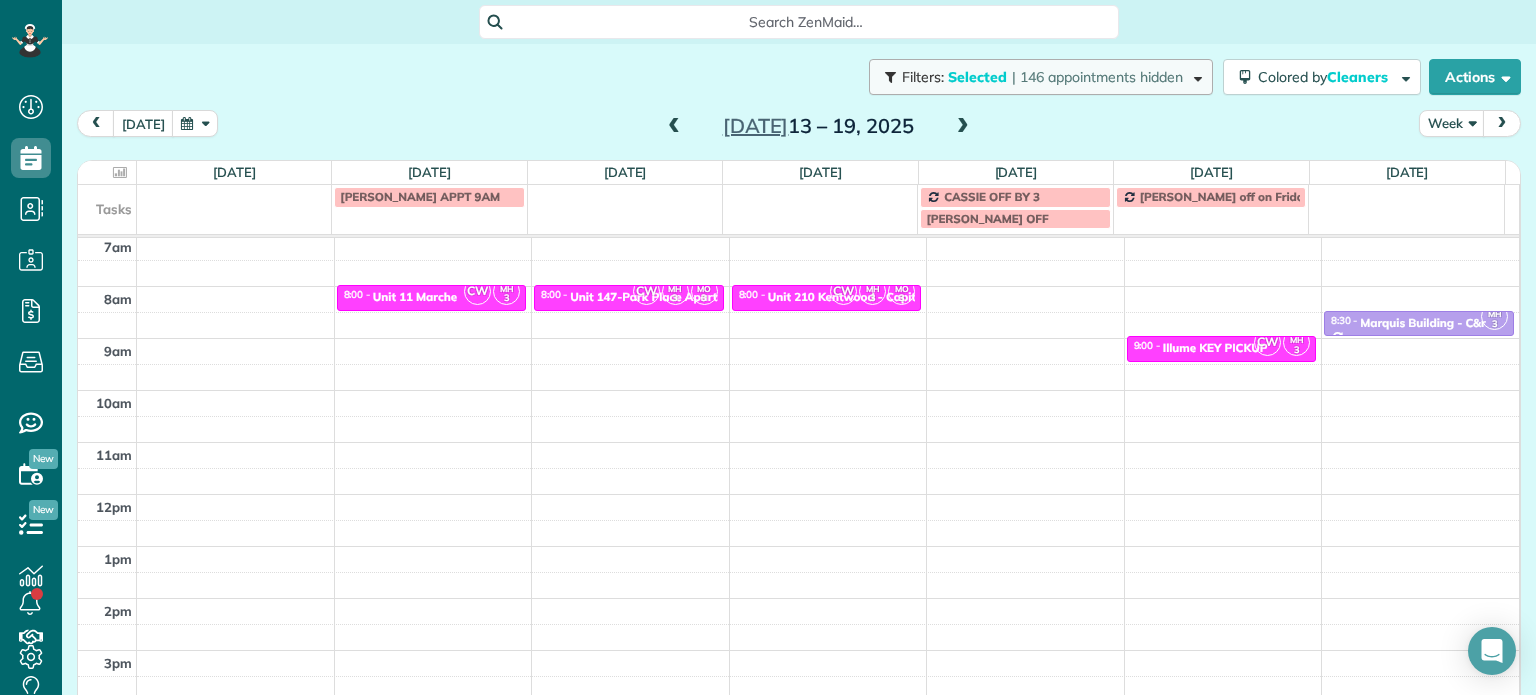 click on "|  146 appointments hidden" at bounding box center (1097, 77) 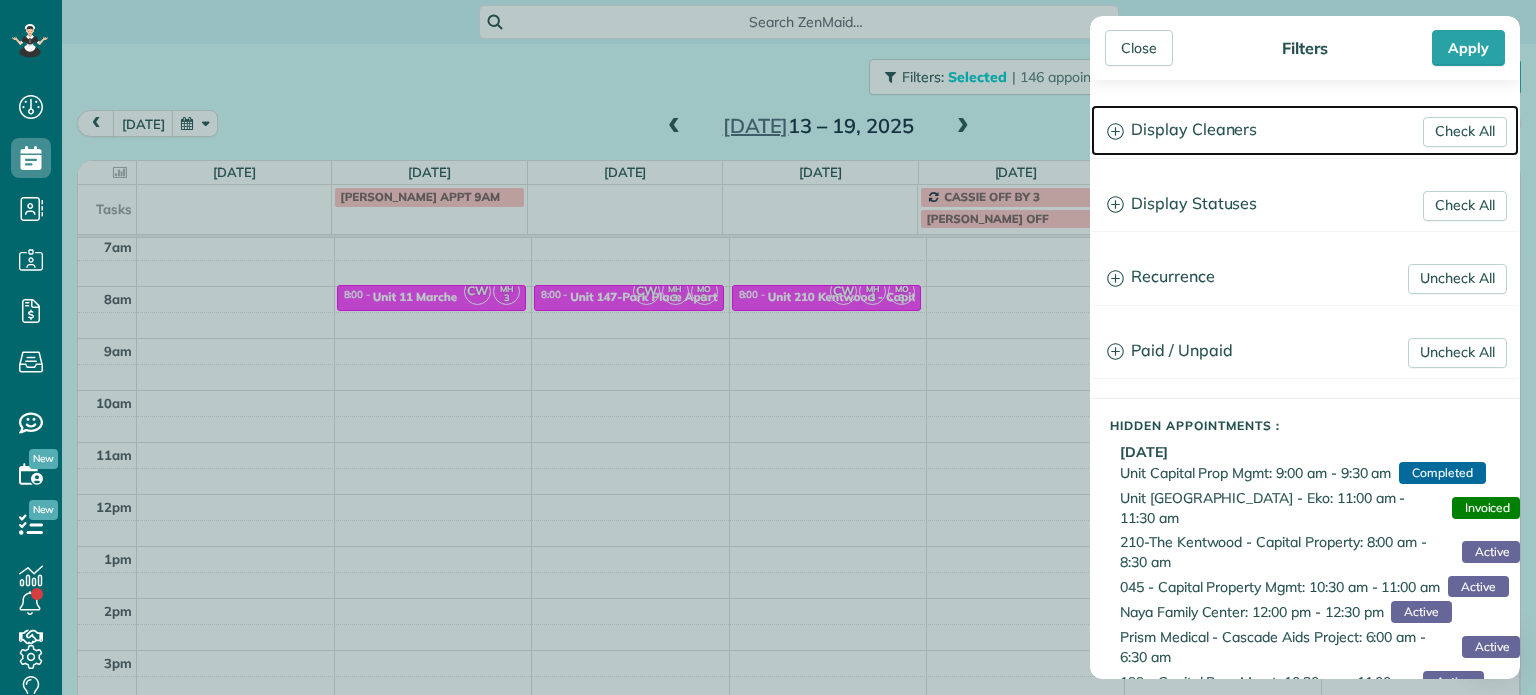 drag, startPoint x: 1224, startPoint y: 122, endPoint x: 1235, endPoint y: 131, distance: 14.21267 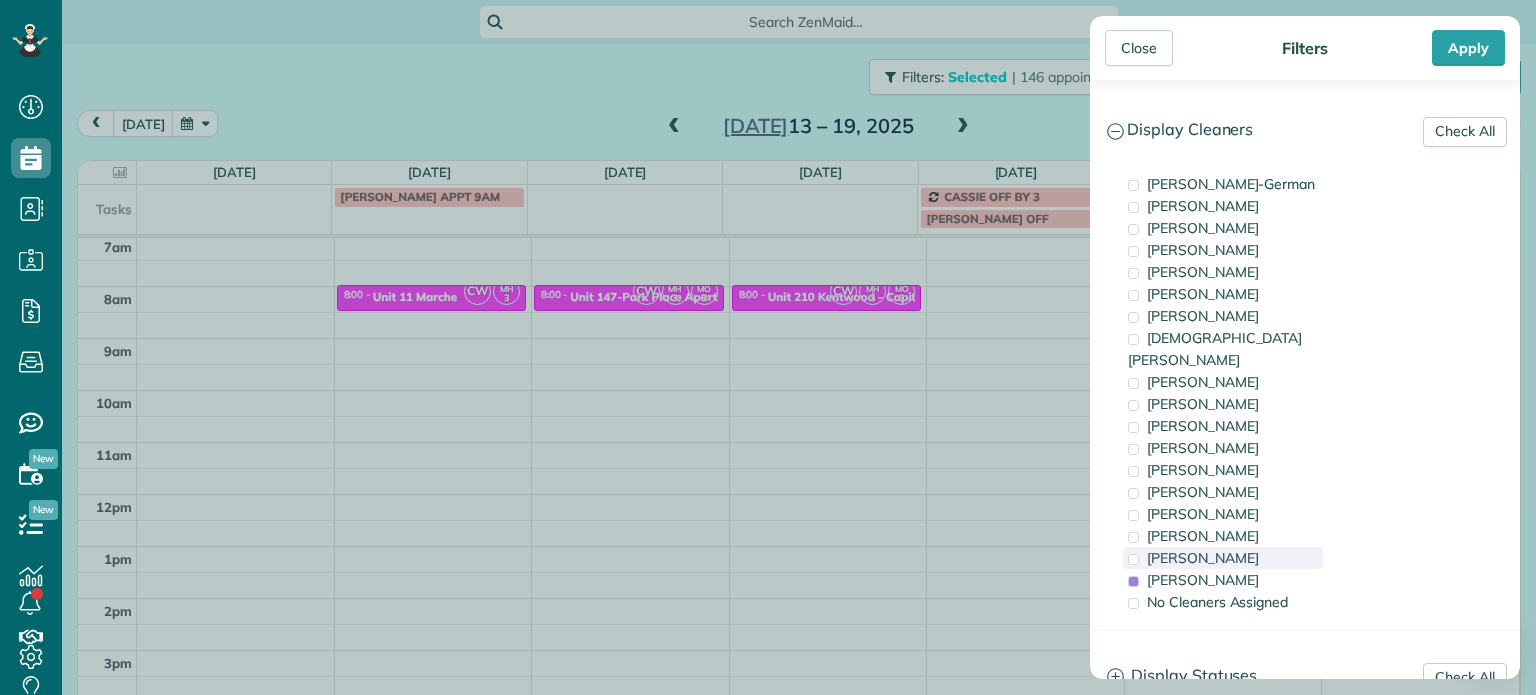 click on "[PERSON_NAME]" at bounding box center [1203, 558] 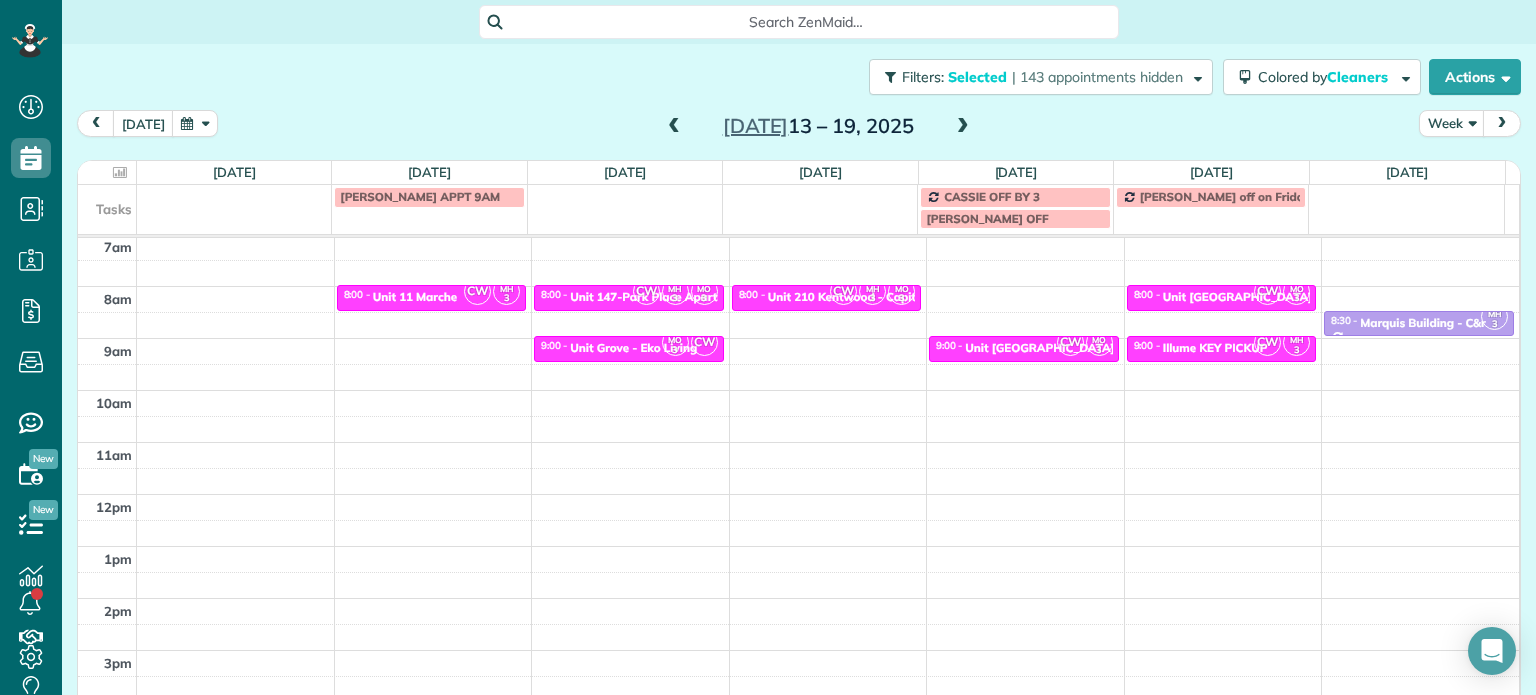 click on "Close
Filters
Apply
Check All
Display Cleaners
[PERSON_NAME]-German
[PERSON_NAME]
[PERSON_NAME]
[PERSON_NAME]
[PERSON_NAME]
[PERSON_NAME]
[PERSON_NAME]" at bounding box center [768, 347] 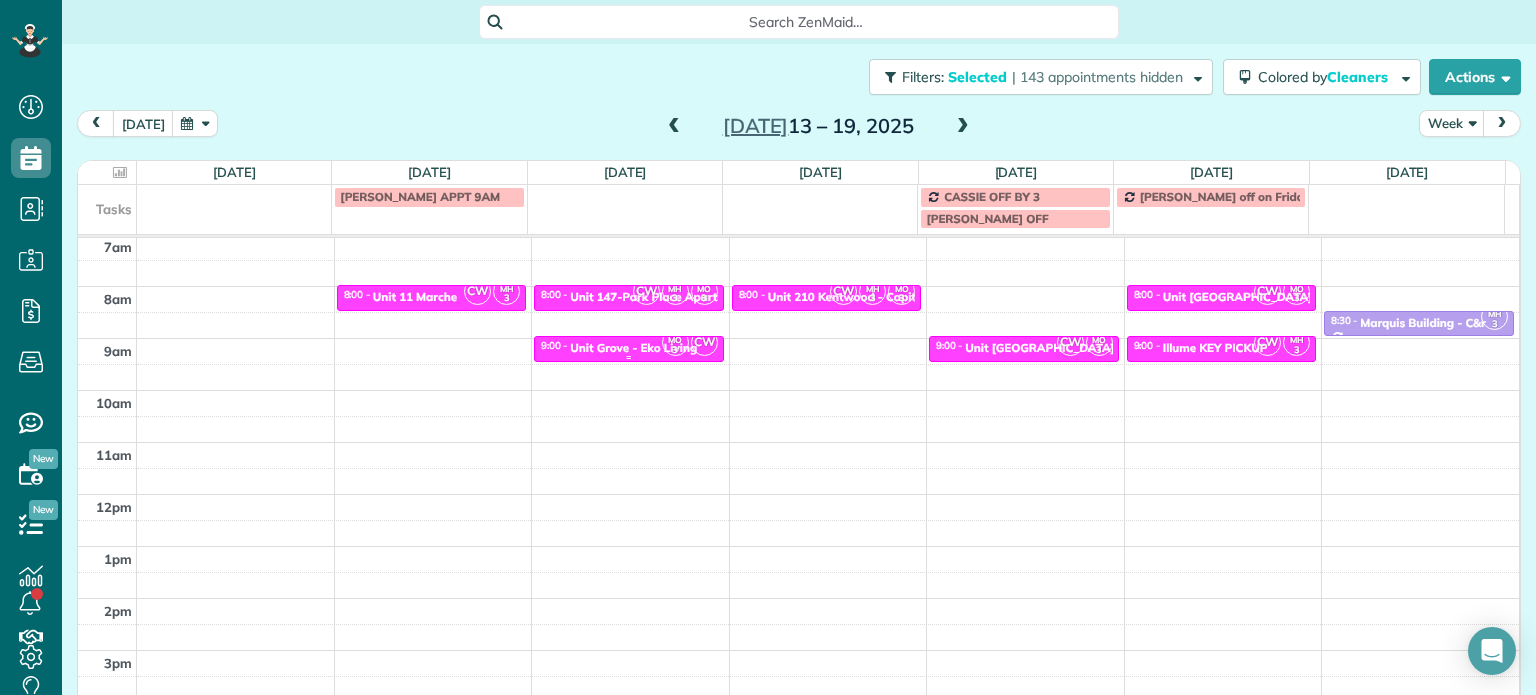 click on "Unit Grove - Eko Living" at bounding box center [633, 348] 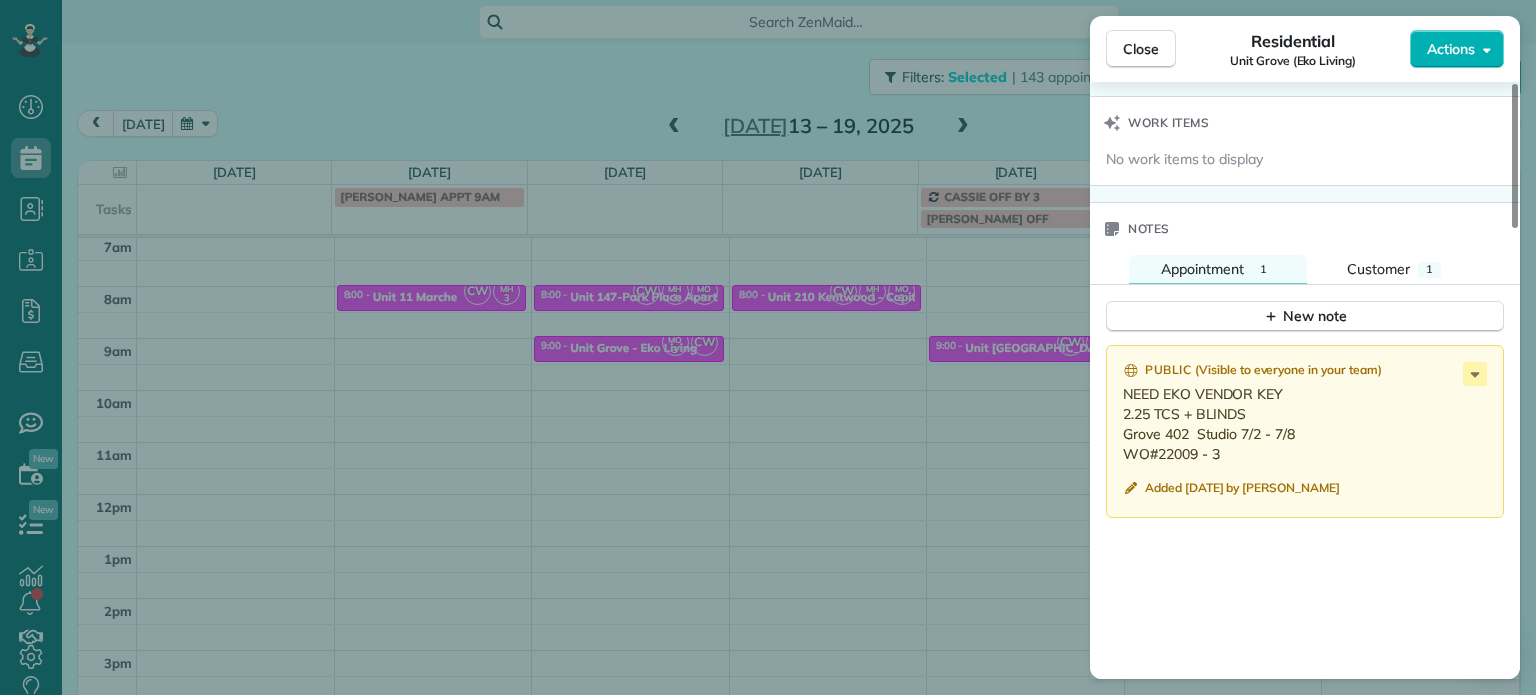 scroll, scrollTop: 1700, scrollLeft: 0, axis: vertical 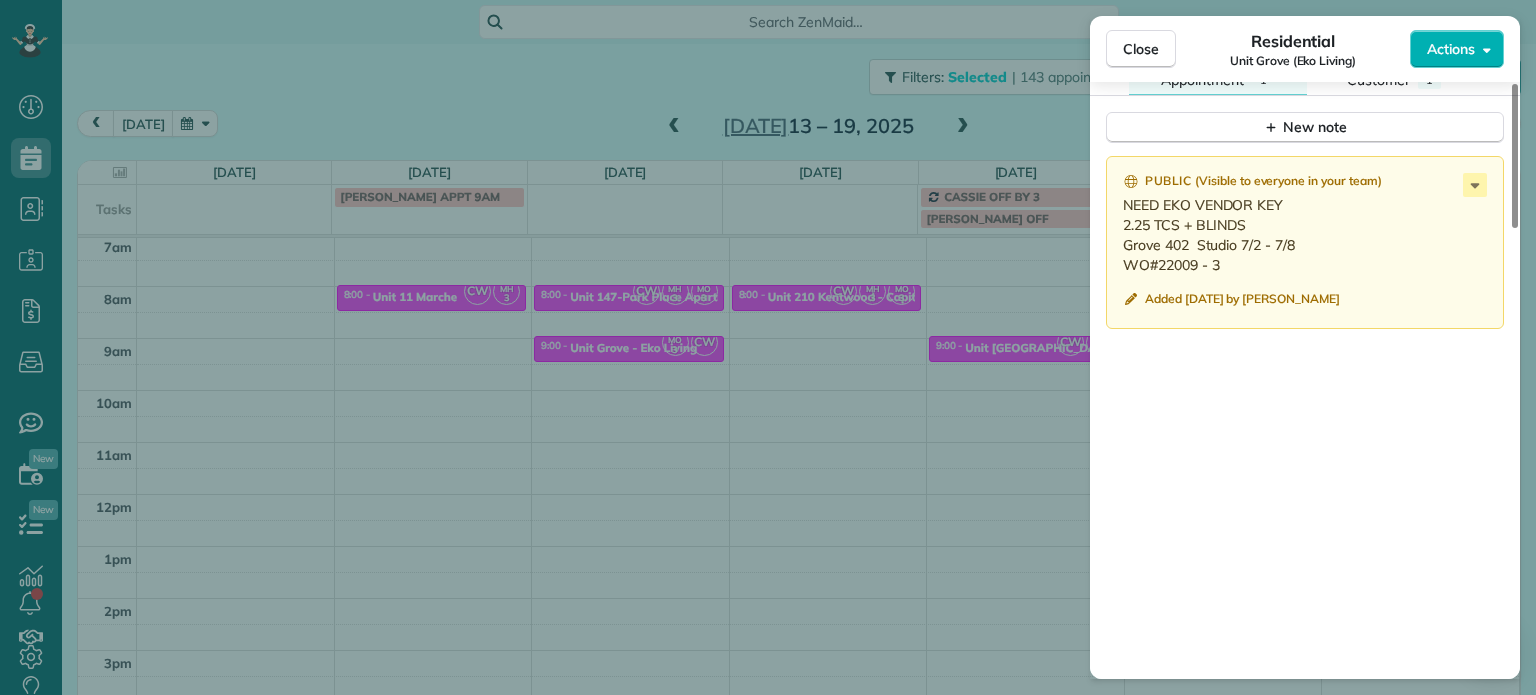 click on "Close Residential [GEOGRAPHIC_DATA] (Eko Living) Actions Status Invoiced [GEOGRAPHIC_DATA] (Eko Living) · Open profile No phone number on record Add phone number No email on record Add email View Details Residential [DATE] 9:00 AM 9:30 AM 30 minutes One time [STREET_ADDRESS][PERSON_NAME] Service was not rated yet Setup ratings Cleaners Time in and out Assign Invite Cleaners [PERSON_NAME] 9:00 AM 9:30 AM [PERSON_NAME]-German 9:00 AM 9:30 AM Checklist Try Now Keep this appointment up to your standards. Stay on top of every detail, keep your cleaners organised, and your client happy. Assign a checklist Watch a 5 min demo Billing Billing actions Service Add an item Overcharge $0.00 Discount $0.00 Coupon discount - Primary tax - Secondary tax - Total appointment price $0.00 Tips collected New feature! $0.00 [PERSON_NAME] as paid Total including tip $0.00 Get paid online in no-time! Send an invoice and reward your cleaners with tips Charge customer credit card Appointment custom fields Notes" at bounding box center [768, 347] 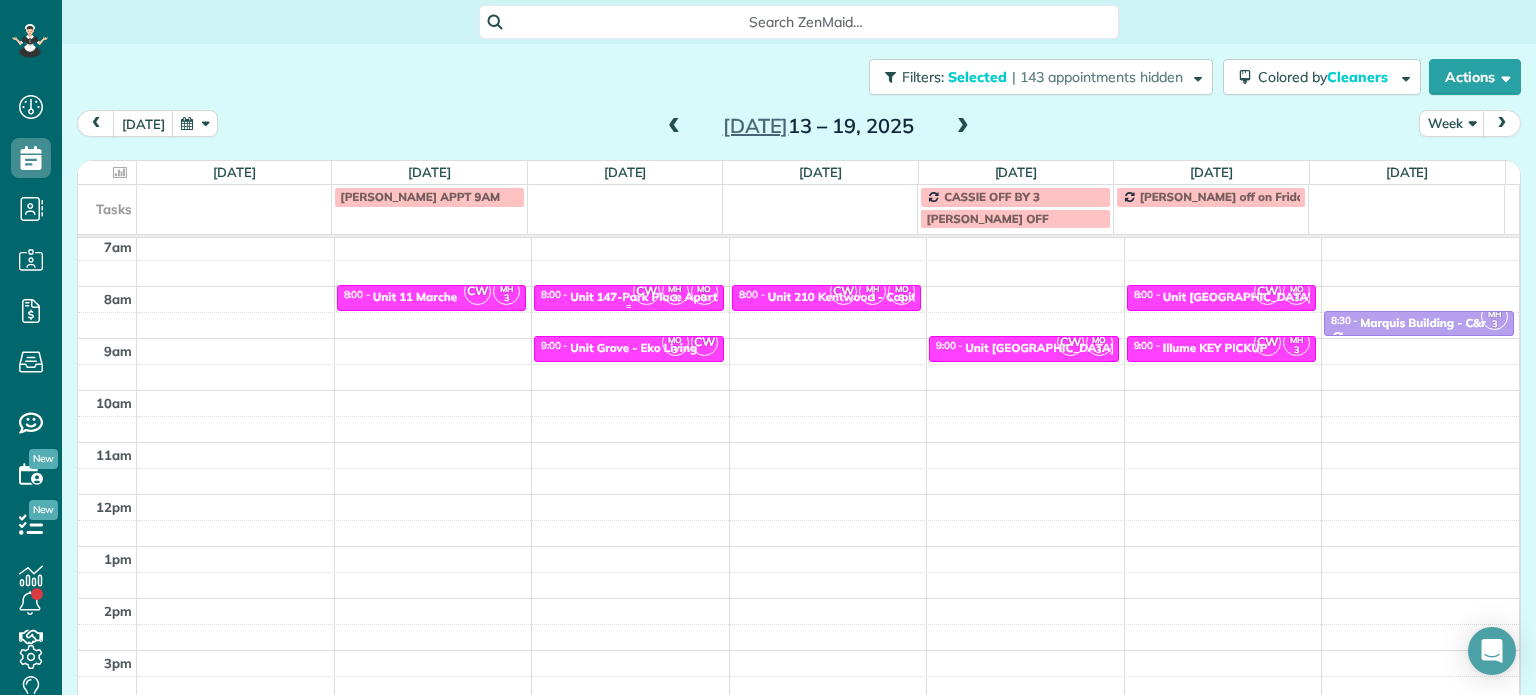 click on "CW" at bounding box center [646, 291] 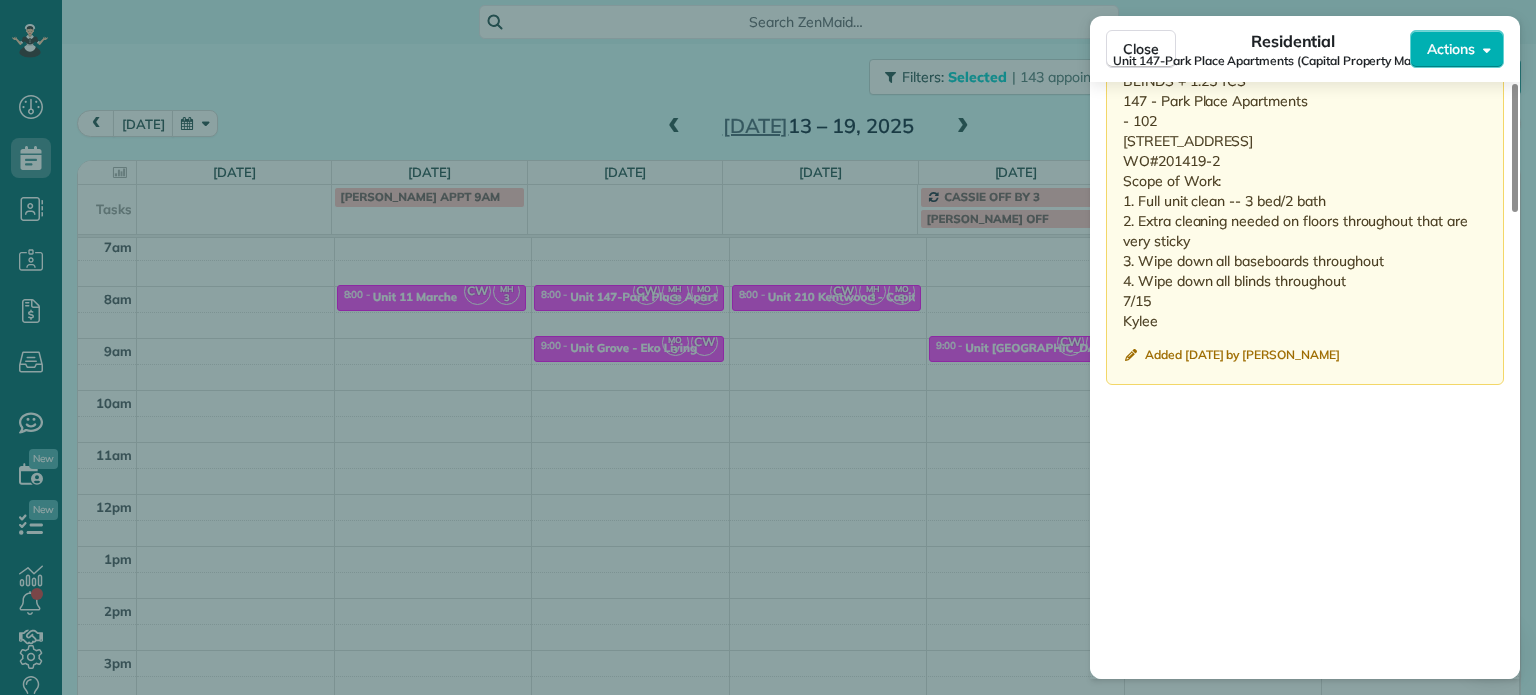 scroll, scrollTop: 1800, scrollLeft: 0, axis: vertical 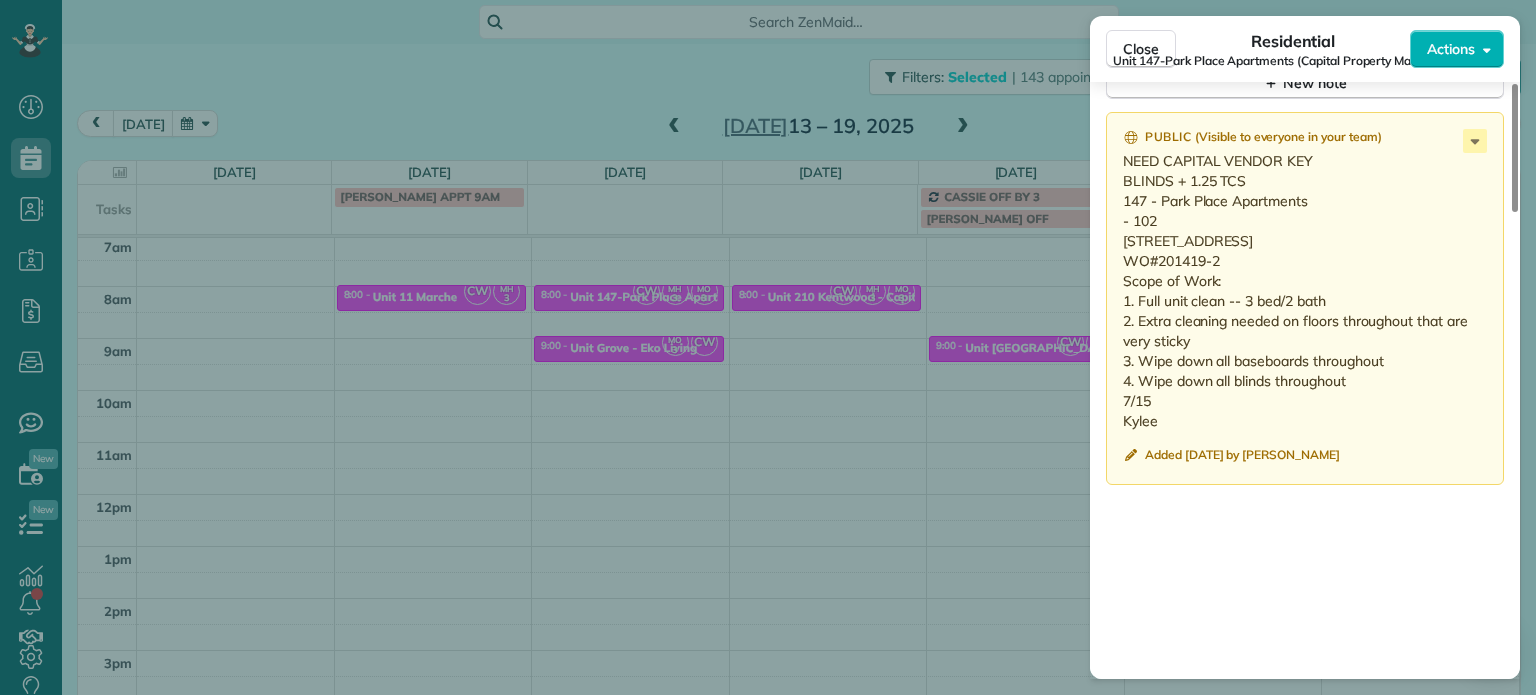 click on "Close Residential Unit 147-Park Place Apartments (Capital Property Management) Actions Status Invoiced Unit 147-Park Place Apartments (Capital Property Management) · Open profile No phone number on record Add phone number No email on record Add email View Details Residential [DATE] 8:00 AM 8:30 AM 30 minutes One time [STREET_ADDRESS][PERSON_NAME] Service was not rated yet Setup ratings Cleaners Time in and out Assign Invite Cleaners [PERSON_NAME] 8:00 AM 8:30 AM [PERSON_NAME] 8:00 AM 8:30 AM [PERSON_NAME]-German 8:00 AM 8:30 AM Checklist Try Now Keep this appointment up to your standards. Stay on top of every detail, keep your cleaners organised, and your client happy. Assign a checklist Watch a 5 min demo Billing Billing actions Service Add an item Overcharge $0.00 Discount $0.00 Coupon discount - Primary tax - Secondary tax - Total appointment price $0.00 Tips collected New feature! $0.00 [PERSON_NAME] as paid Total including tip $0.00 Get paid online in no-time! Notes" at bounding box center [768, 347] 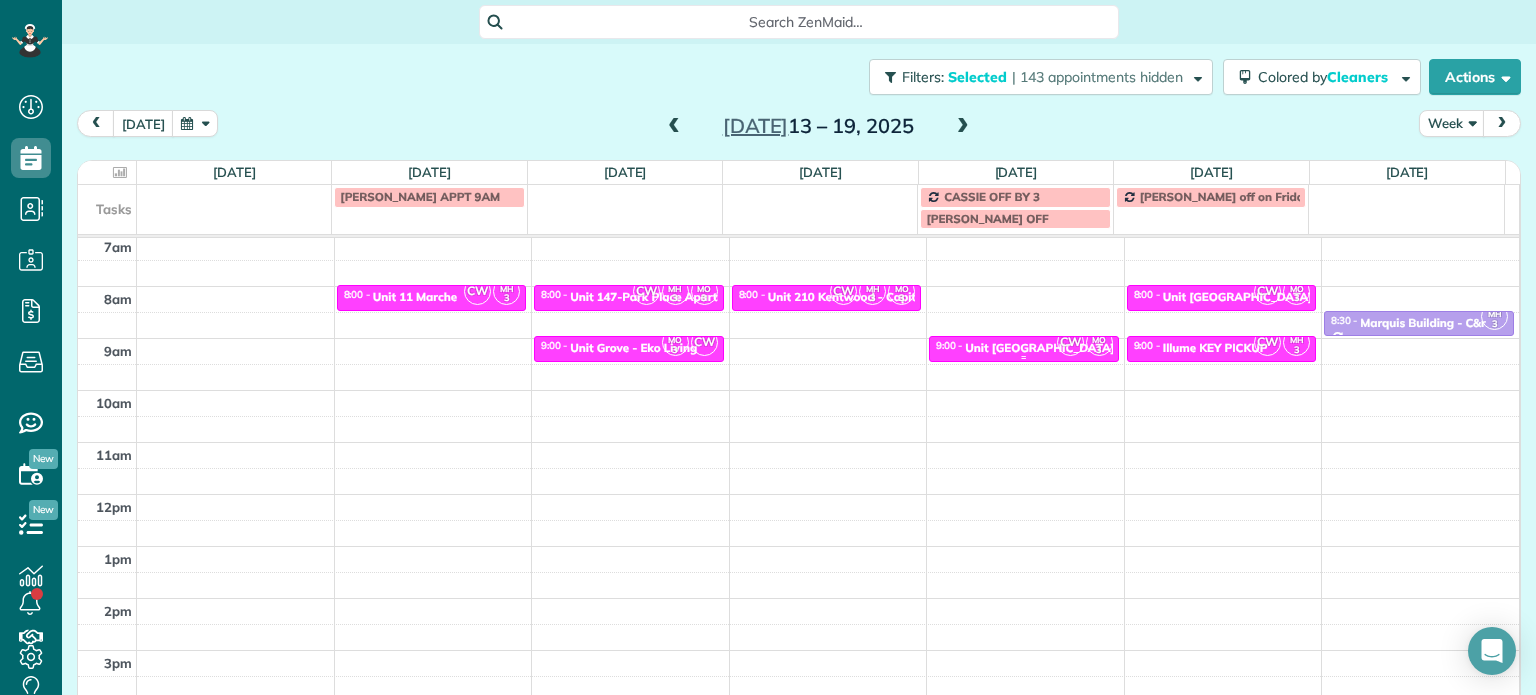click on "Unit [GEOGRAPHIC_DATA][PERSON_NAME][GEOGRAPHIC_DATA]" at bounding box center [1150, 348] 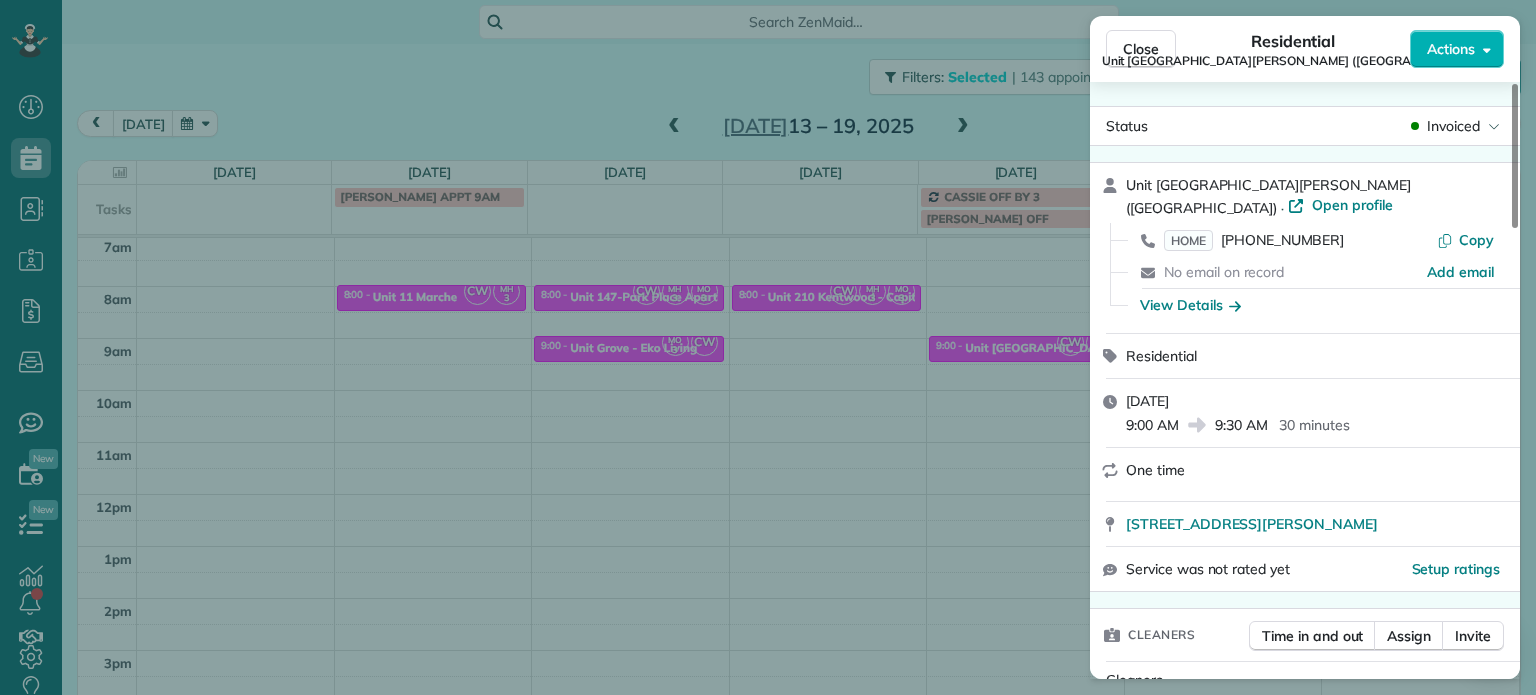 click on "Close Residential Unit [GEOGRAPHIC_DATA][PERSON_NAME] ([GEOGRAPHIC_DATA]) Actions Status Invoiced Unit [GEOGRAPHIC_DATA][PERSON_NAME] ([GEOGRAPHIC_DATA]) · Open profile HOME [PHONE_NUMBER] Copy No email on record Add email View Details Residential [DATE] 9:00 AM 9:30 AM 30 minutes One time [STREET_ADDRESS][PERSON_NAME] Service was not rated yet Setup ratings Cleaners Time in and out Assign Invite Cleaners [PERSON_NAME] 9:00 AM 9:30 AM [PERSON_NAME]-German 9:00 AM 9:30 AM Checklist Try Now Keep this appointment up to your standards. Stay on top of every detail, keep your cleaners organised, and your client happy. Assign a checklist Watch a 5 min demo Billing Billing actions Service Add an item Overcharge $0.00 Discount $0.00 Coupon discount - Primary tax - Secondary tax - Total appointment price $0.00 Tips collected New feature! $0.00 [PERSON_NAME] as paid Total including tip $0.00 Get paid online in no-time! Send an invoice and reward your cleaners with tips Charge customer credit card Appointment custom fields Work items Notes 1" at bounding box center [768, 347] 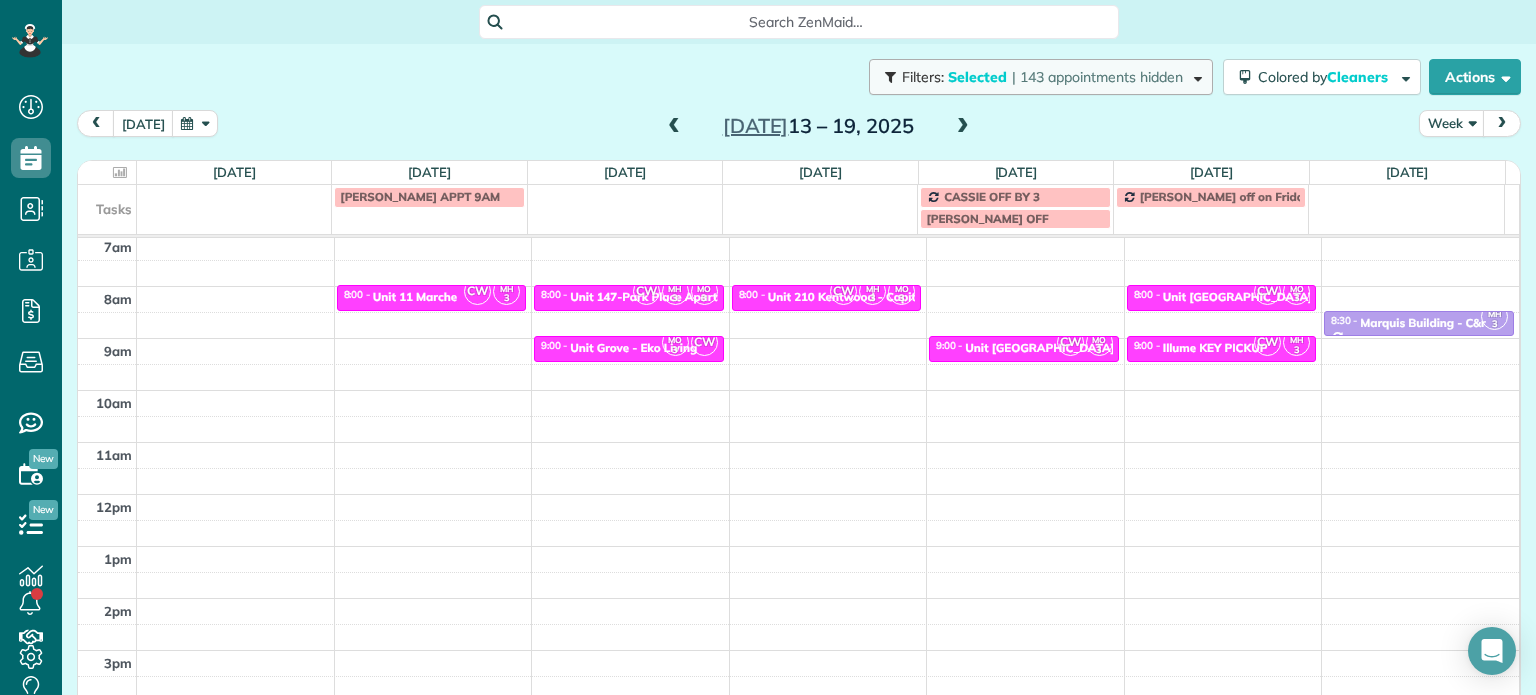 click on "|  143 appointments hidden" at bounding box center [1097, 77] 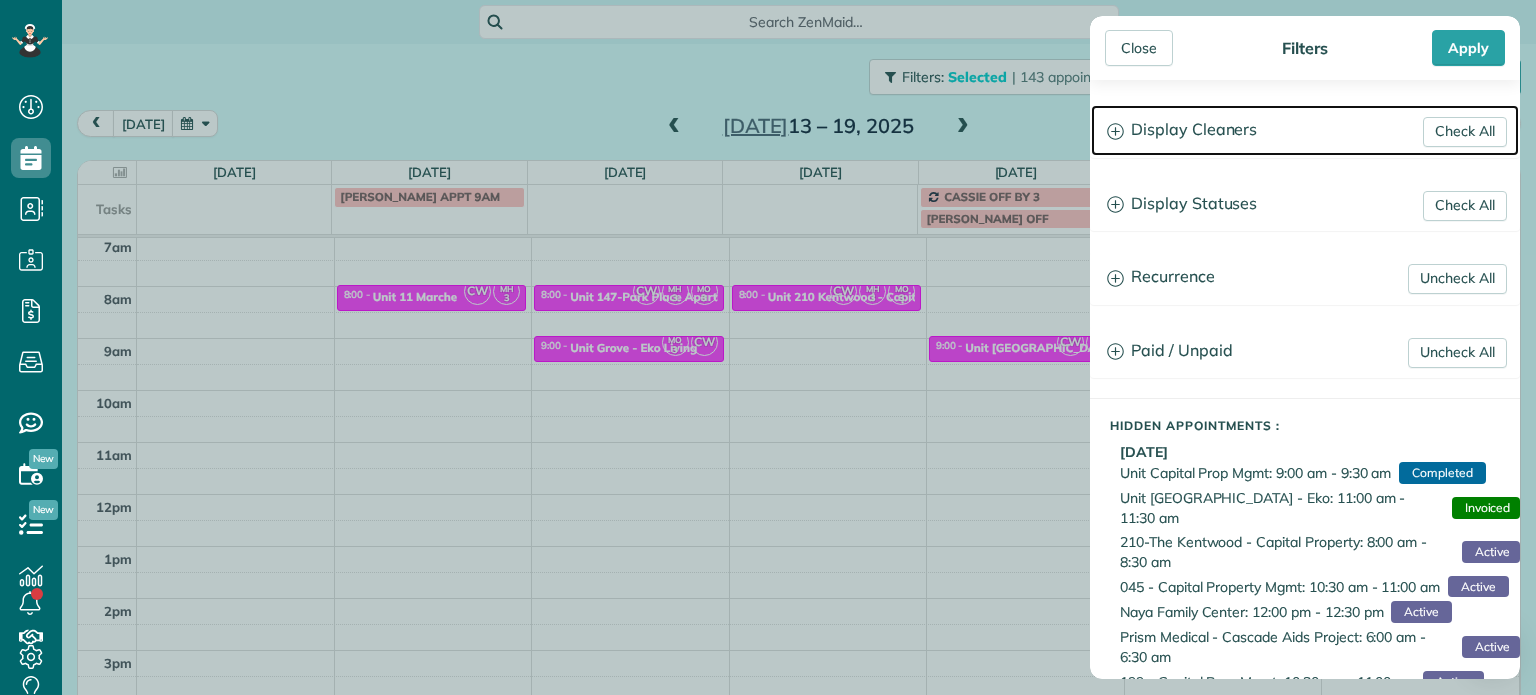 click on "Display Cleaners" at bounding box center (1305, 130) 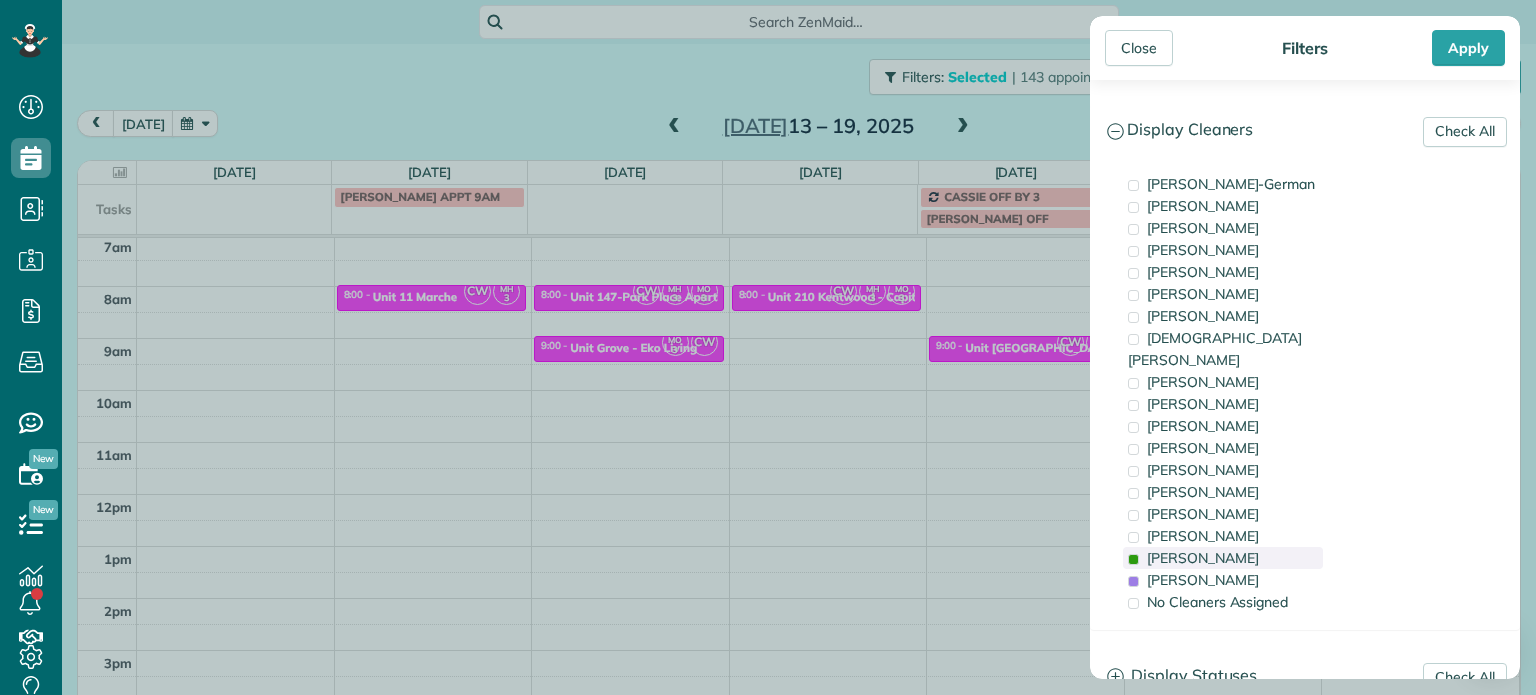 click on "[PERSON_NAME]" at bounding box center [1203, 558] 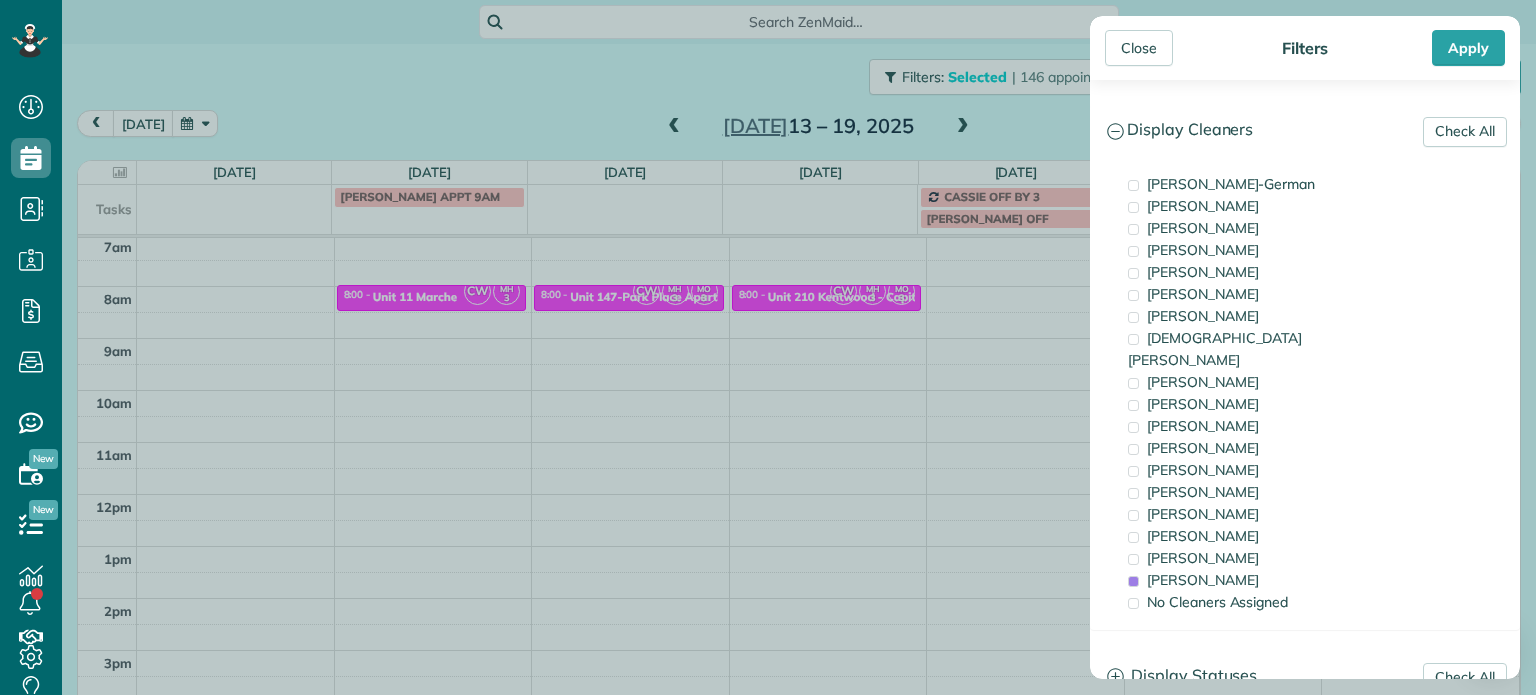 click on "Close
Filters
Apply
Check All
Display Cleaners
[PERSON_NAME]-German
[PERSON_NAME]
[PERSON_NAME]
[PERSON_NAME]
[PERSON_NAME]
[PERSON_NAME]
[PERSON_NAME]" at bounding box center (768, 347) 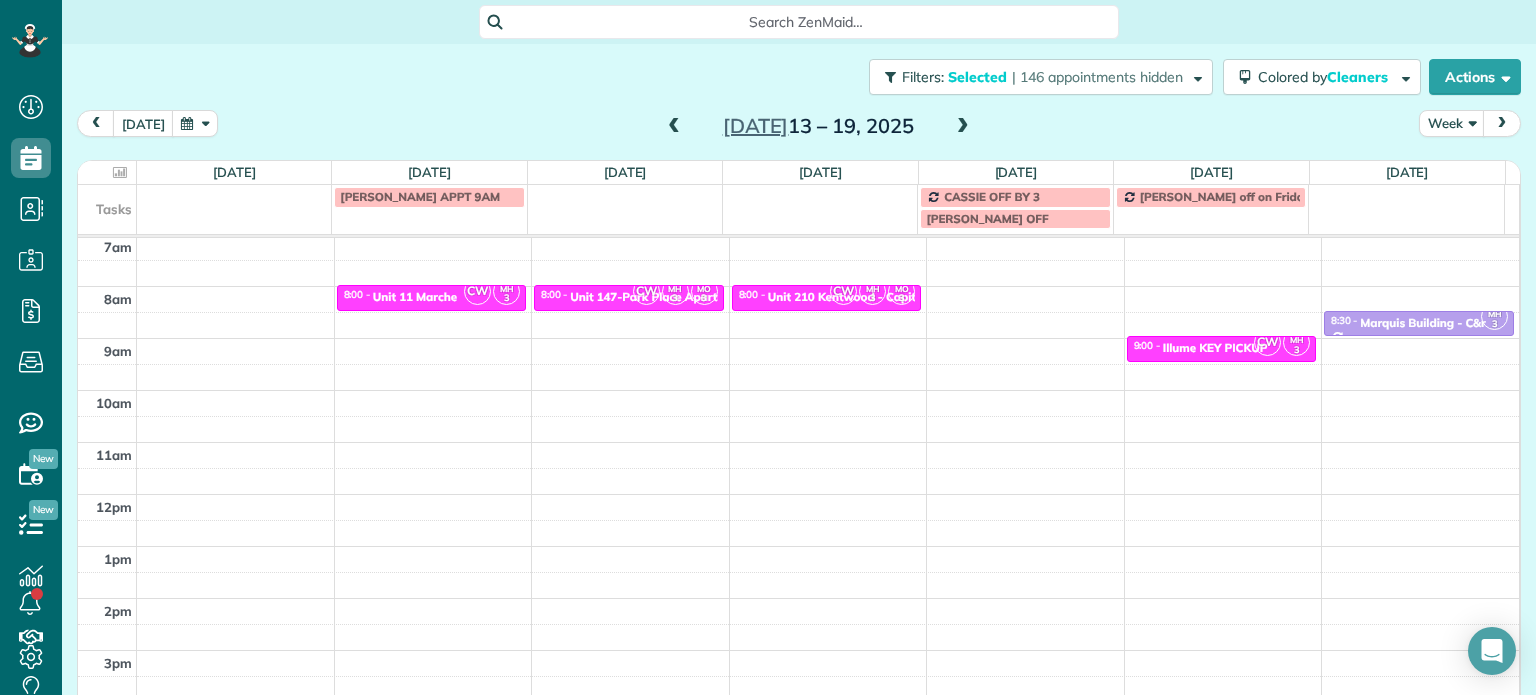 click at bounding box center (963, 127) 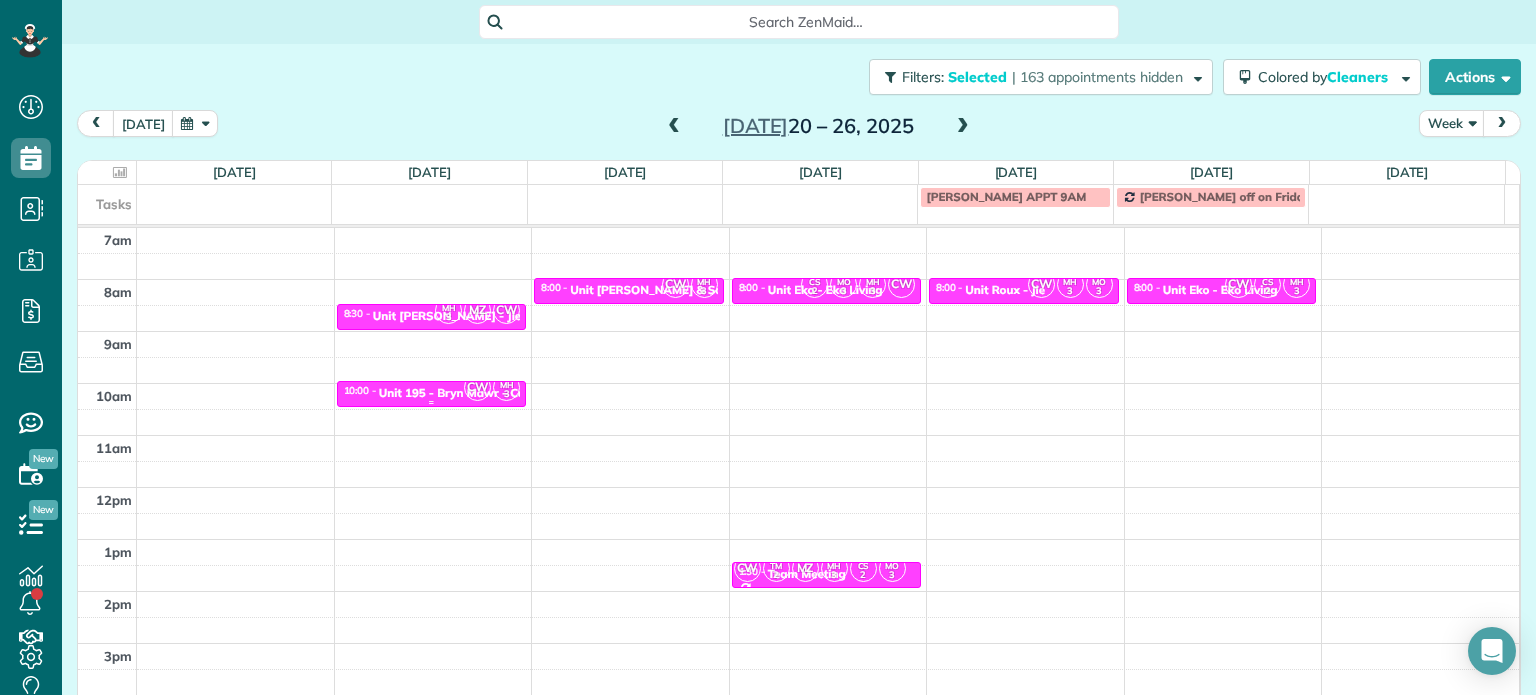 click at bounding box center (432, 402) 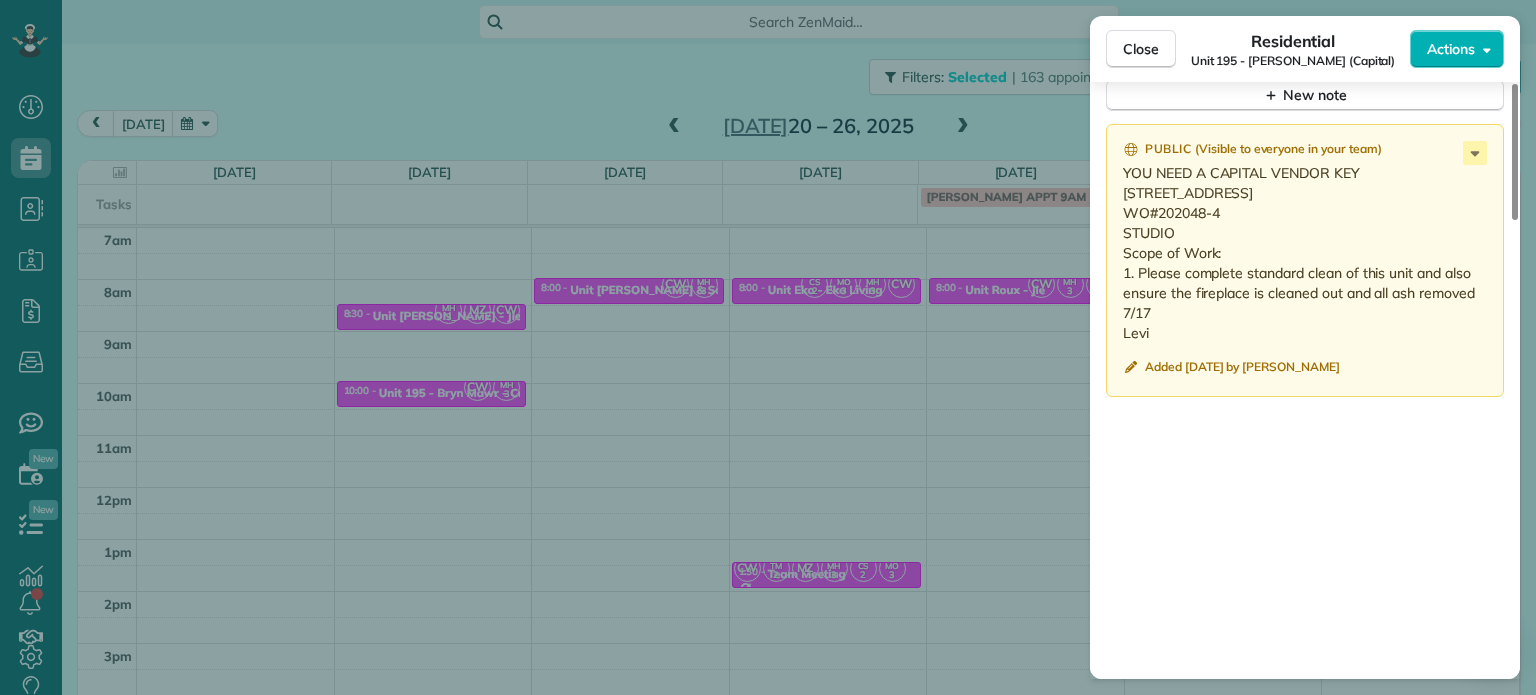 scroll, scrollTop: 1700, scrollLeft: 0, axis: vertical 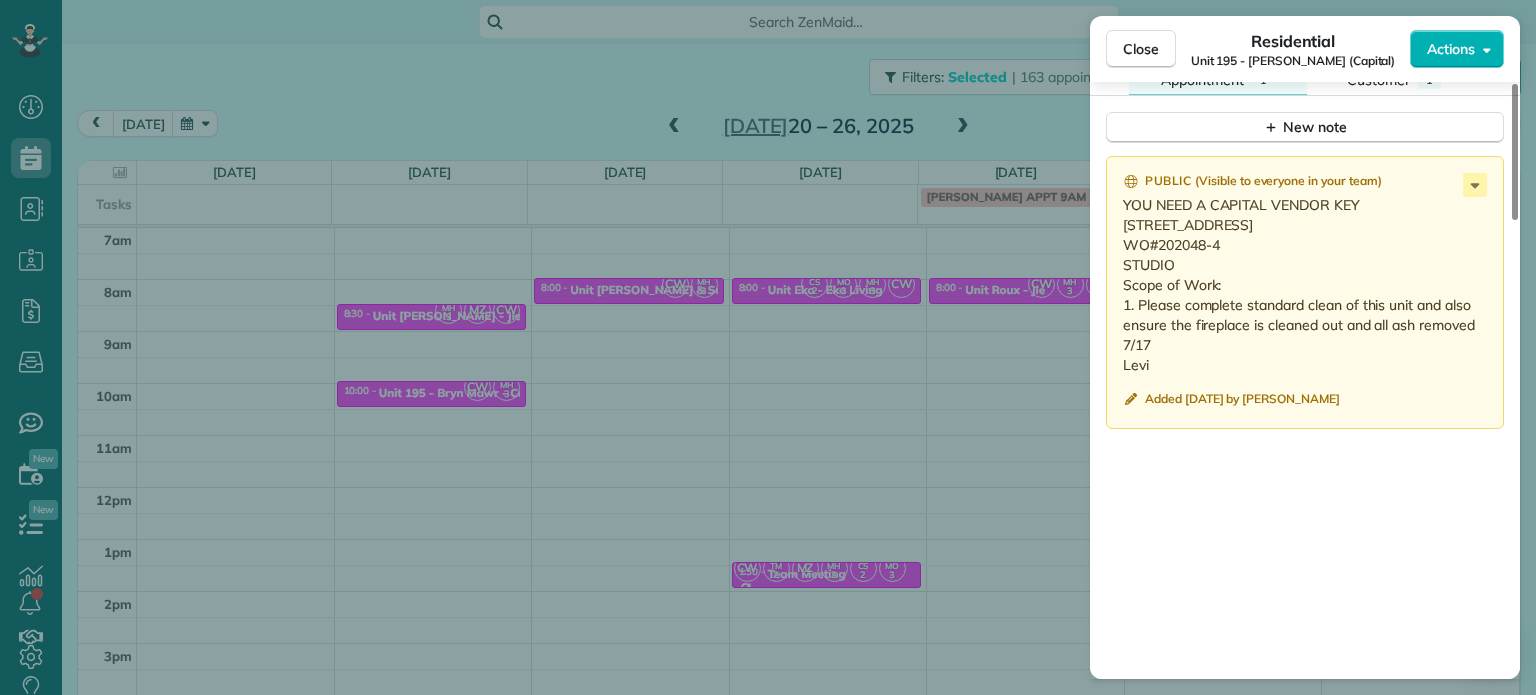 click on "Close Residential Unit 195 - Bryn Mawr (Capital) Actions Status Invoiced Unit 195 - [PERSON_NAME] (Capital) · Open profile No phone number on record Add phone number No email on record Add email View Details Residential [DATE] ( last week ) 10:00 AM 10:30 AM 30 minutes One time [STREET_ADDRESS] Service was not rated yet Setup ratings Cleaners Time in and out Assign Invite Cleaners [PERSON_NAME] 10:00 AM 10:30 AM [PERSON_NAME]-German 10:00 AM 10:30 AM Checklist Try Now Keep this appointment up to your standards. Stay on top of every detail, keep your cleaners organised, and your client happy. Assign a checklist Watch a 5 min demo Billing Billing actions Service Add an item Overcharge $0.00 Discount $0.00 Coupon discount - Primary tax - Secondary tax - Total appointment price $0.00 Tips collected New feature! $0.00 [PERSON_NAME] as paid Total including tip $0.00 Get paid online in no-time! Send an invoice and reward your cleaners with tips Charge customer credit card Notes" at bounding box center (768, 347) 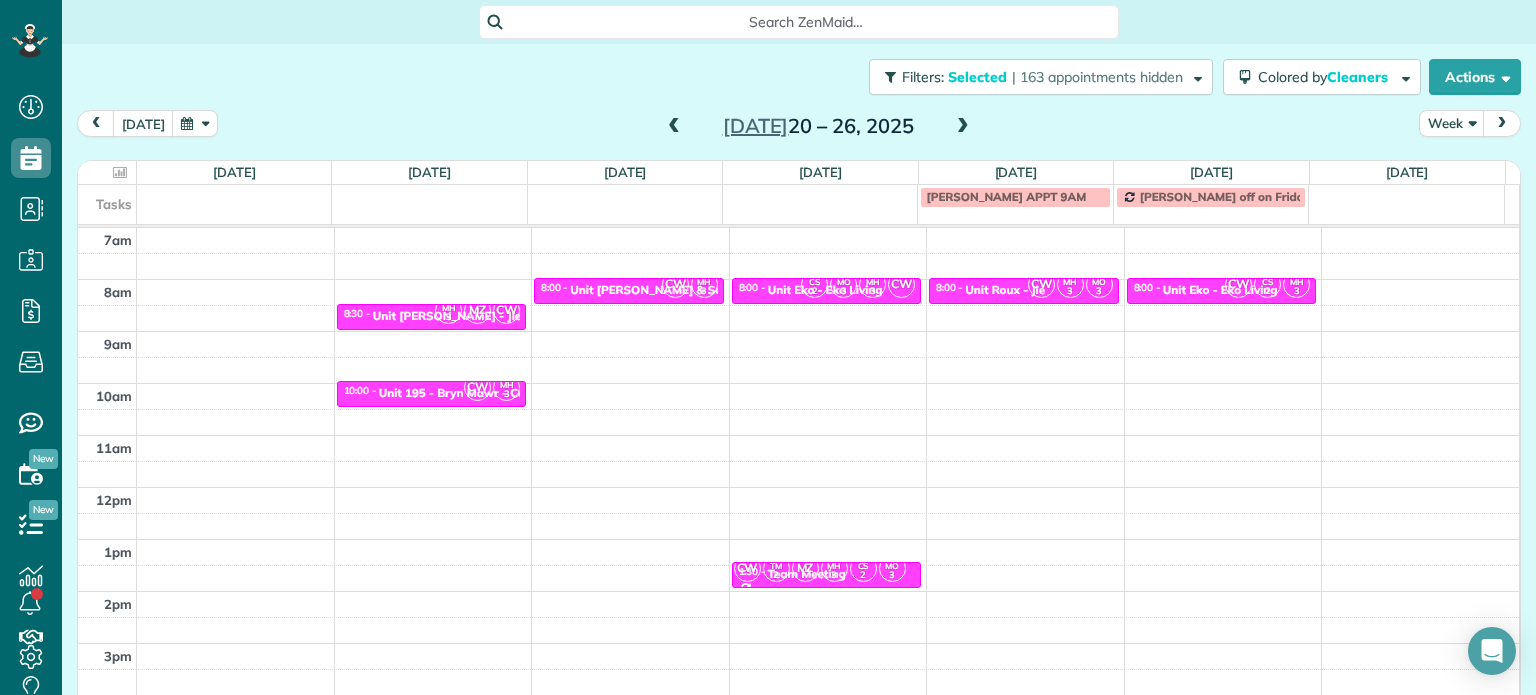 click at bounding box center (674, 127) 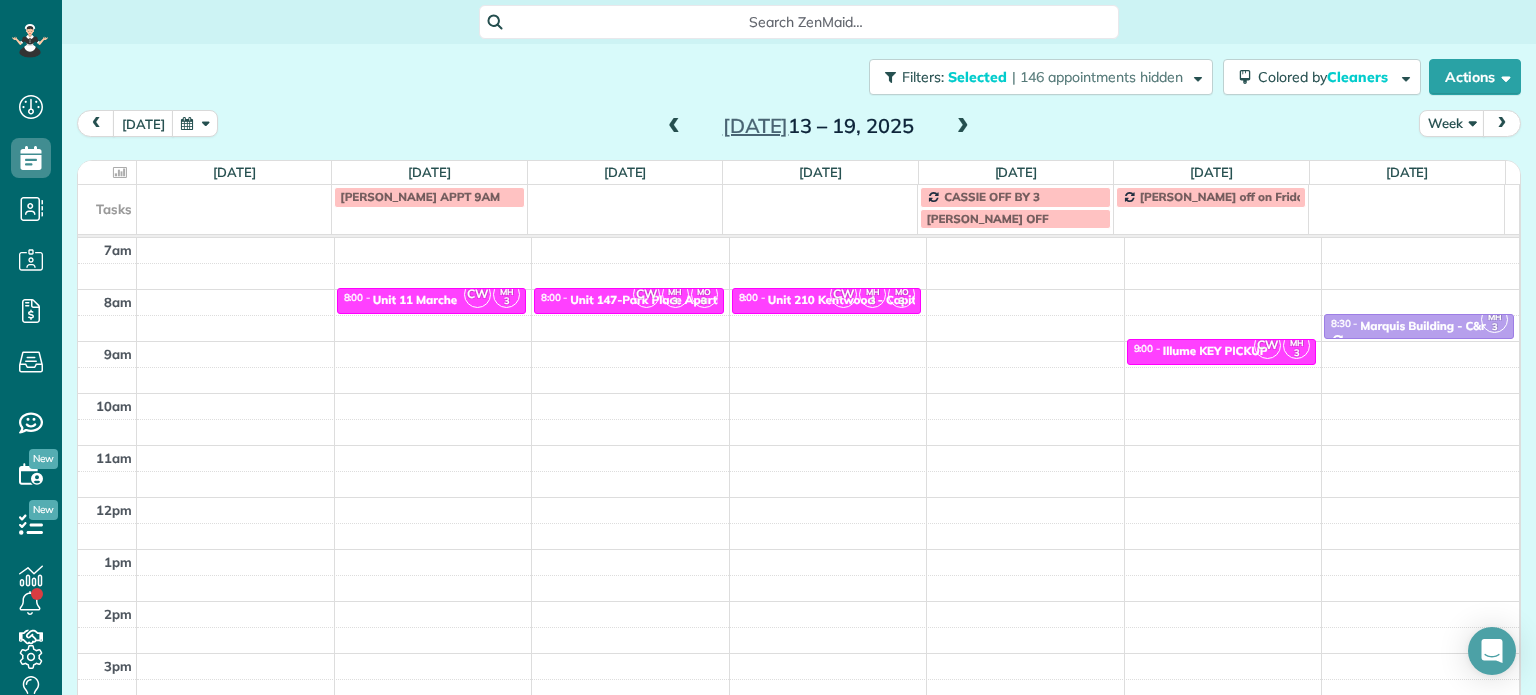 click at bounding box center (963, 127) 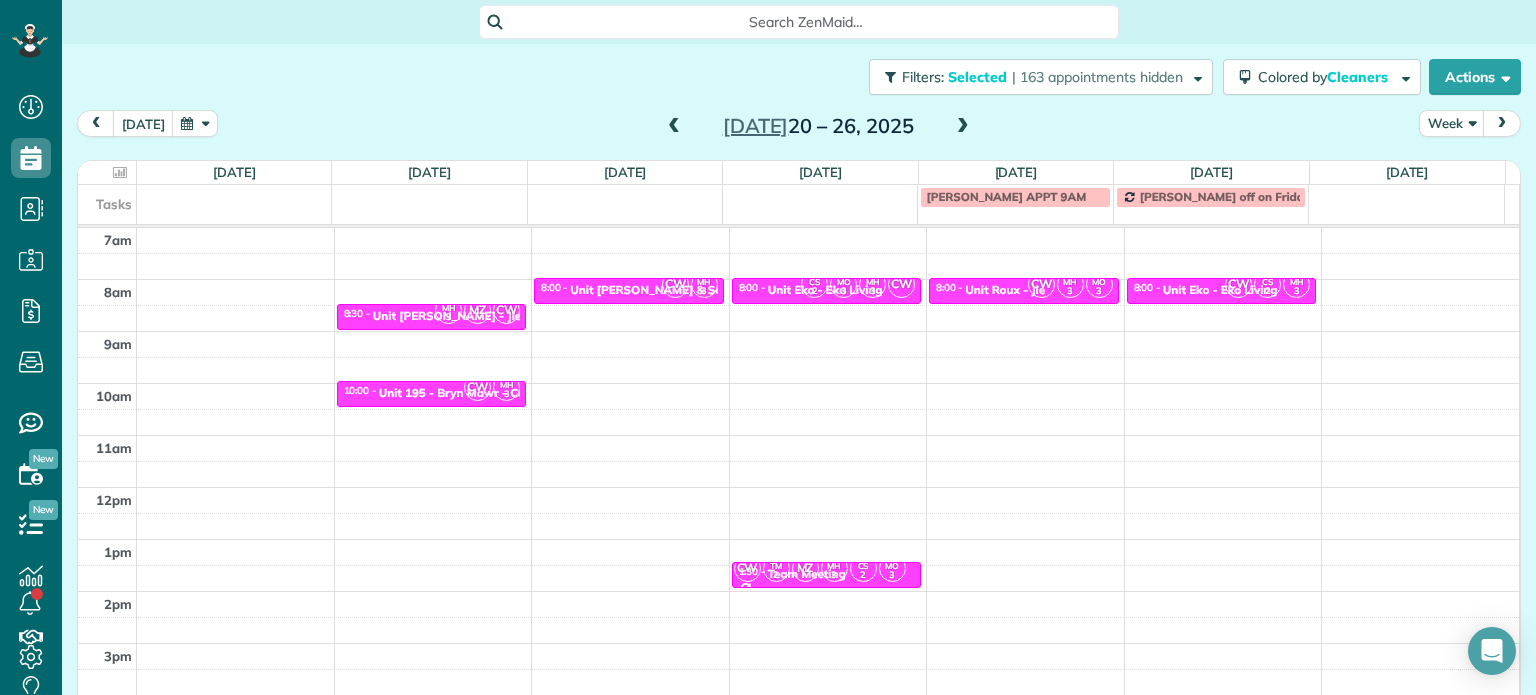 click at bounding box center (674, 127) 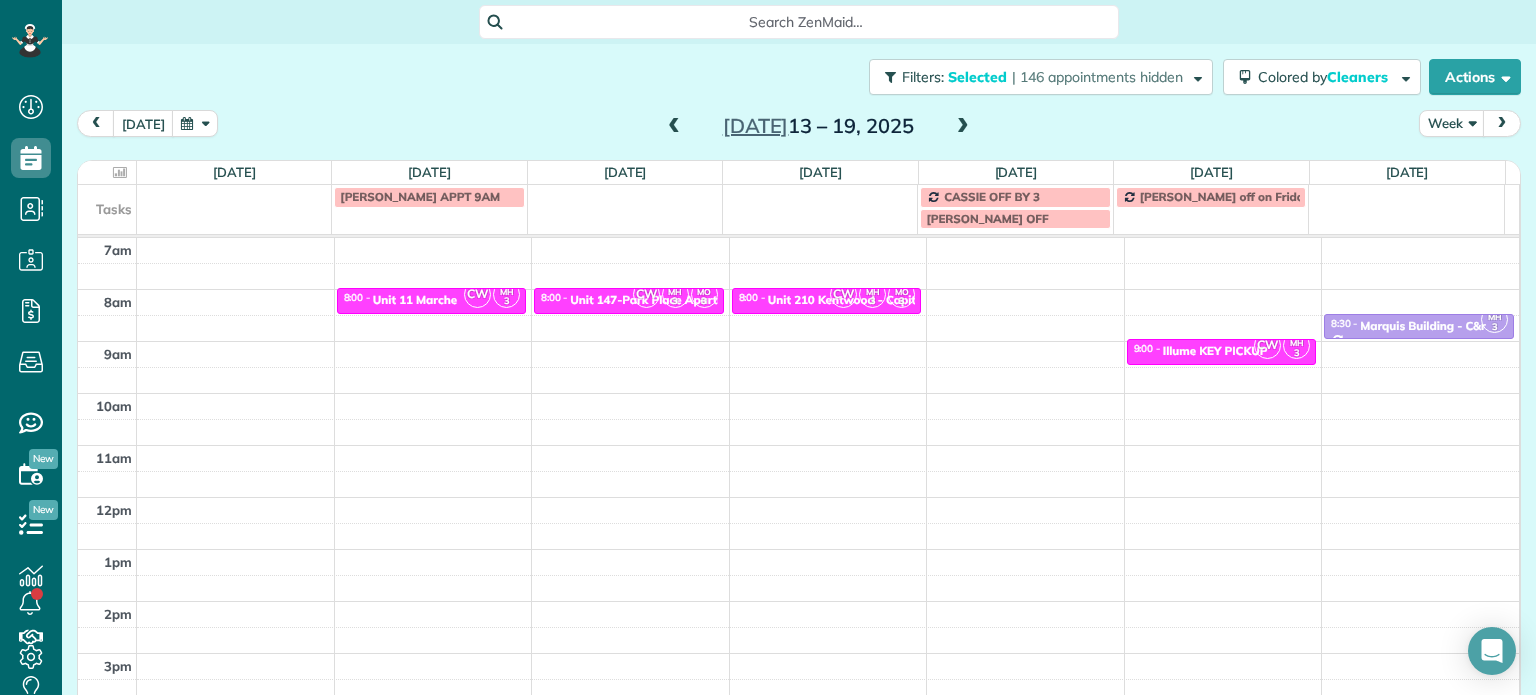 click at bounding box center (963, 127) 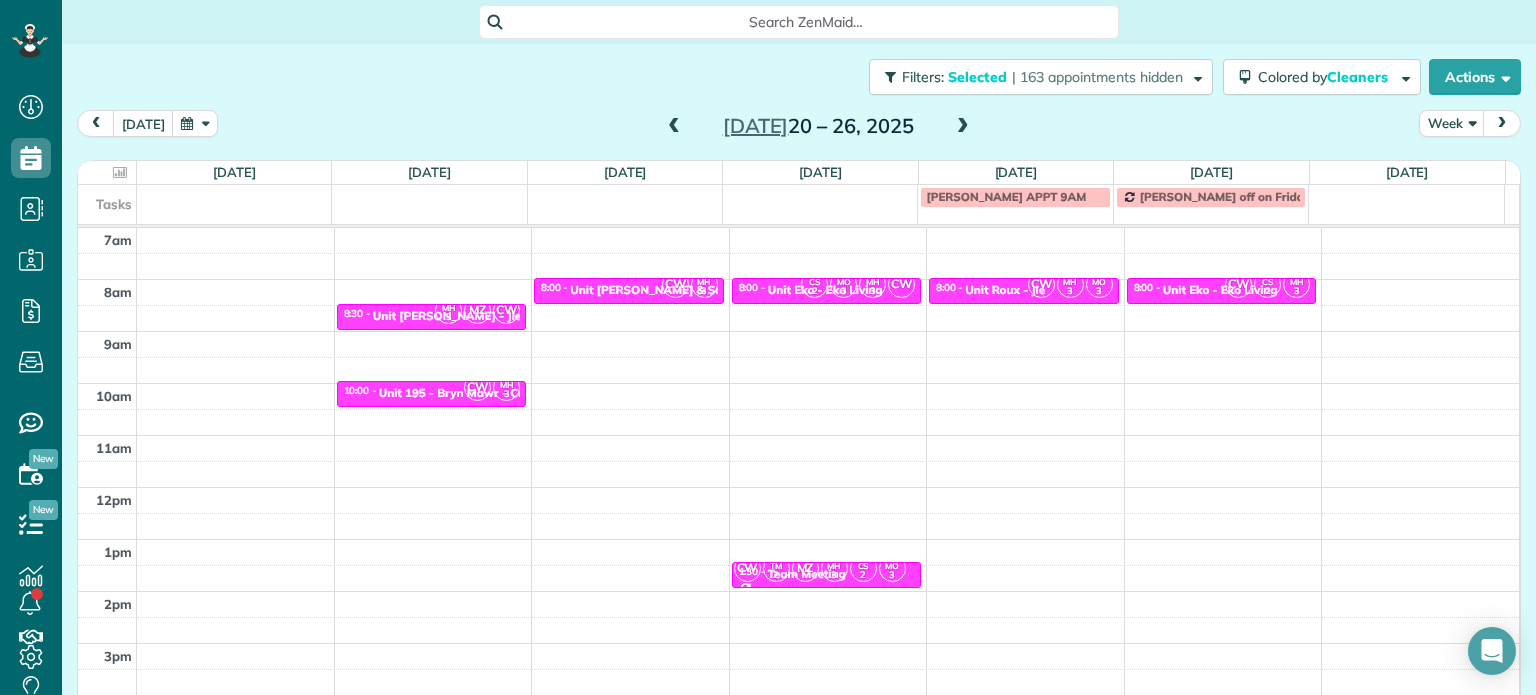 click at bounding box center [674, 127] 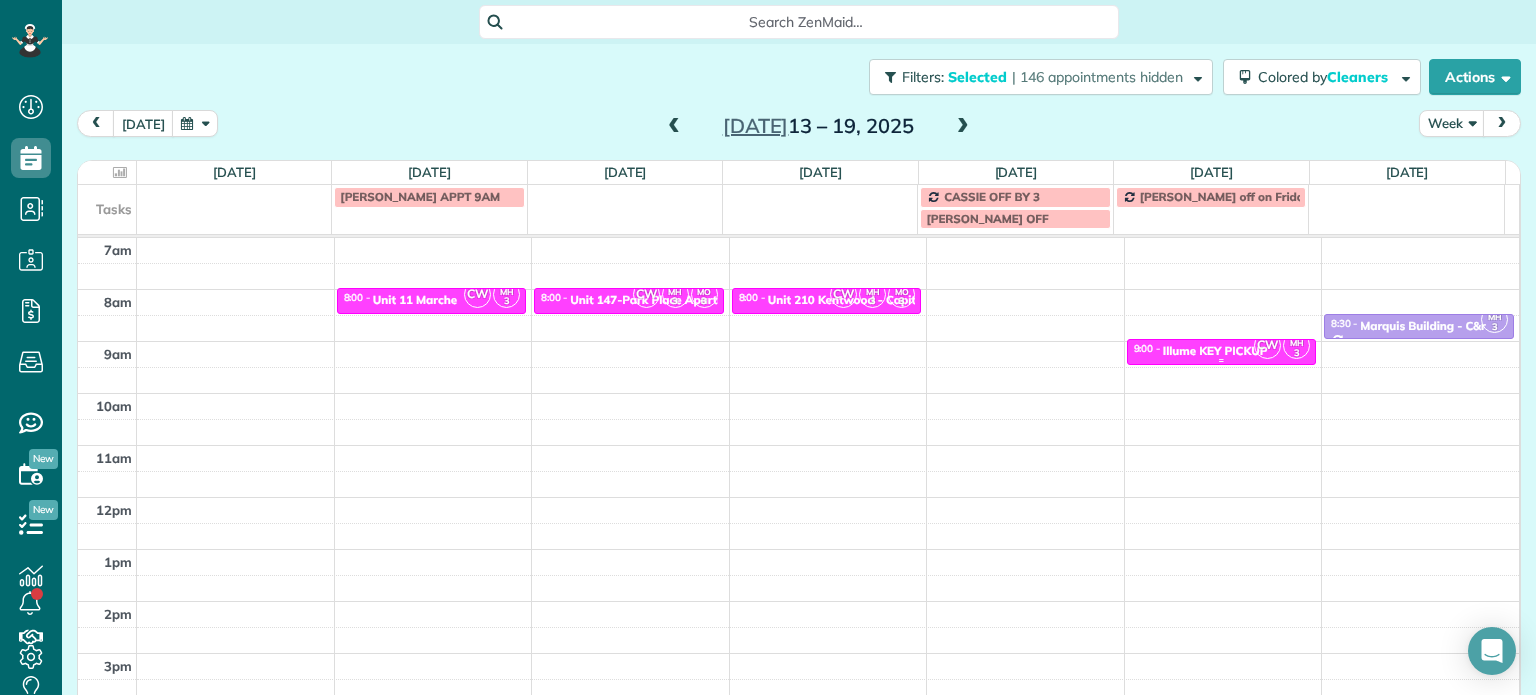 click on "Illume KEY PICKUP" at bounding box center [1215, 351] 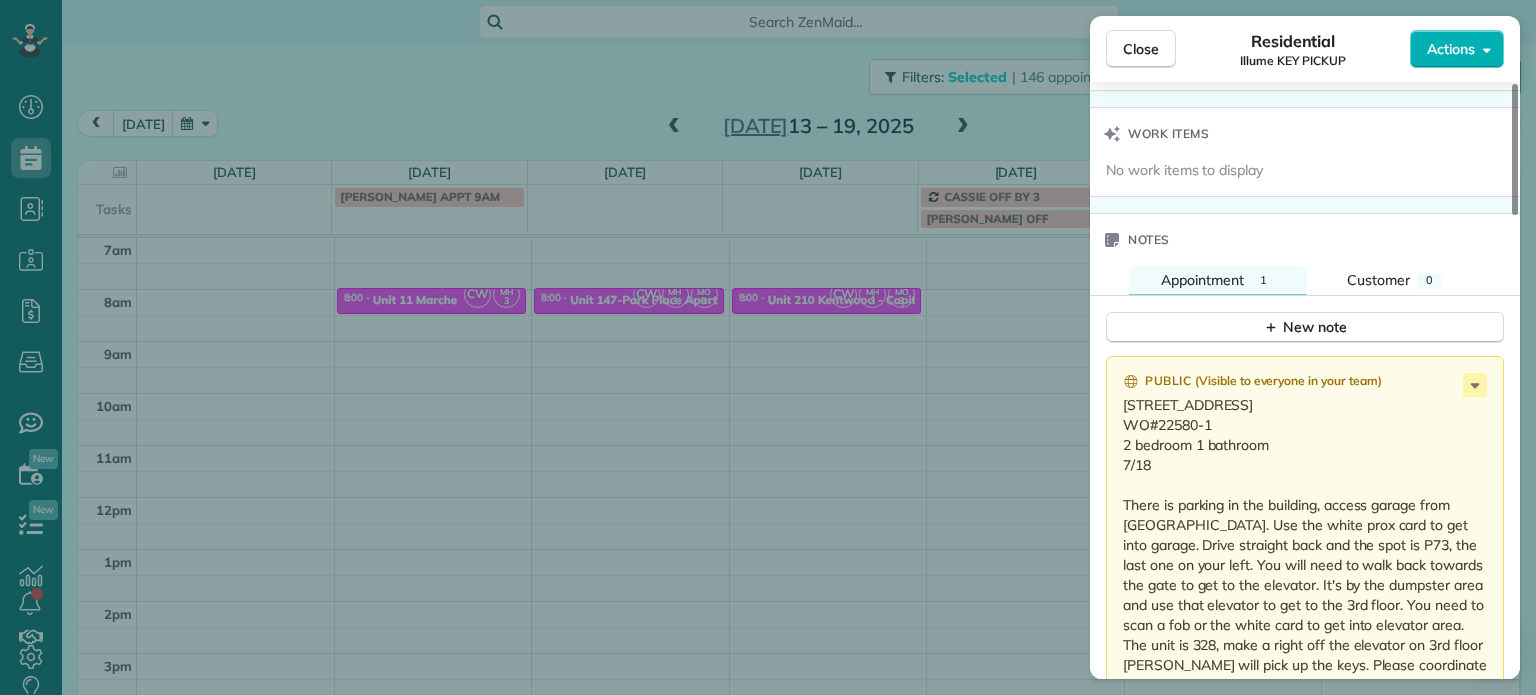 scroll, scrollTop: 1600, scrollLeft: 0, axis: vertical 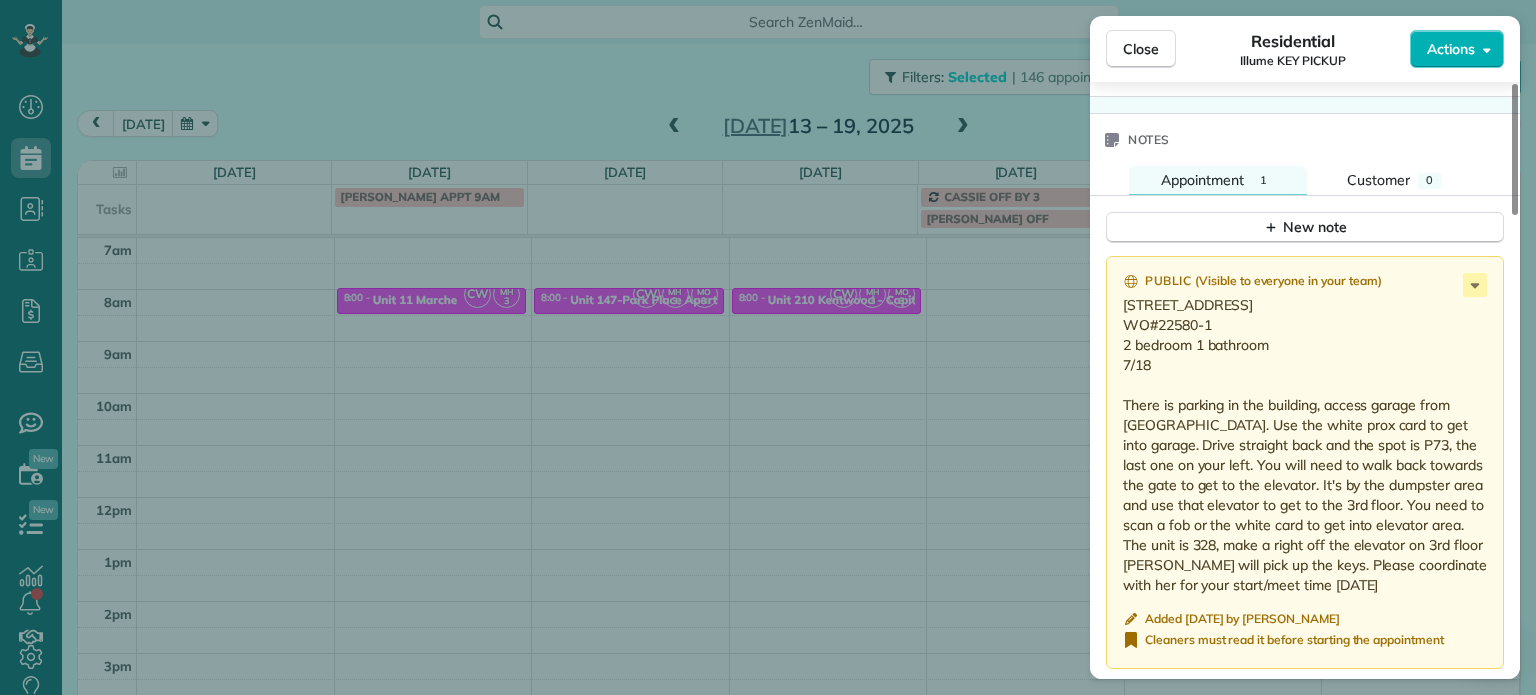 click on "Close Residential Illume KEY PICKUP Actions Status Invoiced Illume KEY PICKUP · Open profile No phone number on record Add phone number No email on record Add email View Details Residential [DATE] 9:00 AM 9:30 AM 30 minutes One time [STREET_ADDRESS] Service was not rated yet Setup ratings Cleaners Time in and out Assign Invite Cleaners [PERSON_NAME] 9:00 AM 9:30 AM [PERSON_NAME]-German 9:00 AM 9:30 AM Checklist Try Now Keep this appointment up to your standards. Stay on top of every detail, keep your cleaners organised, and your client happy. Assign a checklist Watch a 5 min demo Billing Billing actions Service Add an item Overcharge $0.00 Discount $0.00 Coupon discount - Primary tax - Secondary tax - Total appointment price $0.00 Tips collected New feature! $0.00 [PERSON_NAME] as paid Total including tip $0.00 Get paid online in no-time! Send an invoice and reward your cleaners with tips Charge customer credit card Appointment custom fields Work items Notes" at bounding box center [768, 347] 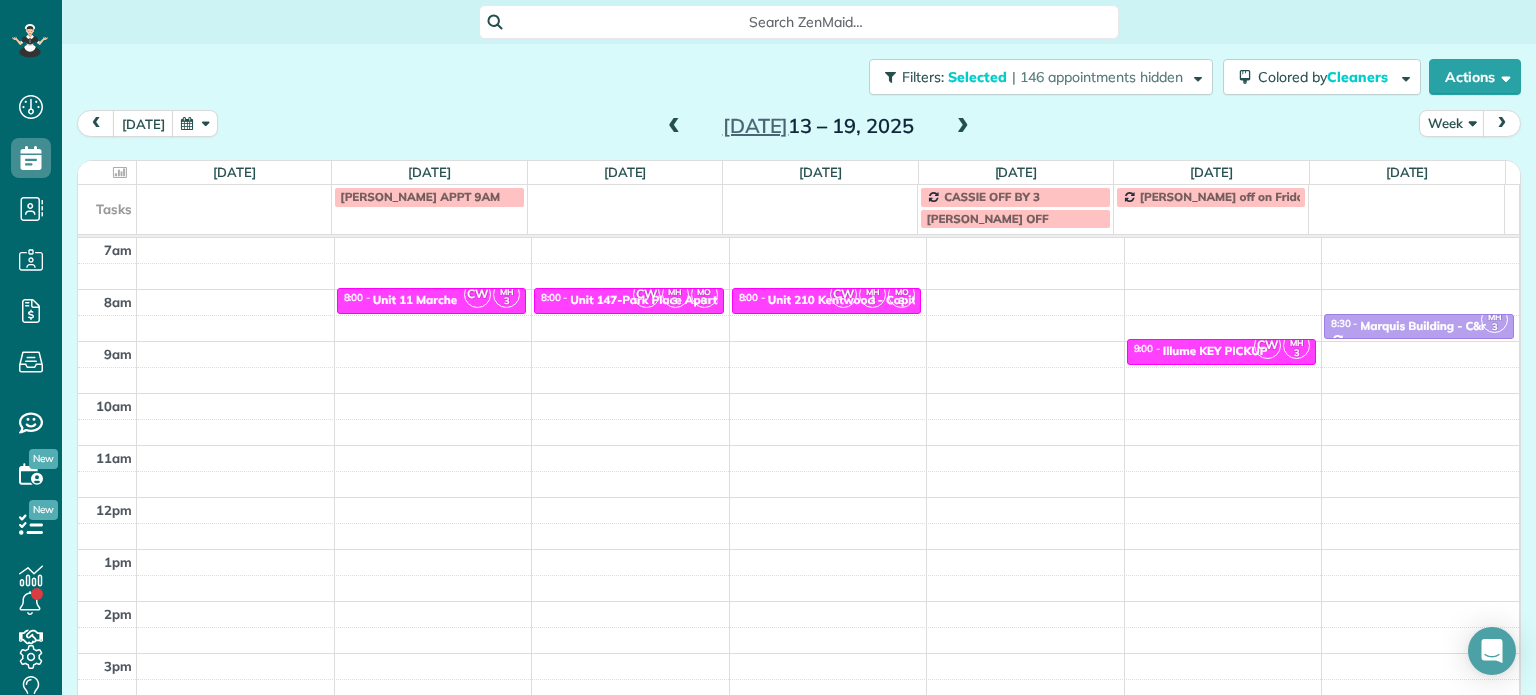 click at bounding box center (963, 127) 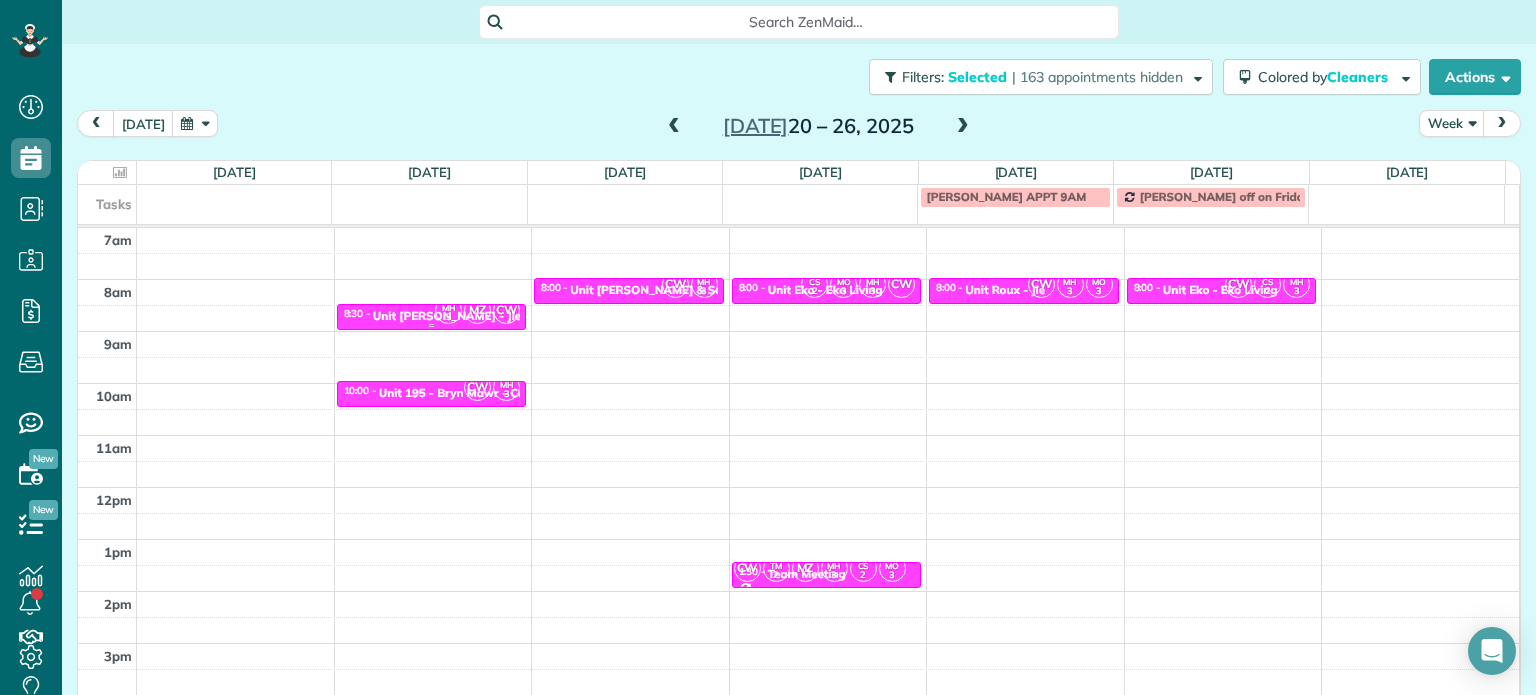 click on "3" at bounding box center [448, 317] 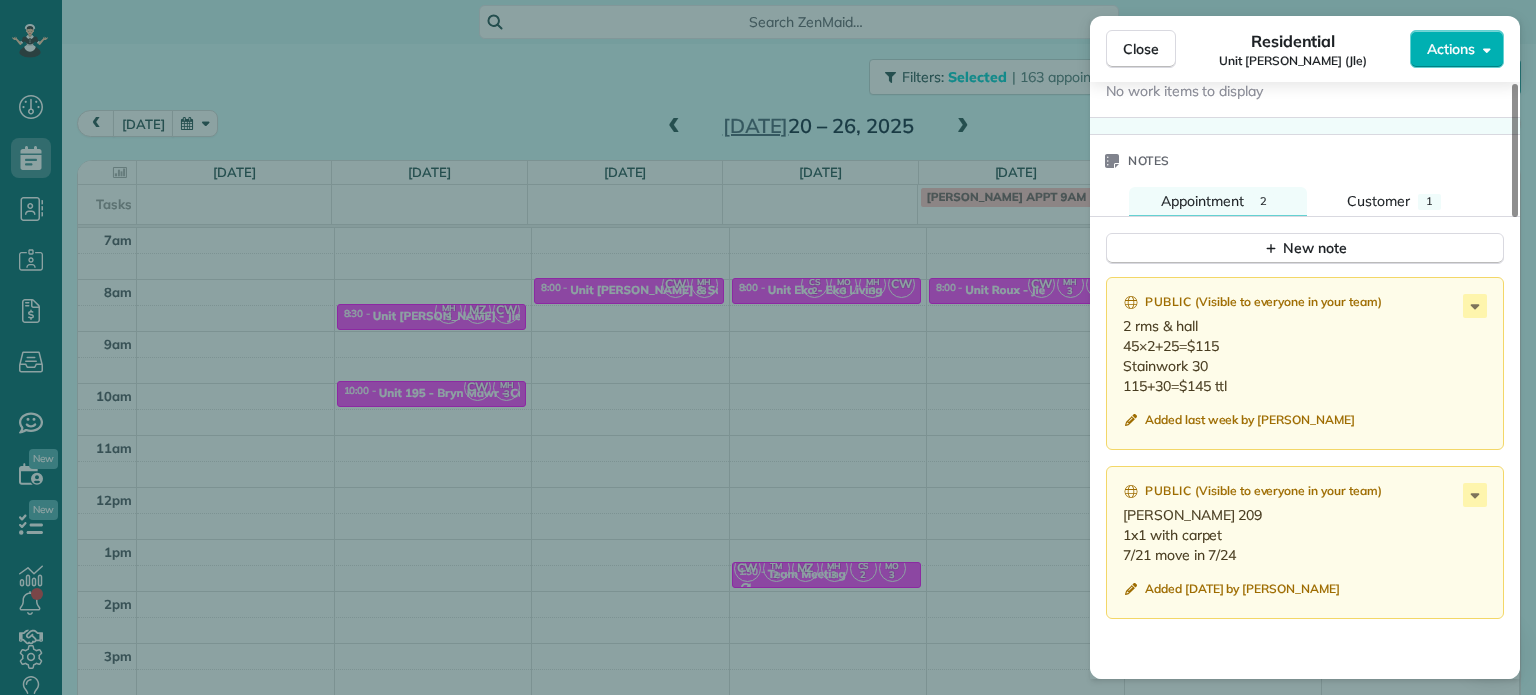 scroll, scrollTop: 1600, scrollLeft: 0, axis: vertical 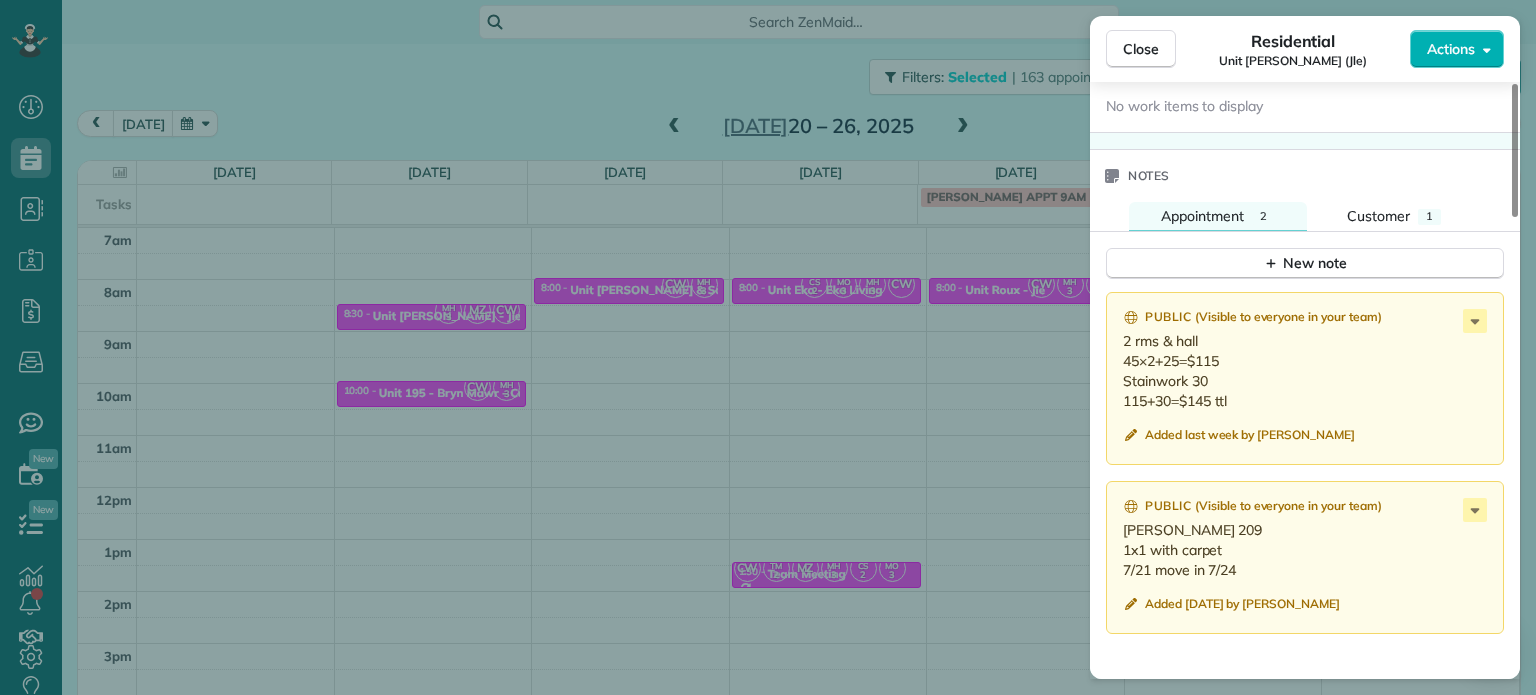 click on "Close Residential Unit [PERSON_NAME] (Jle) Actions Status Invoiced Unit [GEOGRAPHIC_DATA] (Jle) · Open profile No phone number on record Add phone number No email on record Add email View Details Residential [DATE] ( last week ) 8:30 AM 9:00 AM 30 minutes One time [STREET_ADDRESS] Service was not rated yet Setup ratings Cleaners Time in and out Assign Invite Cleaners [PERSON_NAME]-German 8:30 AM 9:00 AM [PERSON_NAME] 8:30 AM 9:00 AM [PERSON_NAME] 8:30 AM 9:00 AM Checklist Try Now Keep this appointment up to your standards. Stay on top of every detail, keep your cleaners organised, and your client happy. Assign a checklist Watch a 5 min demo Billing Billing actions Service Add an item Overcharge $0.00 Discount $0.00 Coupon discount - Primary tax - Secondary tax - Total appointment price $0.00 Tips collected New feature! $0.00 [PERSON_NAME] as paid Total including tip $0.00 Get paid online in no-time! Send an invoice and reward your cleaners with tips Charge customer credit card Notes 2 1" at bounding box center (768, 347) 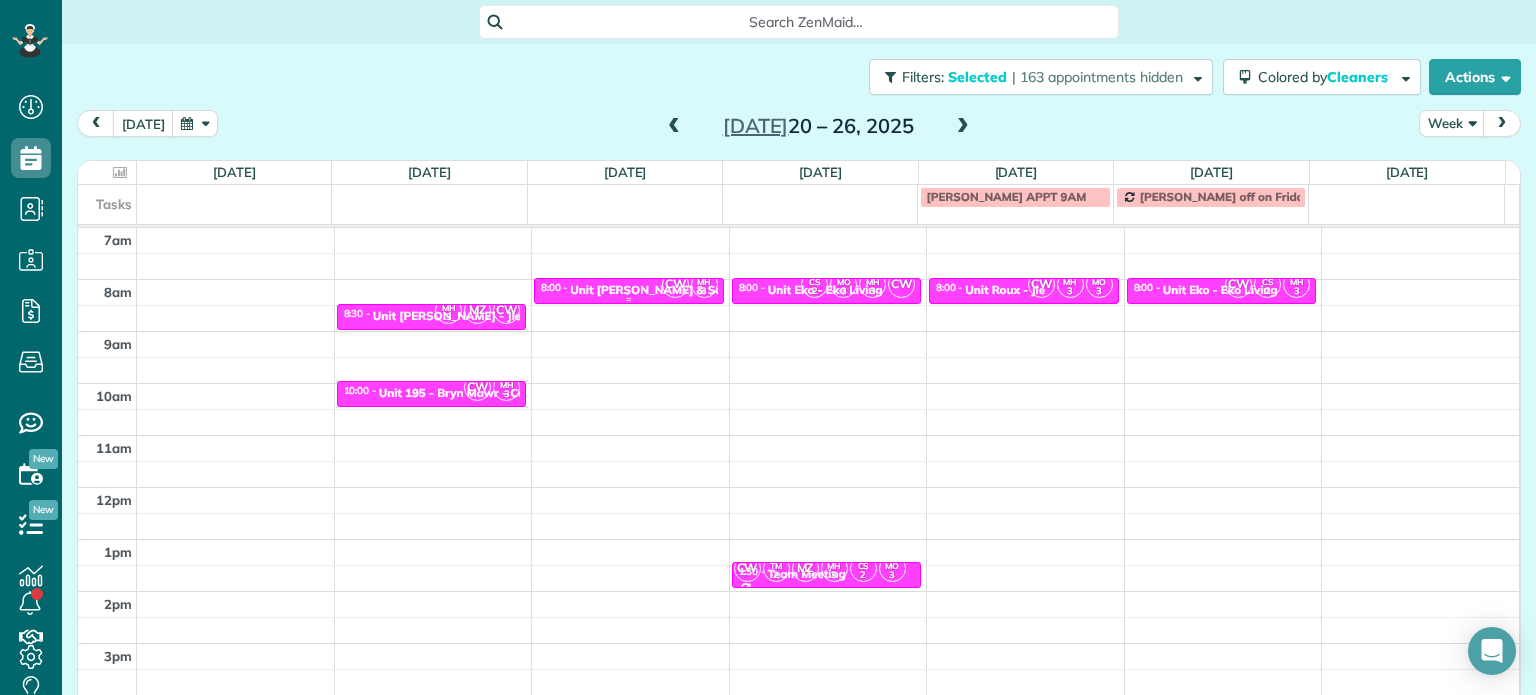 click at bounding box center [629, 291] 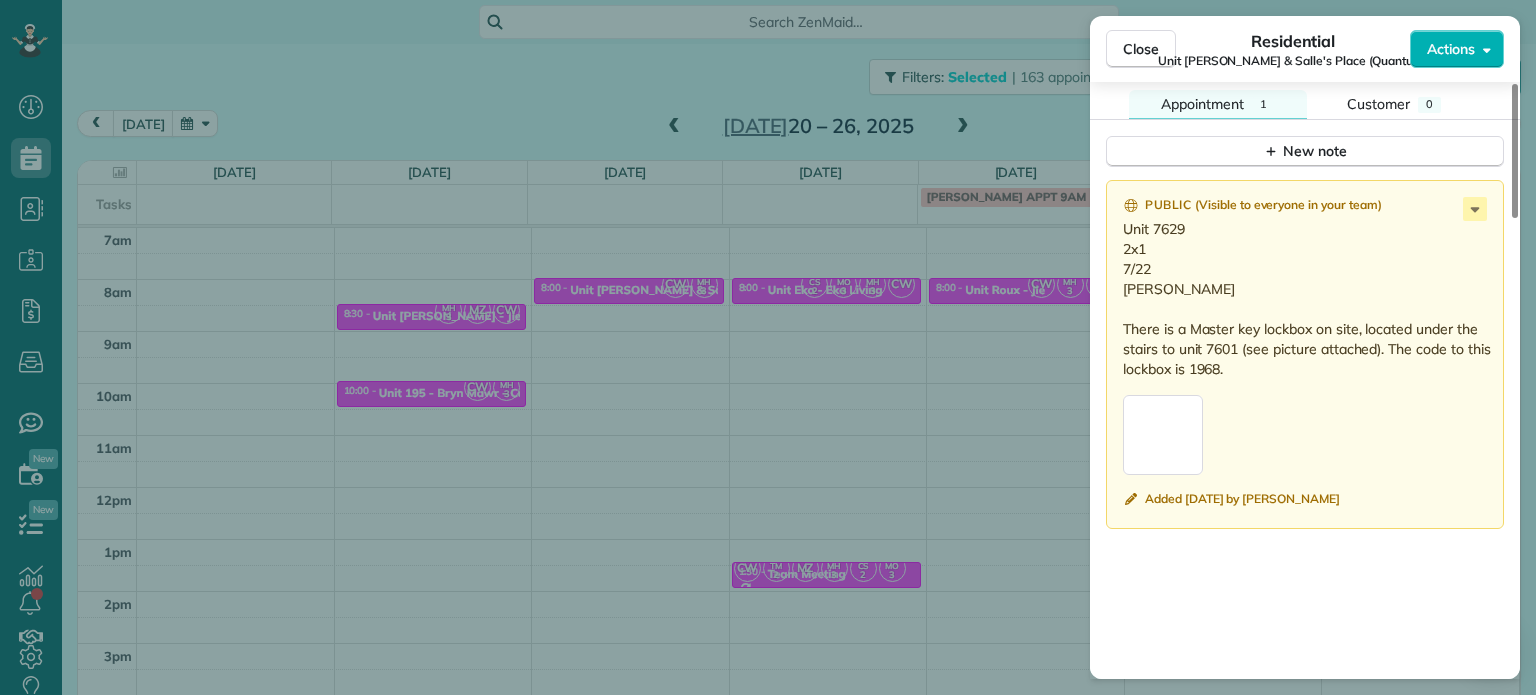 scroll, scrollTop: 1600, scrollLeft: 0, axis: vertical 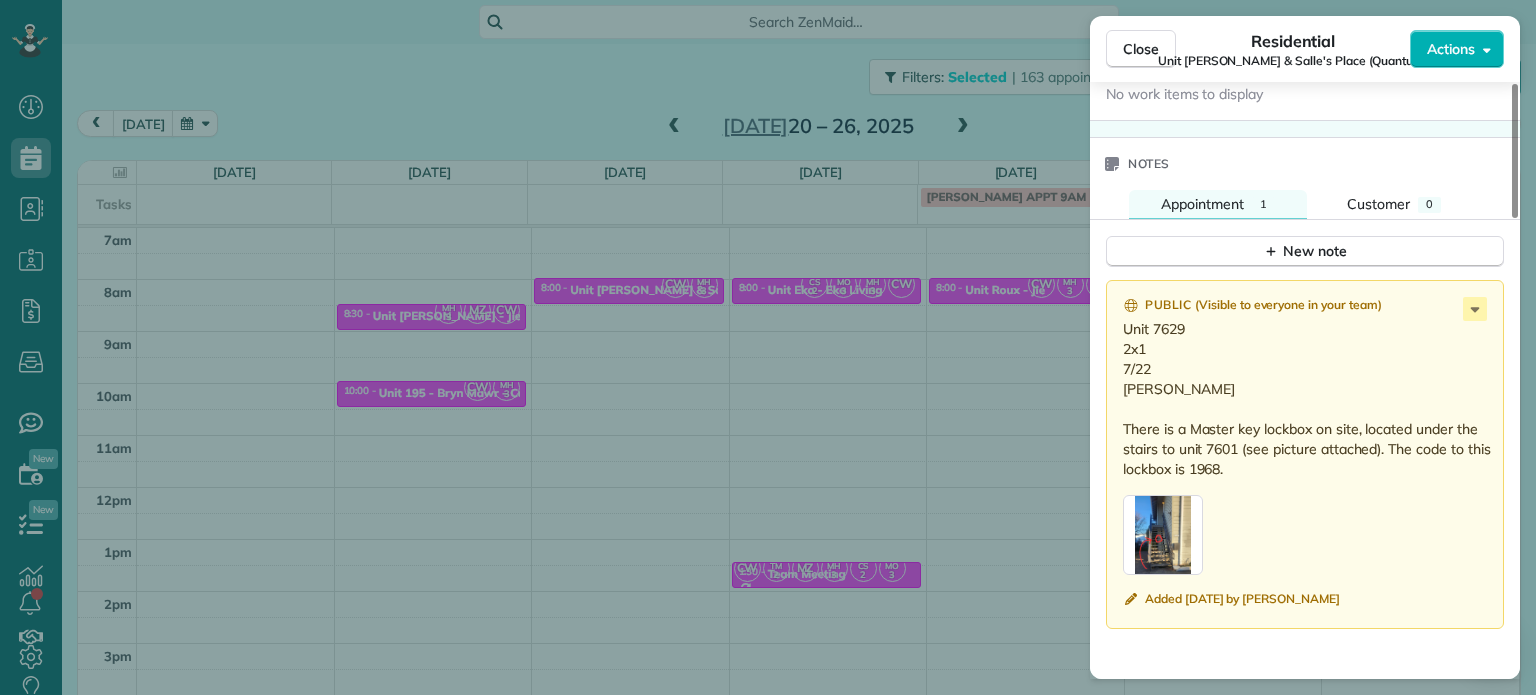 click on "Close Residential Unit [PERSON_NAME] & Salle's Place (Quantum) Actions Status Invoiced Unit [PERSON_NAME] & [PERSON_NAME]'s Place (Quantum) · Open profile No phone number on record Add phone number No email on record Add email View Details Residential [DATE] ( last week ) 8:00 AM 8:30 AM 30 minutes One time [STREET_ADDRESS][PERSON_NAME] Open access information Service was not rated yet Setup ratings Cleaners Time in and out Assign Invite Cleaners [PERSON_NAME] 8:00 AM 8:30 AM [PERSON_NAME]-German 8:00 AM 8:30 AM Checklist Try Now Keep this appointment up to your standards. Stay on top of every detail, keep your cleaners organised, and your client happy. Assign a checklist Watch a 5 min demo Billing Billing actions Service Add an item Overcharge $0.00 Discount $0.00 Coupon discount - Primary tax - Secondary tax - Total appointment price $0.00 Tips collected New feature! $0.00 [PERSON_NAME] as paid Total including tip $0.00 Get paid online in no-time! Send an invoice and reward your cleaners with tips 1 0" at bounding box center (768, 347) 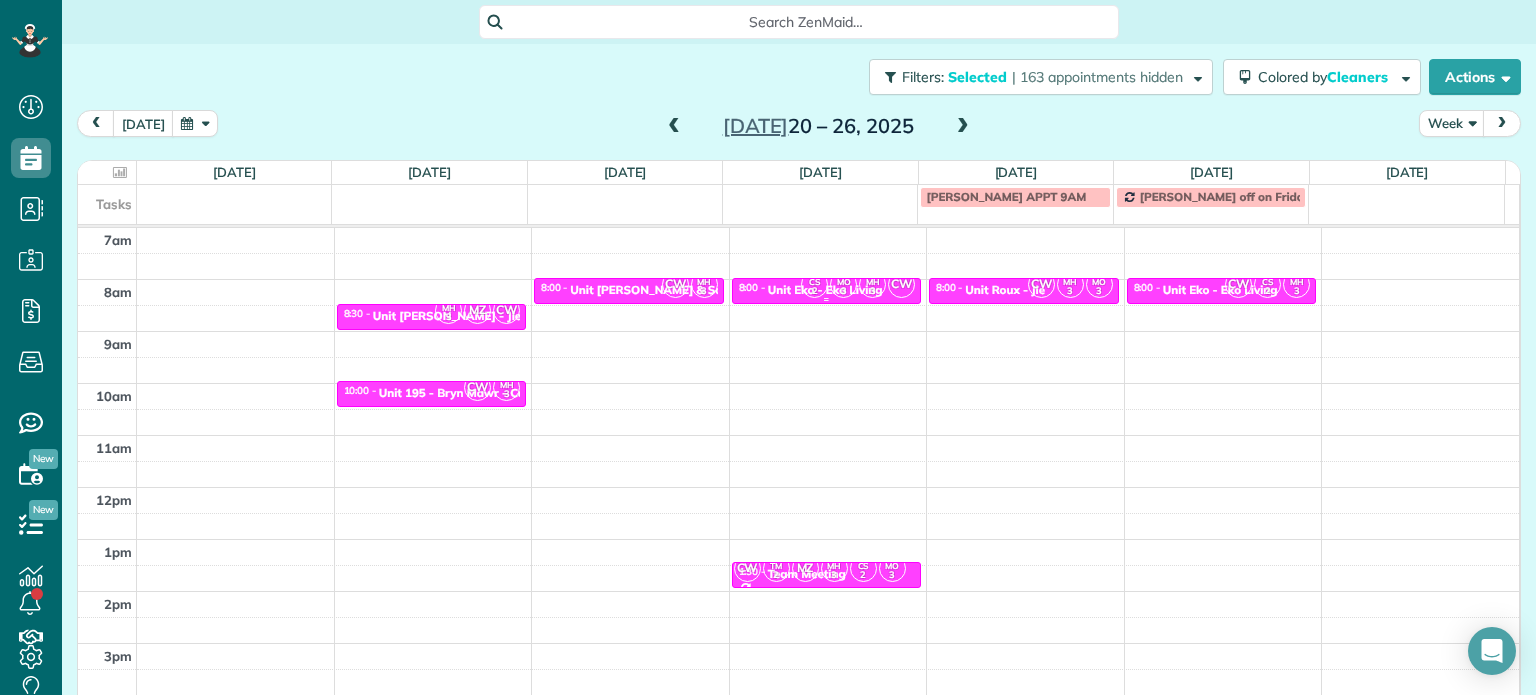 click on "CS 2 MO 3 MH 3 CW 8:00 - 8:30 Unit Eko - Eko Living [STREET_ADDRESS]" at bounding box center (827, 291) 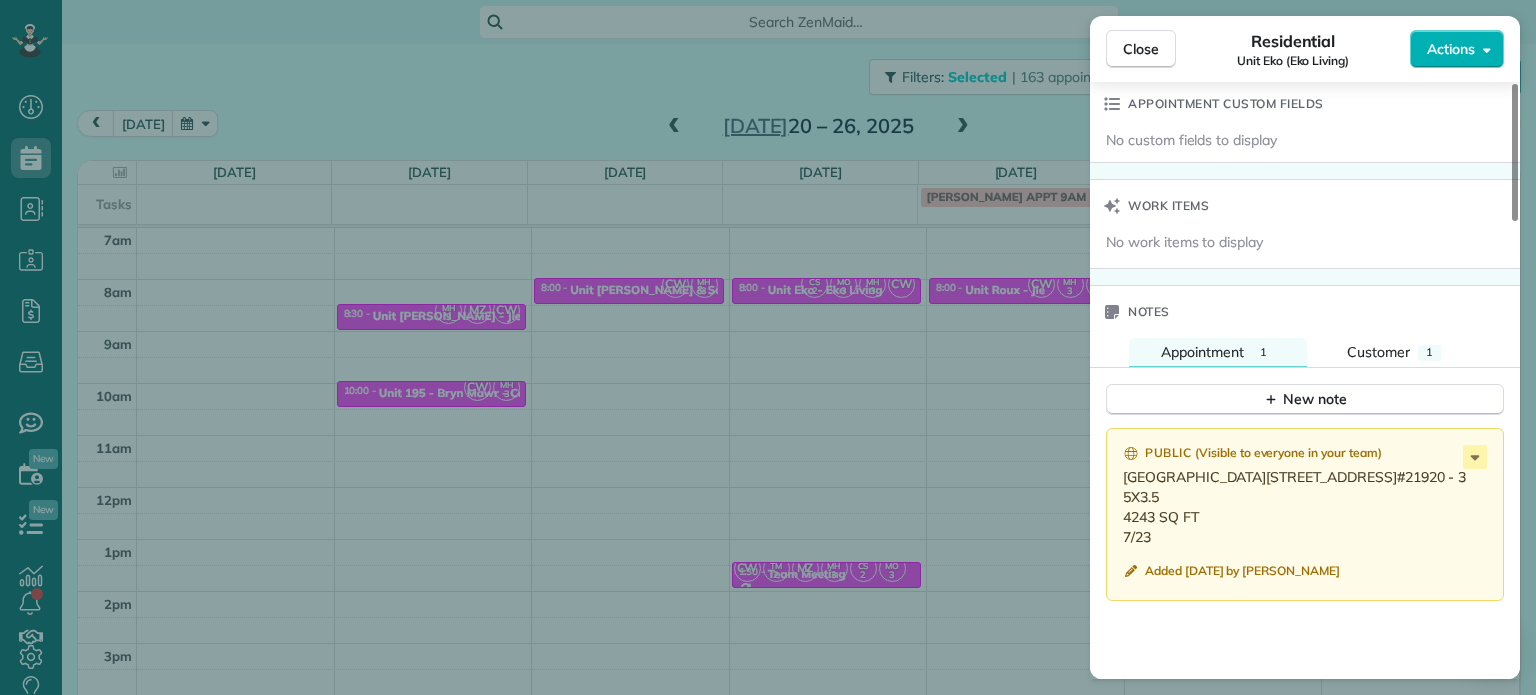 scroll, scrollTop: 1700, scrollLeft: 0, axis: vertical 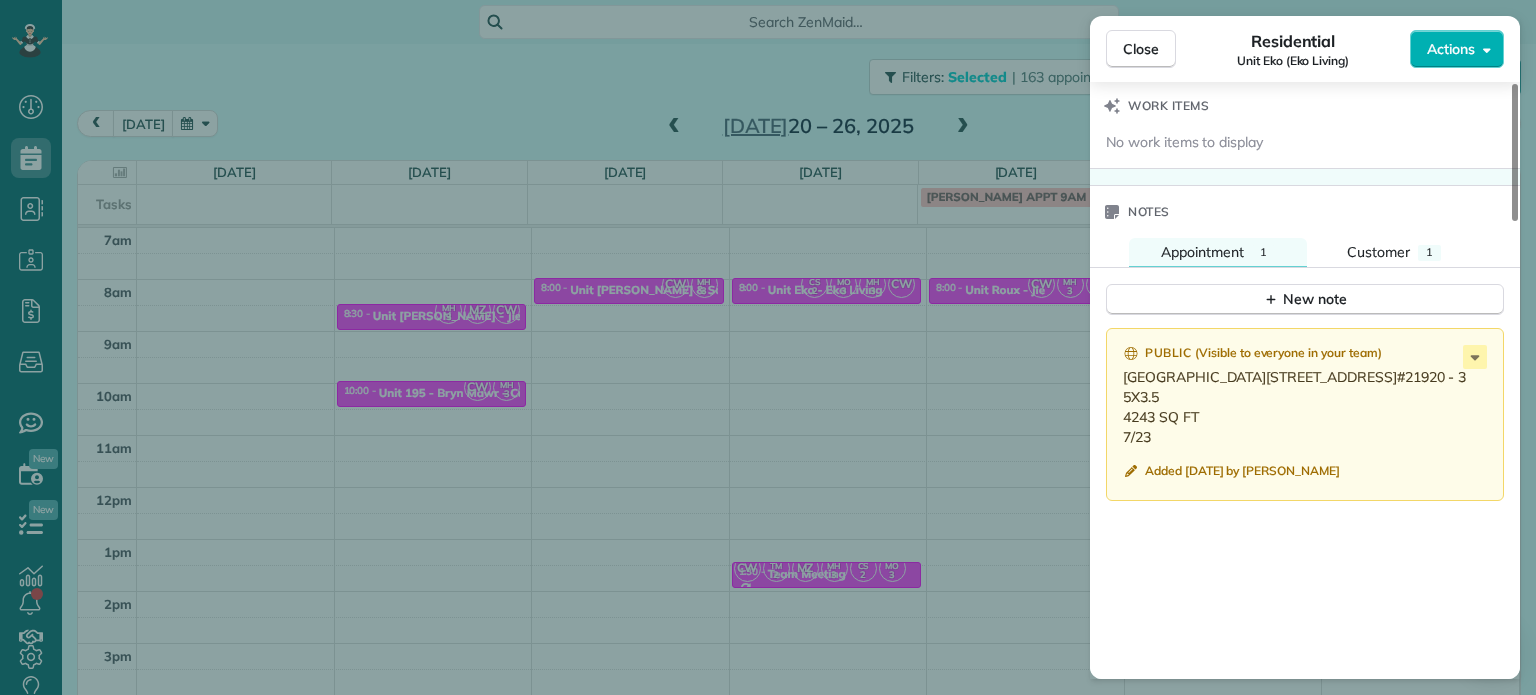 click on "Close Residential Unit Eko (Eko Living) Actions Status Invoiced Unit Eko (Eko Living) · Open profile No phone number on record Add phone number No email on record Add email View Details Residential [DATE] ( last week ) 8:00 AM 8:30 AM 30 minutes One time [STREET_ADDRESS] Service was not rated yet Setup ratings Cleaners Time in and out Assign Invite Cleaners [PERSON_NAME] 8:00 AM 8:30 AM [PERSON_NAME]-German 8:00 AM 8:30 AM [PERSON_NAME] 8:00 AM 8:30 AM [PERSON_NAME] 8:00 AM 8:30 AM Checklist Try Now Keep this appointment up to your standards. Stay on top of every detail, keep your cleaners organised, and your client happy. Assign a checklist Watch a 5 min demo Billing Billing actions Service Add an item Overcharge $0.00 Discount $0.00 Coupon discount - Primary tax - Secondary tax - Total appointment price $0.00 Tips collected New feature! $0.00 [PERSON_NAME] as paid Total including tip $0.00 Get paid online in no-time! Charge customer credit card Work items" at bounding box center (768, 347) 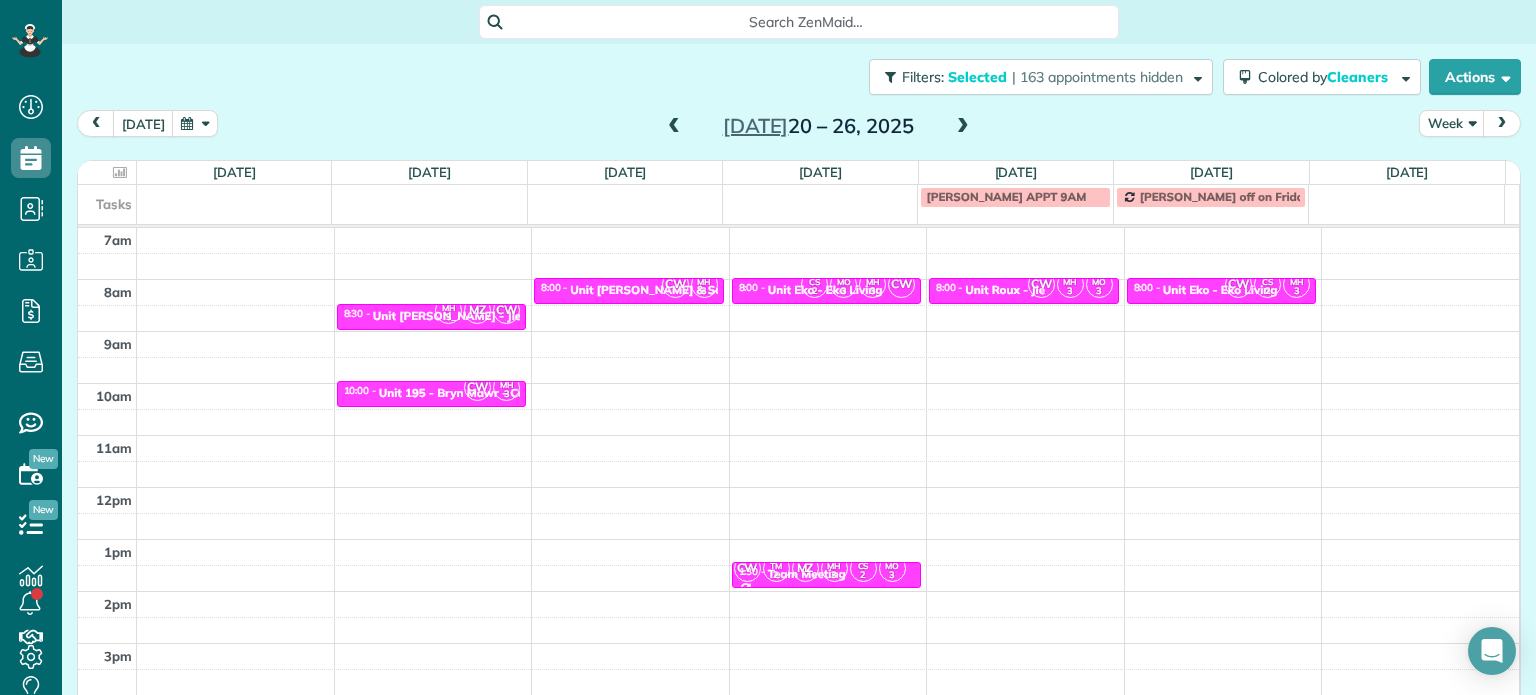 click at bounding box center (963, 127) 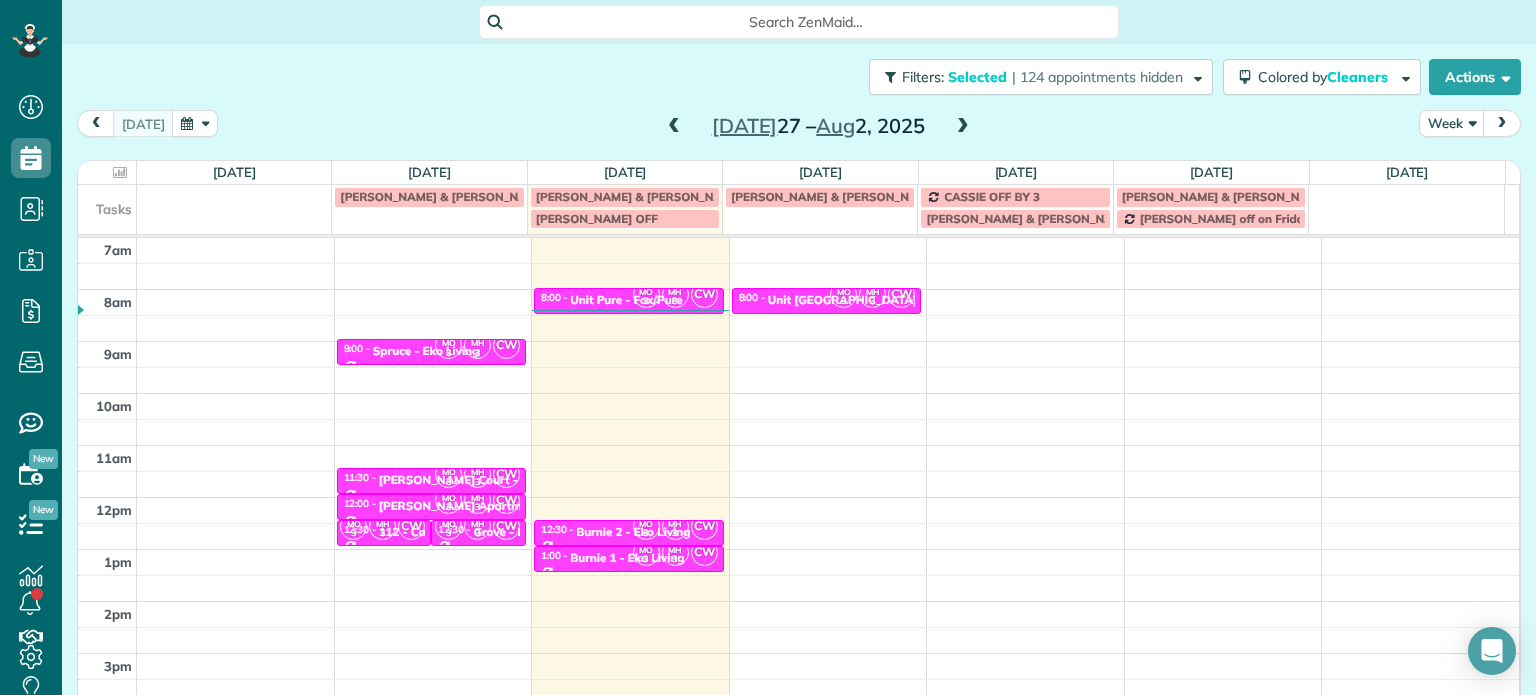 click at bounding box center [674, 127] 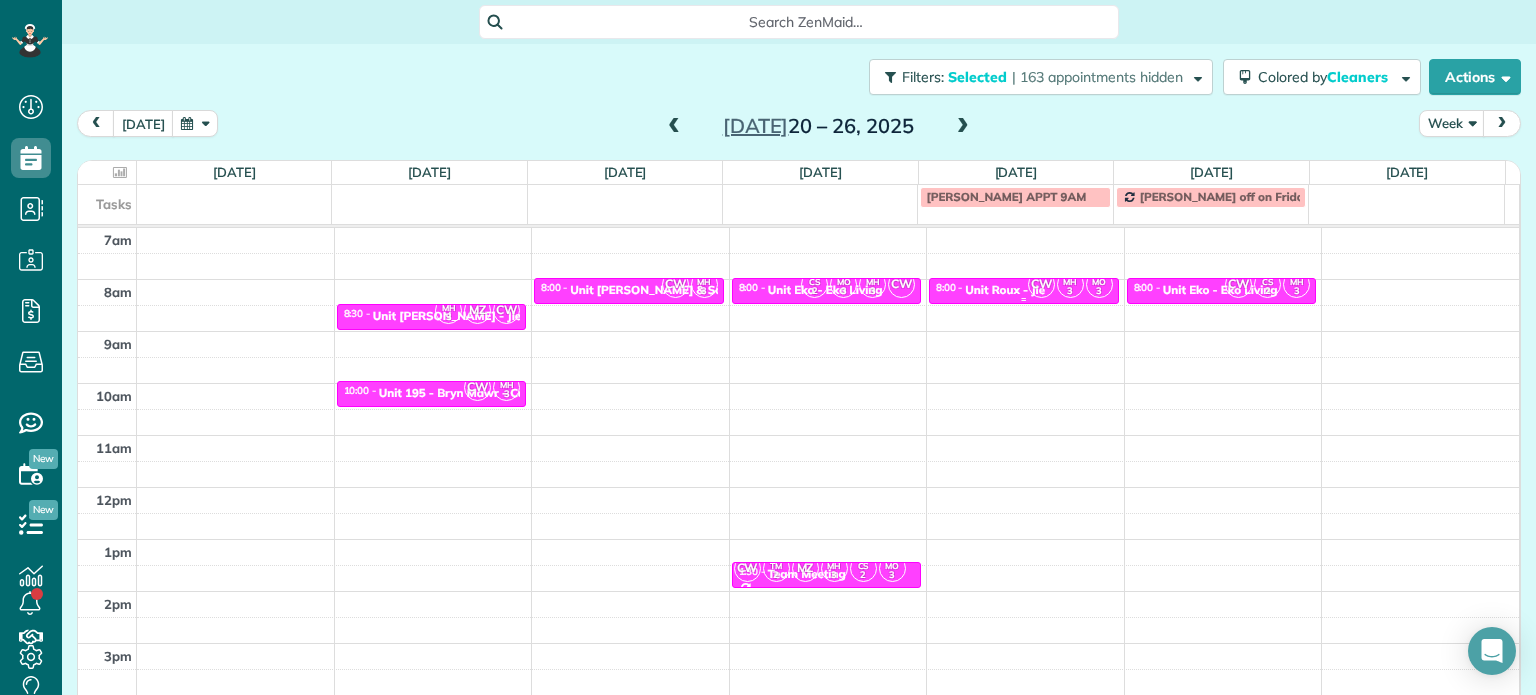 click on "Unit Roux - Jle" at bounding box center [1005, 290] 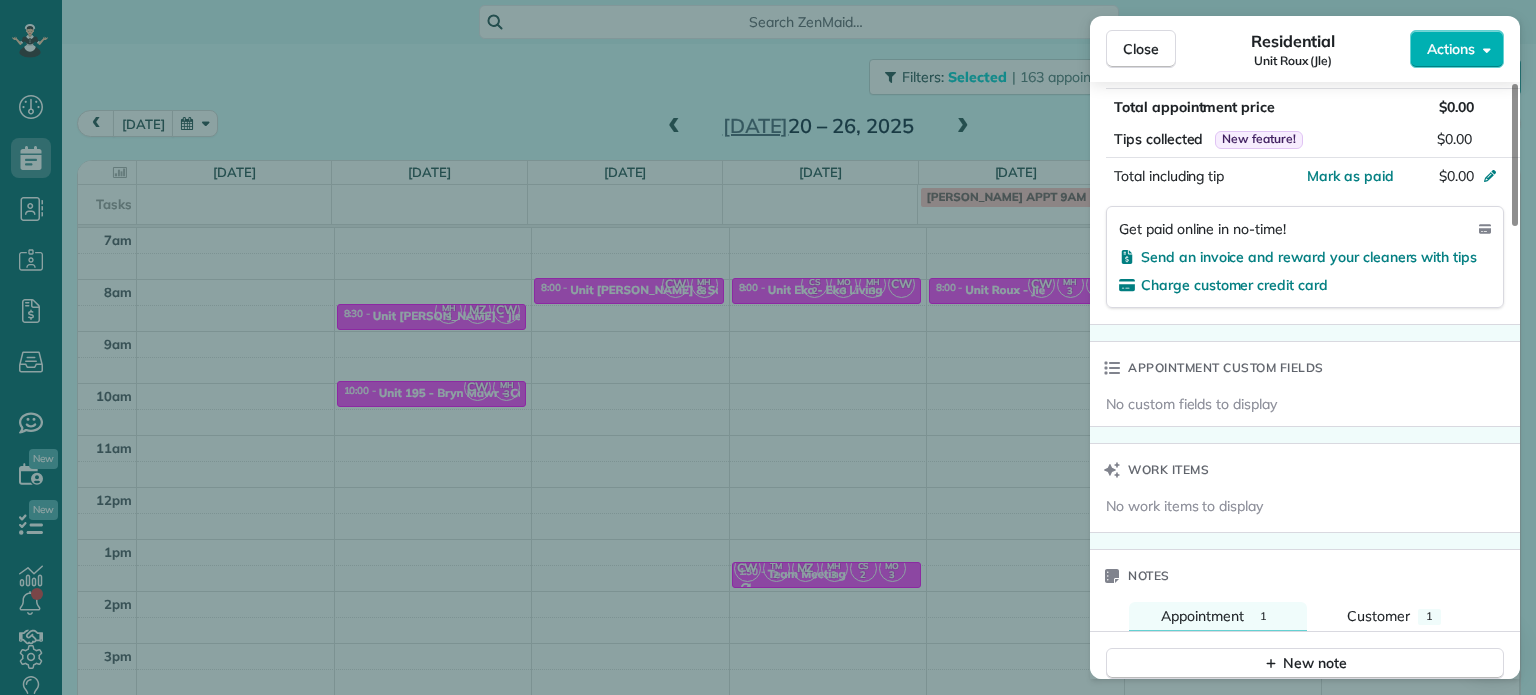 scroll, scrollTop: 1700, scrollLeft: 0, axis: vertical 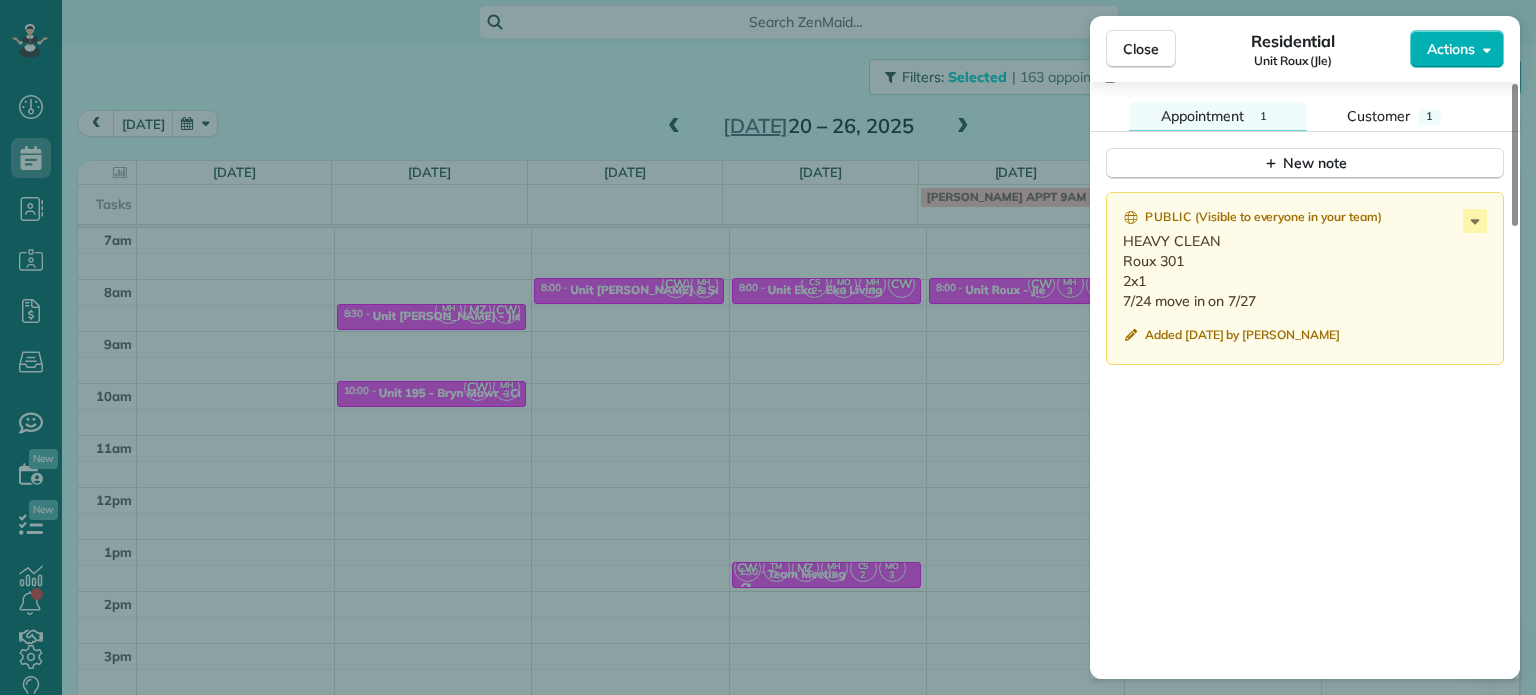 click on "Close Residential Unit Roux (Jle) Actions Status Active Unit Roux (Jle) · Open profile No phone number on record Add phone number No email on record Add email View Details Residential [DATE] ( [DATE] ) 8:00 AM 8:30 AM 30 minutes One time [STREET_ADDRESS][US_STATE] Service was not rated yet Setup ratings Cleaners Time in and out Assign Invite Cleaners [PERSON_NAME] 8:00 AM 8:30 AM [PERSON_NAME] 8:00 AM 8:30 AM [PERSON_NAME]-German 8:00 AM 8:30 AM Checklist Try Now Keep this appointment up to your standards. Stay on top of every detail, keep your cleaners organised, and your client happy. Assign a checklist Watch a 5 min demo Billing Billing actions Service Add an item Overcharge $0.00 Discount $0.00 Coupon discount - Primary tax - Secondary tax - Total appointment price $0.00 Tips collected New feature! $0.00 [PERSON_NAME] as paid Total including tip $0.00 Get paid online in no-time! Send an invoice and reward your cleaners with tips Charge customer credit card 1 1" at bounding box center (768, 347) 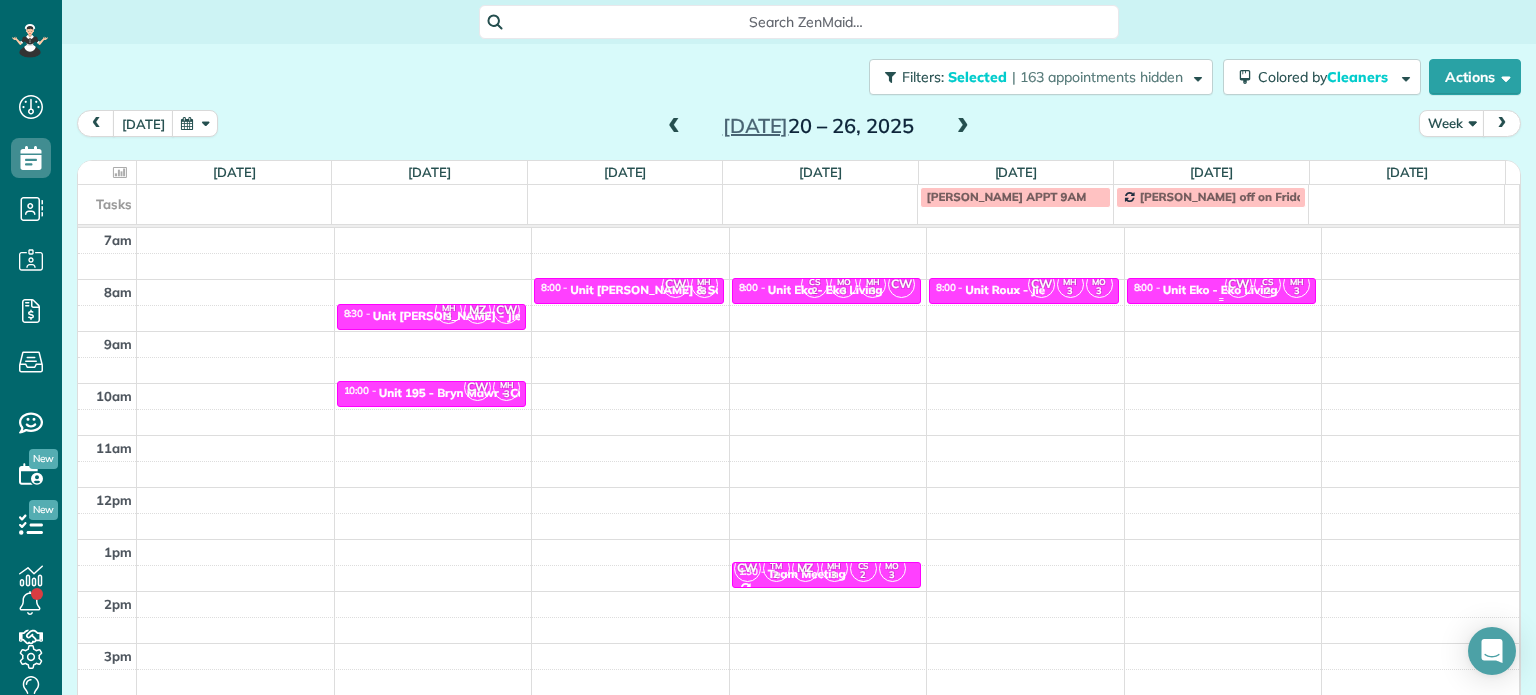 click on "Unit Eko - Eko Living" at bounding box center [1220, 290] 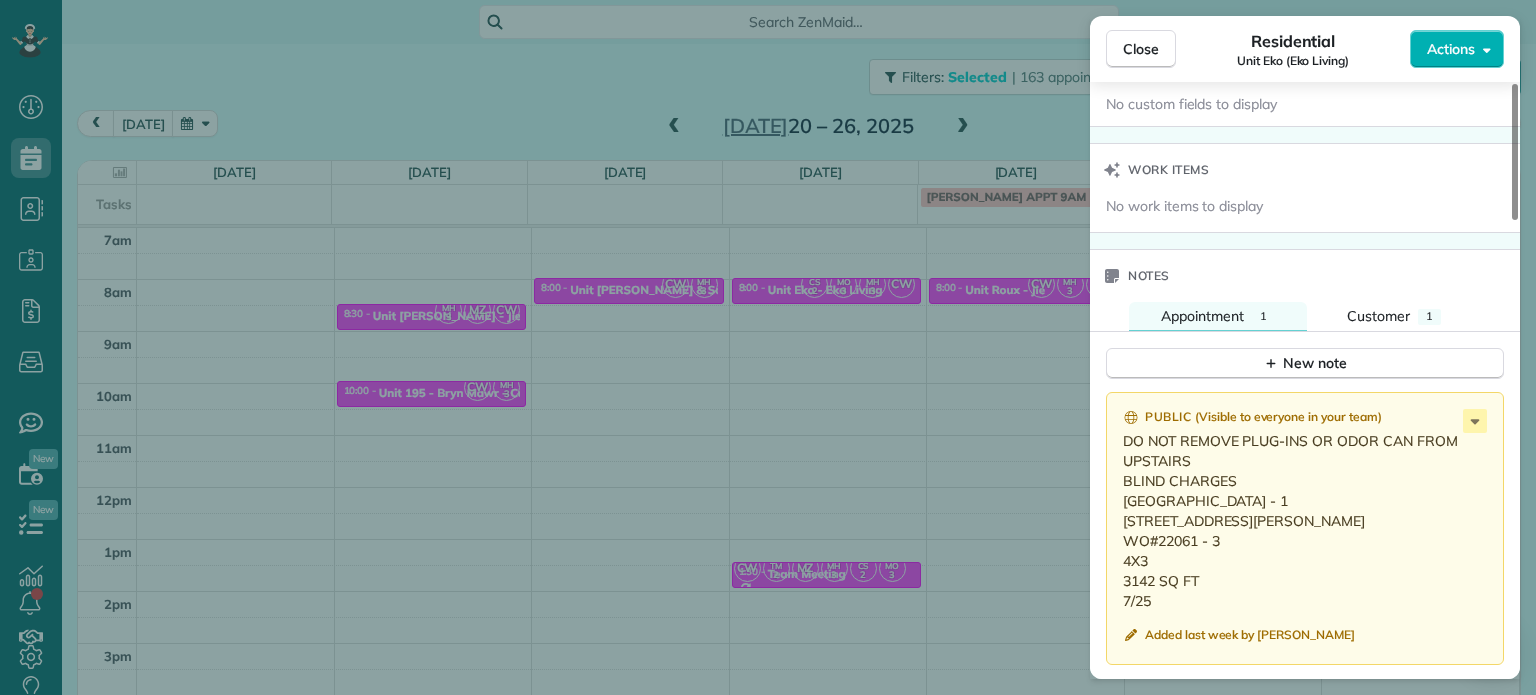 scroll, scrollTop: 1600, scrollLeft: 0, axis: vertical 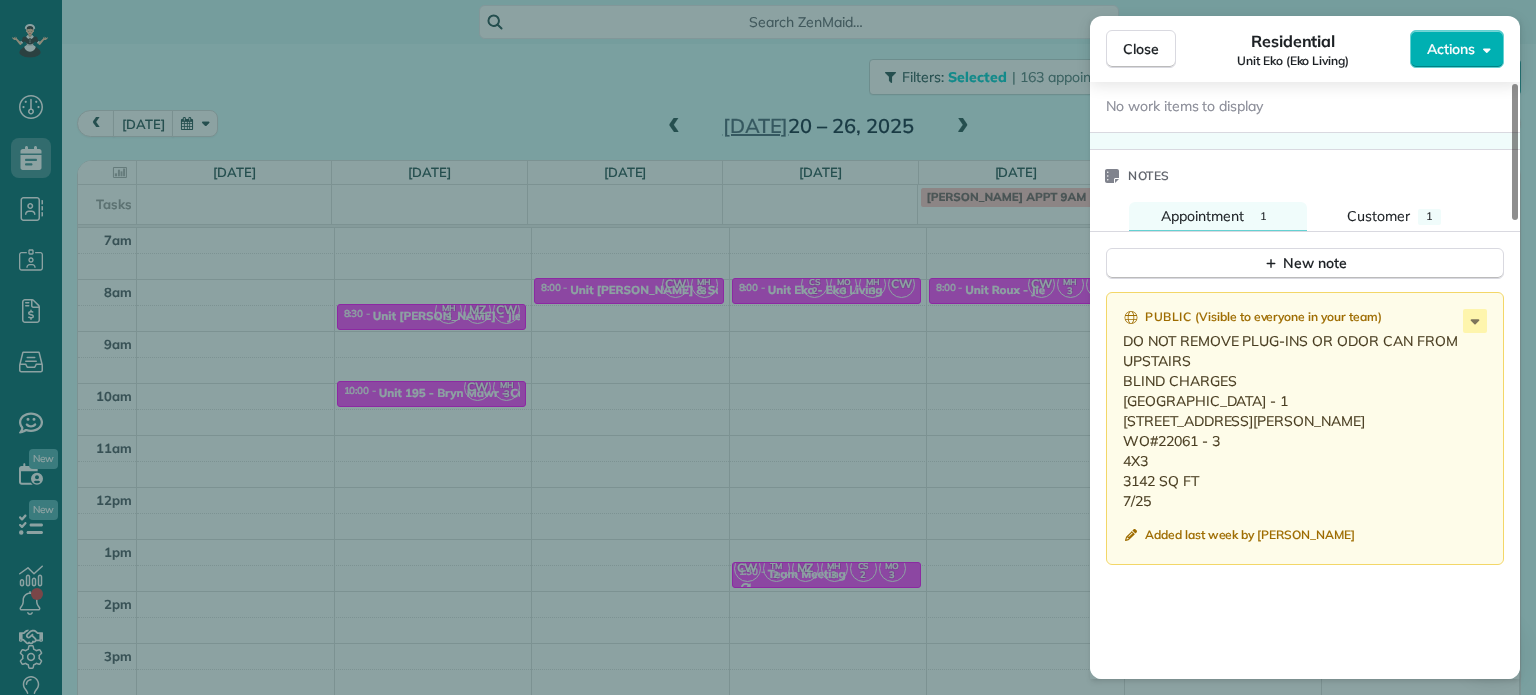 click on "Close Residential Unit Eko (Eko Living) Actions Status Invoiced Unit Eko (Eko Living) · Open profile No phone number on record Add phone number No email on record Add email View Details Residential [DATE] ( [DATE] ) 8:00 AM 8:30 AM 30 minutes One time [STREET_ADDRESS] Service was not rated yet Setup ratings Cleaners Time in and out Assign Invite Cleaners [PERSON_NAME] 8:00 AM 8:30 AM [PERSON_NAME] 8:00 AM 8:30 AM [PERSON_NAME]-German 8:00 AM 8:30 AM Checklist Try Now Keep this appointment up to your standards. Stay on top of every detail, keep your cleaners organised, and your client happy. Assign a checklist Watch a 5 min demo Billing Billing actions Service Add an item Overcharge $0.00 Discount $0.00 Coupon discount - Primary tax - Secondary tax - Total appointment price $0.00 Tips collected New feature! $0.00 [PERSON_NAME] as paid Total including tip $0.00 Get paid online in no-time! Send an invoice and reward your cleaners with tips Work items Notes 1 1" at bounding box center (768, 347) 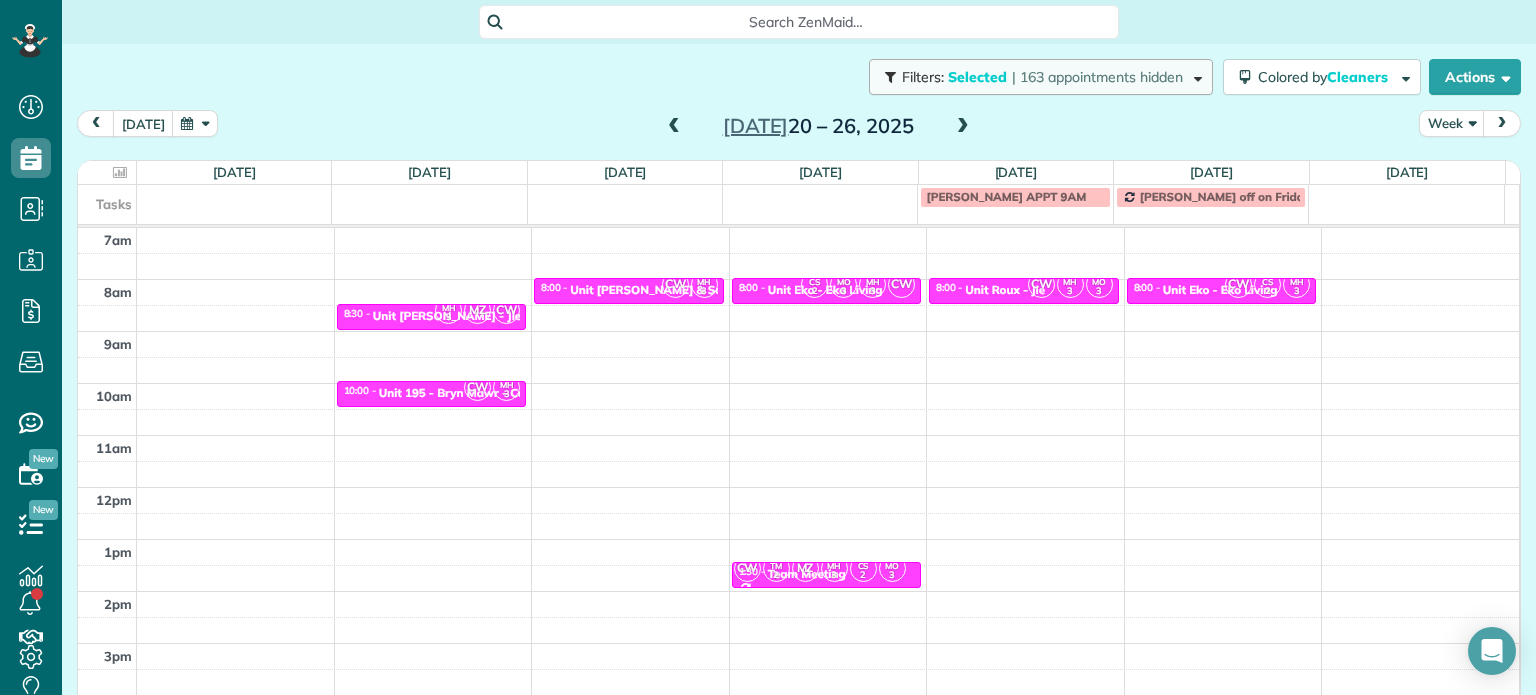 click on "|  163 appointments hidden" at bounding box center [1097, 77] 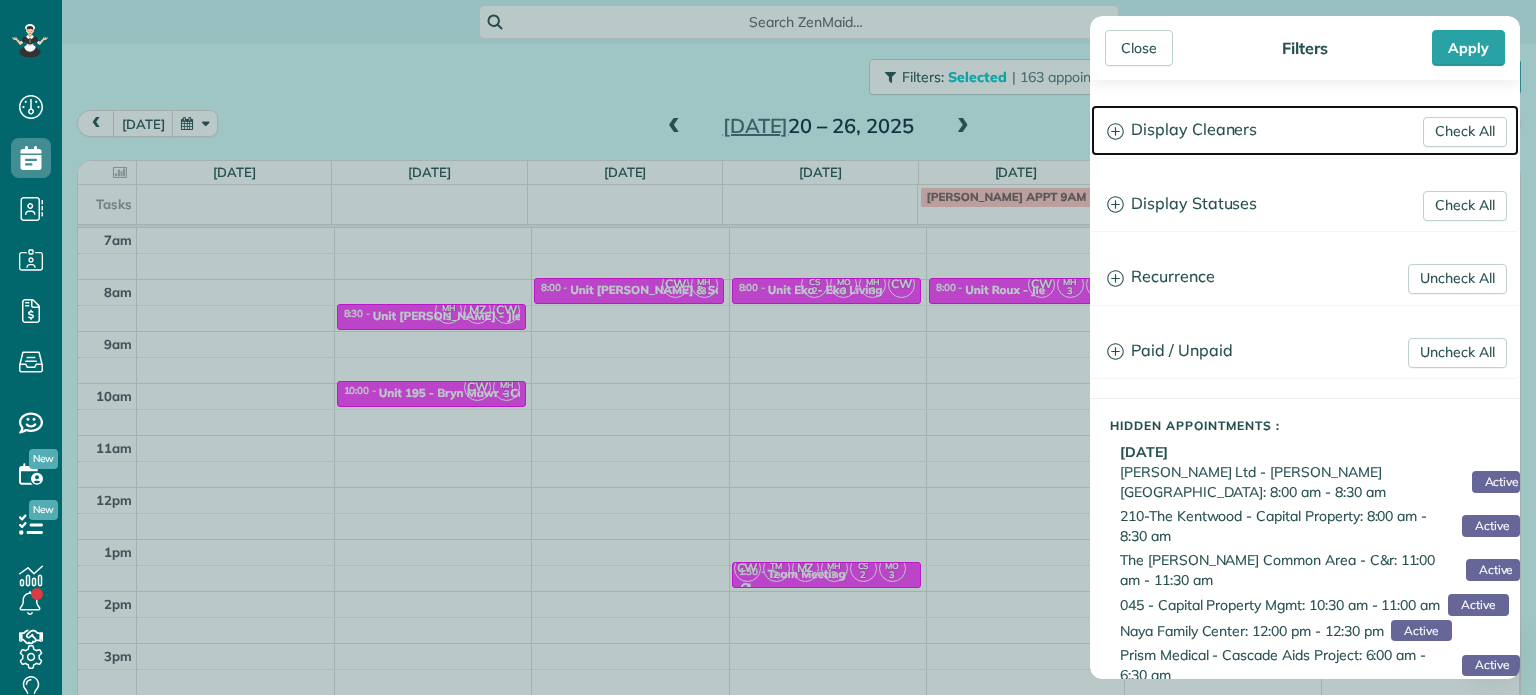click on "Display Cleaners" at bounding box center (1305, 130) 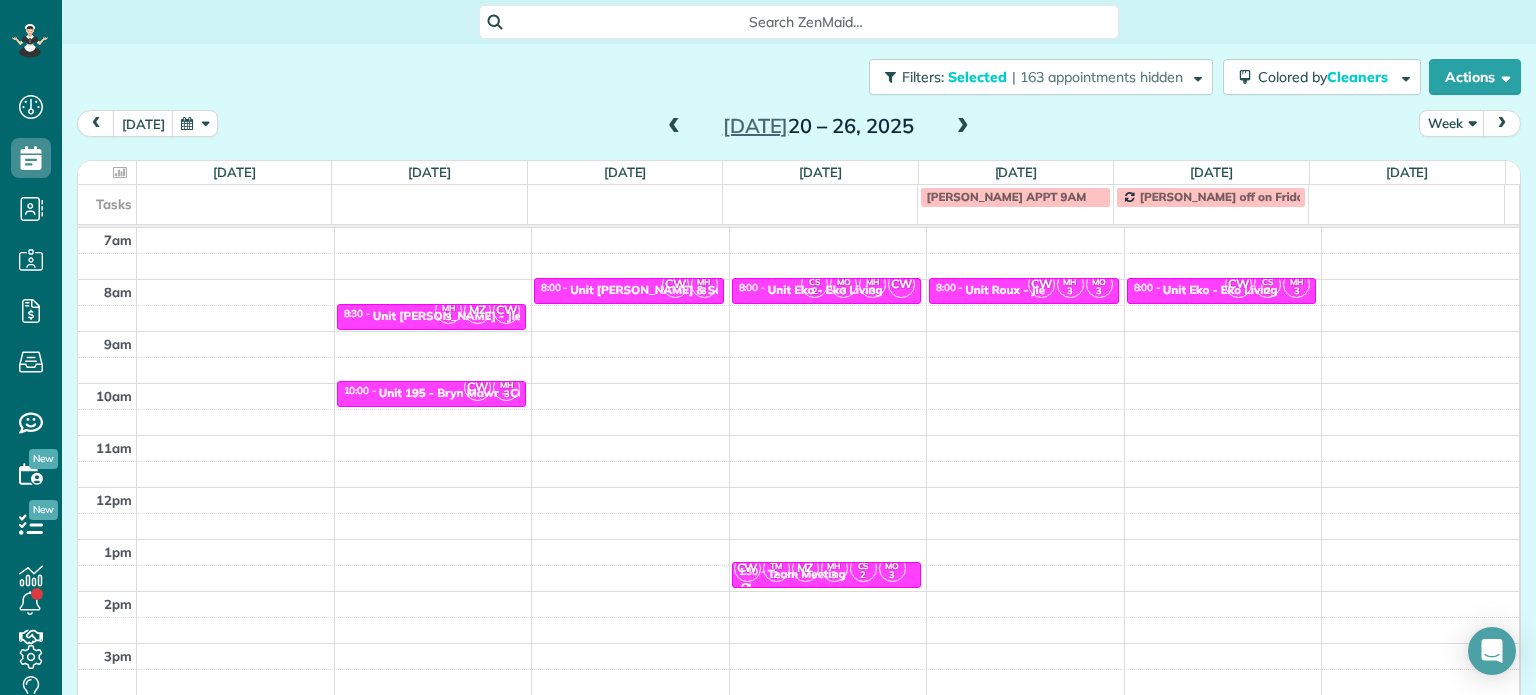 click on "Close
Filters
Apply
Check All
Display Cleaners
[PERSON_NAME]-German
[PERSON_NAME]
[PERSON_NAME]
[PERSON_NAME]
[PERSON_NAME]
[PERSON_NAME]
[PERSON_NAME]" at bounding box center (768, 347) 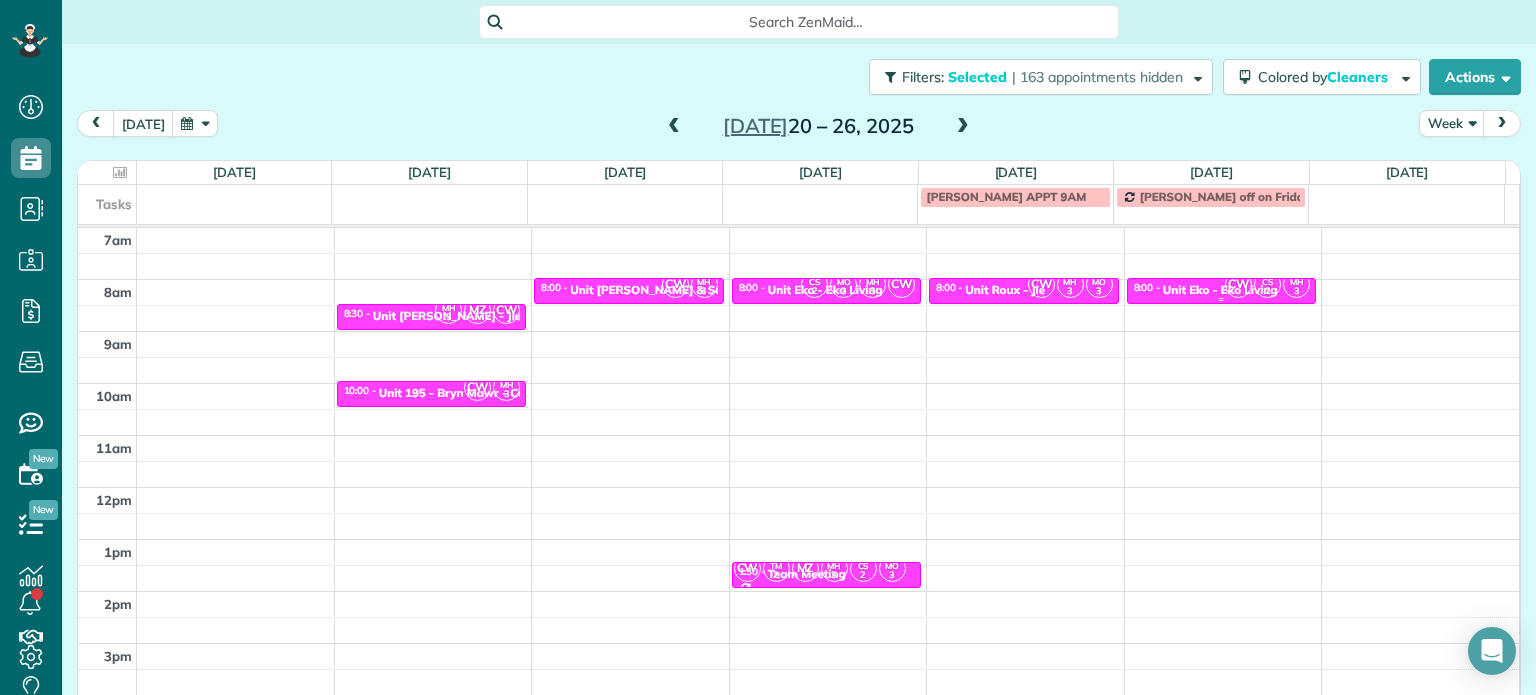 click on "Unit Eko - Eko Living" at bounding box center (1220, 290) 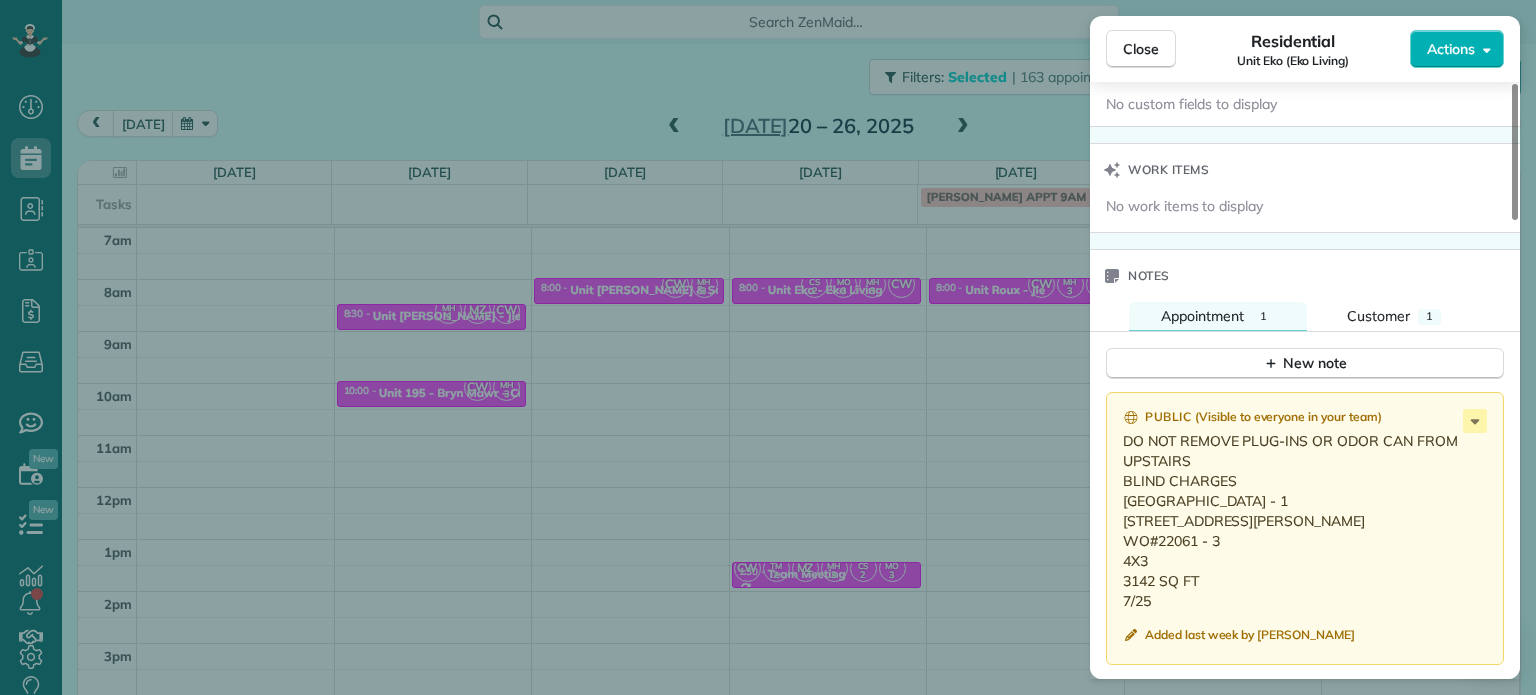 scroll, scrollTop: 1700, scrollLeft: 0, axis: vertical 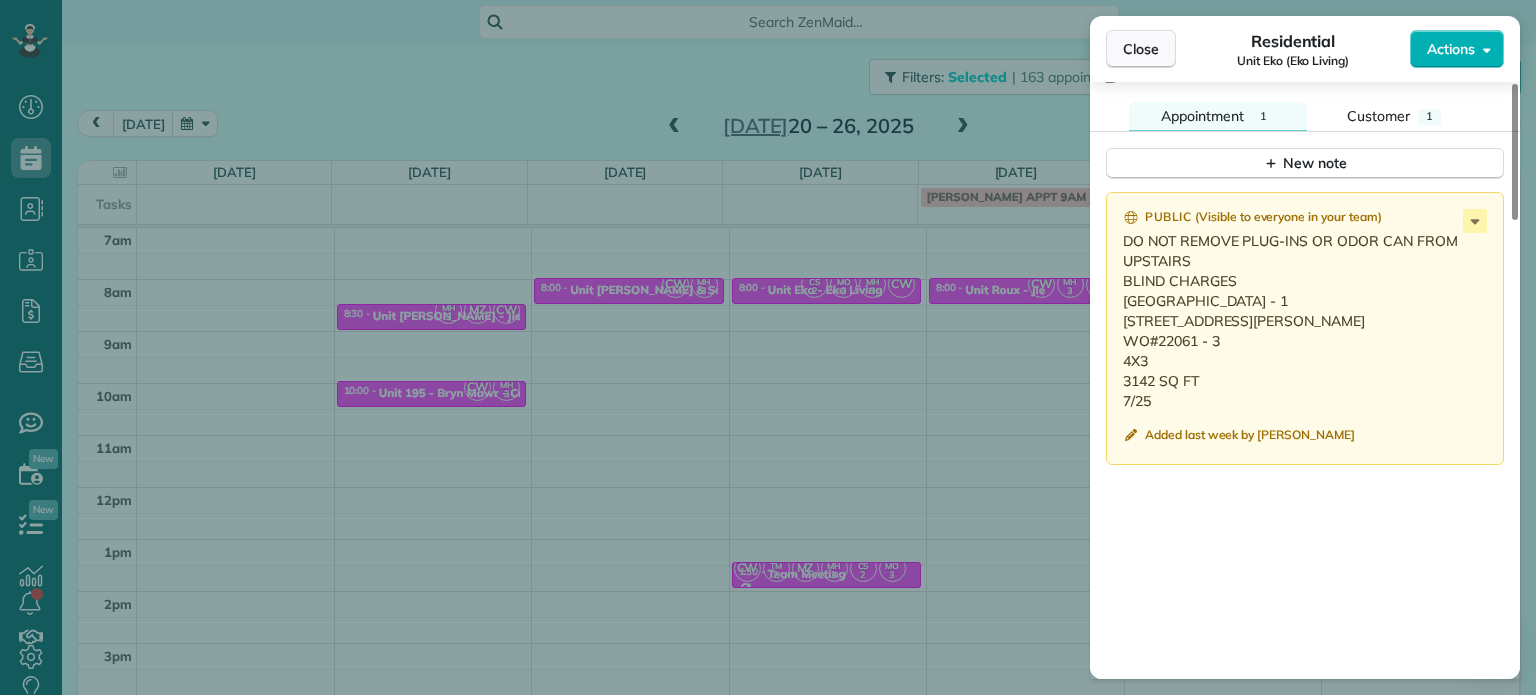 click on "Close" at bounding box center (1141, 49) 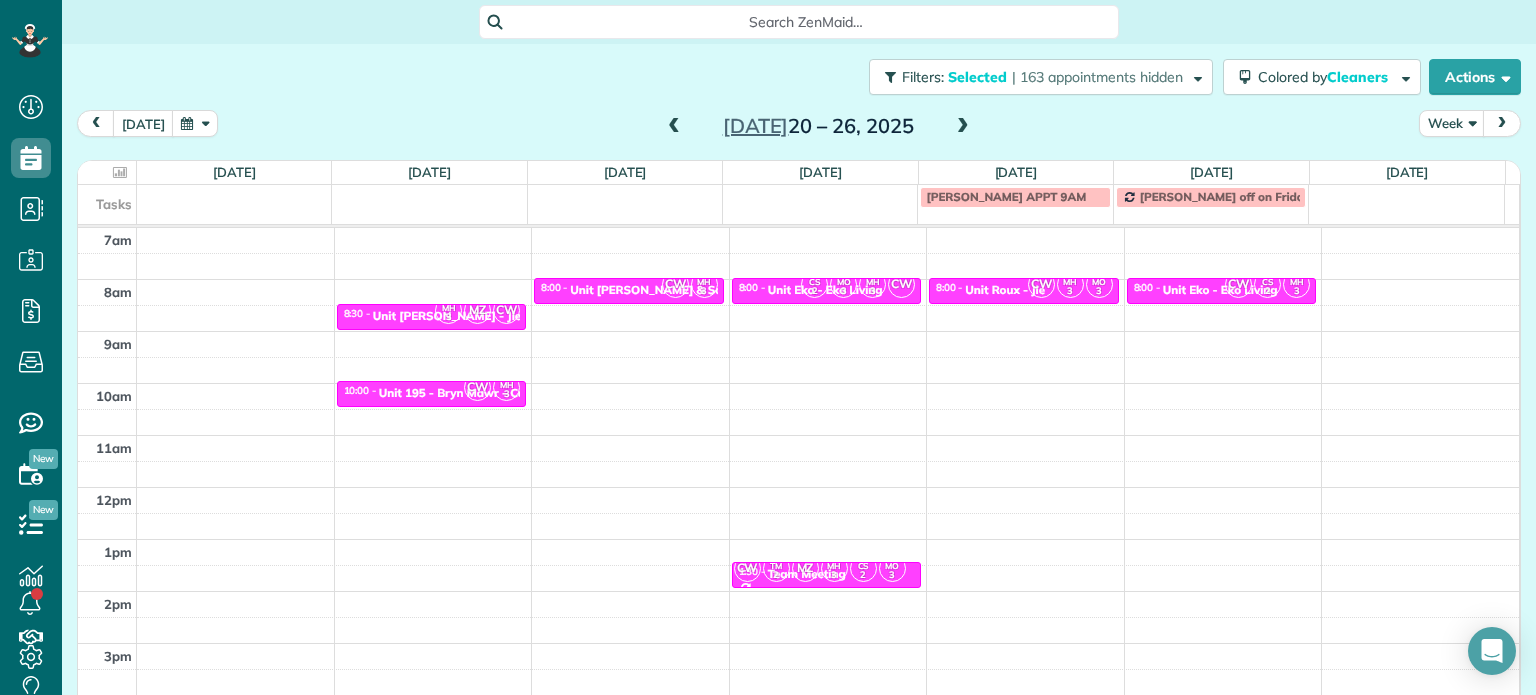 click at bounding box center (963, 127) 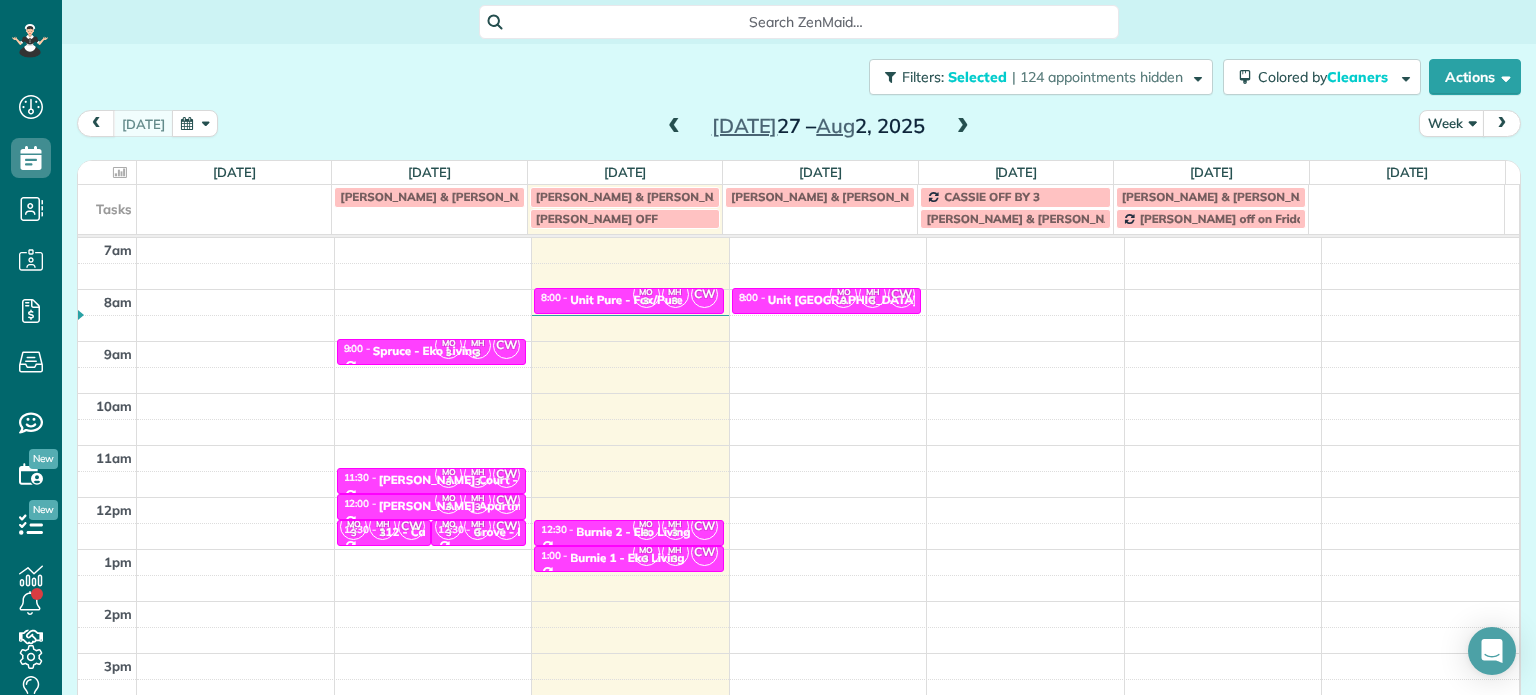 click at bounding box center [963, 127] 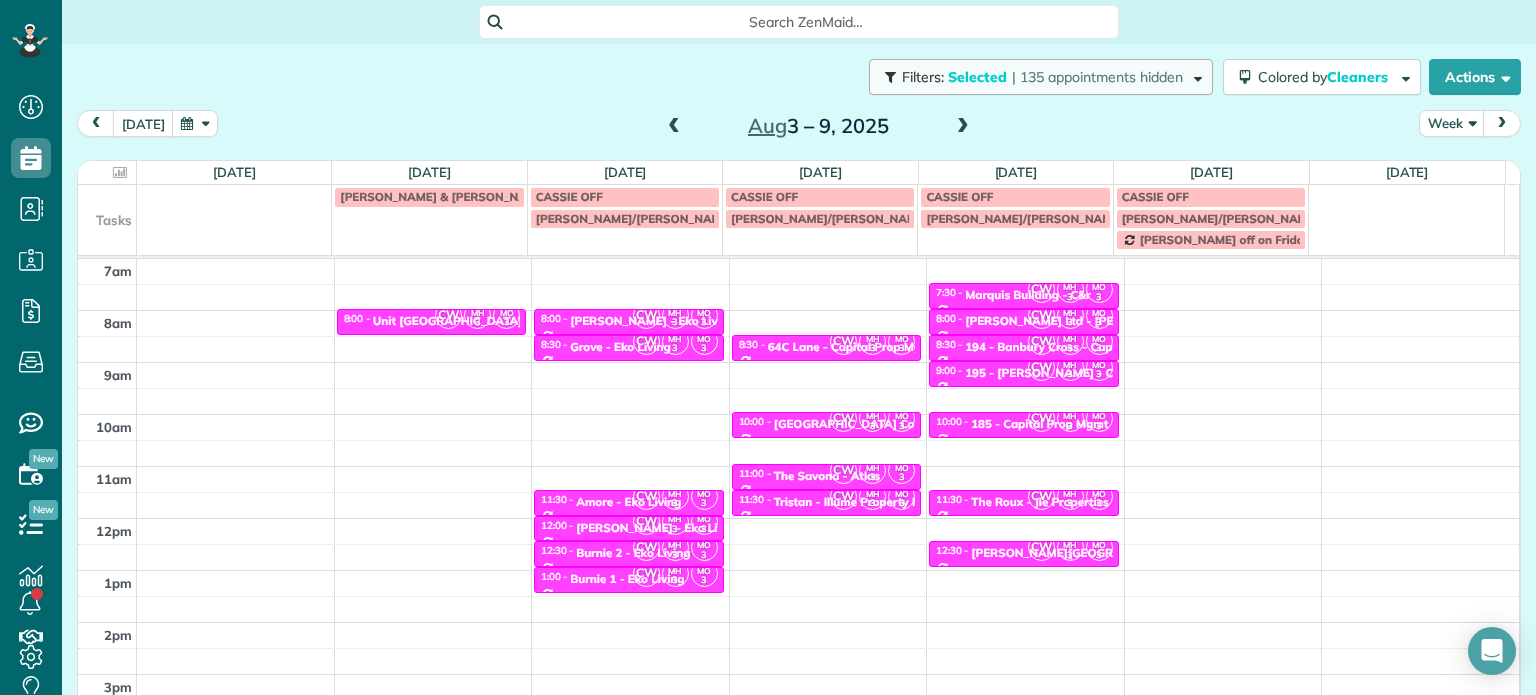 click on "|  135 appointments hidden" at bounding box center (1097, 77) 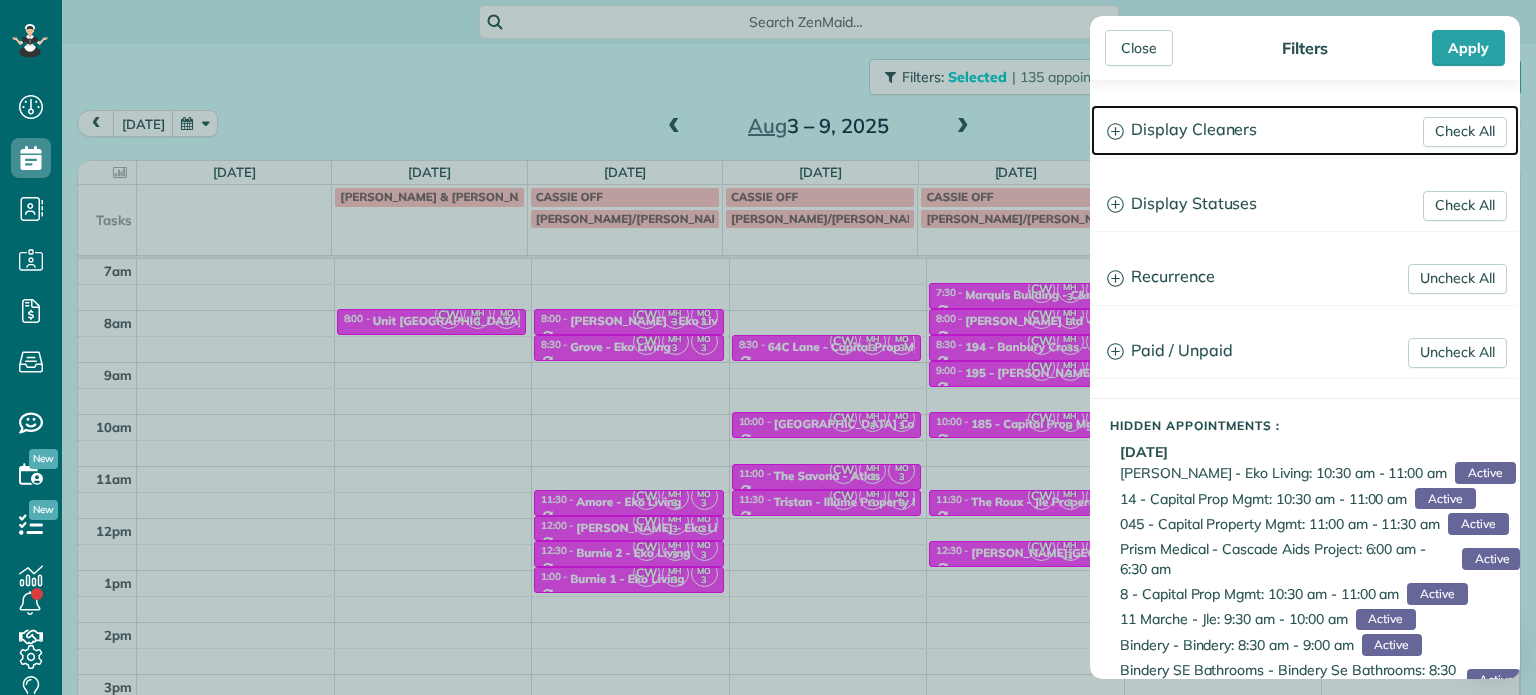 click on "Display Cleaners" at bounding box center [1305, 130] 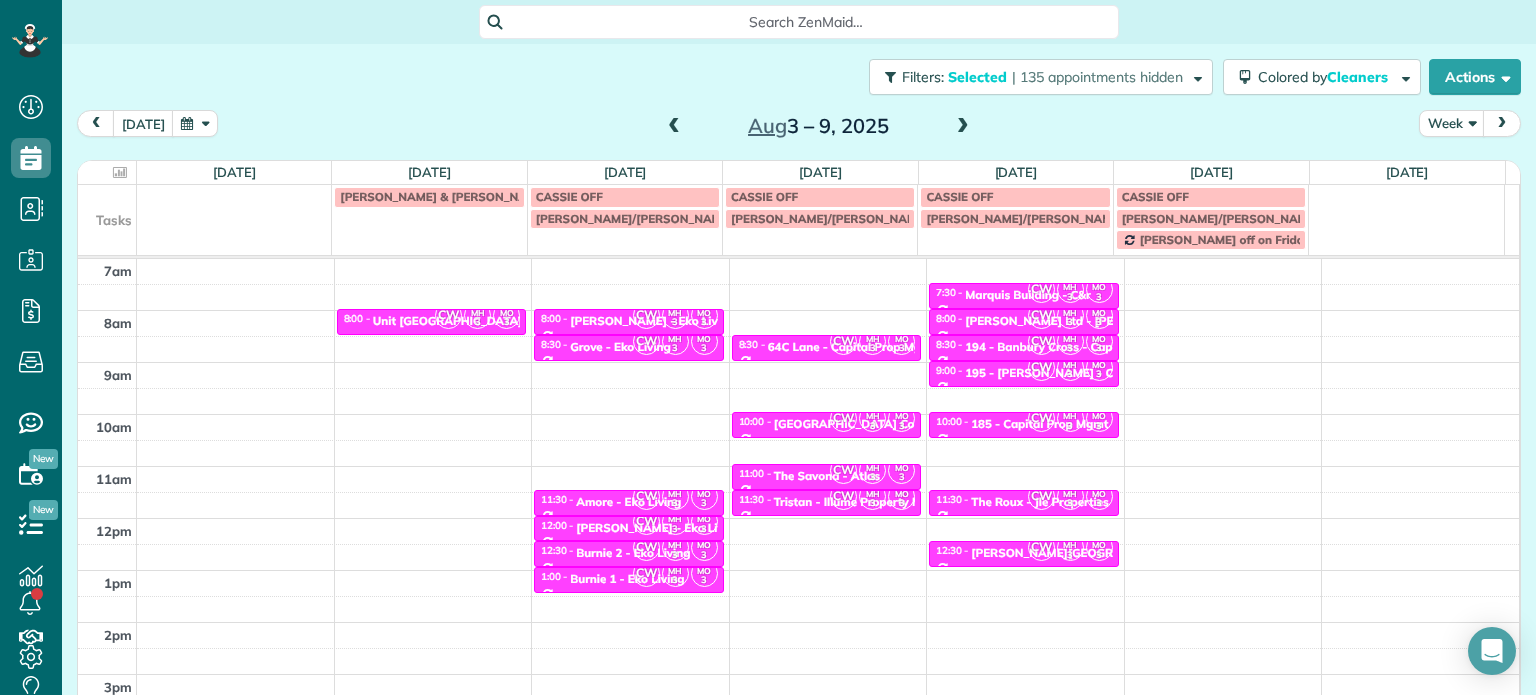 click on "Close
Filters
Apply
Check All
Display Cleaners
[PERSON_NAME]-German
[PERSON_NAME]
[PERSON_NAME]
[PERSON_NAME]
[PERSON_NAME]
[PERSON_NAME]
[PERSON_NAME]" at bounding box center [768, 347] 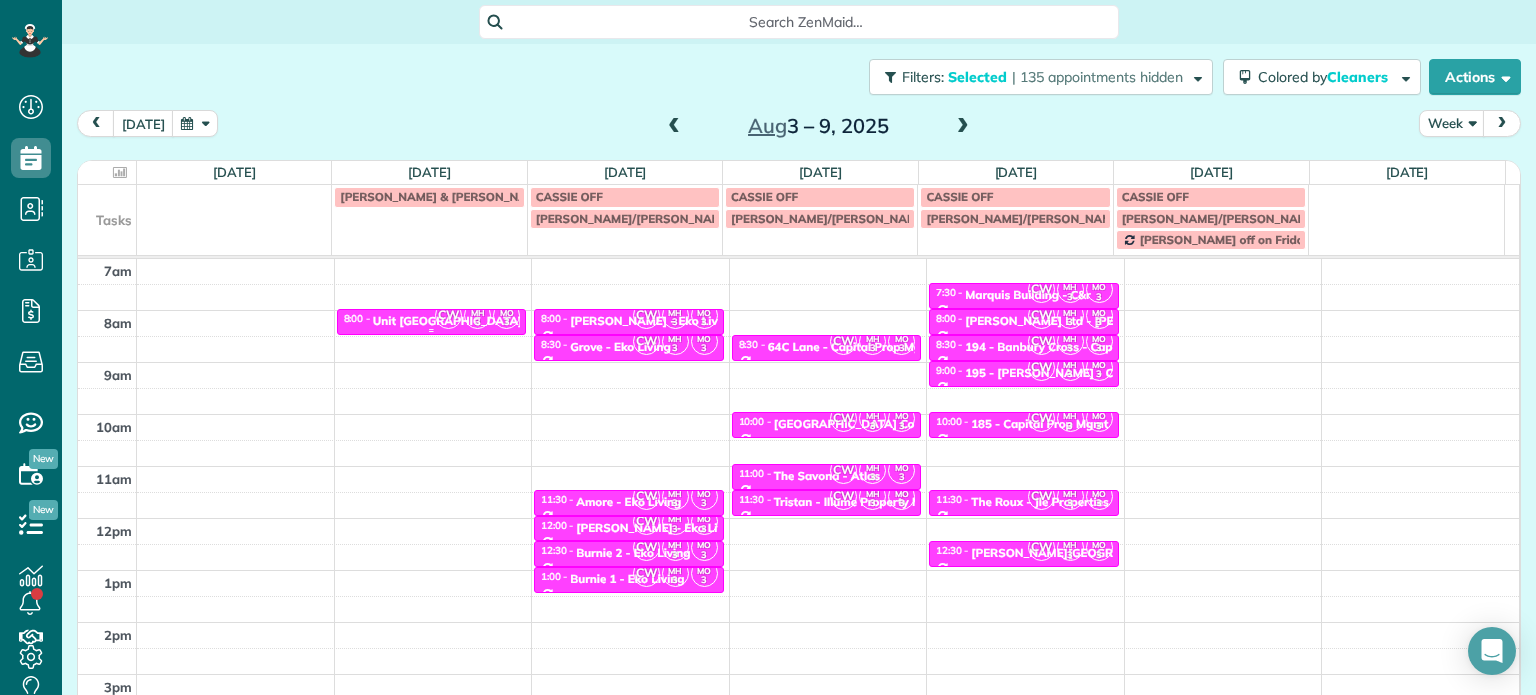 click on "MH" at bounding box center (478, 312) 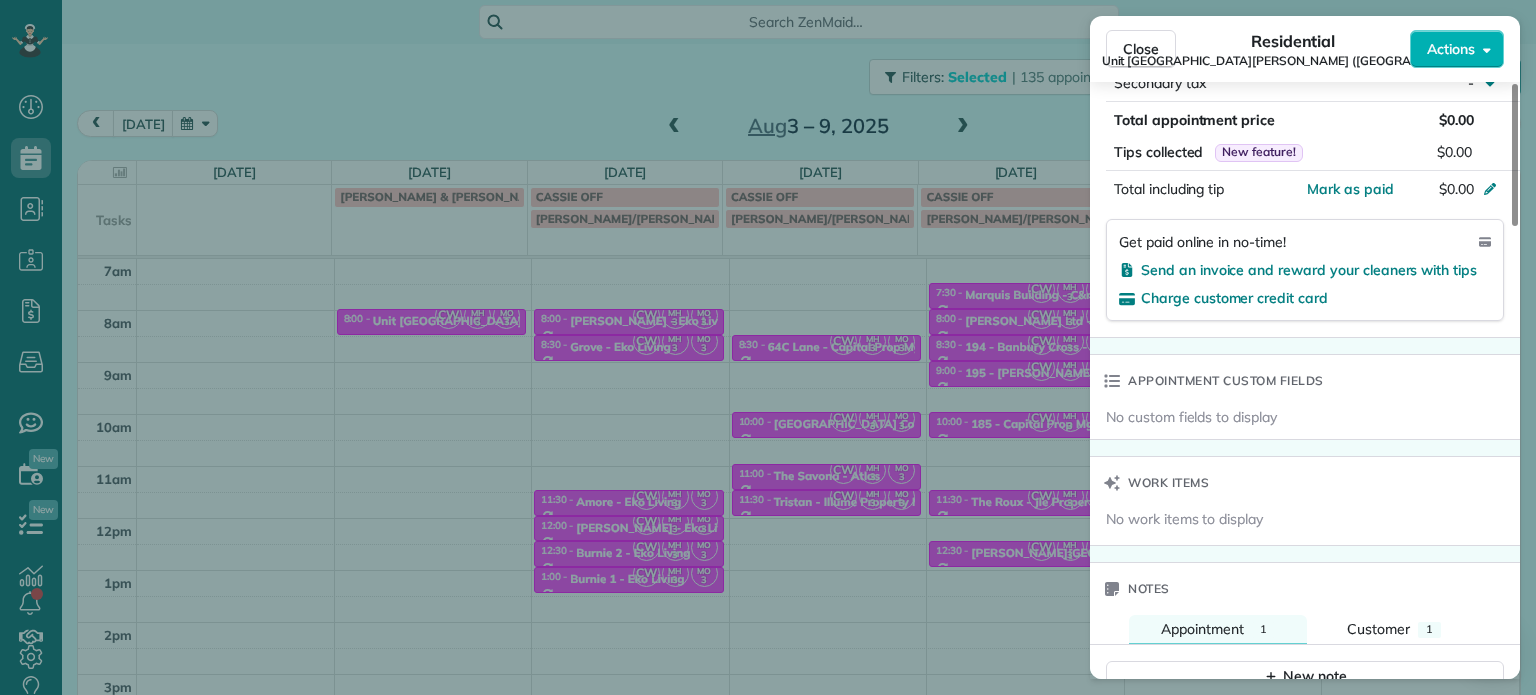 scroll, scrollTop: 1700, scrollLeft: 0, axis: vertical 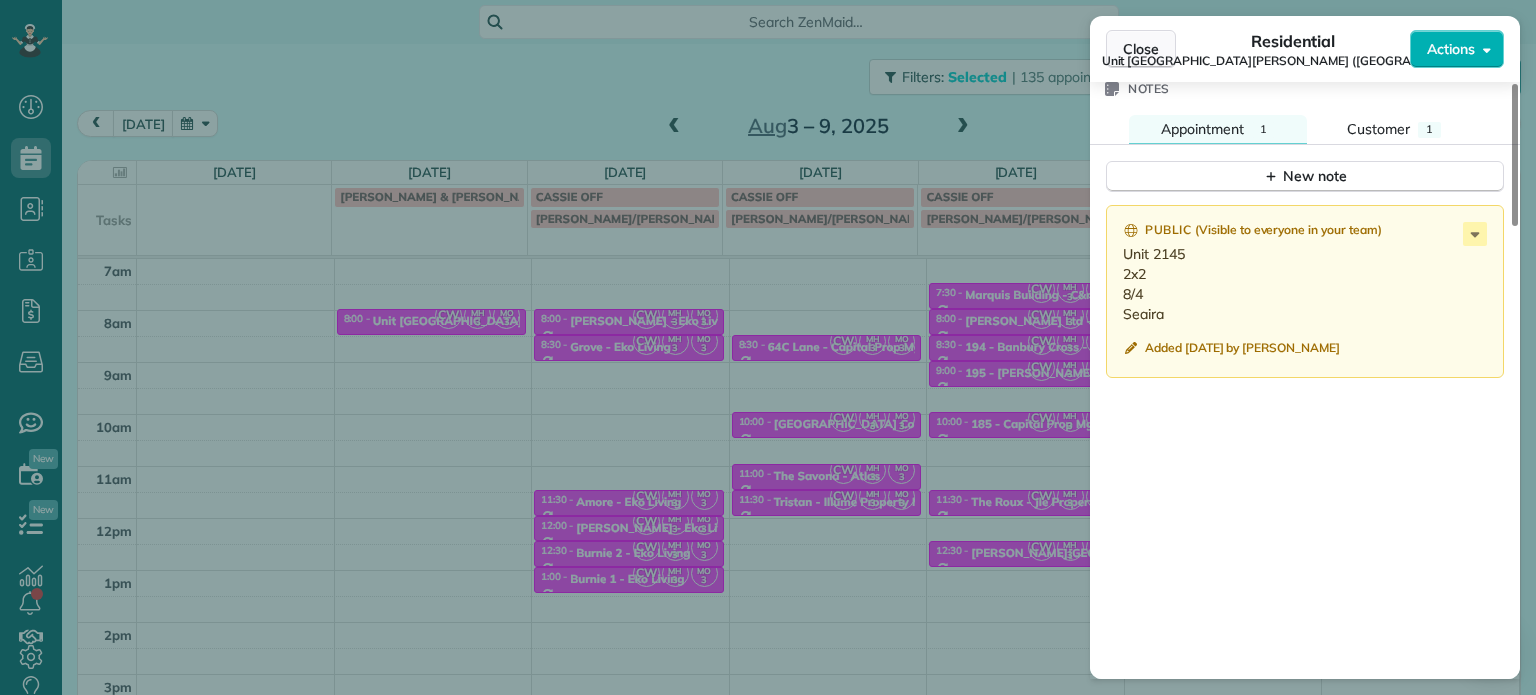 click on "Close" at bounding box center [1141, 49] 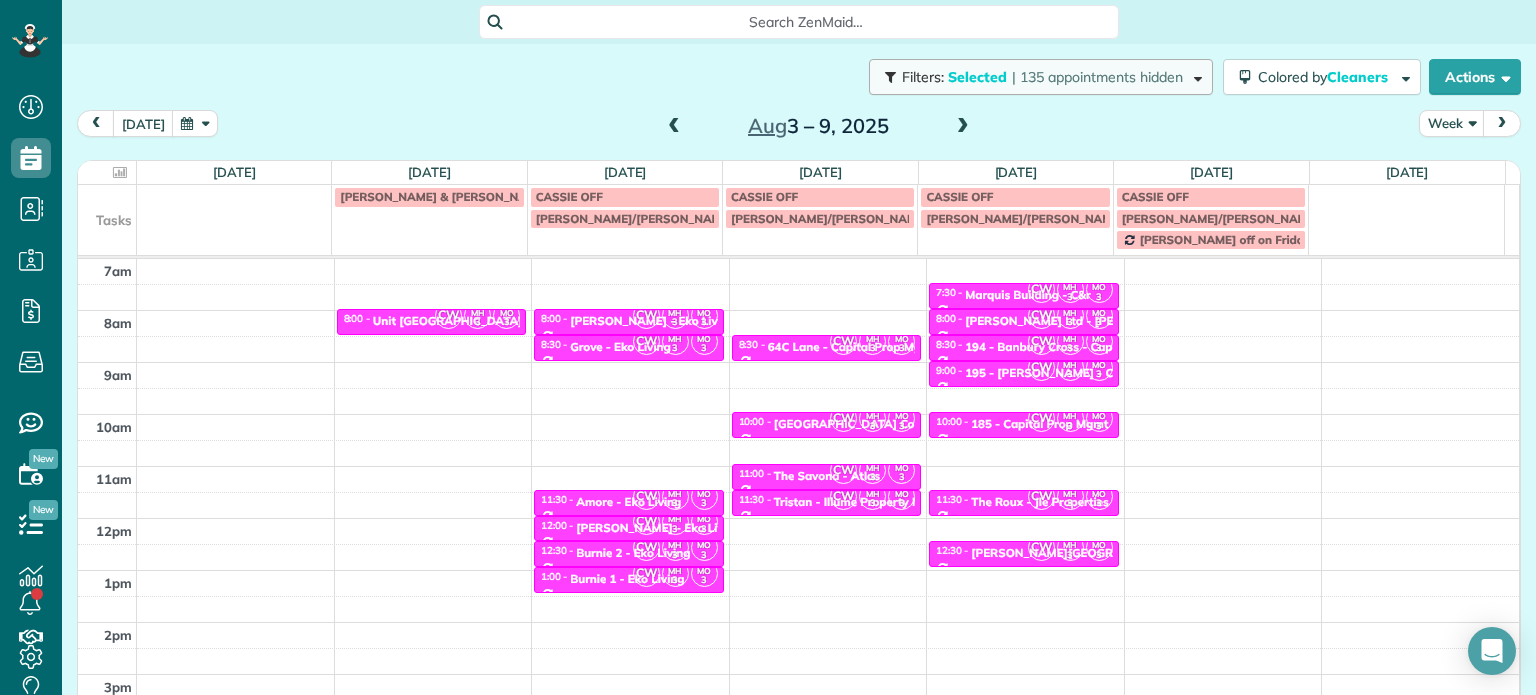 click on "Filters:   Selected
|  135 appointments hidden" at bounding box center [1041, 77] 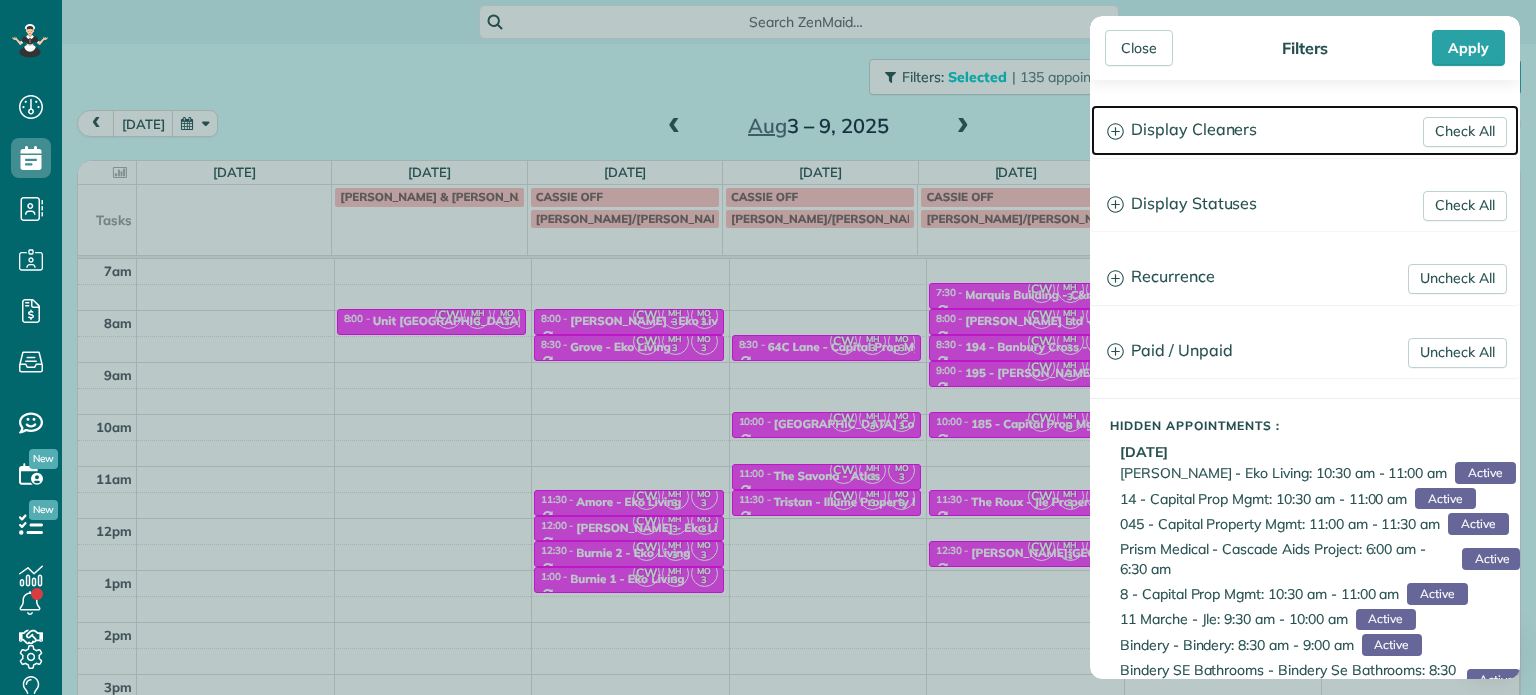 click on "Display Cleaners" at bounding box center (1305, 130) 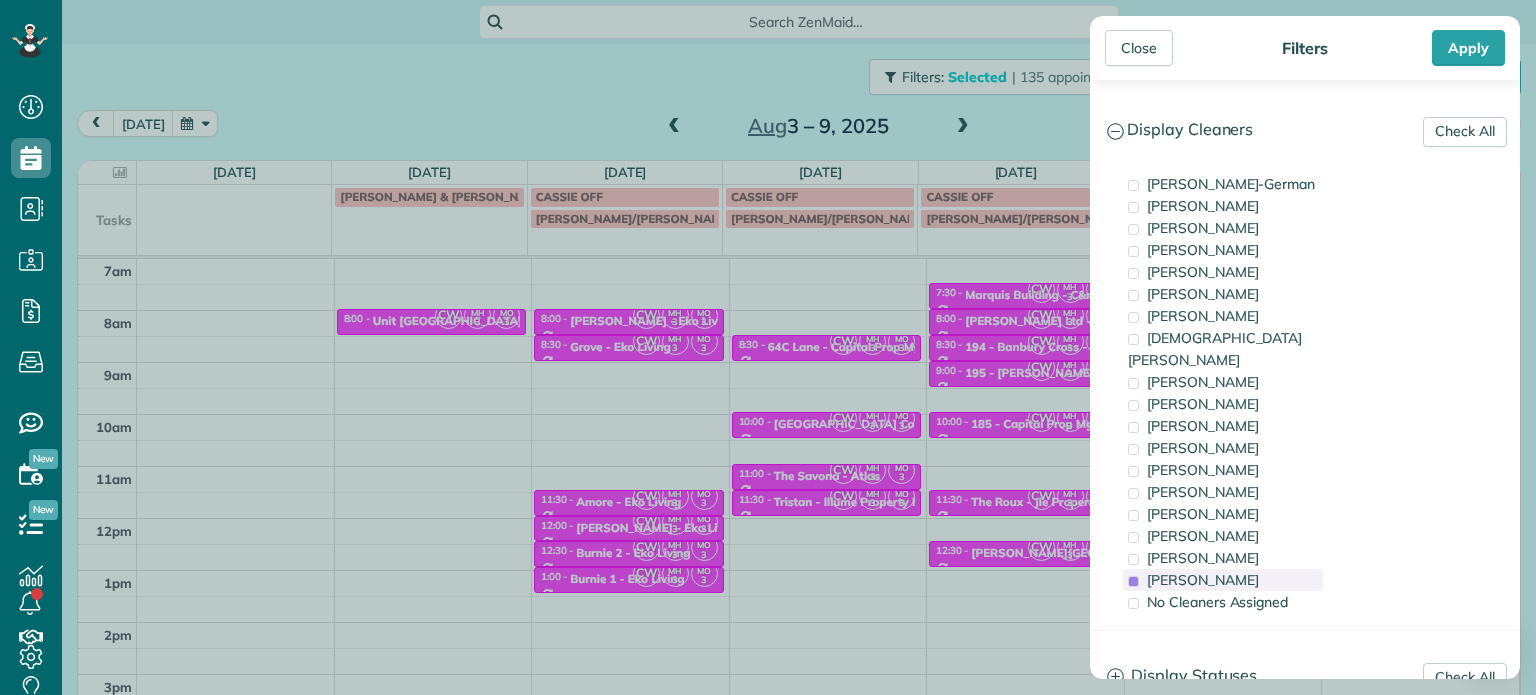 click on "[PERSON_NAME]" at bounding box center (1223, 580) 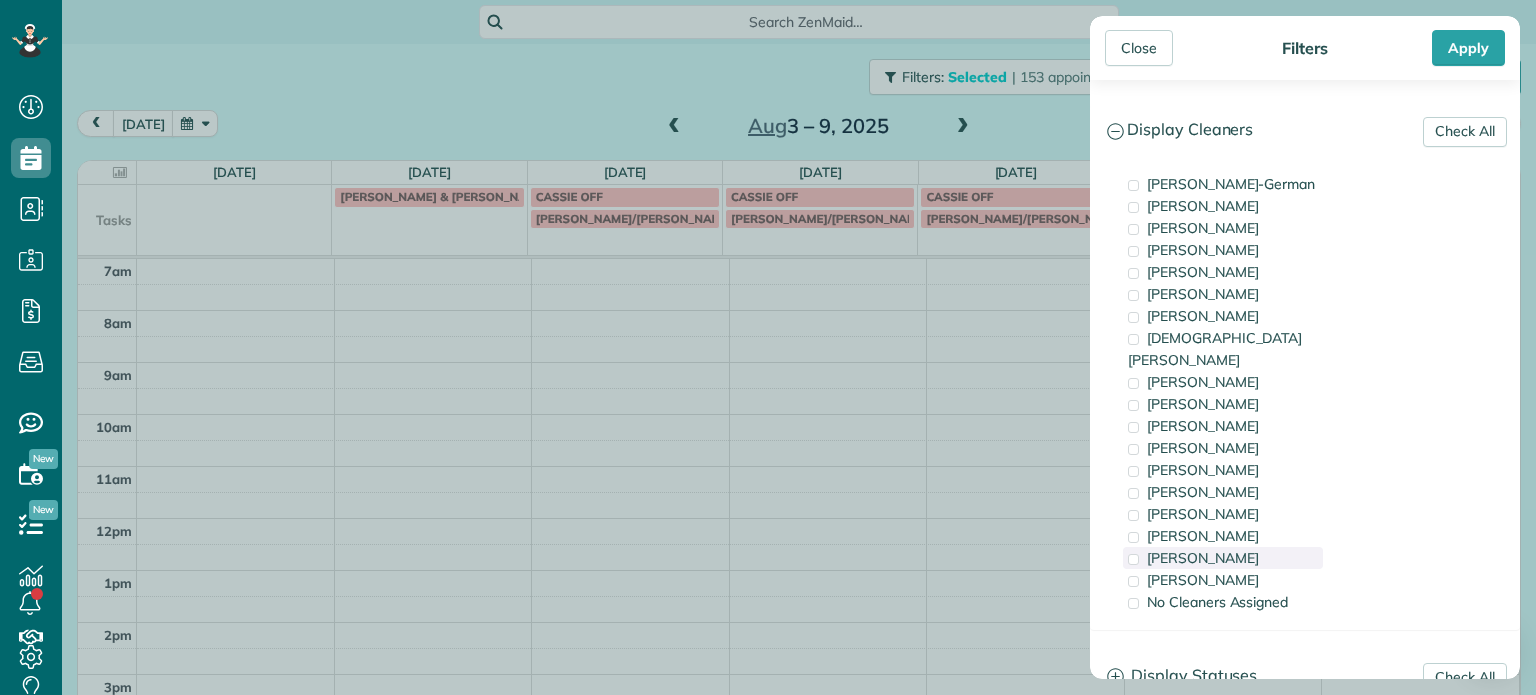 click on "[PERSON_NAME]" at bounding box center [1203, 558] 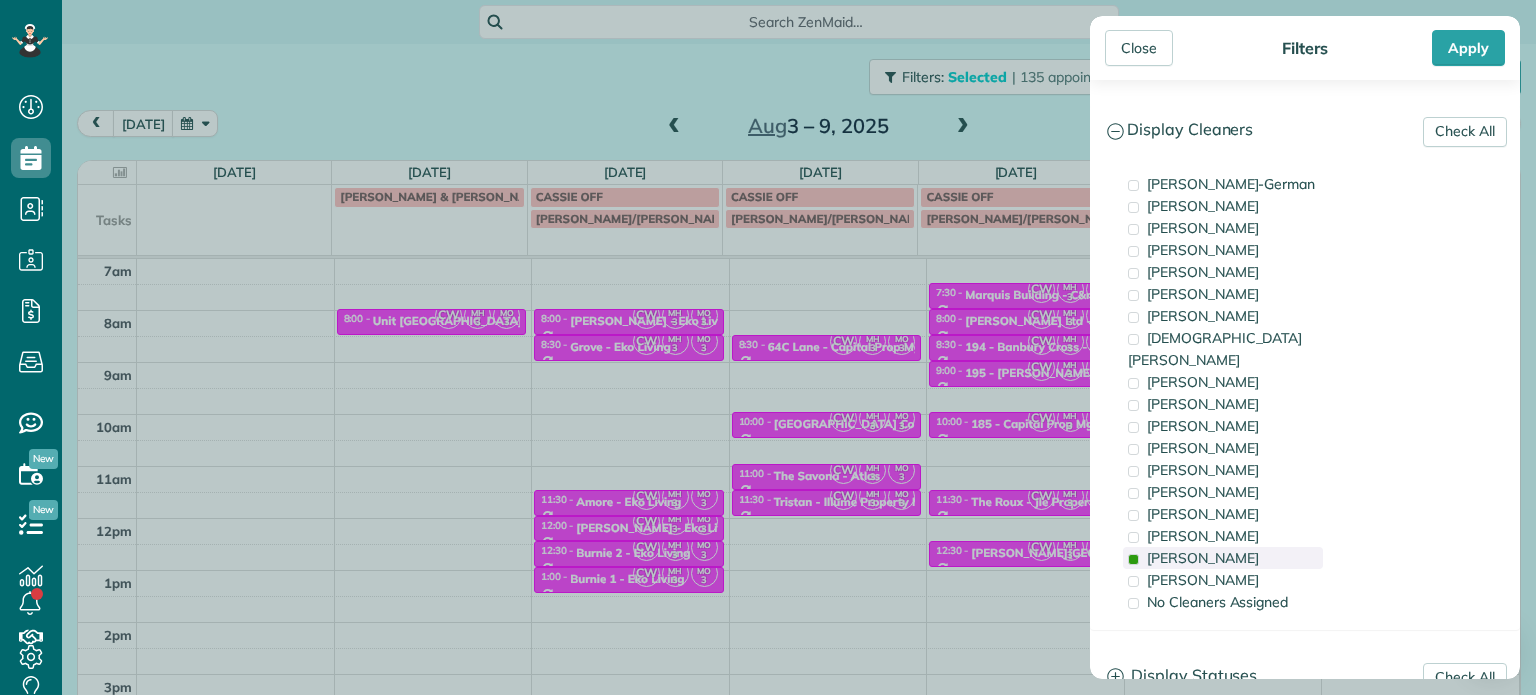 click on "[PERSON_NAME]" at bounding box center (1203, 558) 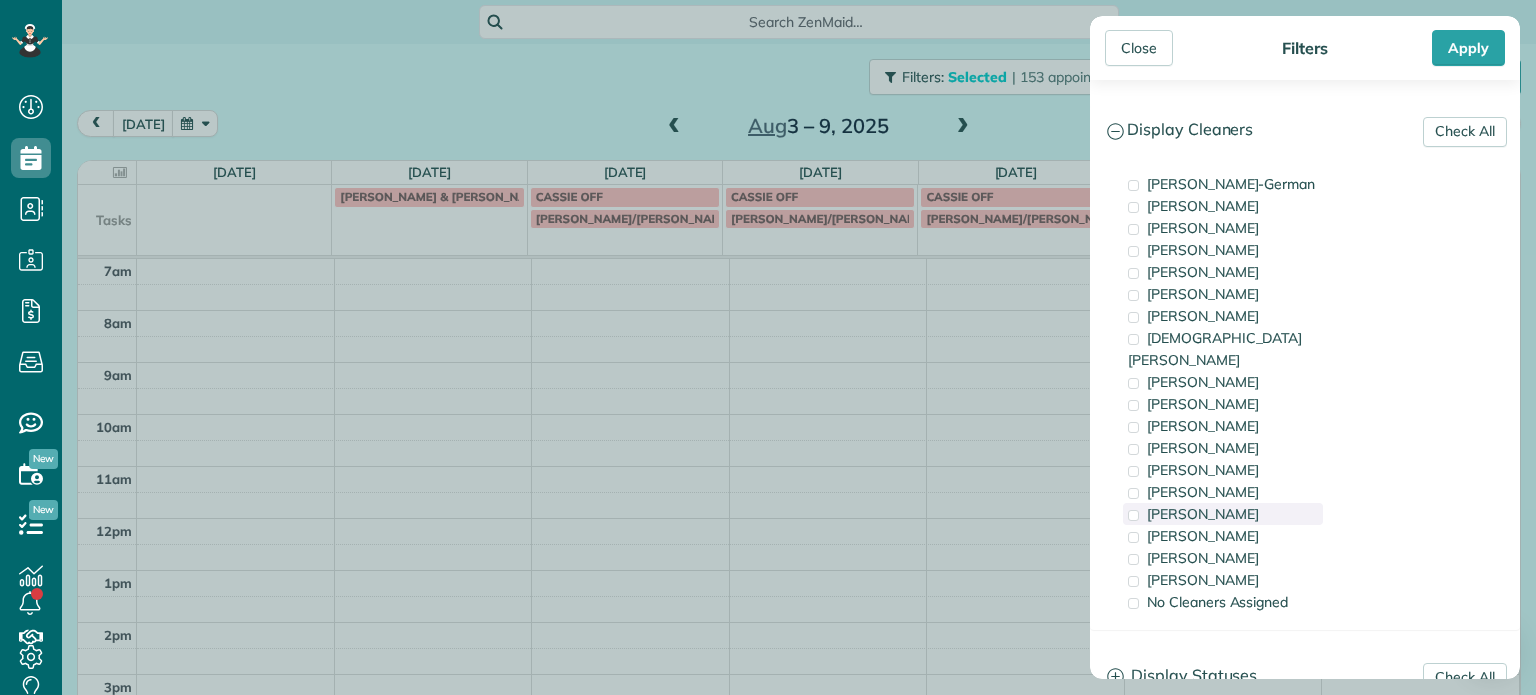click on "[PERSON_NAME]" at bounding box center [1223, 514] 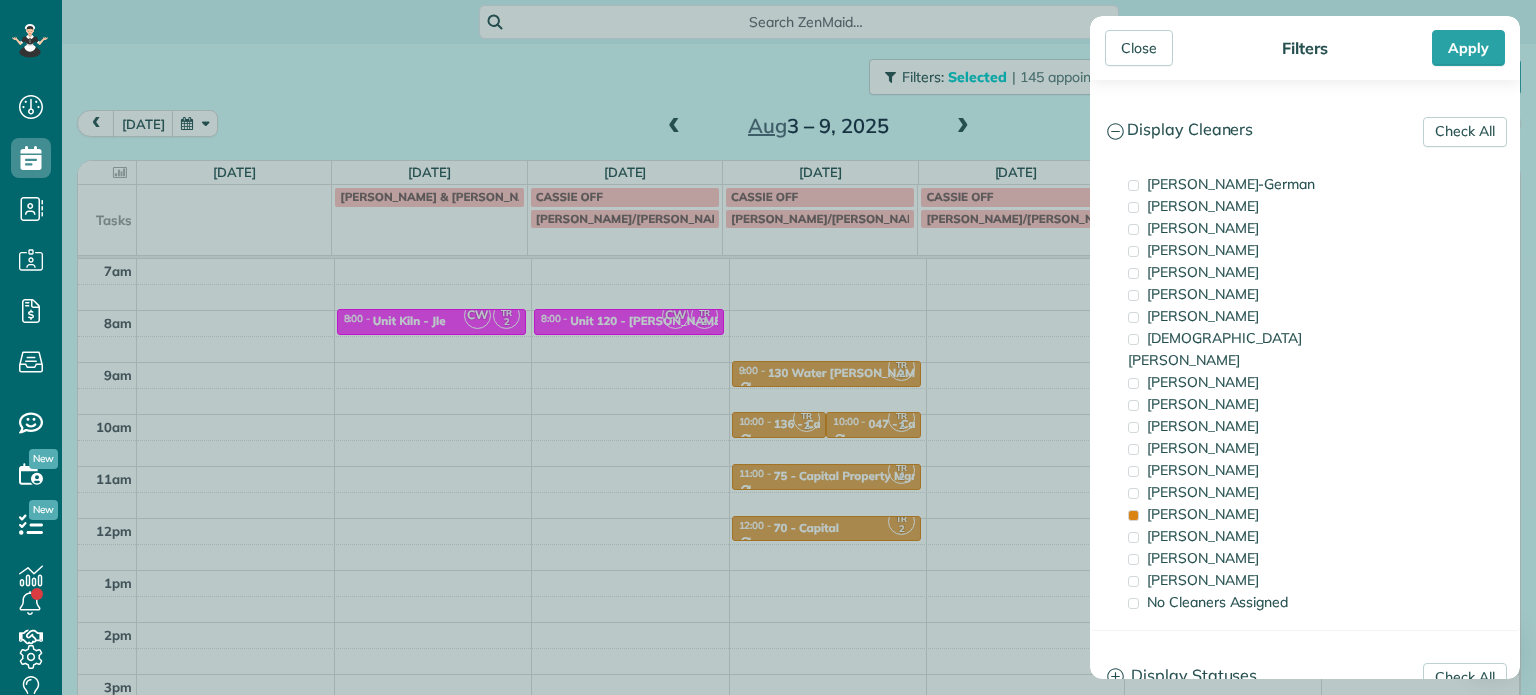 click on "Close
Filters
Apply
Check All
Display Cleaners
[PERSON_NAME]-German
[PERSON_NAME]
[PERSON_NAME]
[PERSON_NAME]
[PERSON_NAME]
[PERSON_NAME]
[PERSON_NAME]" at bounding box center [768, 347] 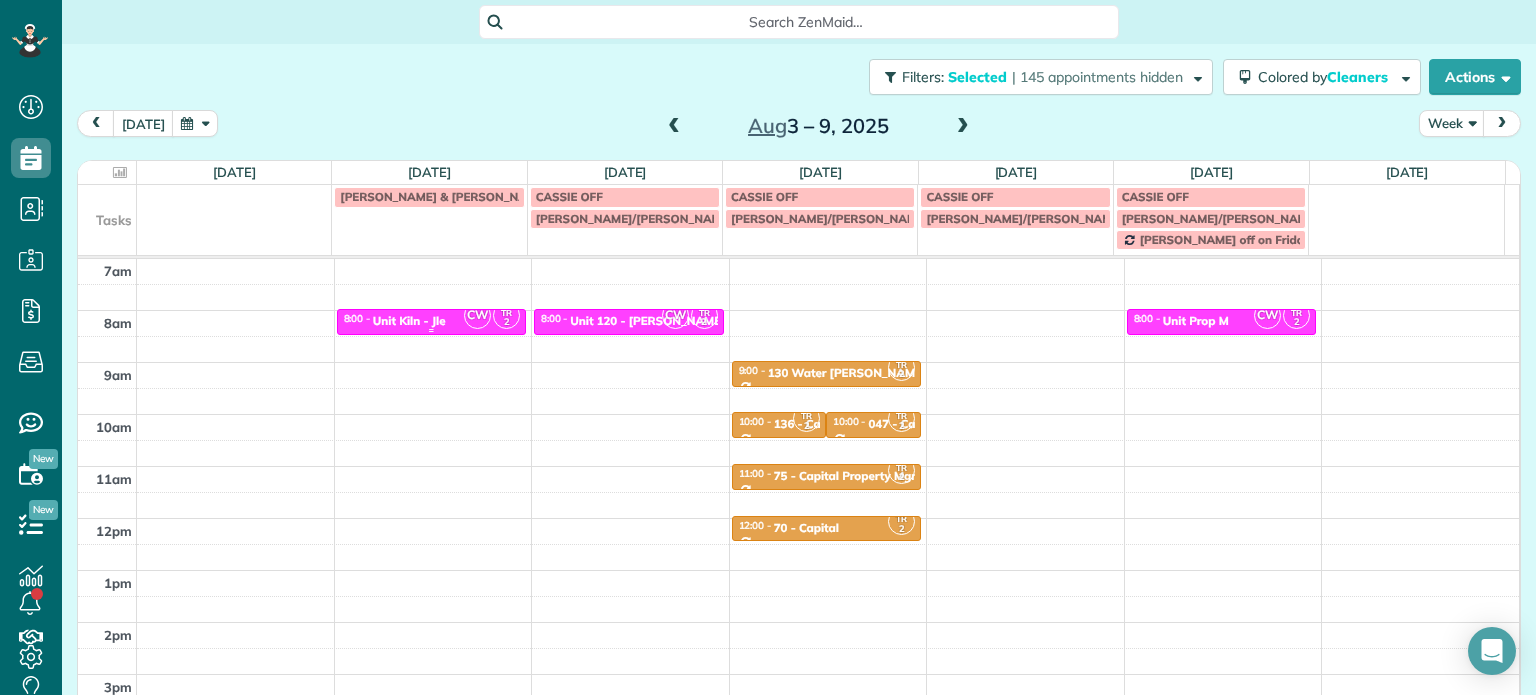 click on "Unit Kiln - Jle" at bounding box center [409, 321] 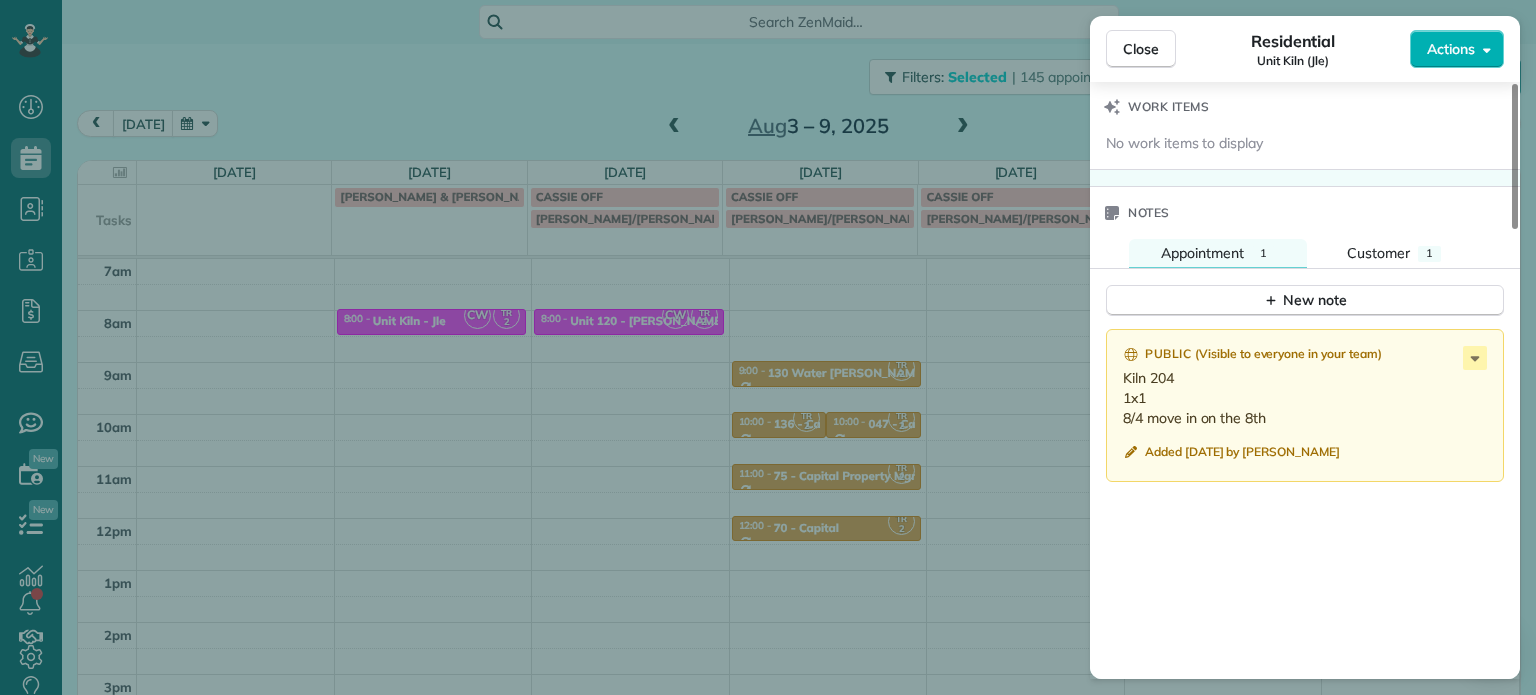 scroll, scrollTop: 1700, scrollLeft: 0, axis: vertical 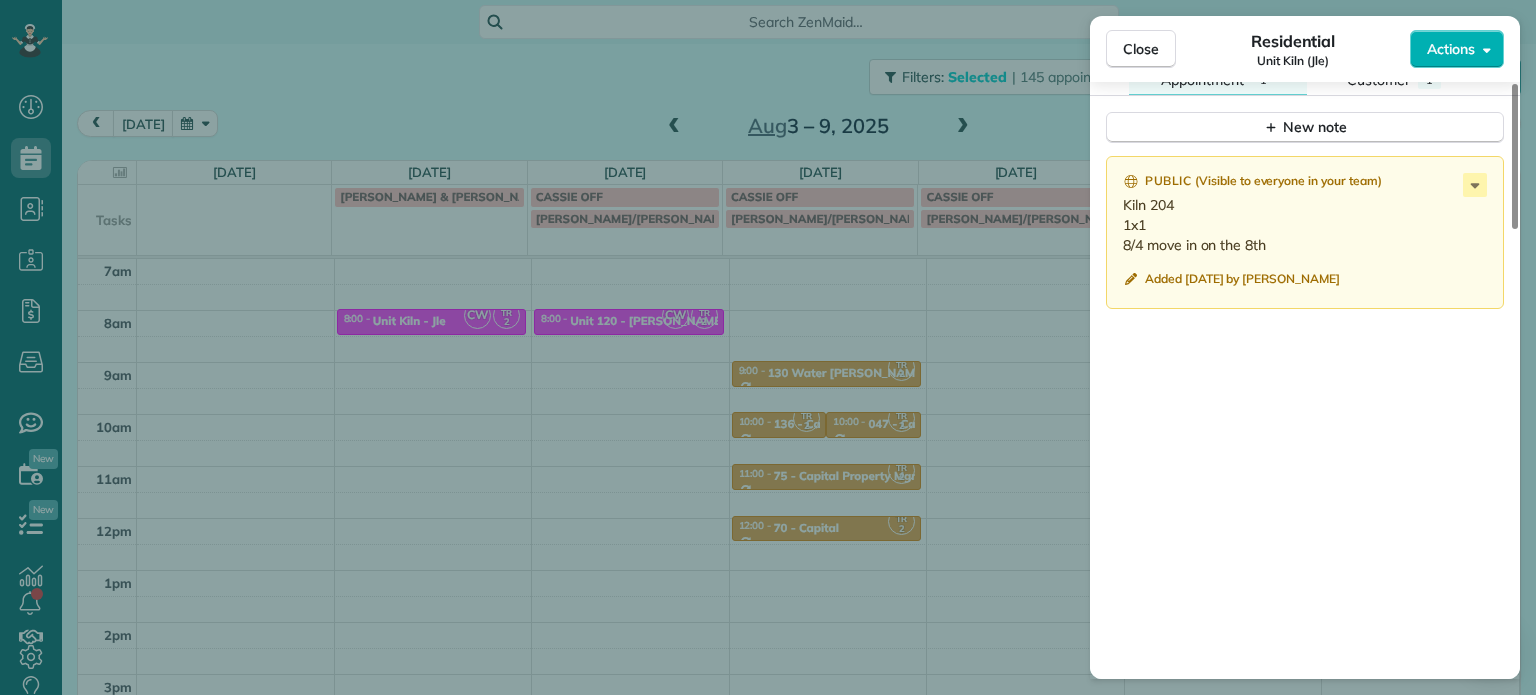 click on "Close Residential Unit Kiln (Jle) Actions Status Active Unit Kiln (Jle) · Open profile No phone number on record Add phone number No email on record Add email View Details Residential [DATE] ( next week ) 8:00 AM 8:30 AM 30 minutes One time [STREET_ADDRESS] Service was not rated yet Setup ratings Cleaners Time in and out Assign Invite Cleaners [PERSON_NAME] 8:00 AM 8:30 AM [PERSON_NAME]-German 8:00 AM 8:30 AM Checklist Try Now Keep this appointment up to your standards. Stay on top of every detail, keep your cleaners organised, and your client happy. Assign a checklist Watch a 5 min demo Billing Billing actions Service Add an item Overcharge $0.00 Discount $0.00 Coupon discount - Primary tax - Secondary tax - Total appointment price $0.00 Tips collected New feature! $0.00 [PERSON_NAME] as paid Total including tip $0.00 Get paid online in no-time! Send an invoice and reward your cleaners with tips Charge customer credit card Appointment custom fields Work items Notes 1 1 ( )" at bounding box center [768, 347] 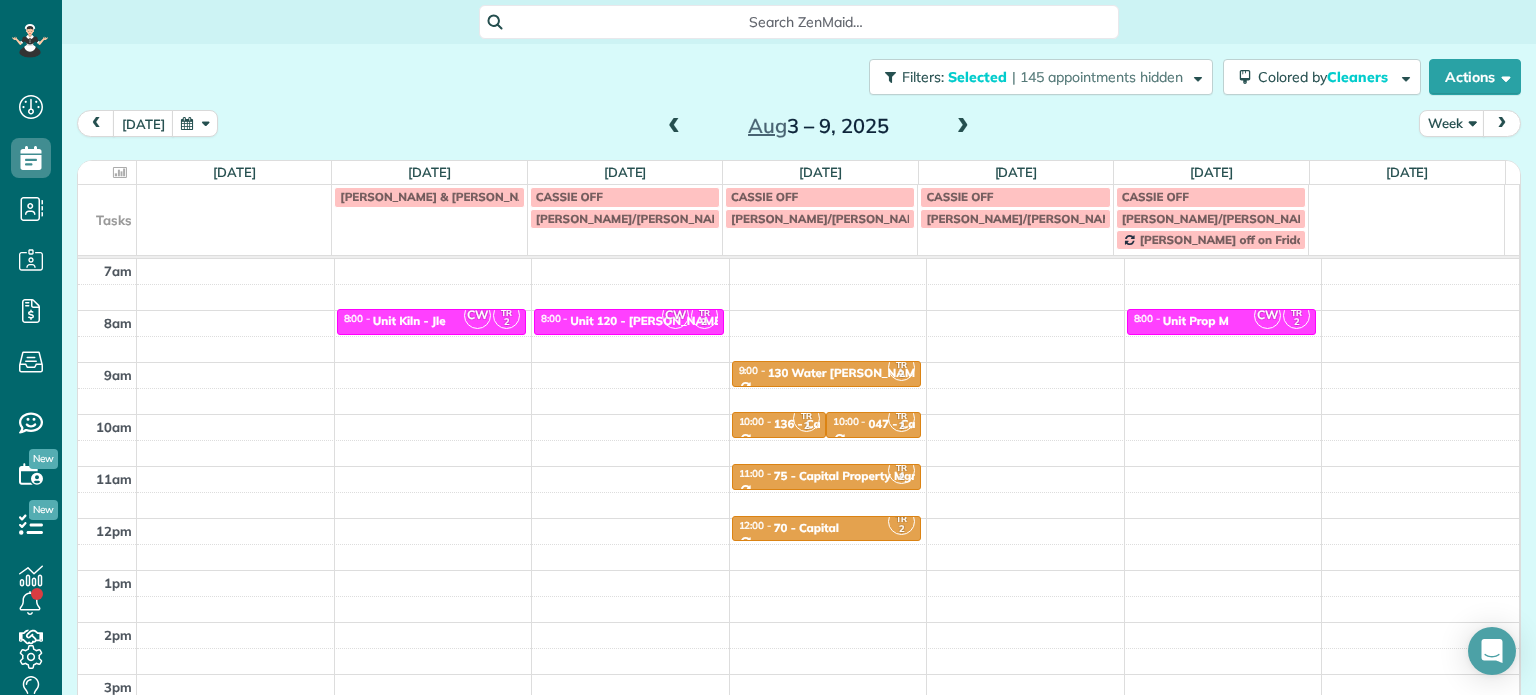 click at bounding box center (674, 127) 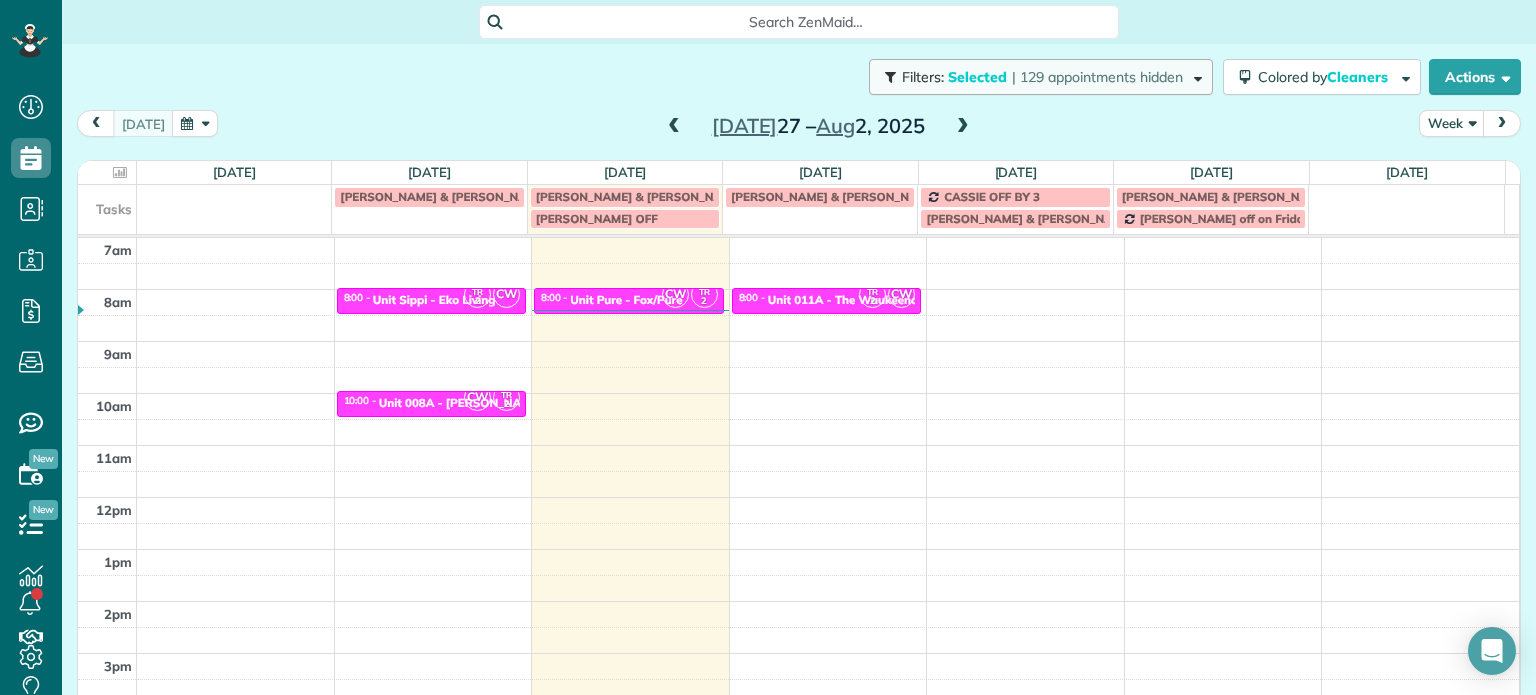click on "|  129 appointments hidden" at bounding box center [1097, 77] 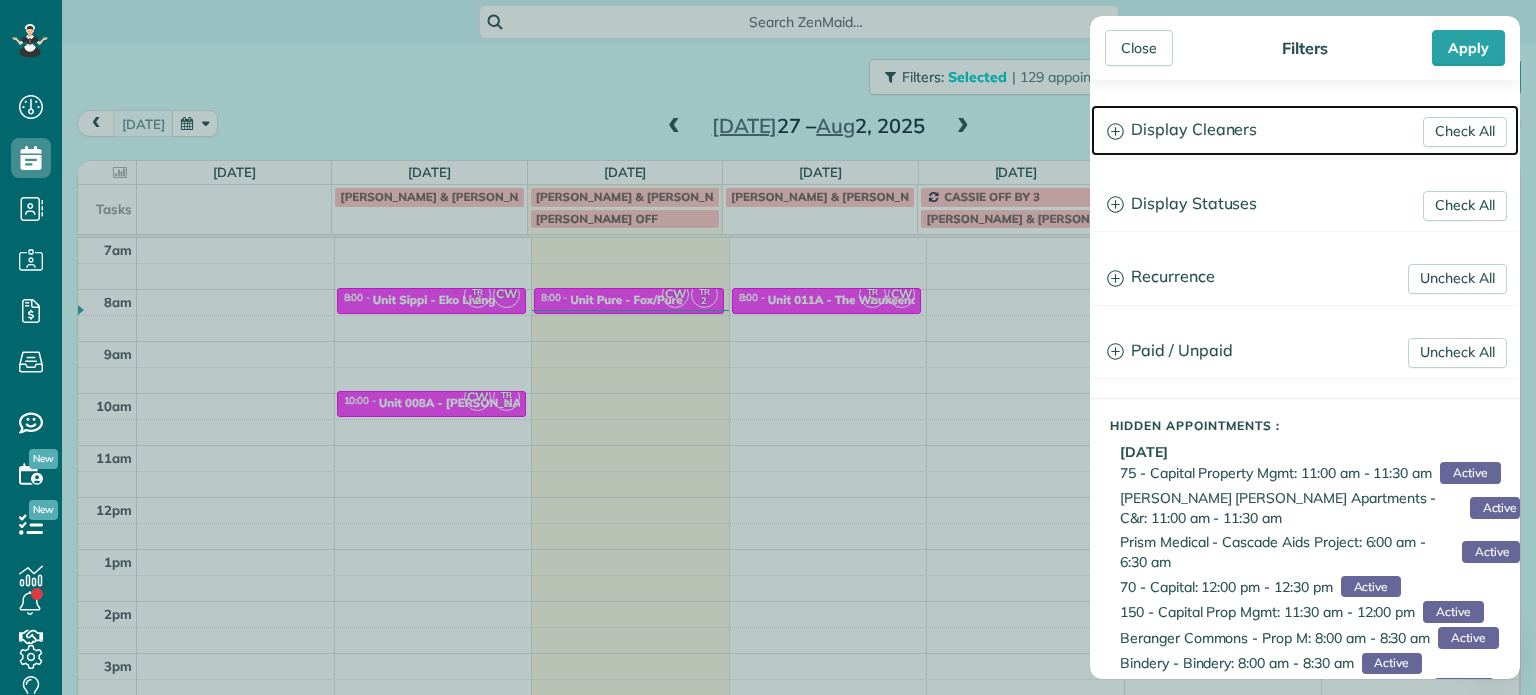 click on "Display Cleaners" at bounding box center [1305, 130] 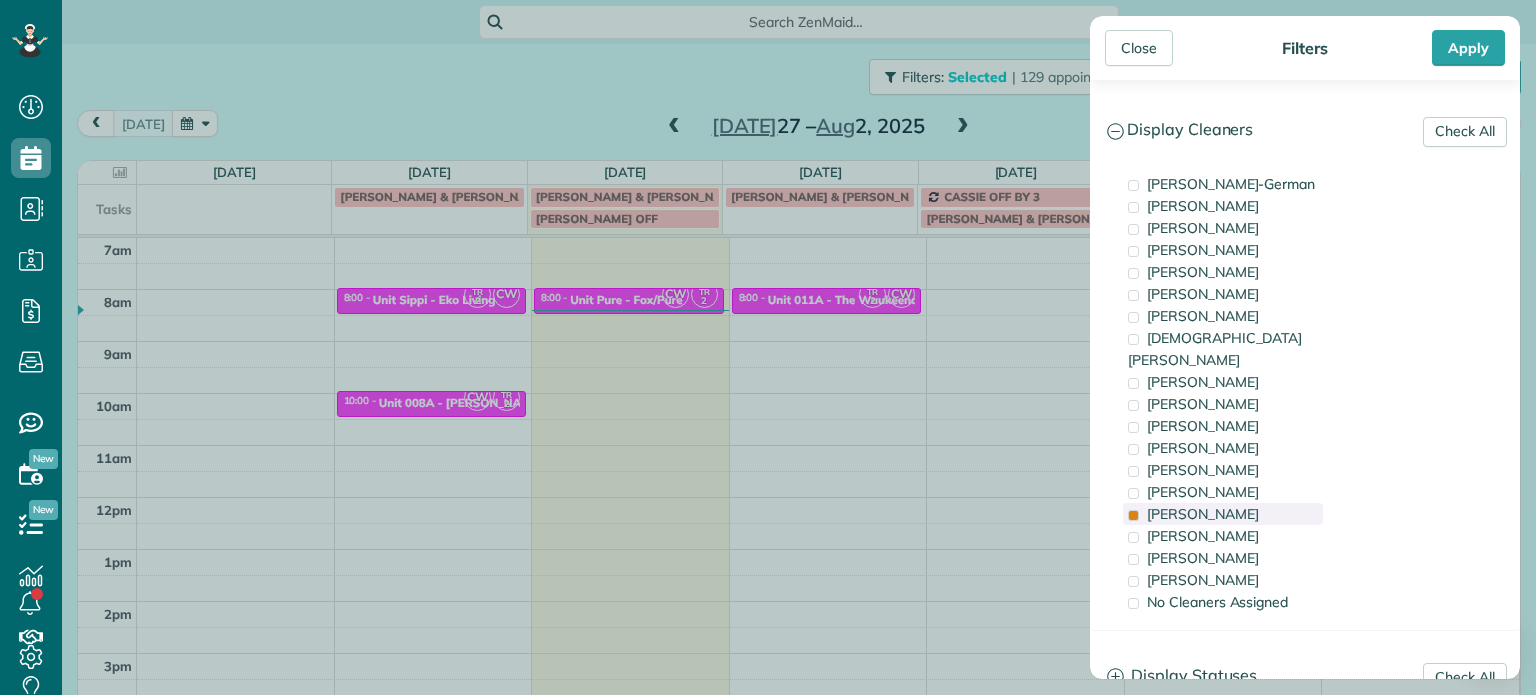 click on "[PERSON_NAME]" at bounding box center (1223, 514) 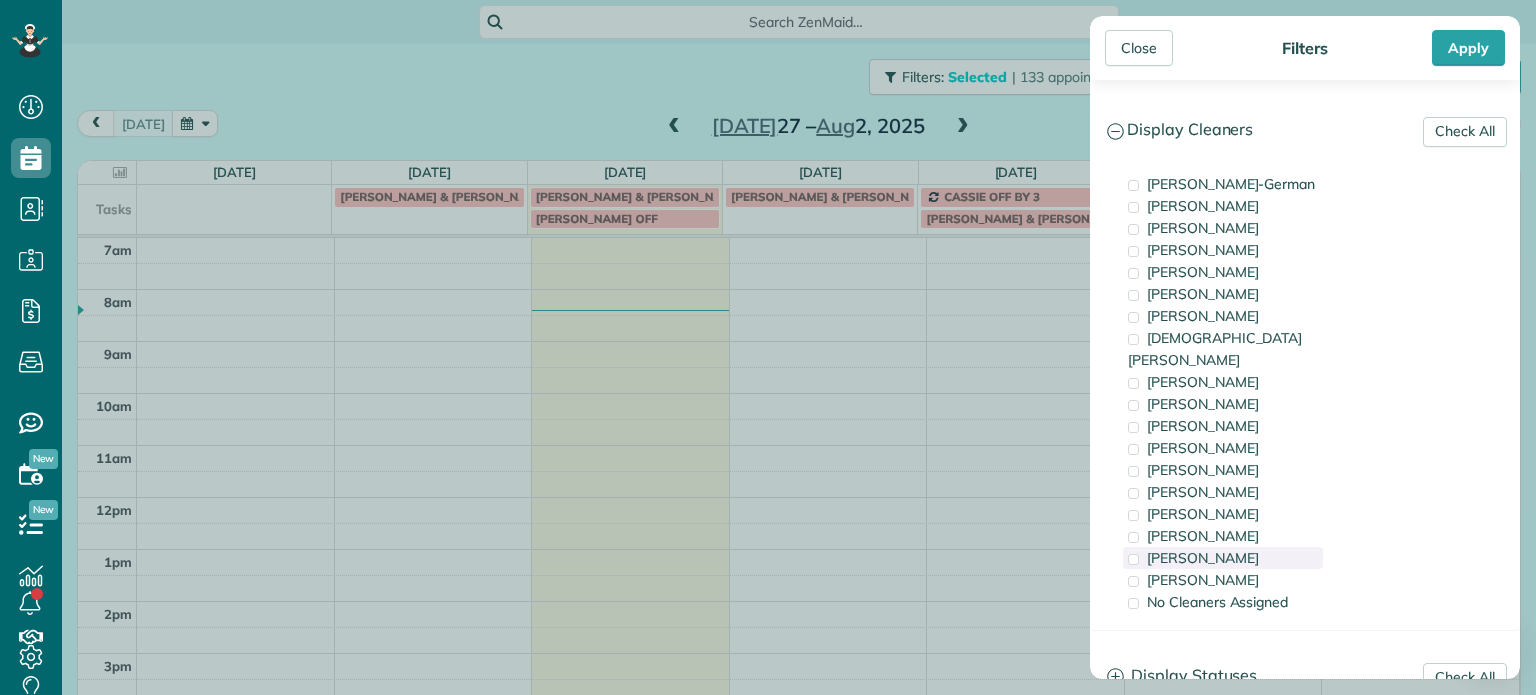 click on "[PERSON_NAME]" at bounding box center [1203, 558] 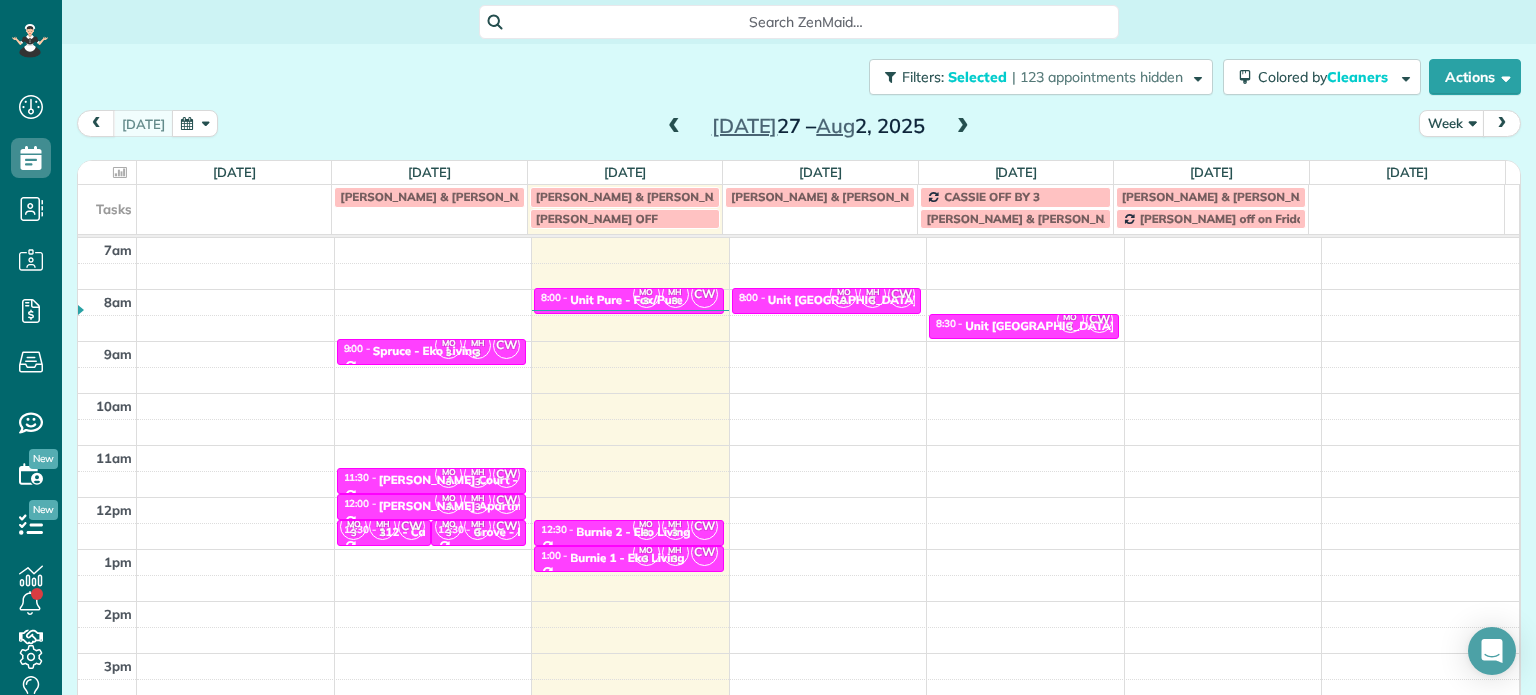 click on "Close
Filters
Apply
Check All
Display Cleaners
[PERSON_NAME]-German
[PERSON_NAME]
[PERSON_NAME]
[PERSON_NAME]
[PERSON_NAME]
[PERSON_NAME]
[PERSON_NAME]" at bounding box center [768, 347] 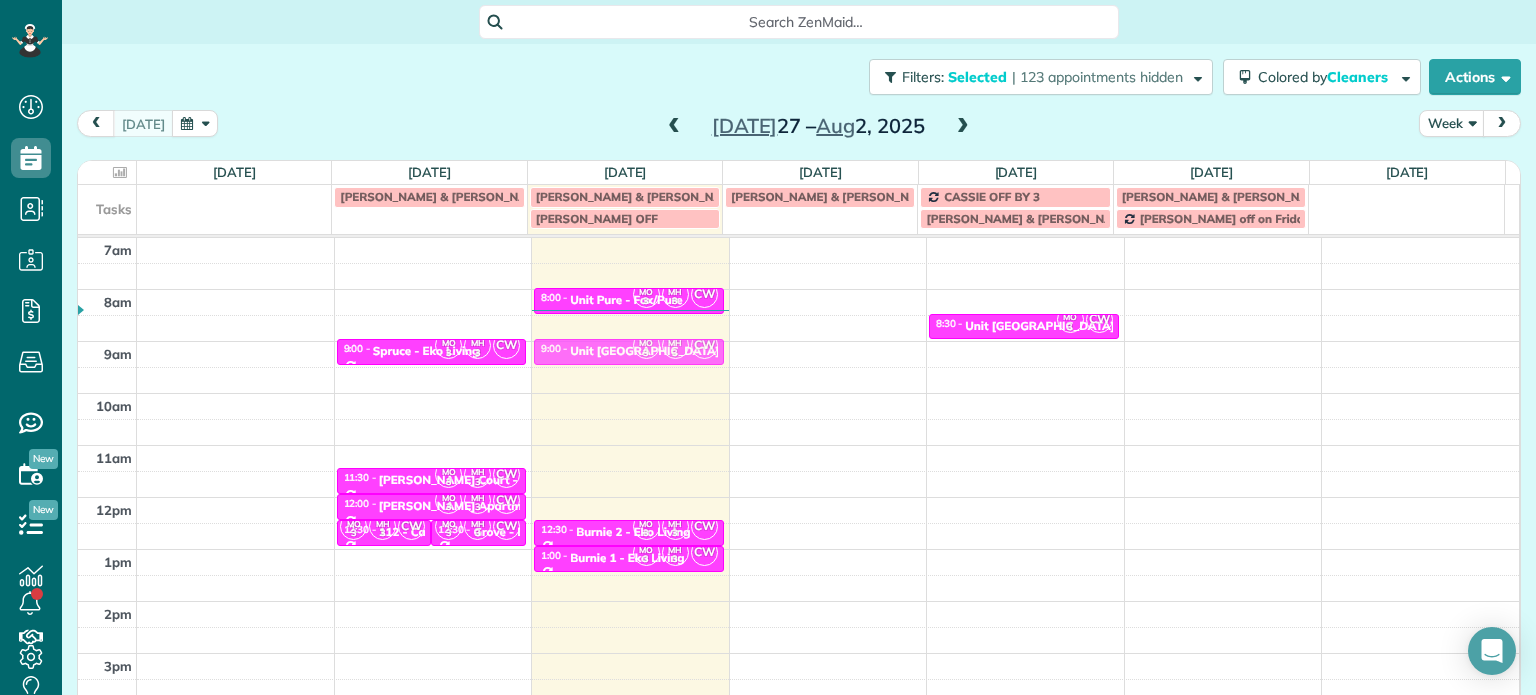 drag, startPoint x: 781, startPoint y: 296, endPoint x: 668, endPoint y: 351, distance: 125.67418 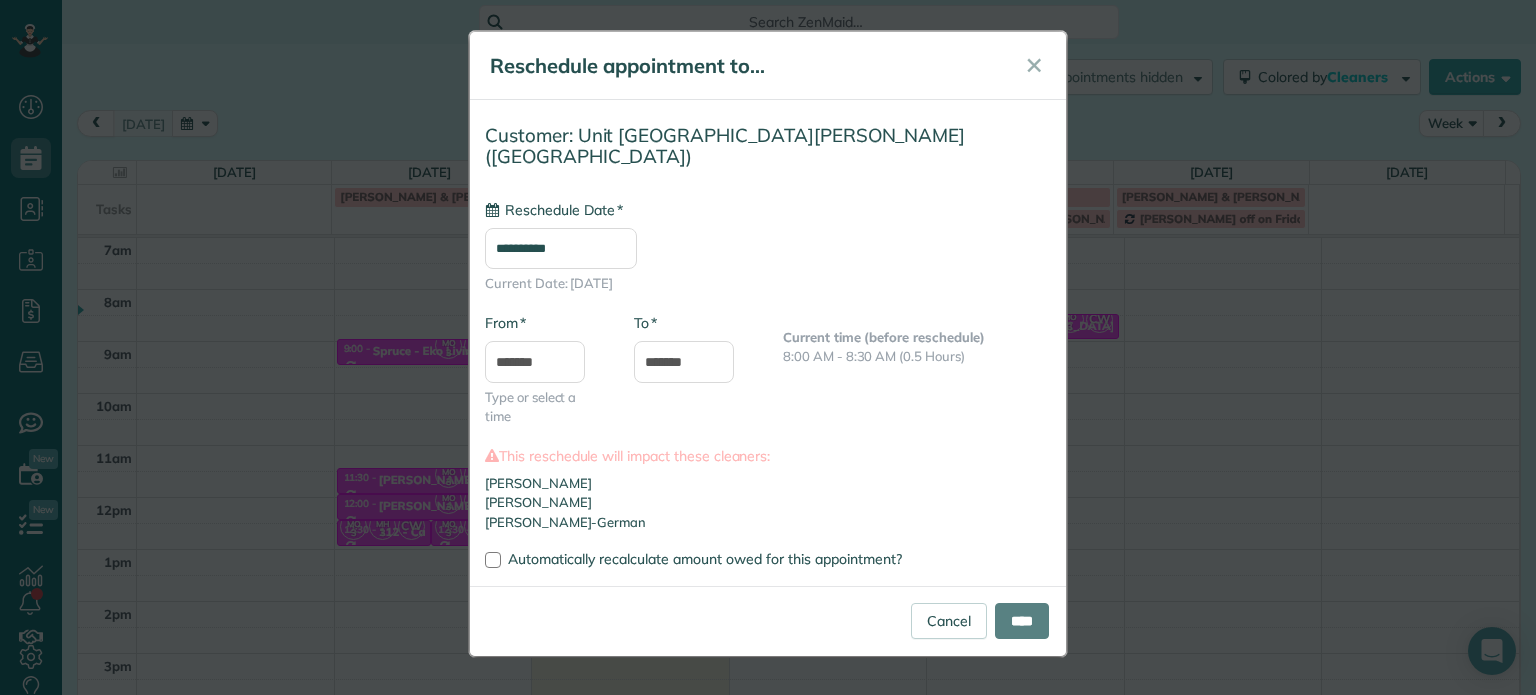type on "**********" 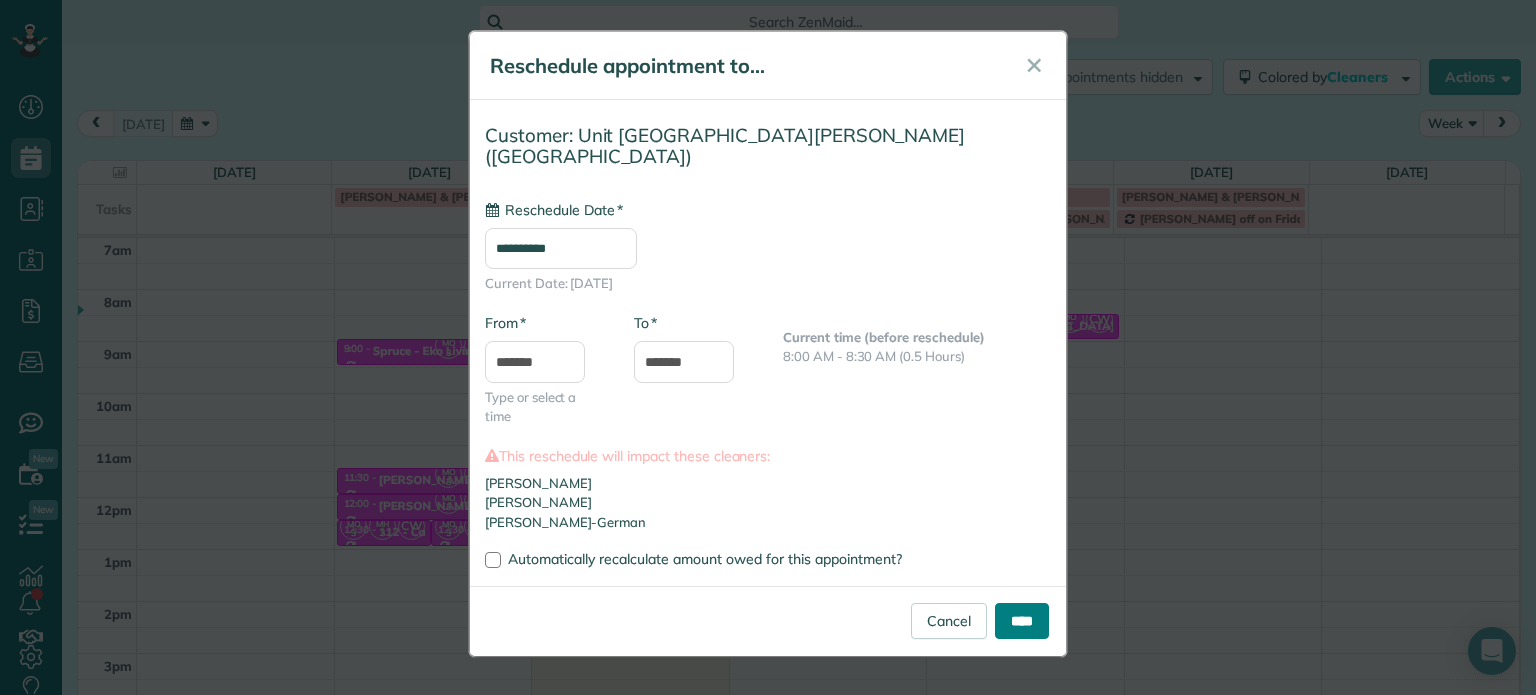 click on "****" at bounding box center [1022, 621] 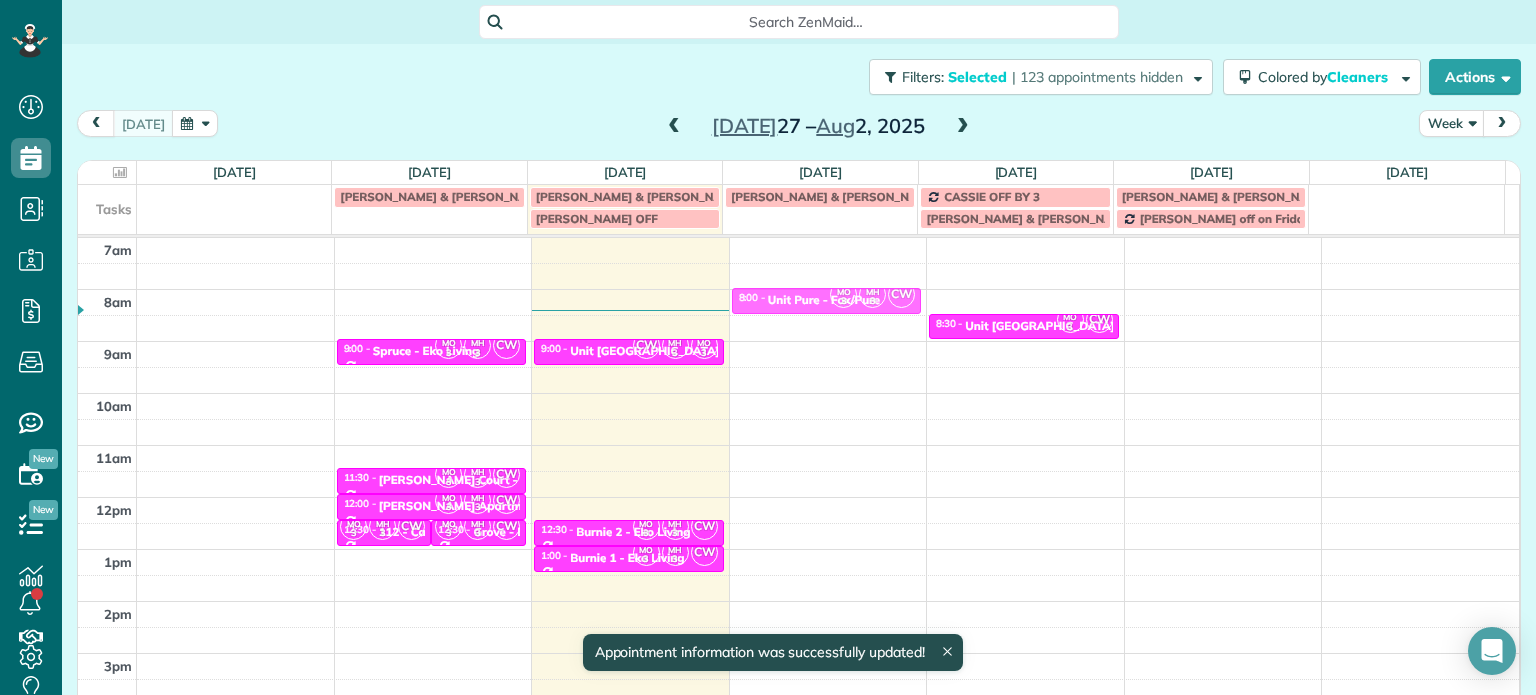 drag, startPoint x: 632, startPoint y: 294, endPoint x: 738, endPoint y: 292, distance: 106.01887 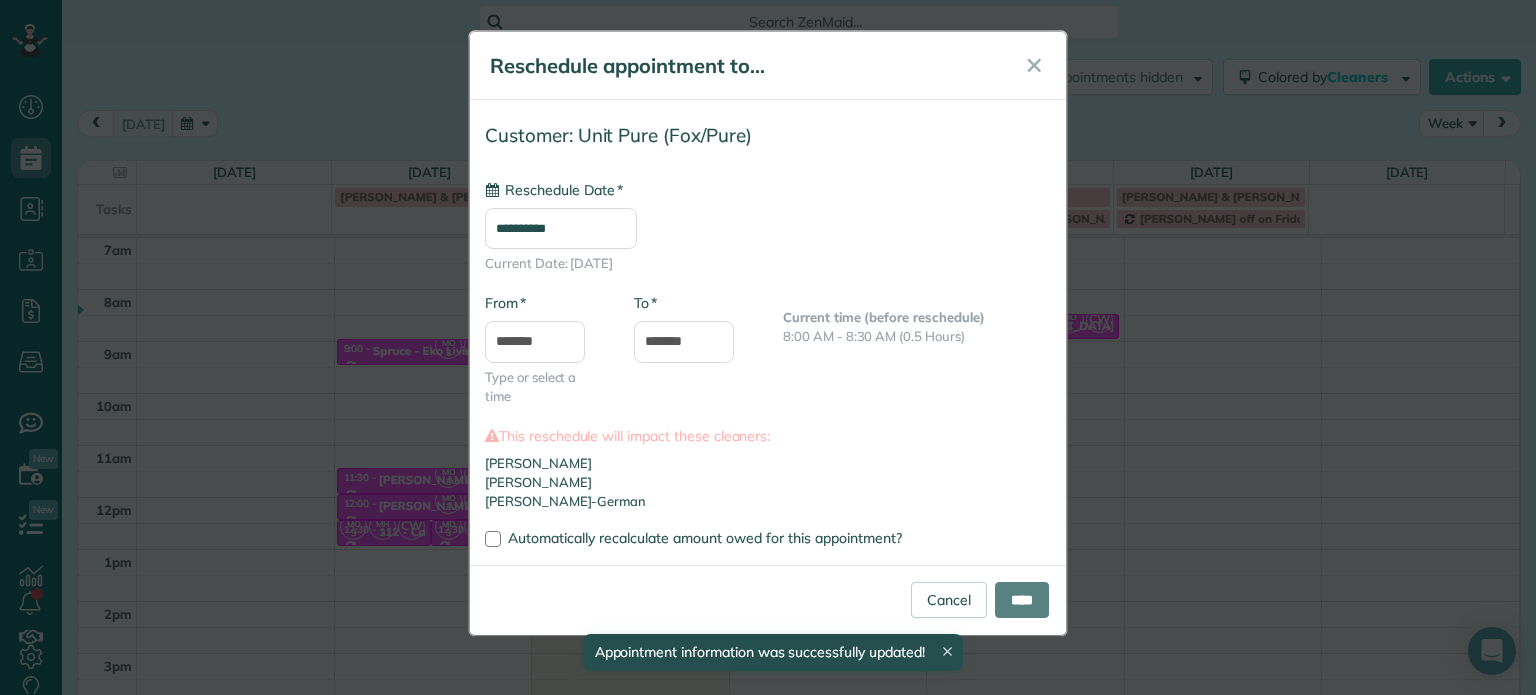 type on "**********" 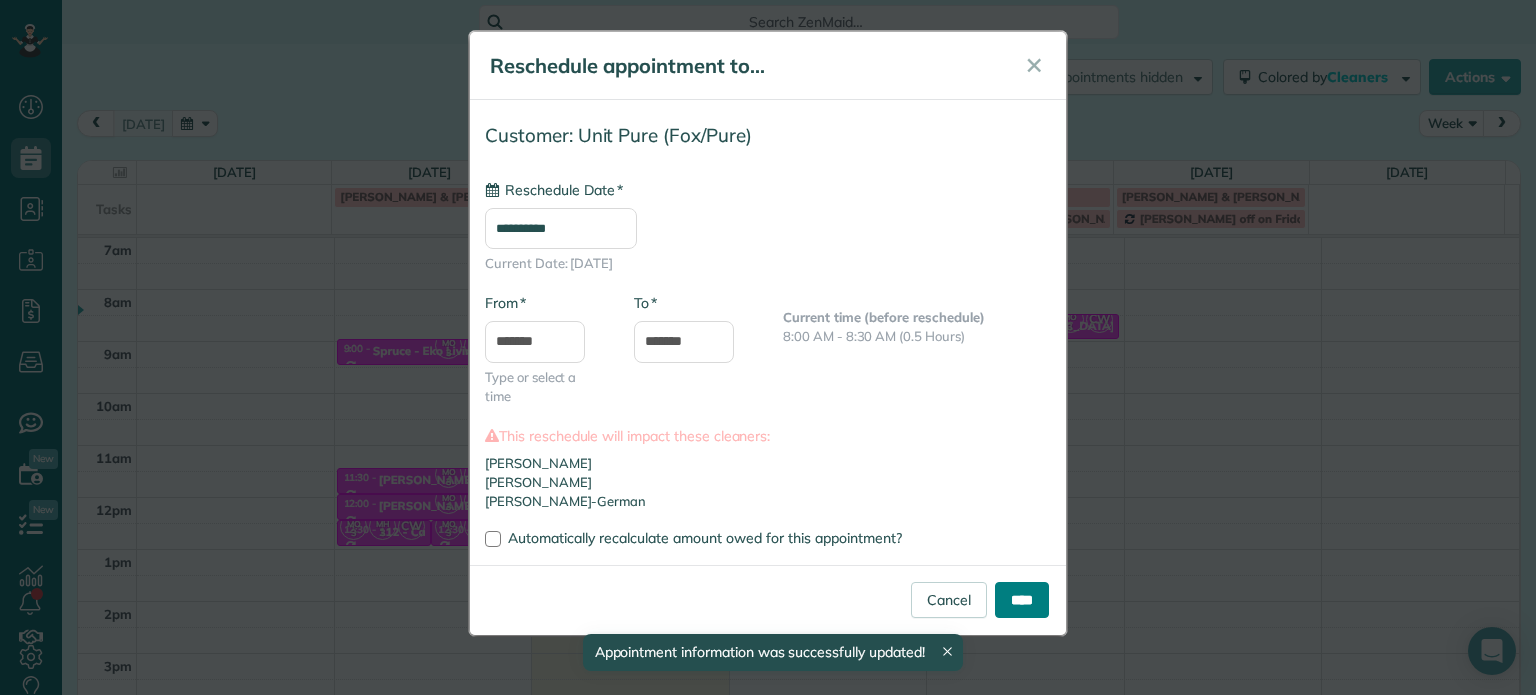 click on "****" at bounding box center [1022, 600] 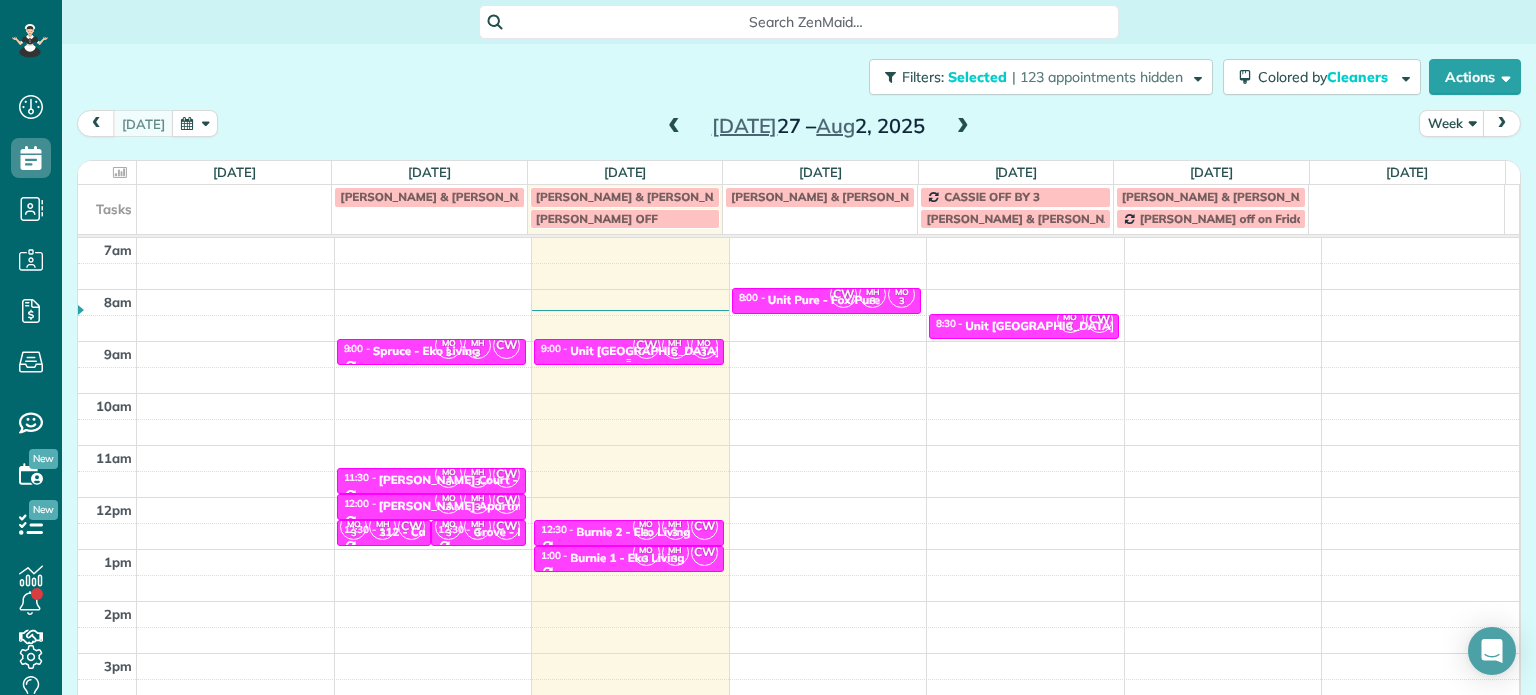 click on "Unit [GEOGRAPHIC_DATA][PERSON_NAME][GEOGRAPHIC_DATA]" at bounding box center (755, 351) 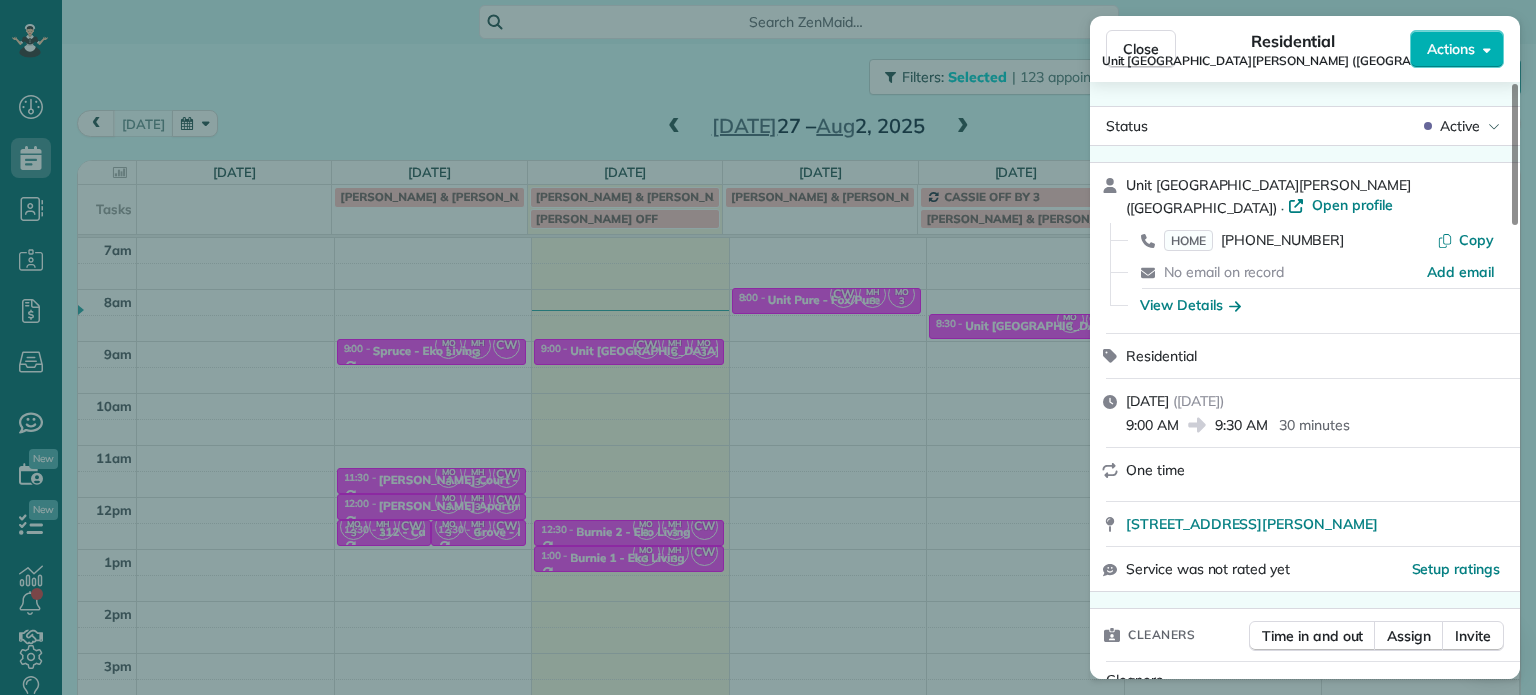 click on "Close Residential [GEOGRAPHIC_DATA][PERSON_NAME] ([GEOGRAPHIC_DATA]) Actions Status Active Unit [GEOGRAPHIC_DATA][PERSON_NAME] ([GEOGRAPHIC_DATA]) · Open profile HOME [PHONE_NUMBER] Copy No email on record Add email View Details Residential [DATE] ( [DATE] ) 9:00 AM 9:30 AM 30 minutes One time [STREET_ADDRESS][PERSON_NAME] Service was not rated yet Setup ratings Cleaners Time in and out Assign Invite Cleaners [PERSON_NAME]-German 9:00 AM 9:30 AM [PERSON_NAME] 9:00 AM 9:30 AM [PERSON_NAME] 9:00 AM 9:30 AM Checklist Try Now Keep this appointment up to your standards. Stay on top of every detail, keep your cleaners organised, and your client happy. Assign a checklist Watch a 5 min demo Billing Billing actions Service Add an item Overcharge $0.00 Discount $0.00 Coupon discount - Primary tax - Secondary tax - Total appointment price $0.00 Tips collected New feature! $0.00 [PERSON_NAME] as paid Total including tip $0.00 Get paid online in no-time! Send an invoice and reward your cleaners with tips Charge customer credit card 1 1" at bounding box center [768, 347] 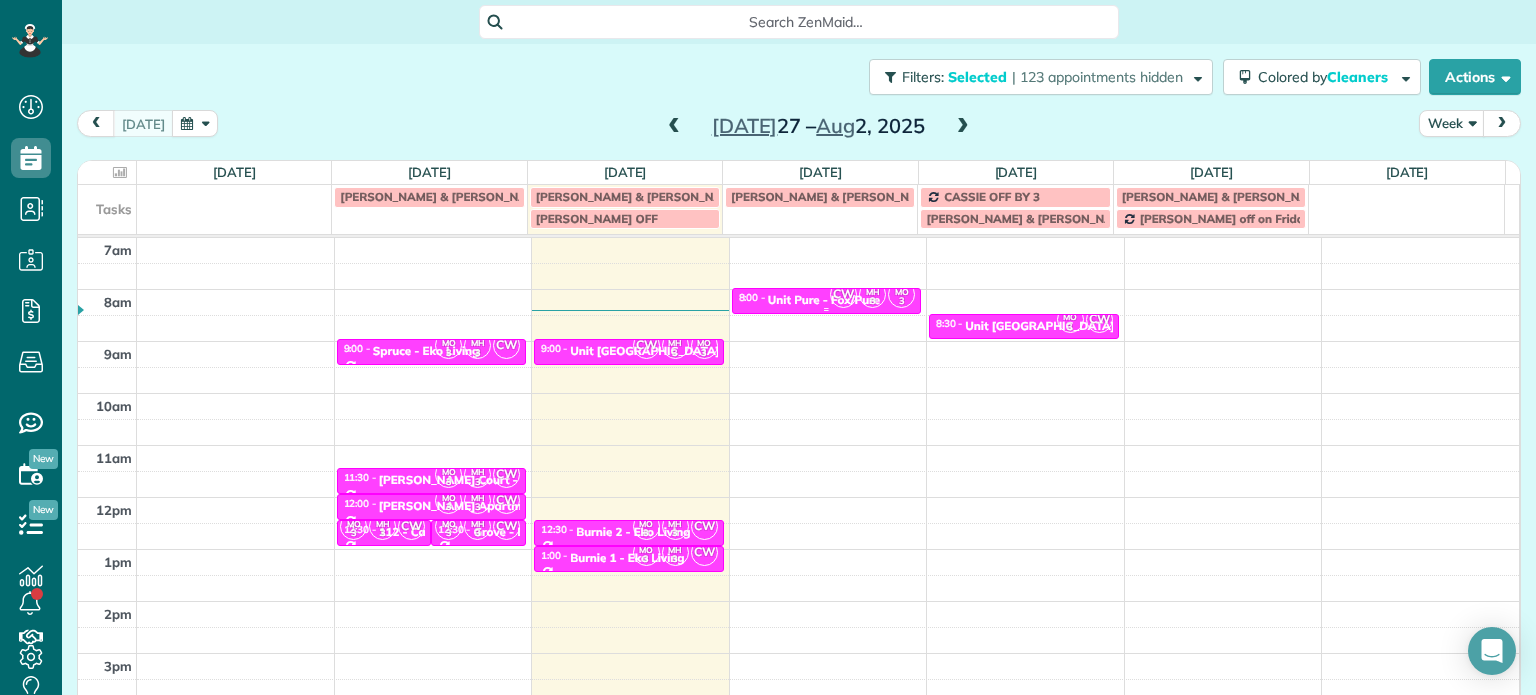 click on "CW" at bounding box center [843, 294] 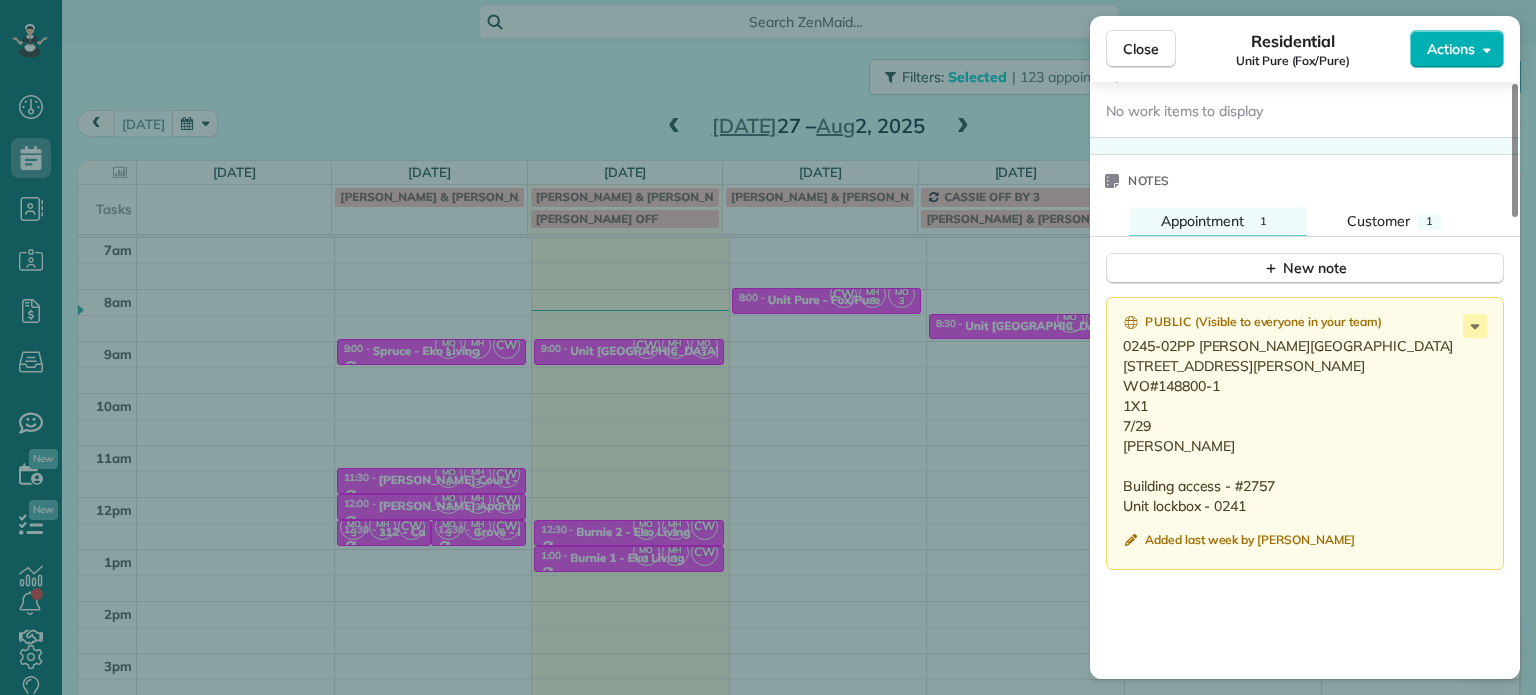 scroll, scrollTop: 1600, scrollLeft: 0, axis: vertical 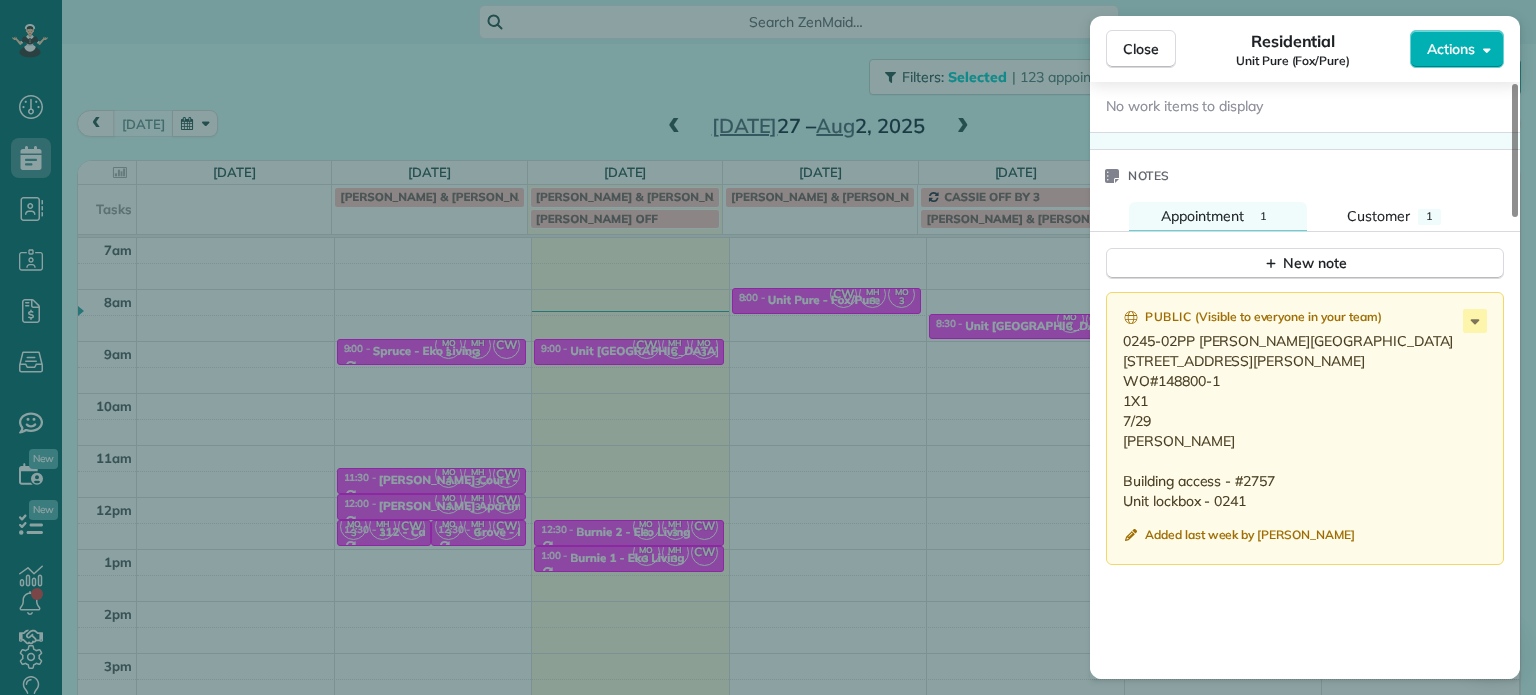 click on "Close Residential Unit Pure (Fox/Pure) Actions Status Active Unit Pure (Fox/Pure) · Open profile No phone number on record Add phone number No email on record Add email View Details Residential [DATE] ( [DATE] ) 8:00 AM 8:30 AM 30 minutes One time [STREET_ADDRESS] Service was not rated yet Setup ratings Cleaners Time in and out Assign Invite Cleaners [PERSON_NAME]-German 8:00 AM 8:30 AM [PERSON_NAME] 8:00 AM 8:30 AM [PERSON_NAME] 8:00 AM 8:30 AM Checklist Try Now Keep this appointment up to your standards. Stay on top of every detail, keep your cleaners organised, and your client happy. Assign a checklist Watch a 5 min demo Billing Billing actions Service Add an item Overcharge $0.00 Discount $0.00 Coupon discount - Primary tax - Secondary tax - Total appointment price $0.00 Tips collected New feature! $0.00 [PERSON_NAME] as paid Total including tip $0.00 Get paid online in no-time! Send an invoice and reward your cleaners with tips Appointment custom fields" at bounding box center [768, 347] 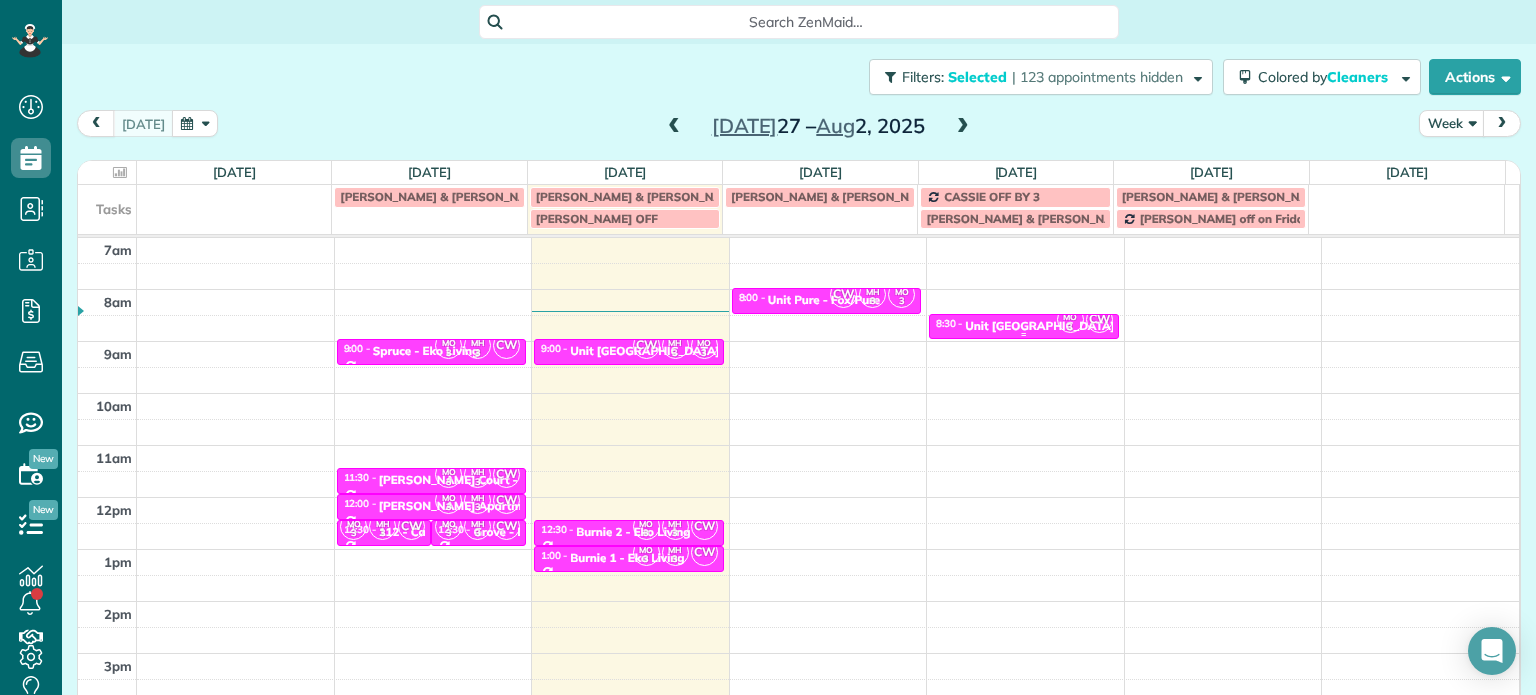 click on "Unit [GEOGRAPHIC_DATA][PERSON_NAME][GEOGRAPHIC_DATA]" at bounding box center (1150, 326) 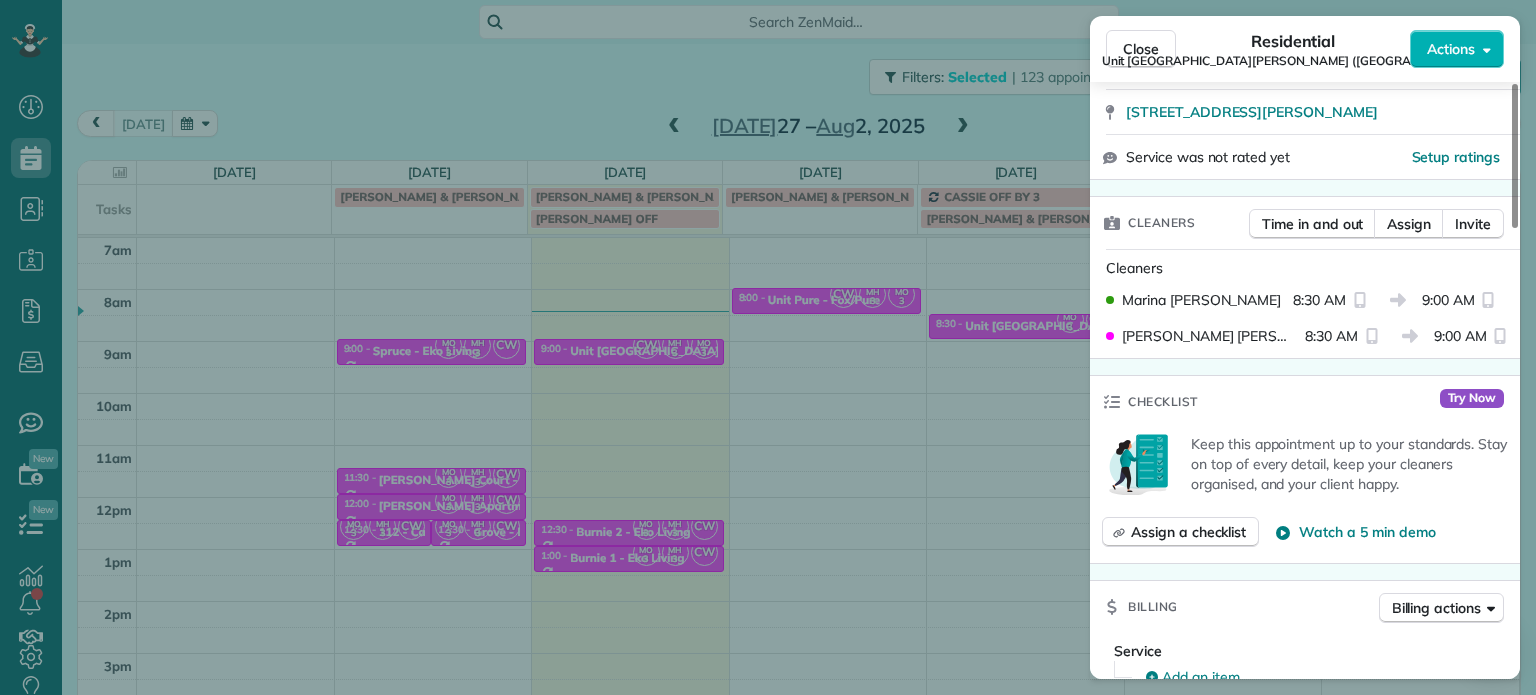 scroll, scrollTop: 300, scrollLeft: 0, axis: vertical 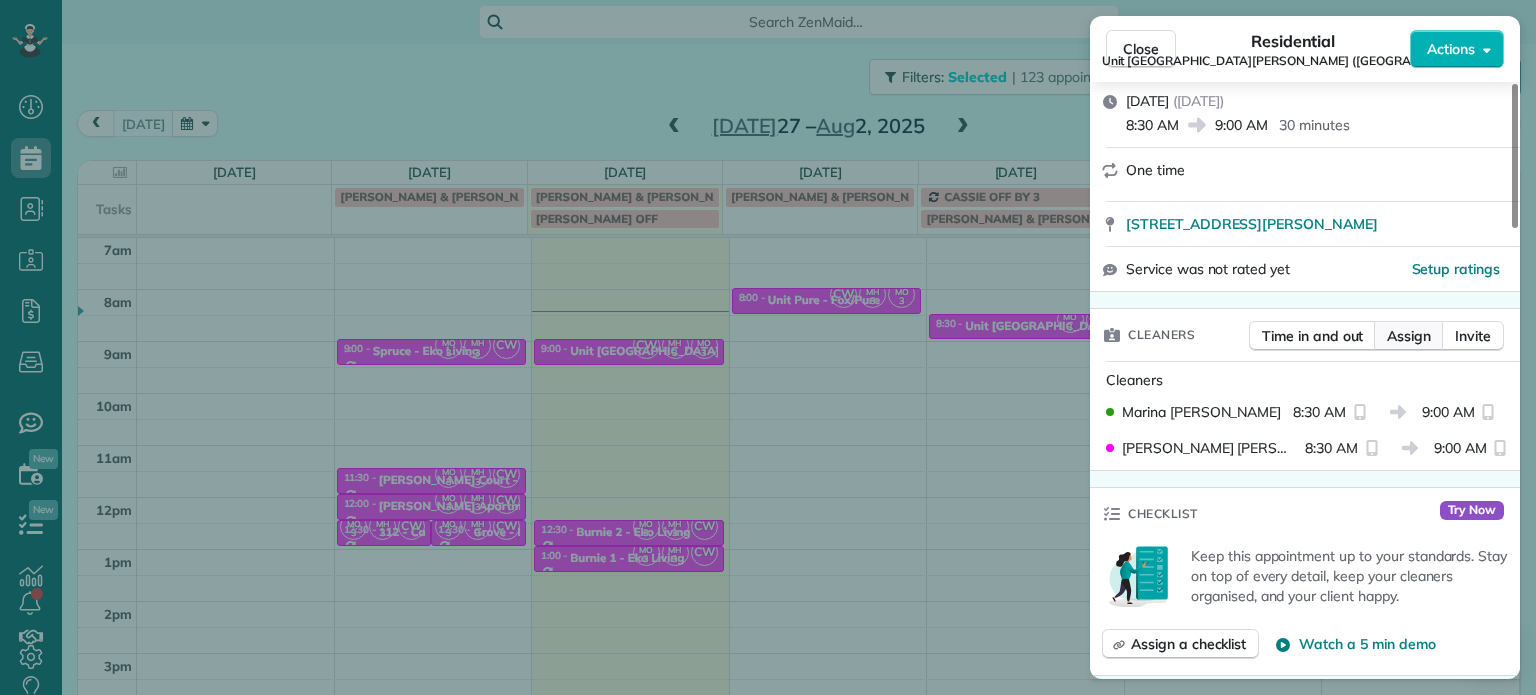 click on "Assign" at bounding box center [1409, 336] 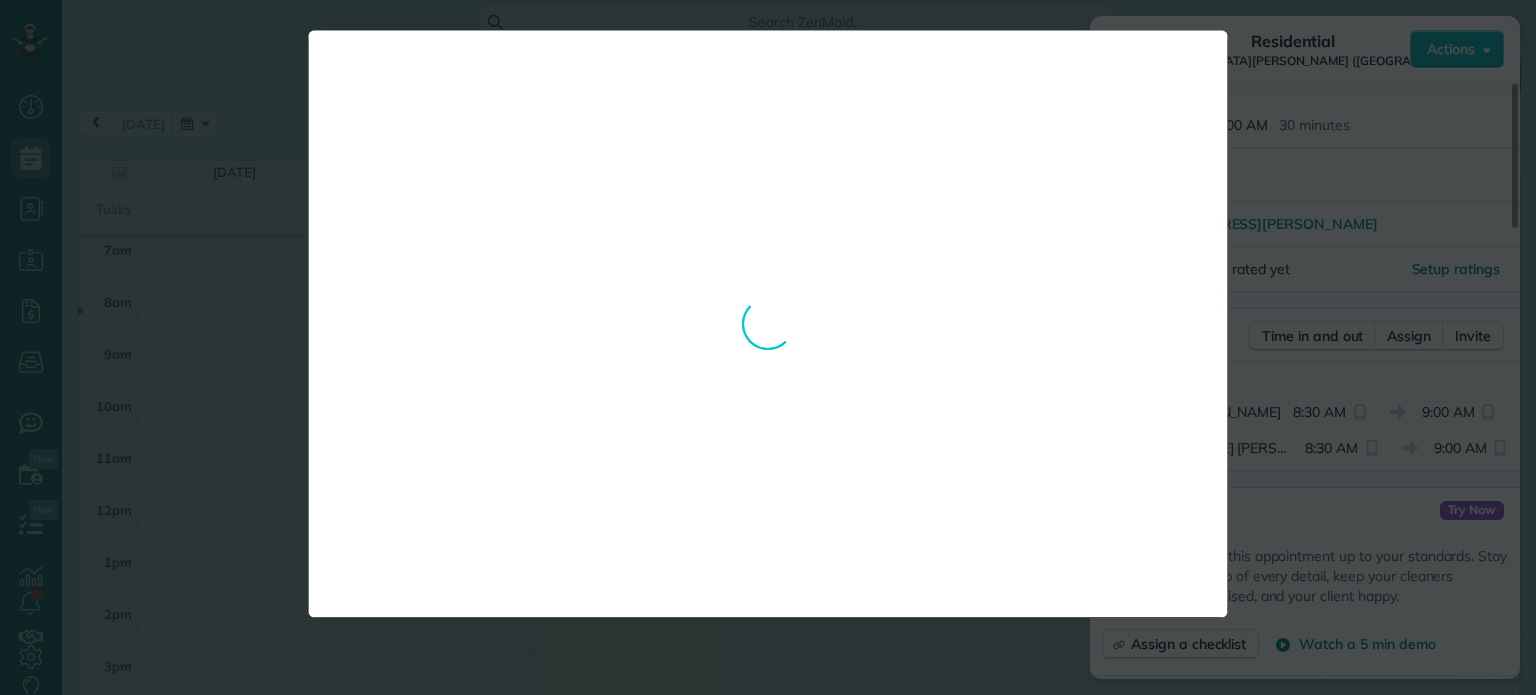 click on "**********" at bounding box center [768, 347] 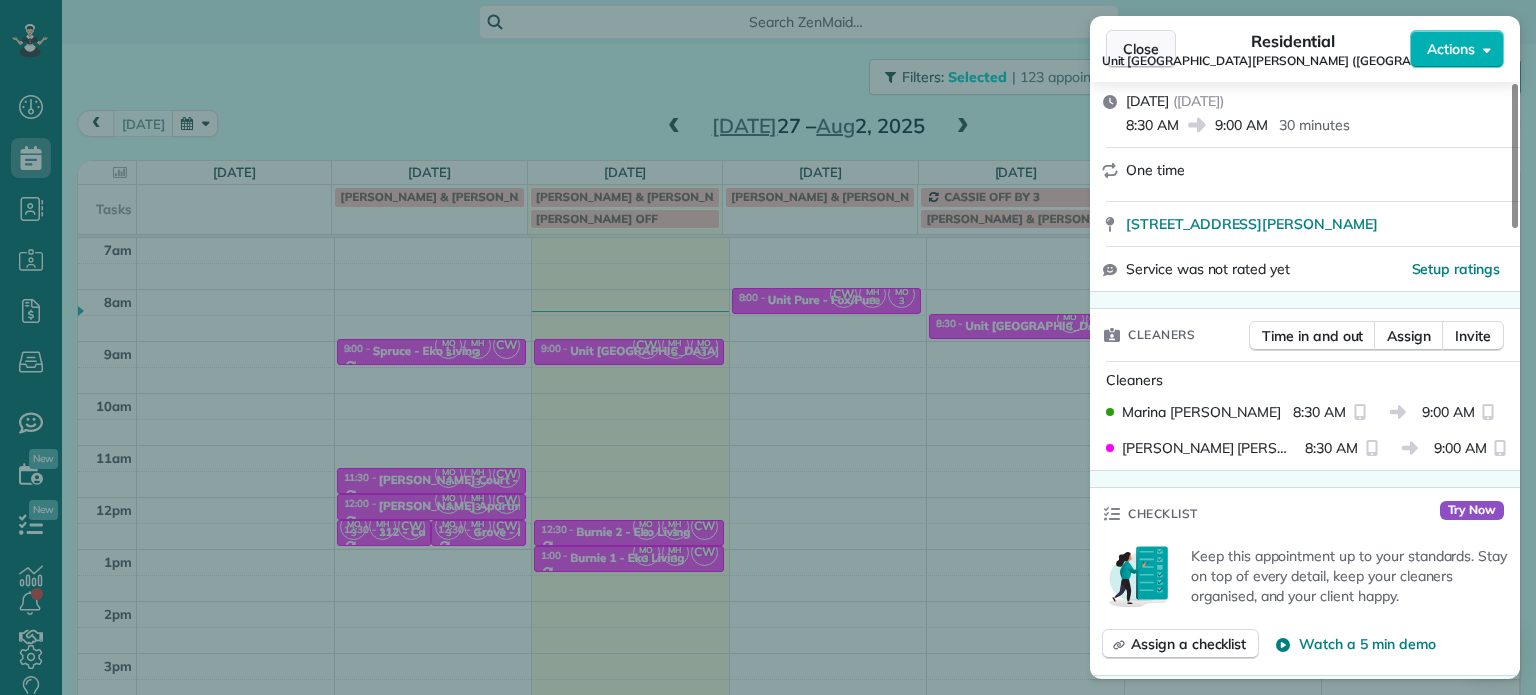 click on "Close" at bounding box center (1141, 49) 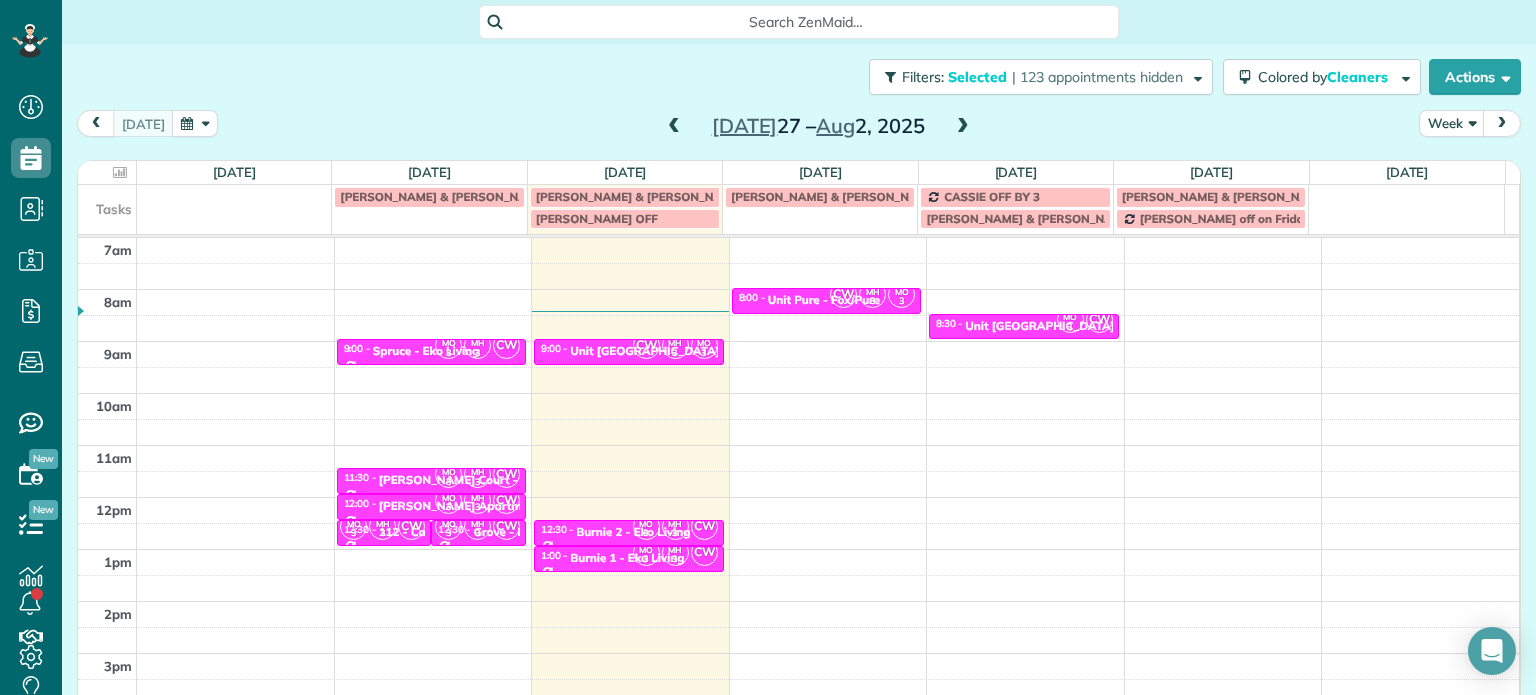 click at bounding box center [963, 127] 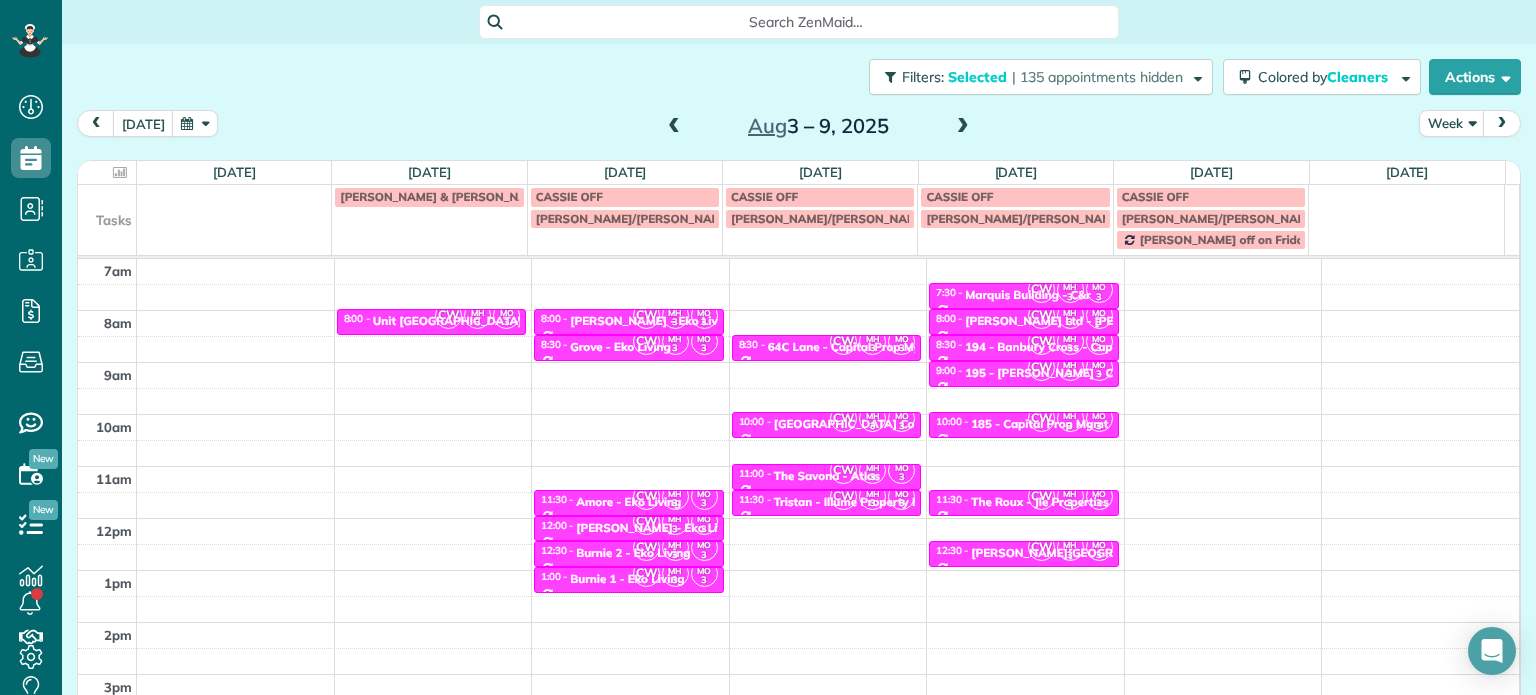 click at bounding box center (674, 127) 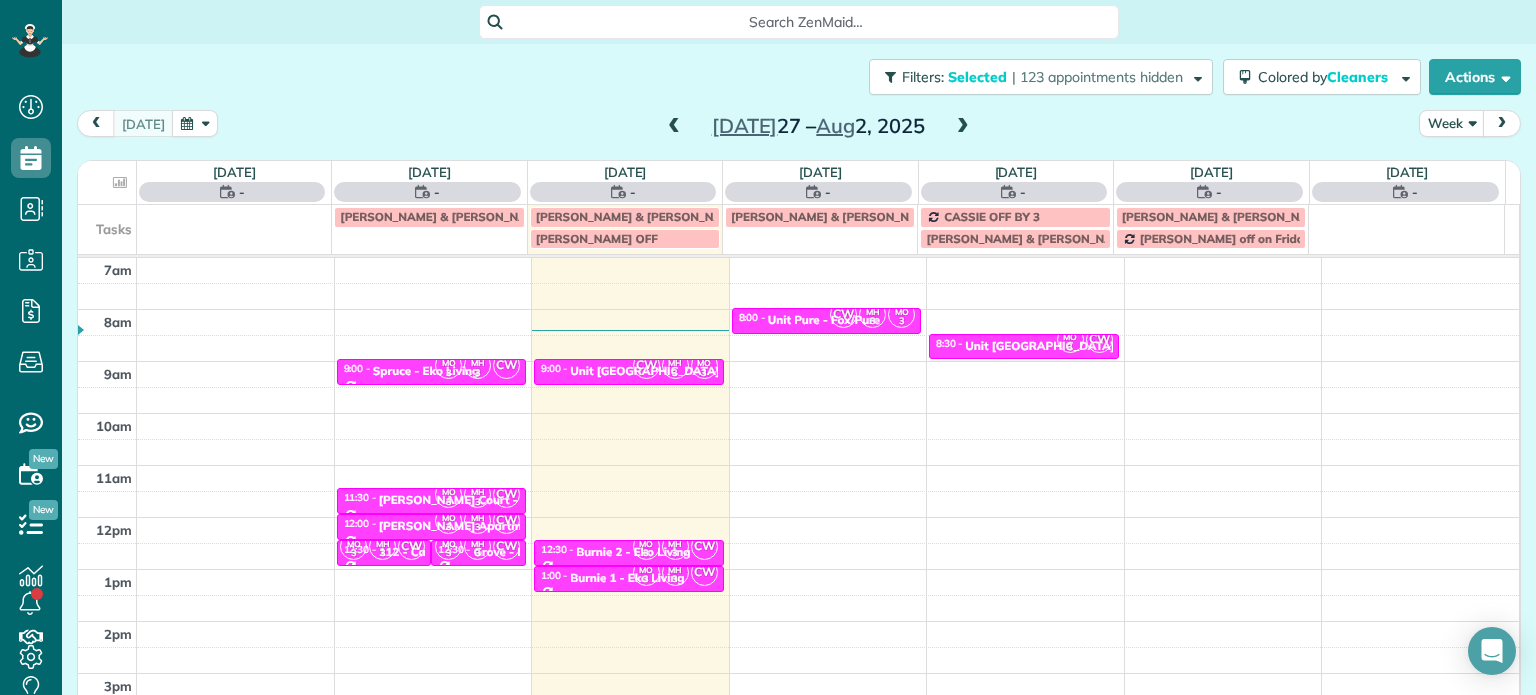 click at bounding box center [963, 127] 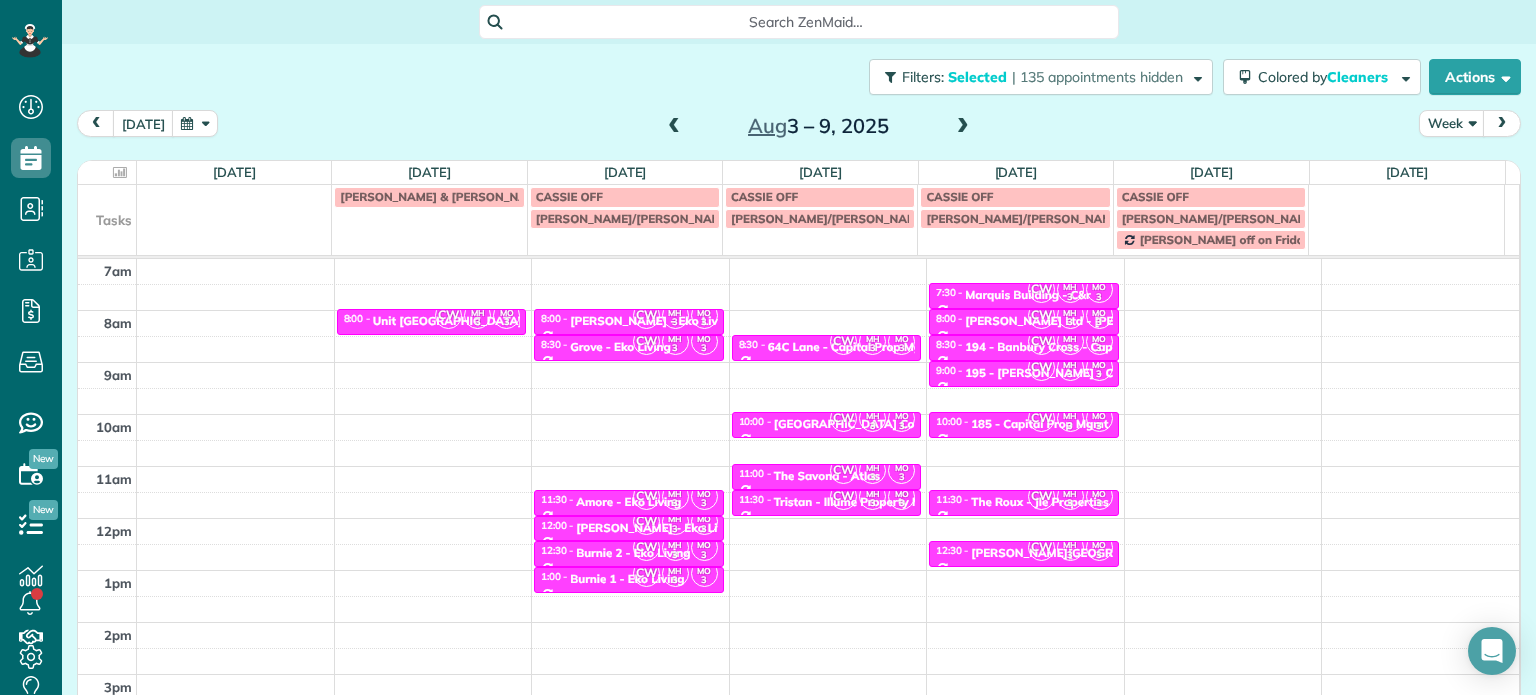 click at bounding box center [674, 127] 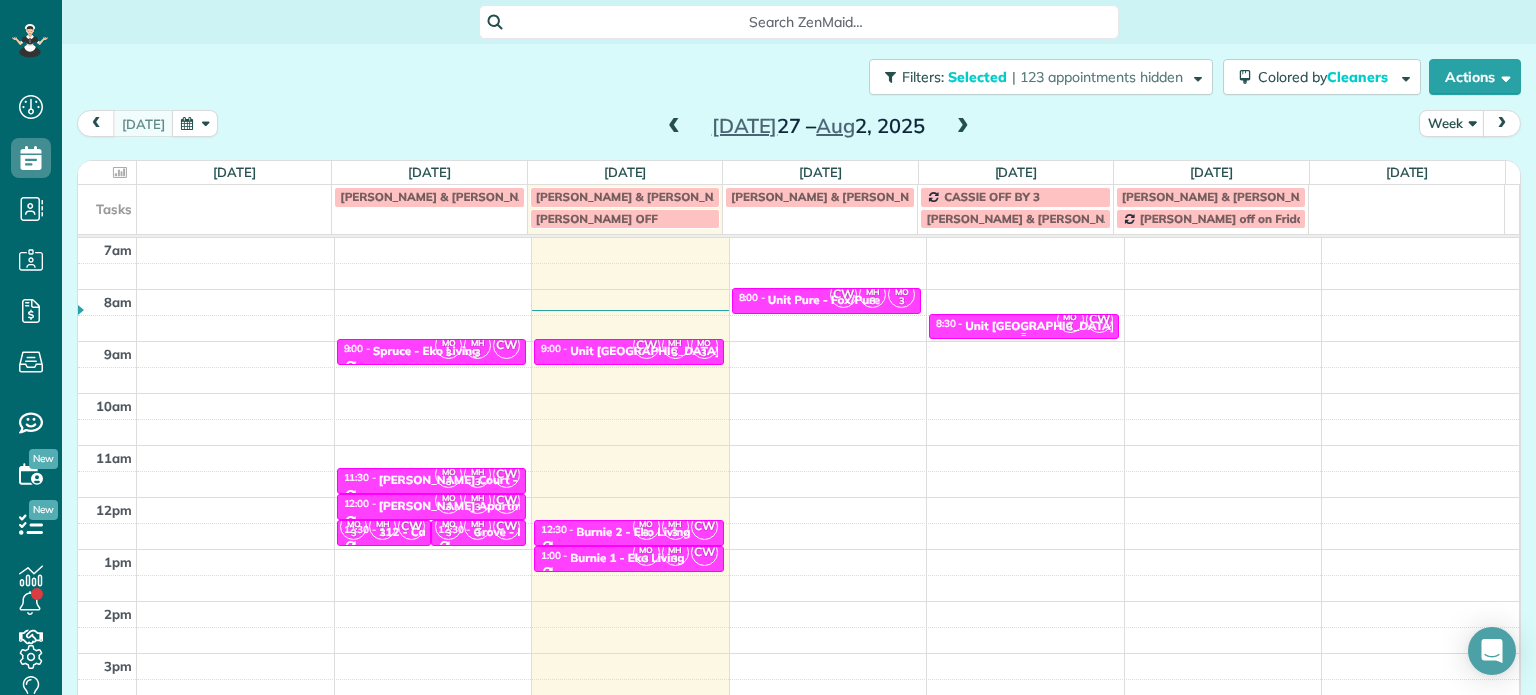 click on "Unit [GEOGRAPHIC_DATA][PERSON_NAME][GEOGRAPHIC_DATA]" at bounding box center [1150, 326] 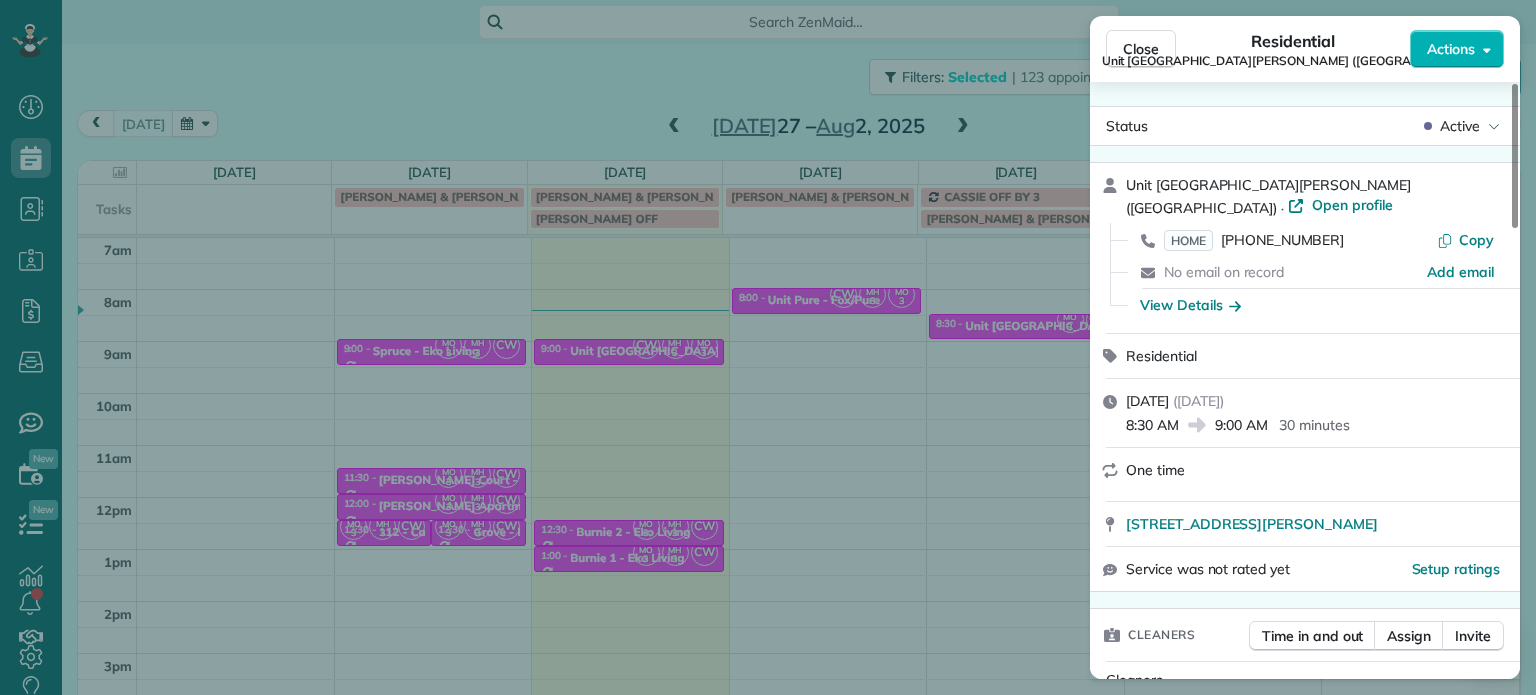 click on "Close Residential [GEOGRAPHIC_DATA][PERSON_NAME] ([GEOGRAPHIC_DATA]) Actions Status Active Unit [GEOGRAPHIC_DATA][PERSON_NAME] ([GEOGRAPHIC_DATA]) · Open profile HOME [PHONE_NUMBER] Copy No email on record Add email View Details Residential [DATE] ( [DATE] ) 8:30 AM 9:00 AM 30 minutes One time [STREET_ADDRESS][PERSON_NAME] Service was not rated yet Setup ratings Cleaners Time in and out Assign Invite Cleaners [PERSON_NAME] 8:30 AM 9:00 AM [PERSON_NAME]-German 8:30 AM 9:00 AM Checklist Try Now Keep this appointment up to your standards. Stay on top of every detail, keep your cleaners organised, and your client happy. Assign a checklist Watch a 5 min demo Billing Billing actions Service Add an item Overcharge $0.00 Discount $0.00 Coupon discount - Primary tax - Secondary tax - Total appointment price $0.00 Tips collected New feature! $0.00 [PERSON_NAME] as paid Total including tip $0.00 Get paid online in no-time! Send an invoice and reward your cleaners with tips Charge customer credit card Appointment custom fields Notes" at bounding box center [768, 347] 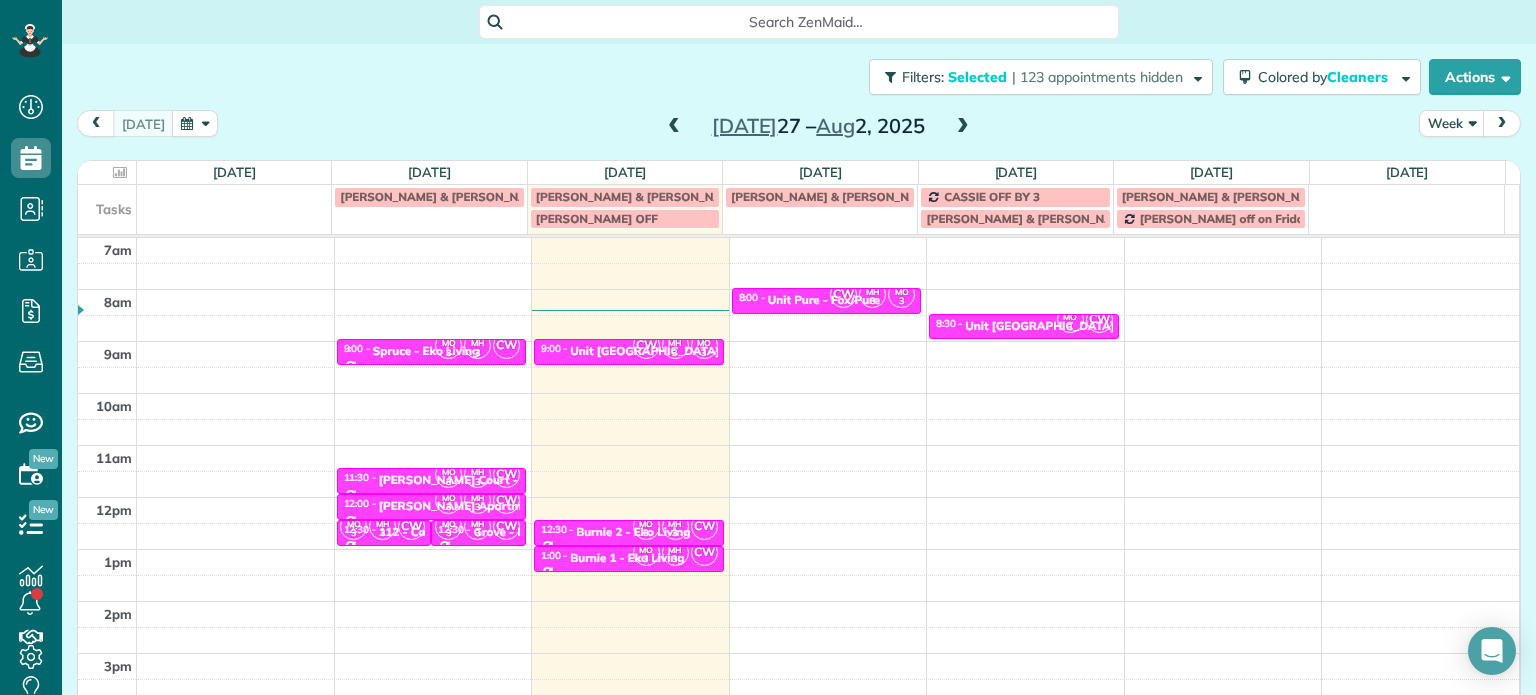 click at bounding box center (963, 127) 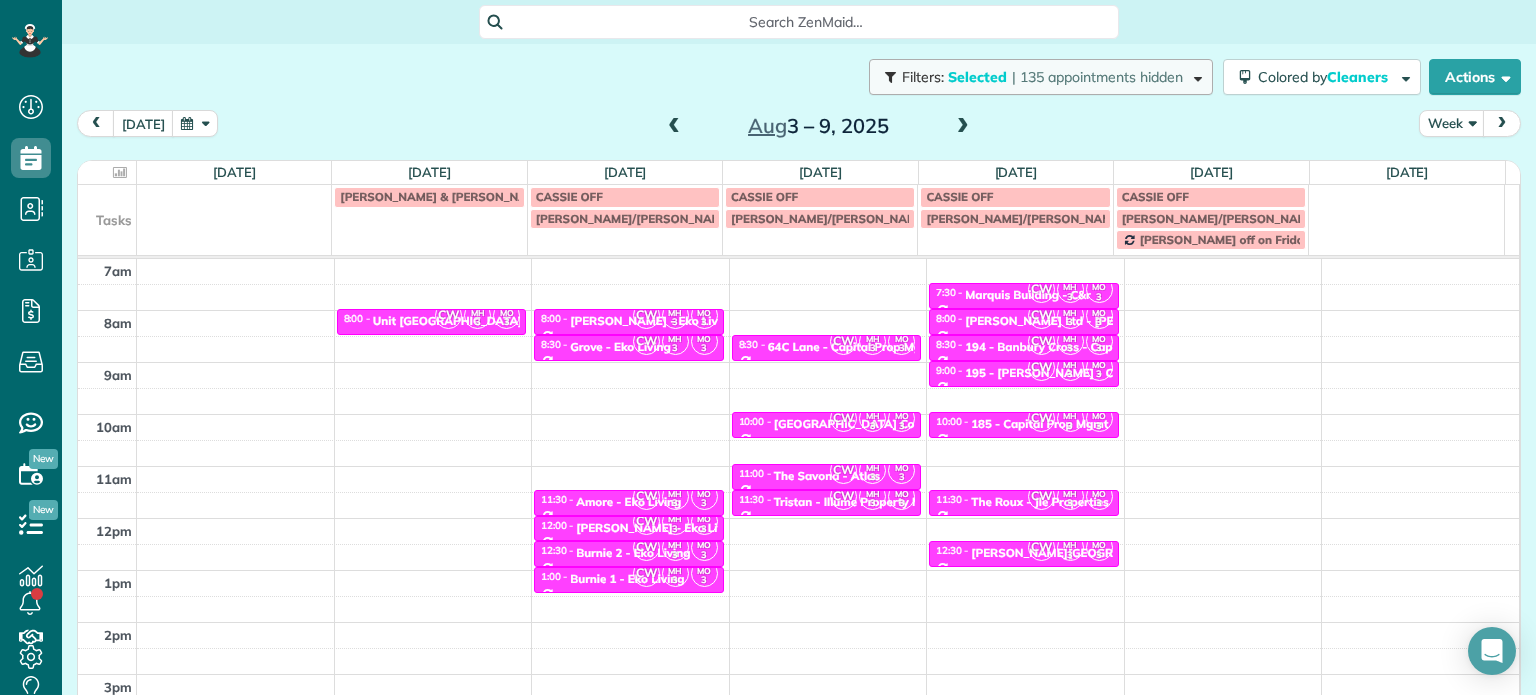 click on "|  135 appointments hidden" at bounding box center [1097, 77] 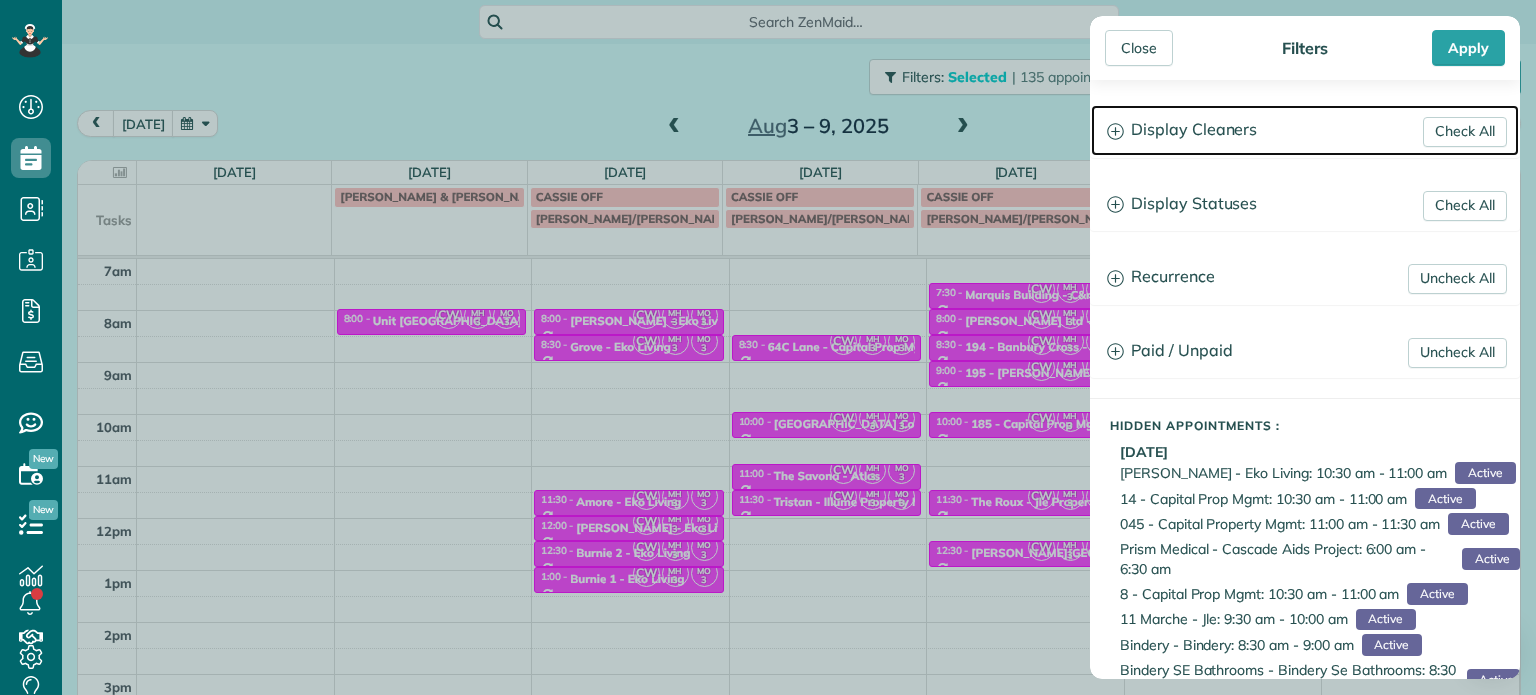 click on "Display Cleaners" at bounding box center [1305, 130] 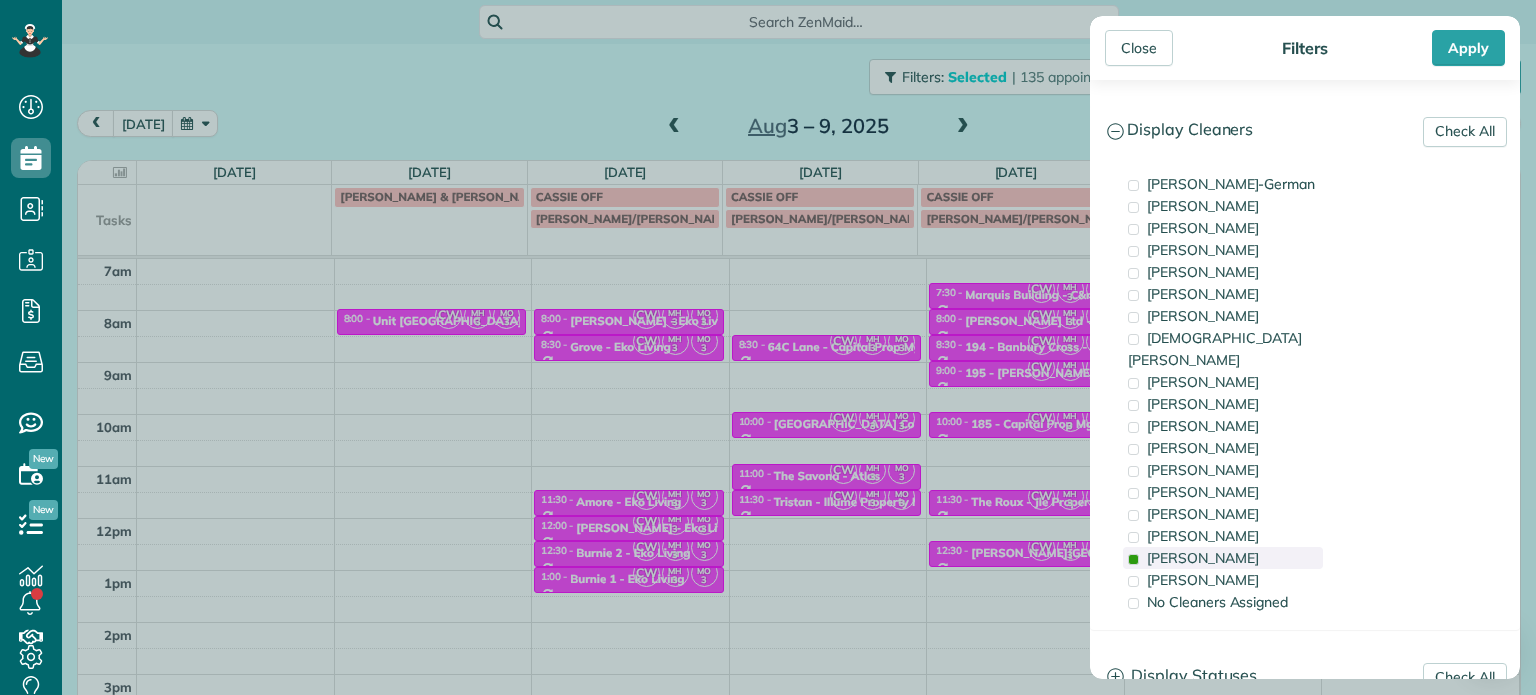 click on "[PERSON_NAME]" at bounding box center [1203, 558] 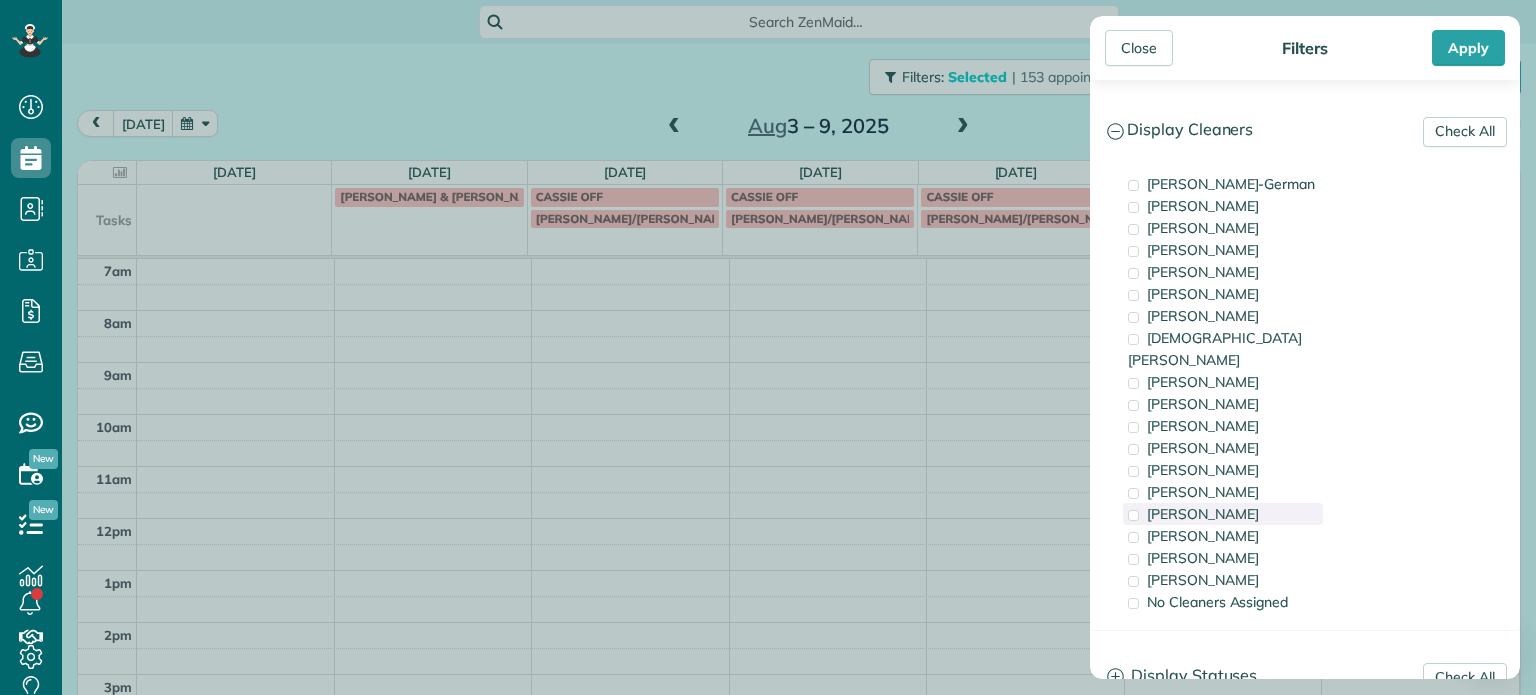 click on "[PERSON_NAME]" at bounding box center (1223, 514) 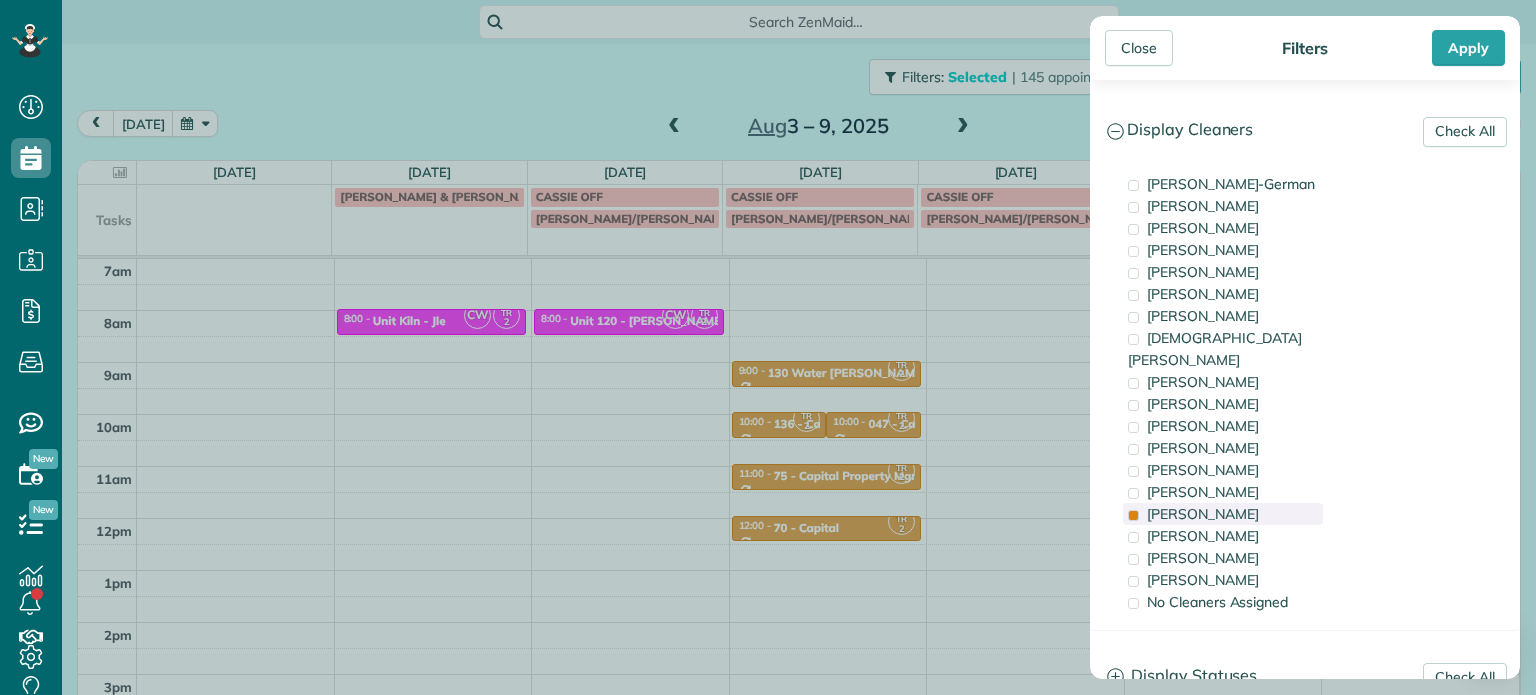 click on "[PERSON_NAME]" at bounding box center (1203, 514) 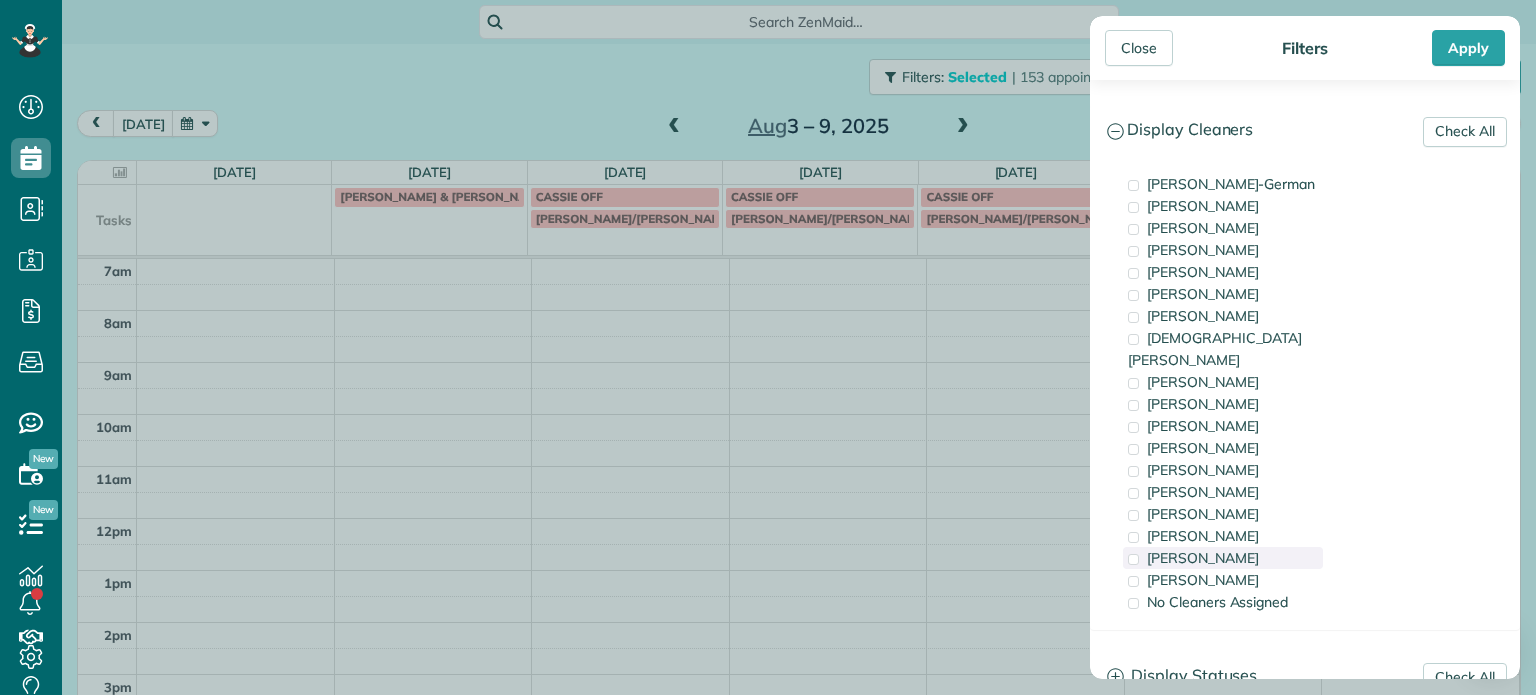 click on "[PERSON_NAME]" at bounding box center [1203, 558] 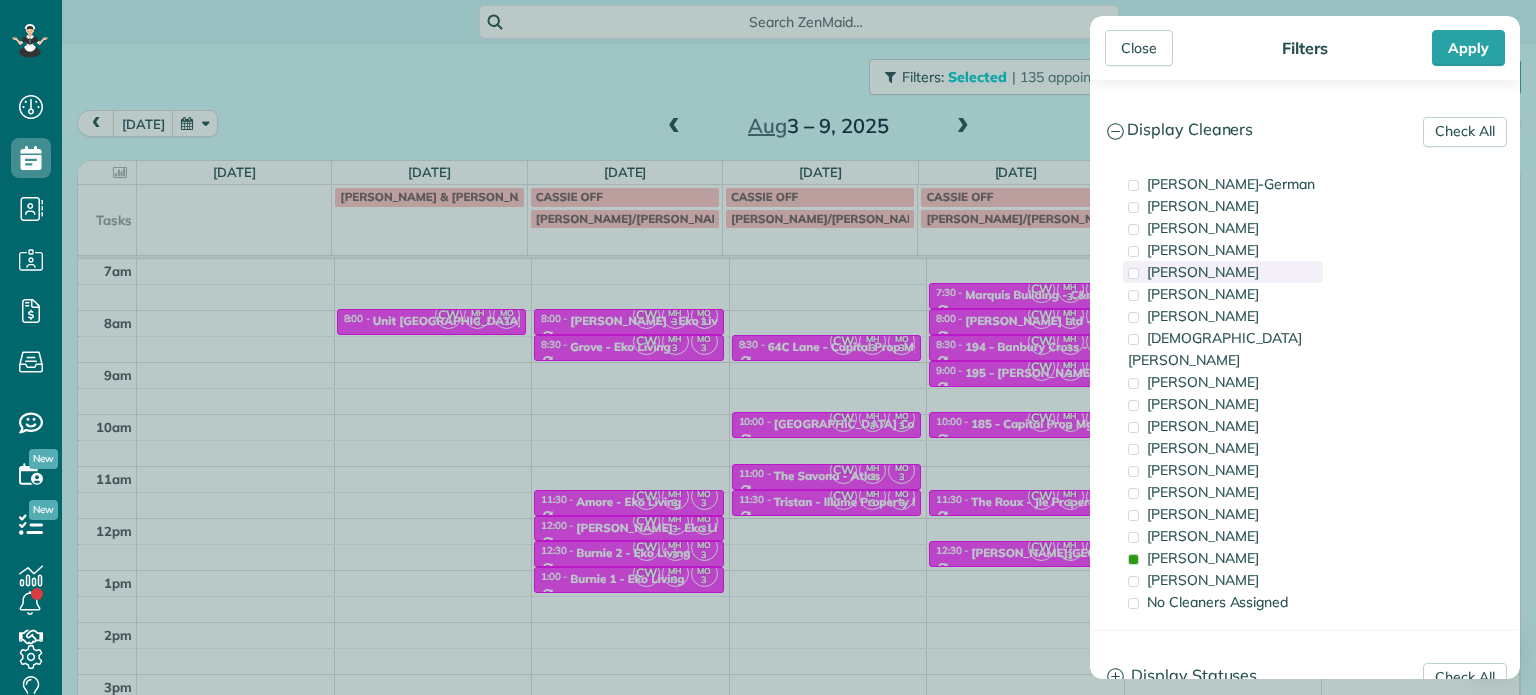 click on "[PERSON_NAME]" at bounding box center (1203, 272) 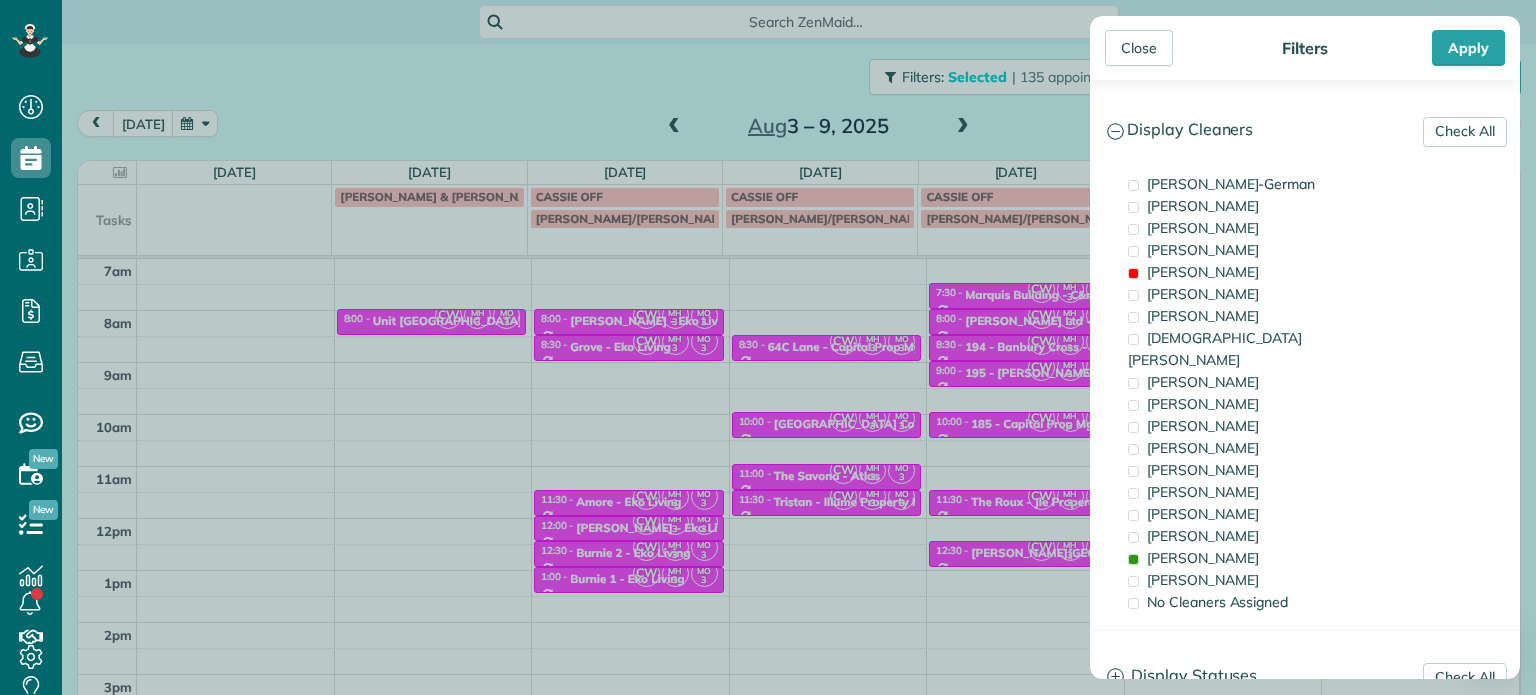 click on "Close
Filters
Apply
Check All
Display Cleaners
[PERSON_NAME]-German
[PERSON_NAME]
[PERSON_NAME]
[PERSON_NAME]
[PERSON_NAME]
[PERSON_NAME]
[PERSON_NAME]" at bounding box center (768, 347) 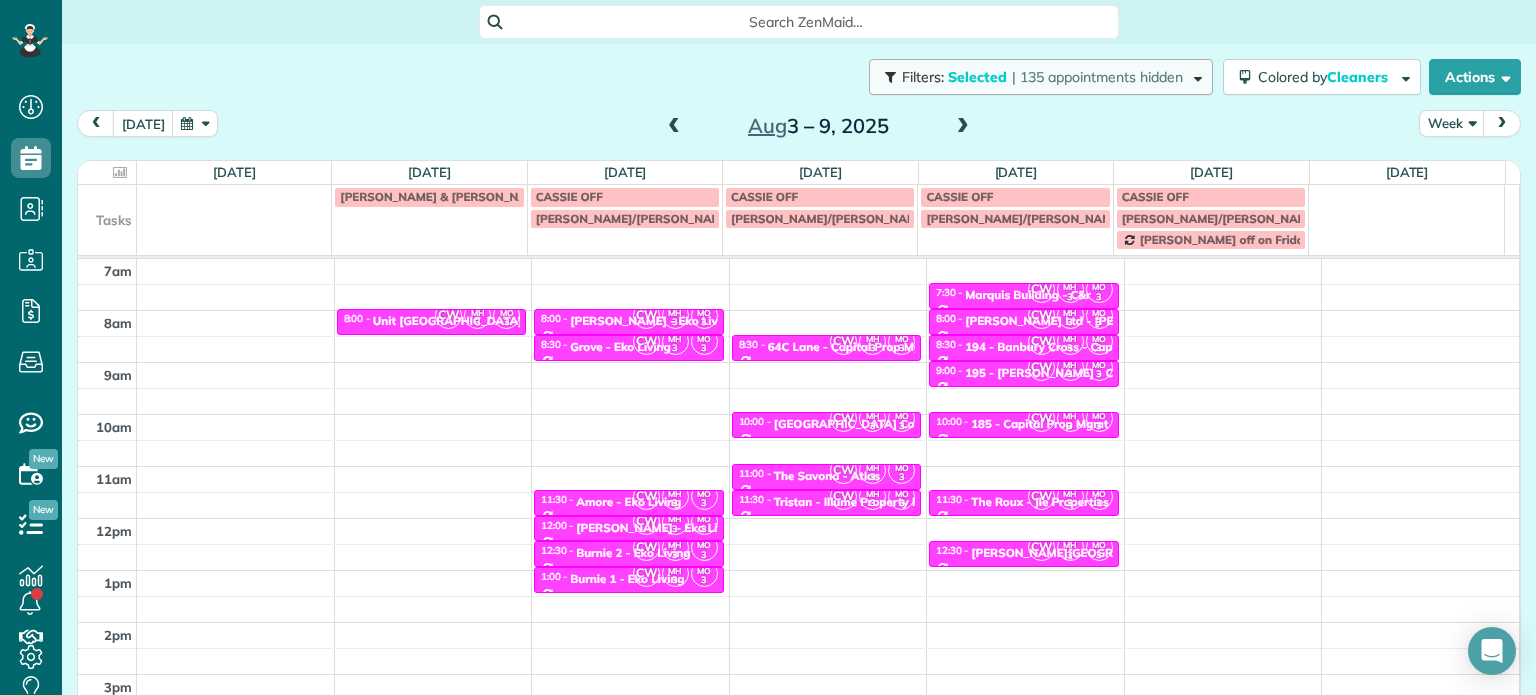 click on "Filters:   Selected
|  135 appointments hidden" at bounding box center [1041, 77] 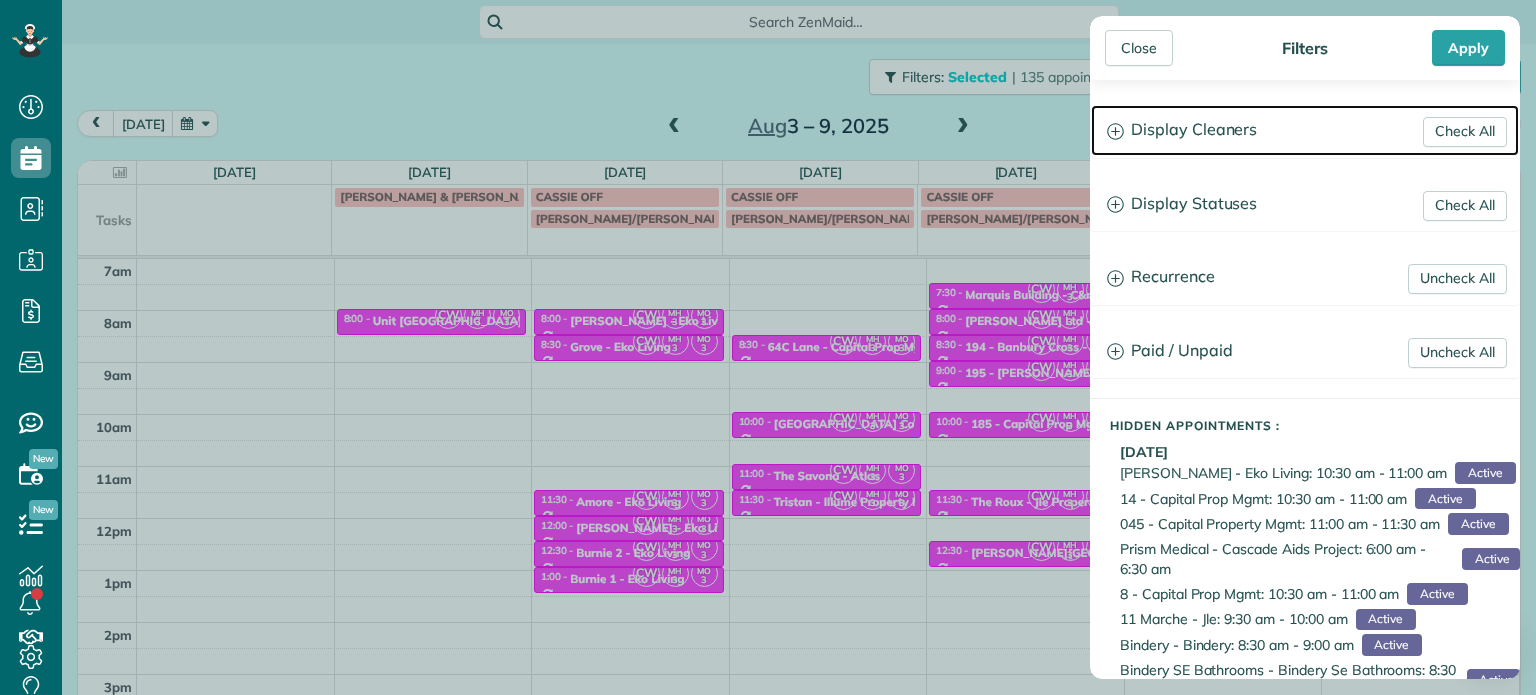 click on "Display Cleaners" at bounding box center [1305, 130] 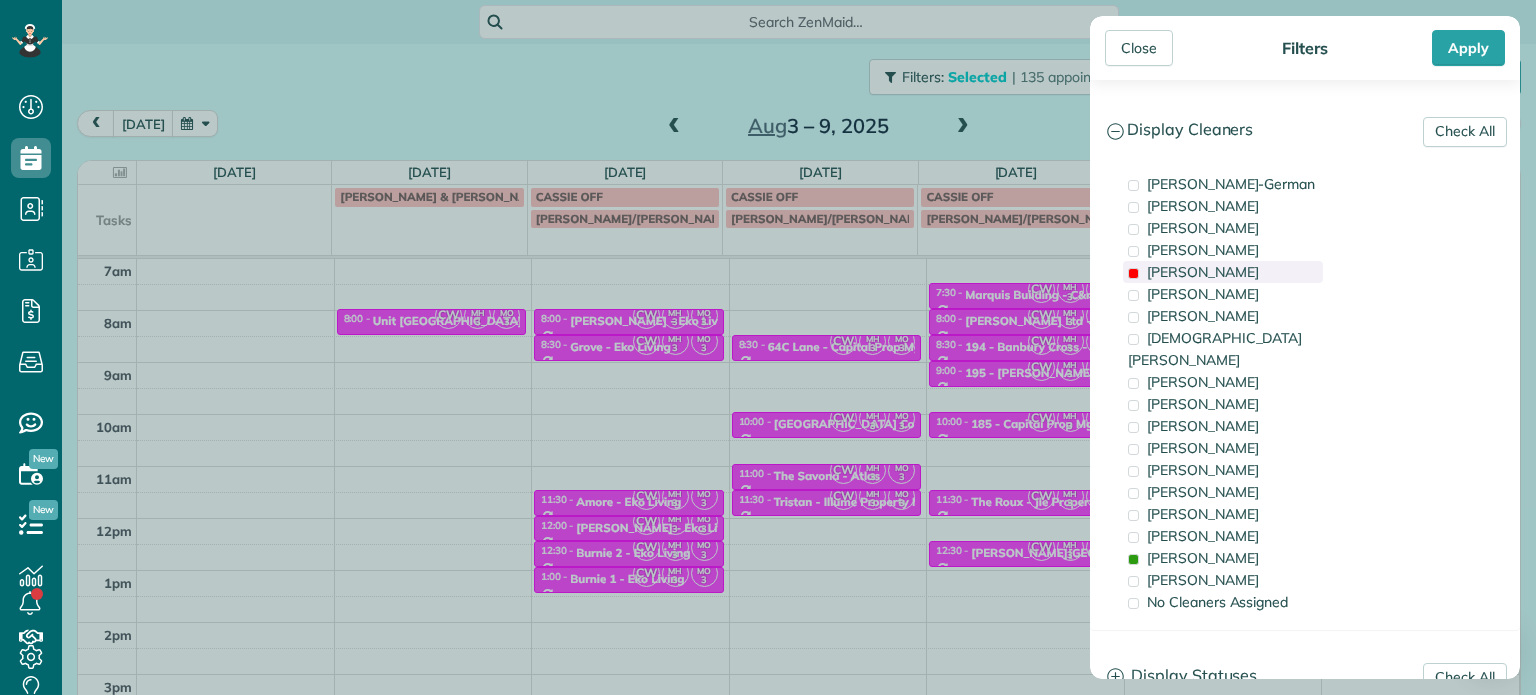 click on "[PERSON_NAME]" at bounding box center [1223, 272] 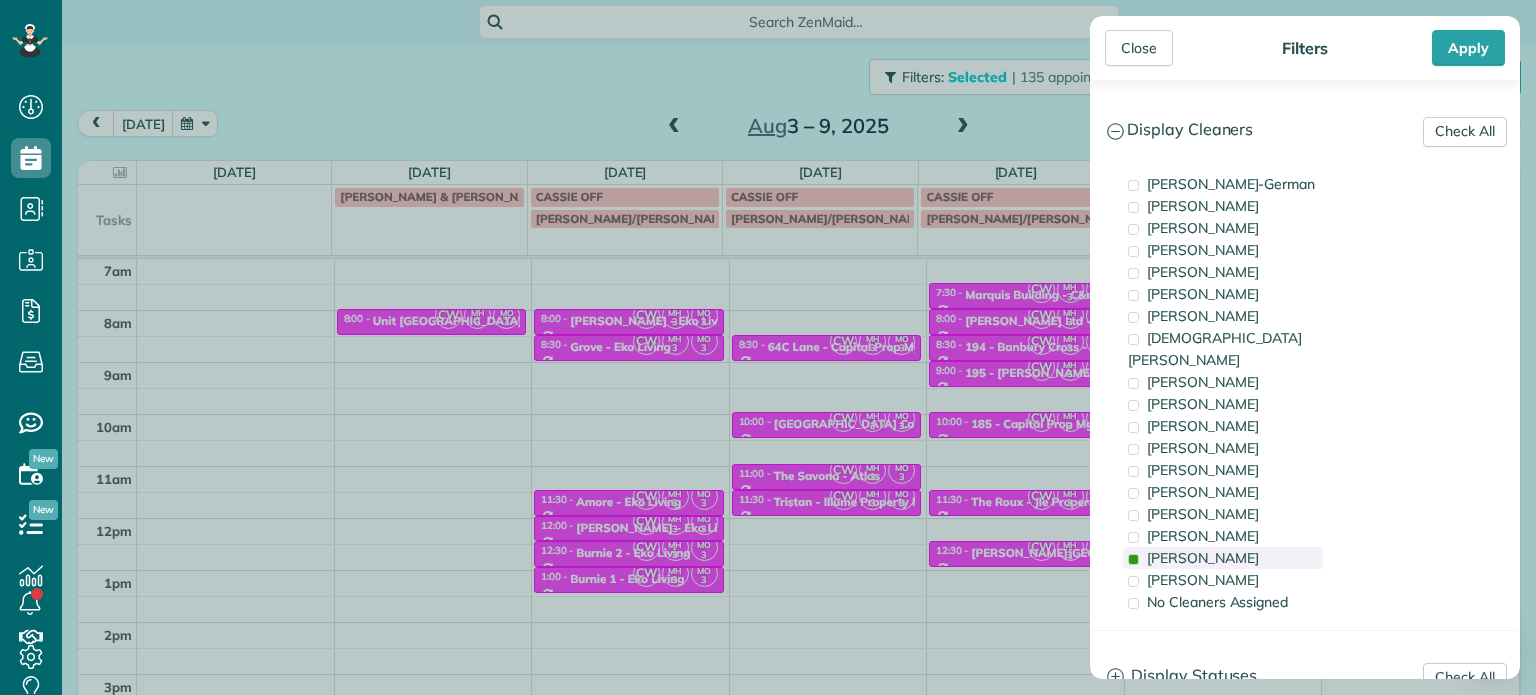 click on "[PERSON_NAME]" at bounding box center (1203, 558) 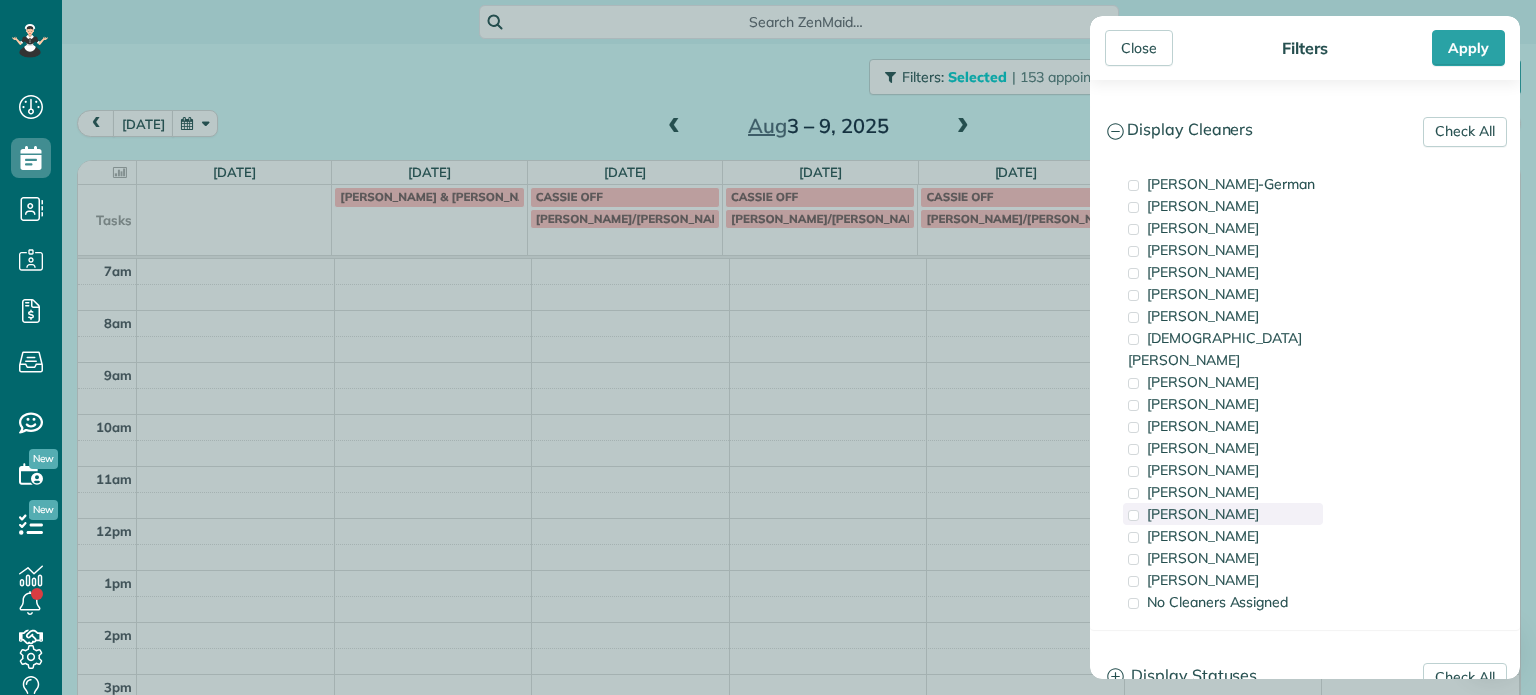 click on "[PERSON_NAME]" at bounding box center [1223, 514] 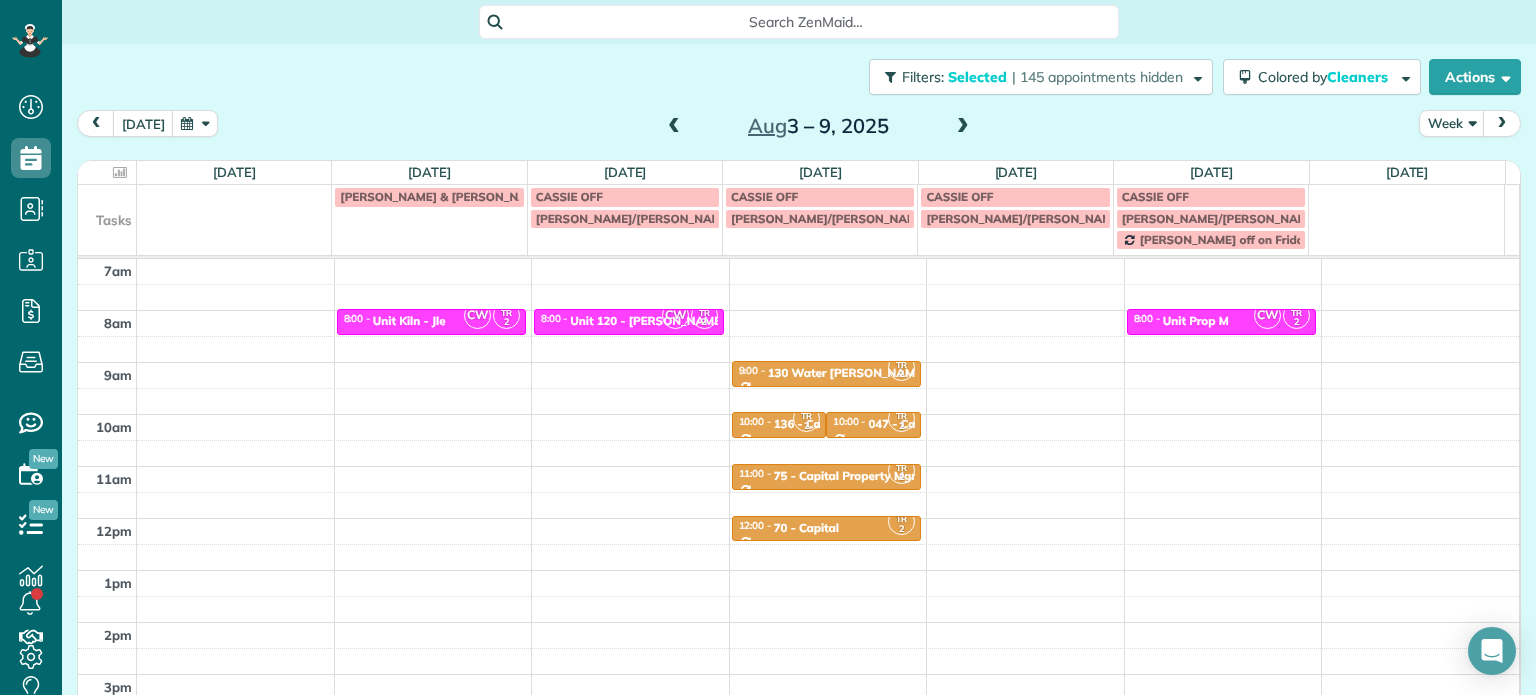 click on "Close
Filters
Apply
Check All
Display Cleaners
[PERSON_NAME]-German
[PERSON_NAME]
[PERSON_NAME]
[PERSON_NAME]
[PERSON_NAME]
[PERSON_NAME]
[PERSON_NAME]" at bounding box center [768, 347] 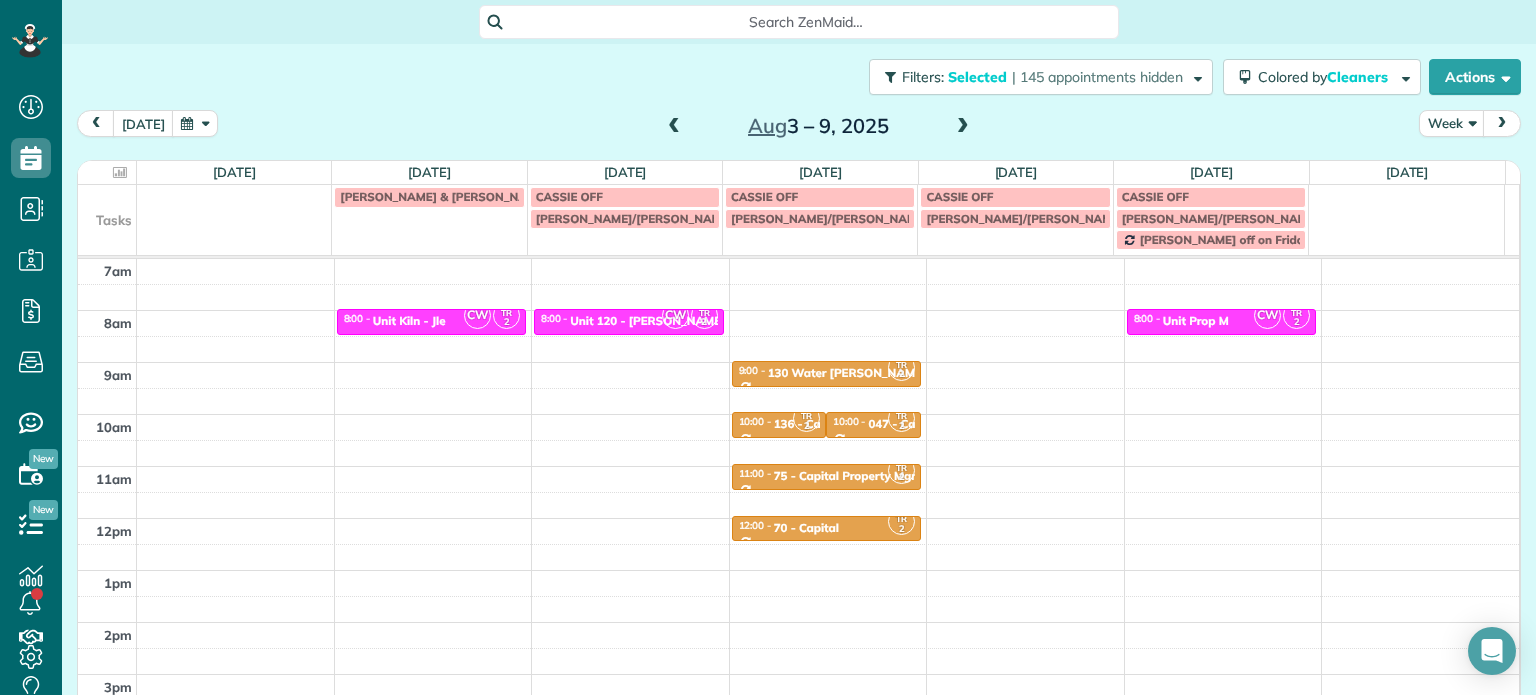 click on "4am 5am 6am 7am 8am 9am 10am 11am 12pm 1pm 2pm 3pm 4pm 5pm CW TR 2 8:00 - 8:[GEOGRAPHIC_DATA][STREET_ADDRESS] 2 8:00 - 8:30 Unit [GEOGRAPHIC_DATA][PERSON_NAME] - Capital [STREET_ADDRESS] TR 2 9:00 - 9:30 [GEOGRAPHIC_DATA][PERSON_NAME] - Capital Property [STREET_ADDRESS][PERSON_NAME] TR 2 10:00 - 10:30 136 - Capital Prop Mgmt [PHONE_NUMBER] [STREET_ADDRESS][PERSON_NAME] TR 2 10:00 - 10:30 047 - Capital [STREET_ADDRESS][PERSON_NAME] TR 2 11:00 - 11:30 75 - Capital Property Mgmt [STREET_ADDRESS][PERSON_NAME] ? TR 2 12:00 - 12:30 70 - Capital [STREET_ADDRESS][US_STATE] CW TR 2 8:00 - 8:30 Unit Prop M [STREET_ADDRESS]" at bounding box center (798, 466) 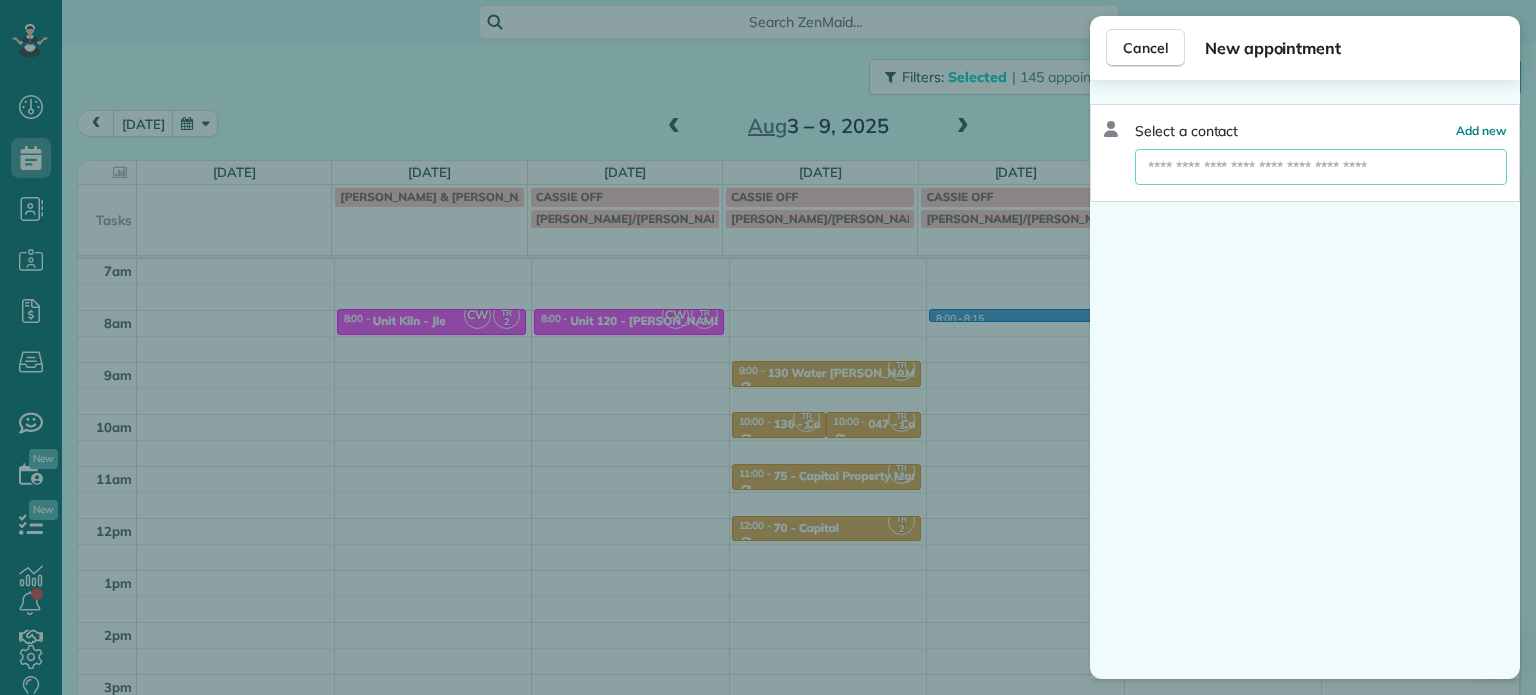 click at bounding box center (1321, 167) 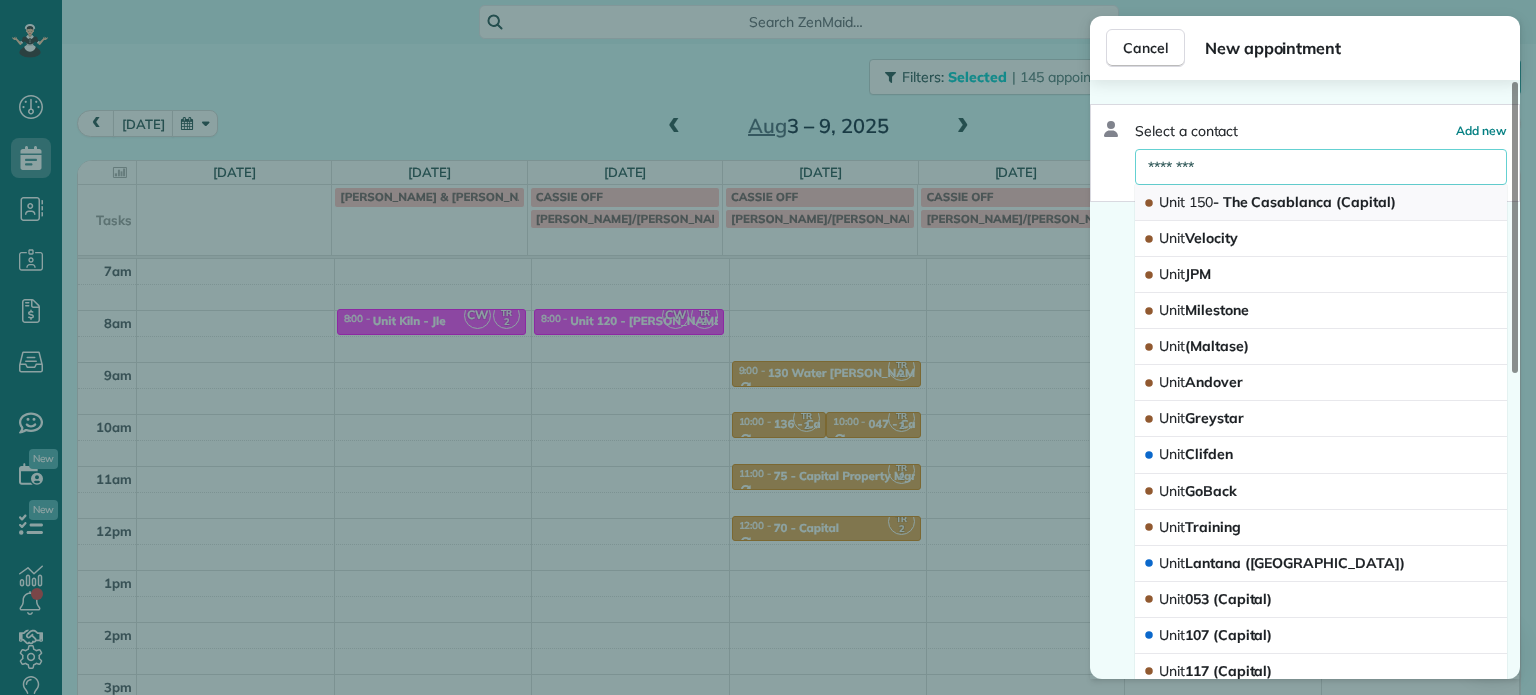 type on "********" 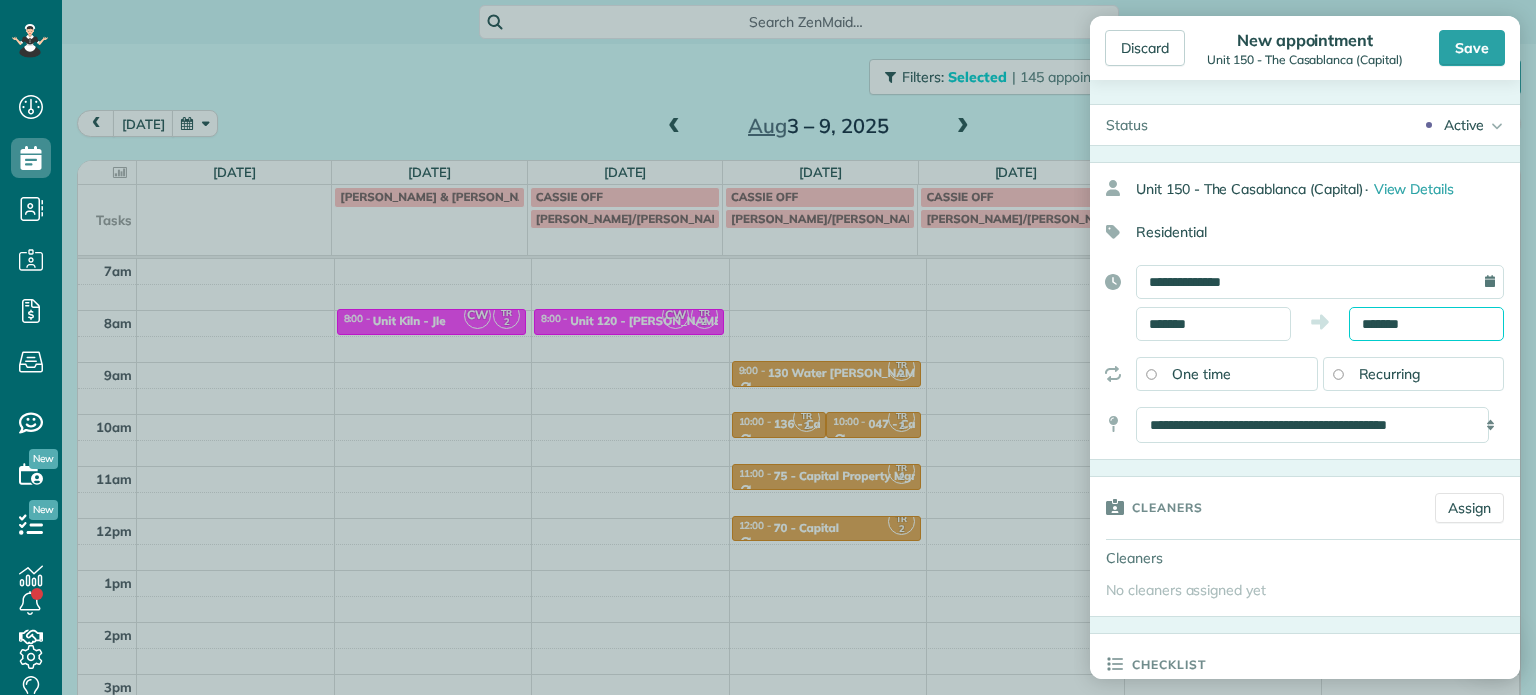 click on "*******" at bounding box center (1426, 324) 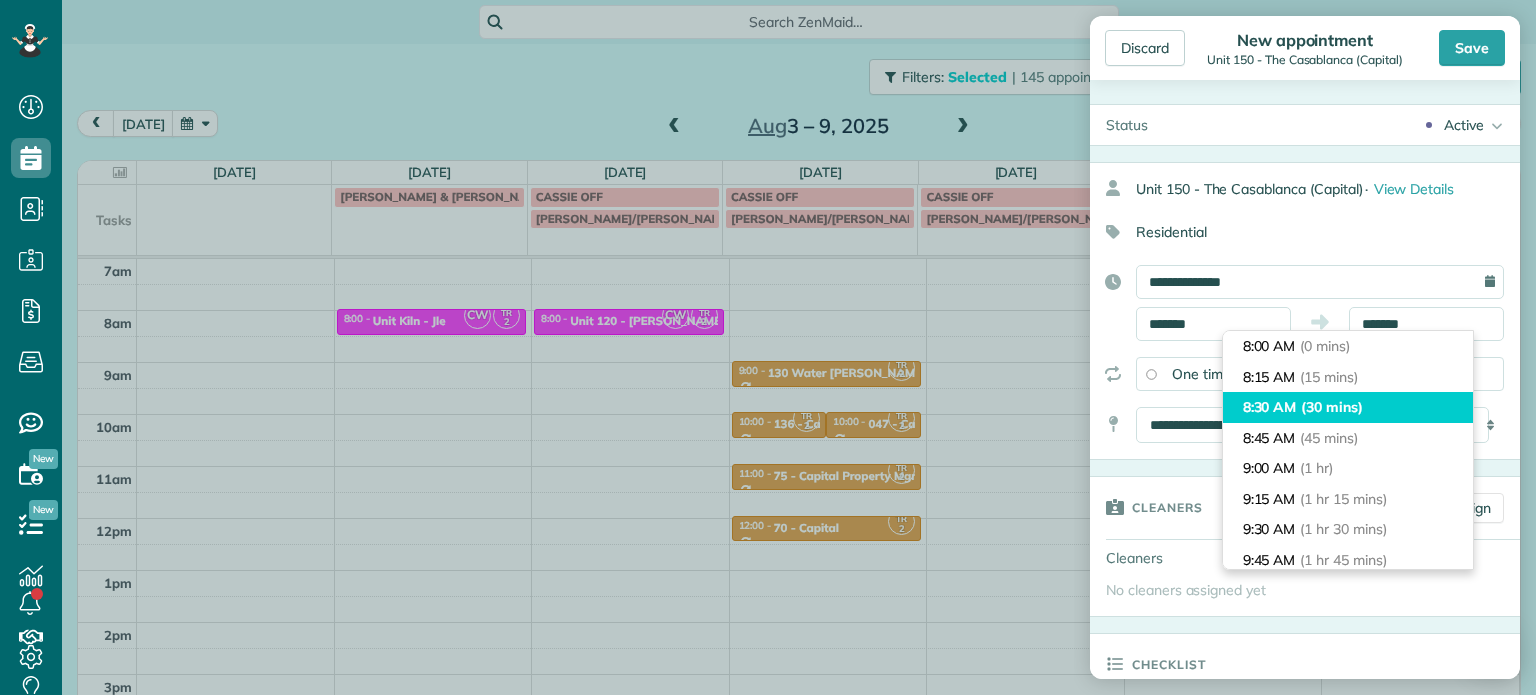 type on "*******" 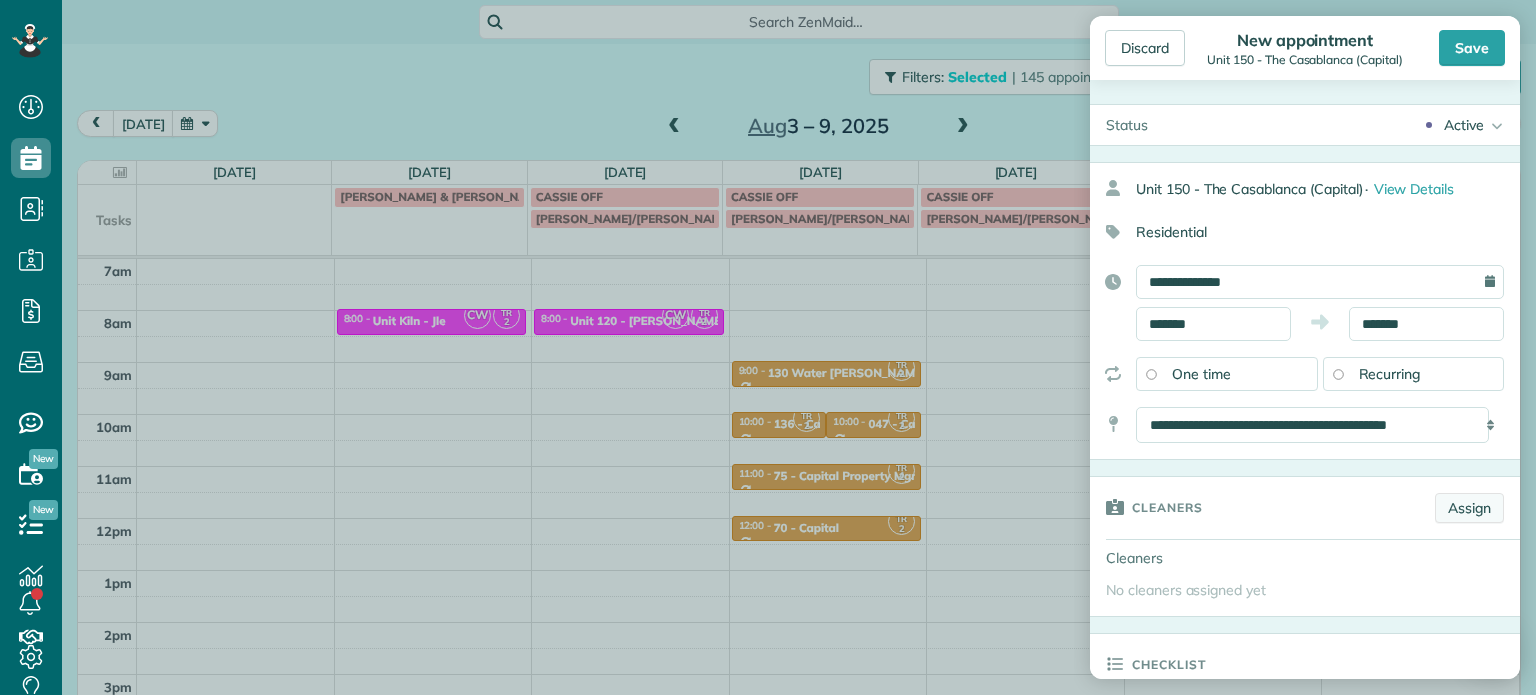 click on "Assign" at bounding box center [1469, 508] 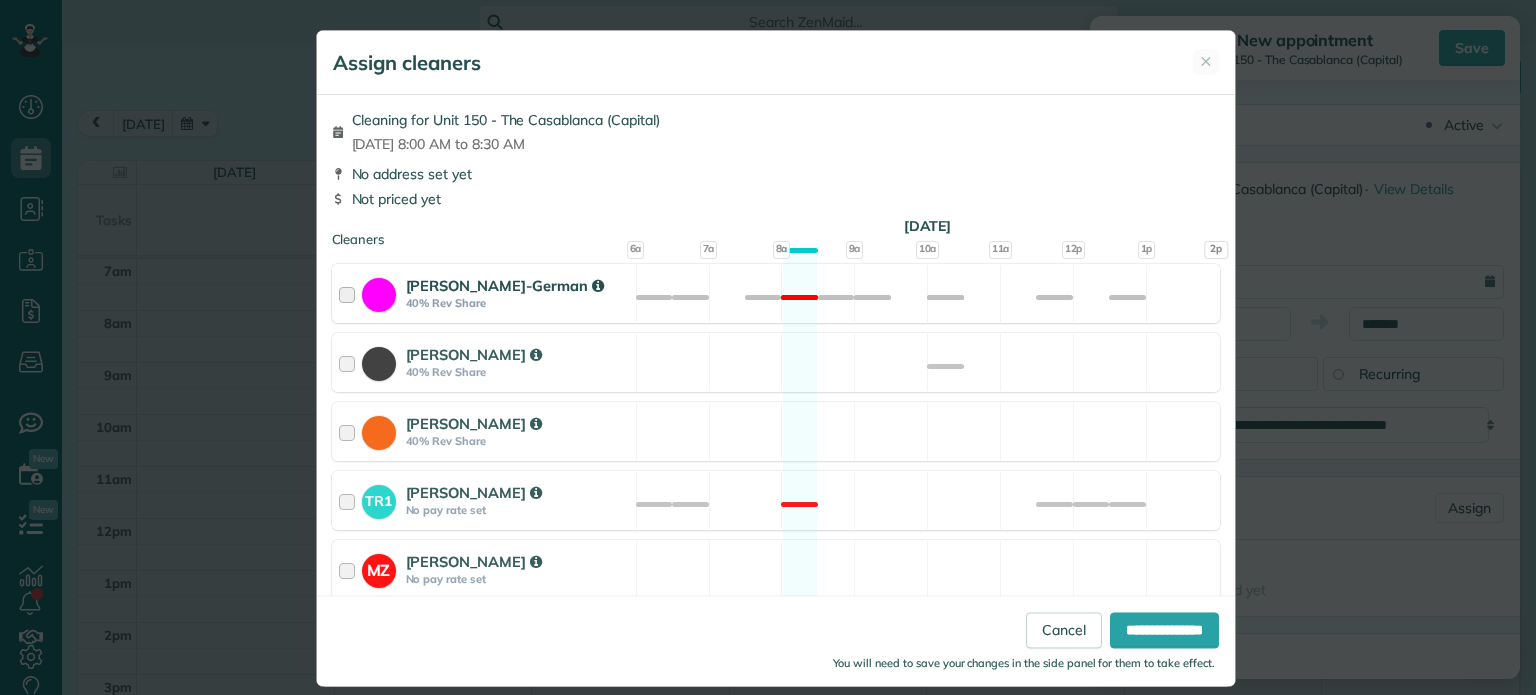 click on "[PERSON_NAME]-German
40% Rev Share
Not available" at bounding box center (776, 293) 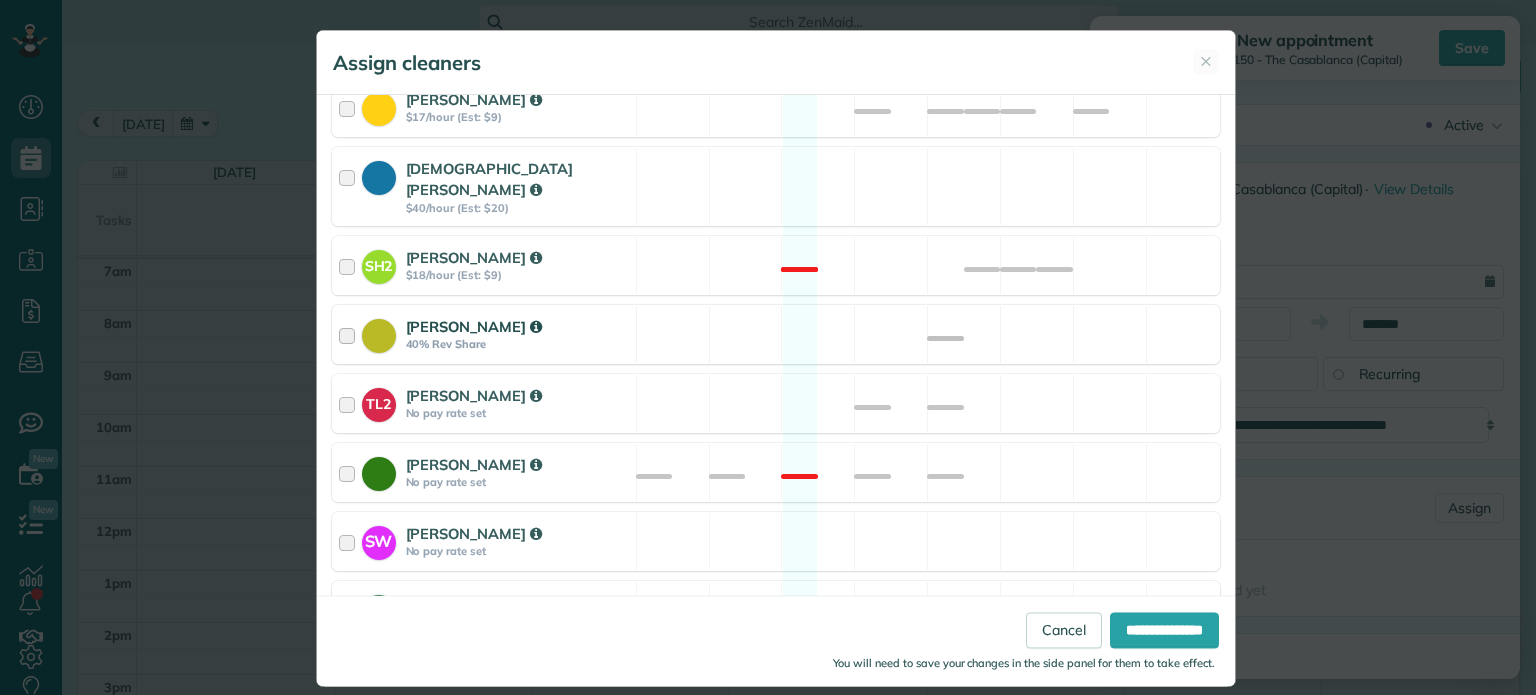 scroll, scrollTop: 897, scrollLeft: 0, axis: vertical 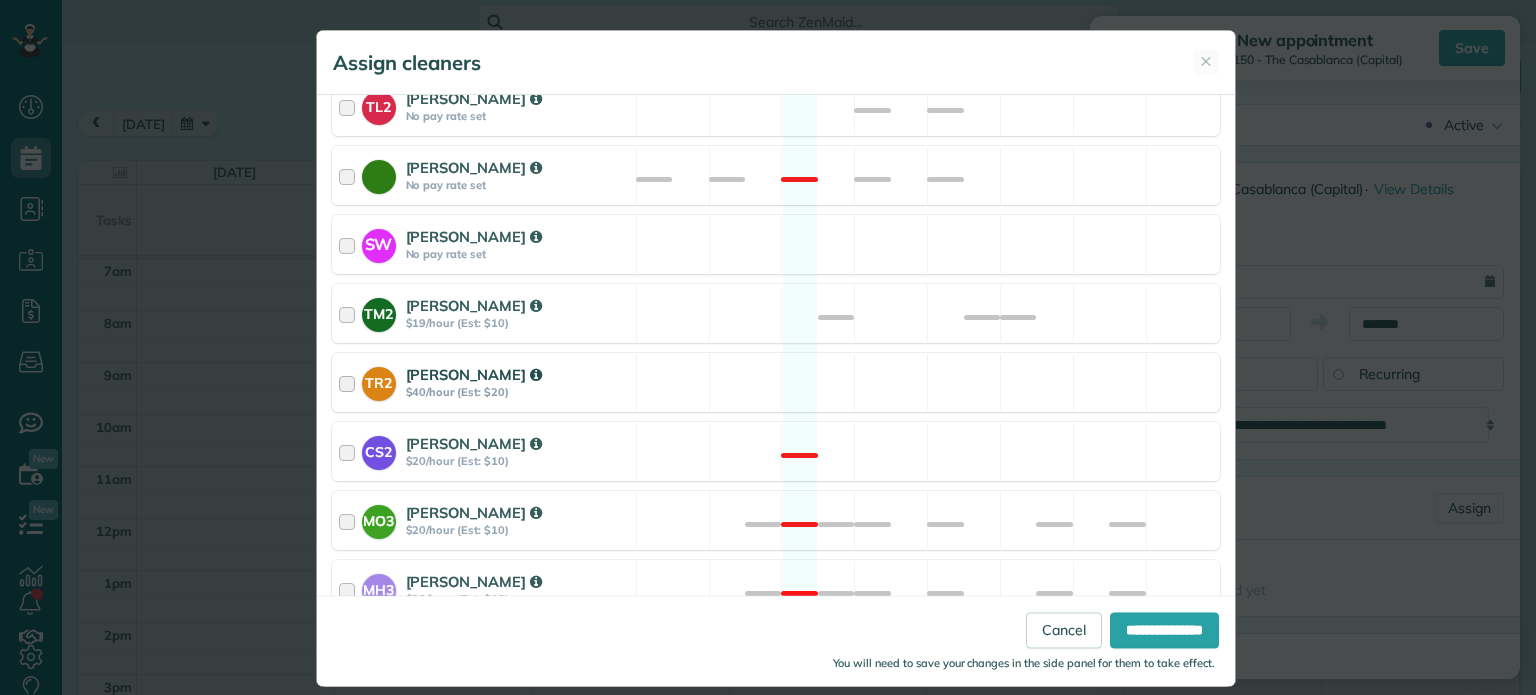click on "TR2
[PERSON_NAME]
$40/hour (Est: $20)
Available" at bounding box center (776, 382) 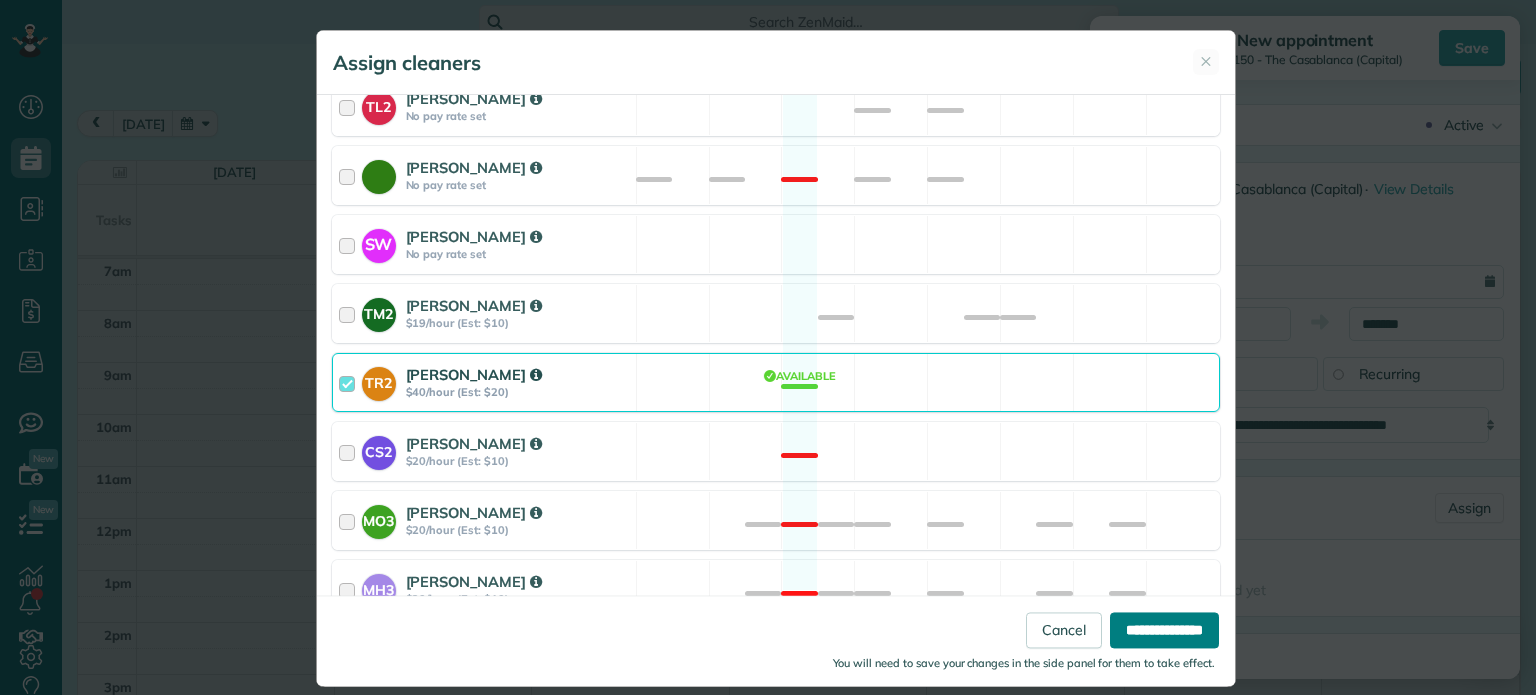 click on "**********" at bounding box center [1164, 631] 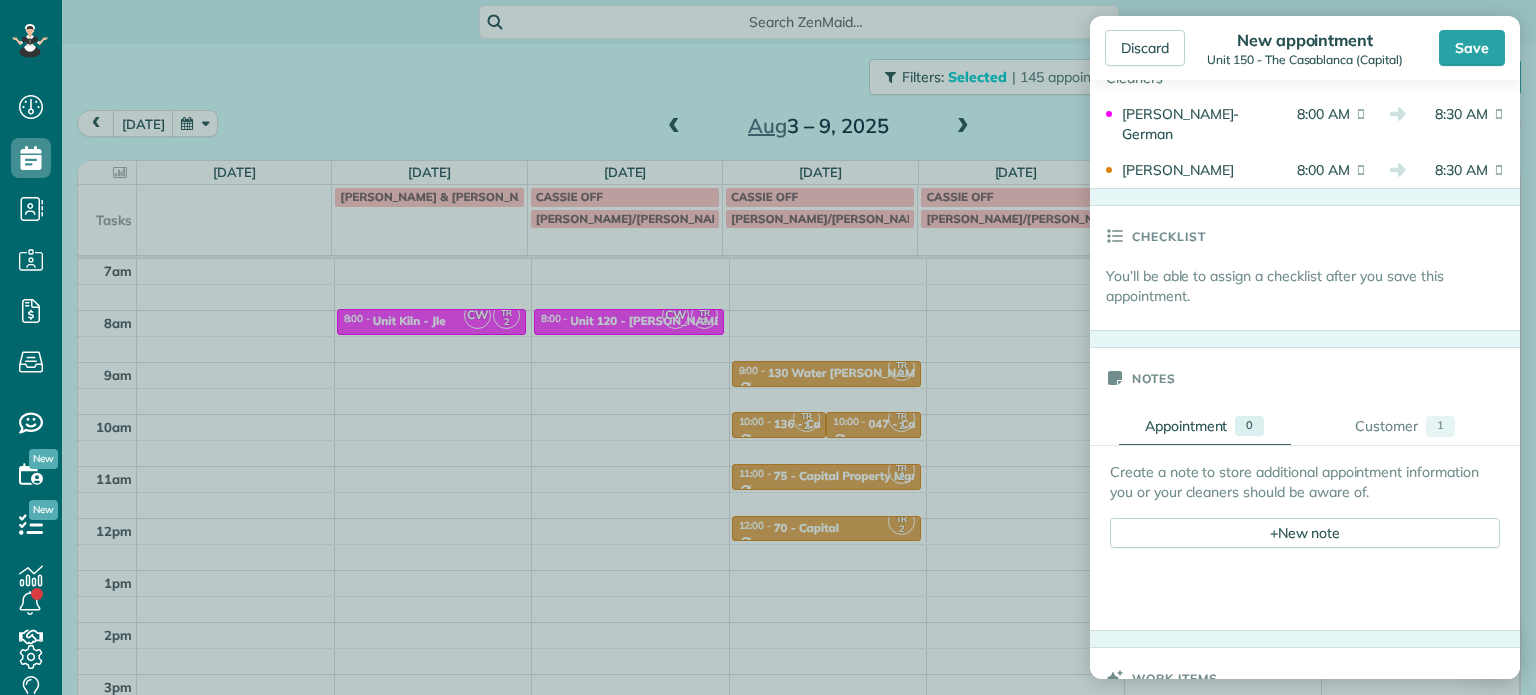 scroll, scrollTop: 600, scrollLeft: 0, axis: vertical 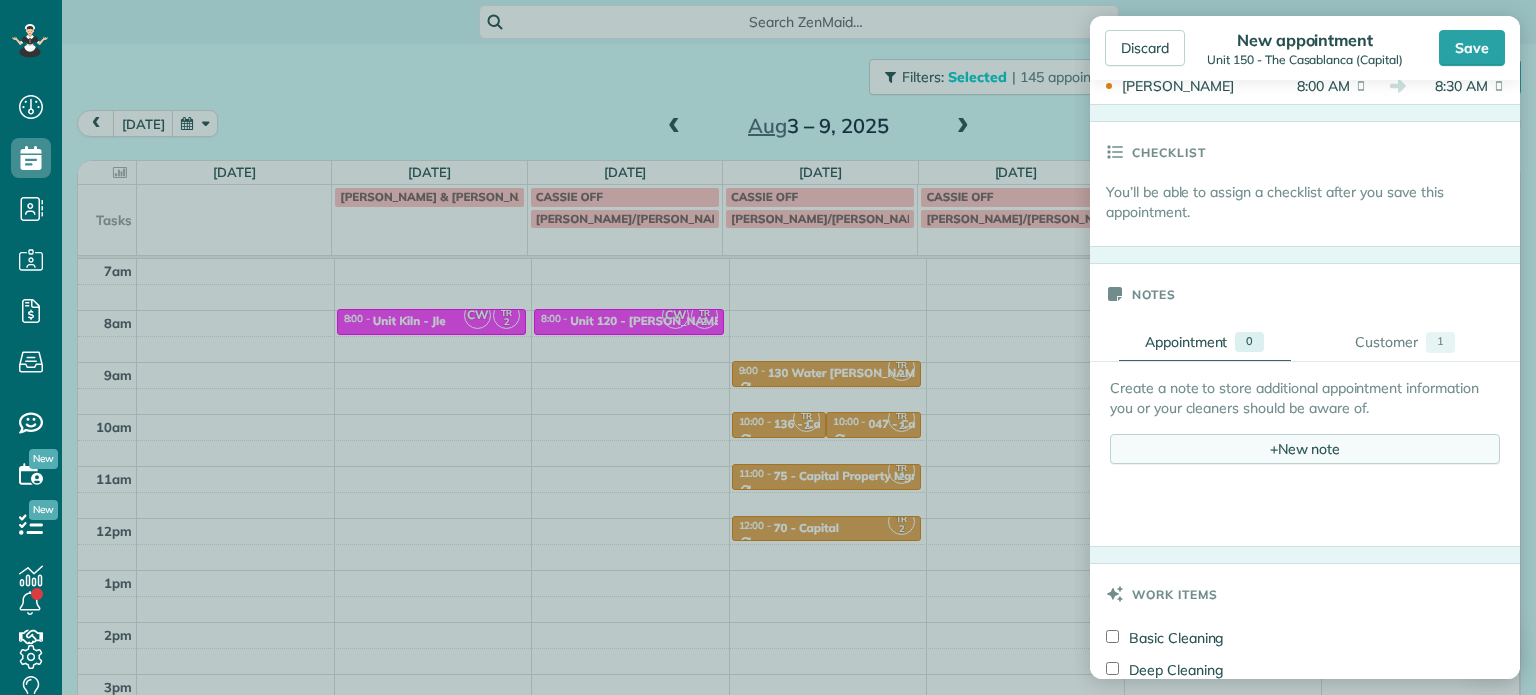 click on "+ New note" at bounding box center (1305, 449) 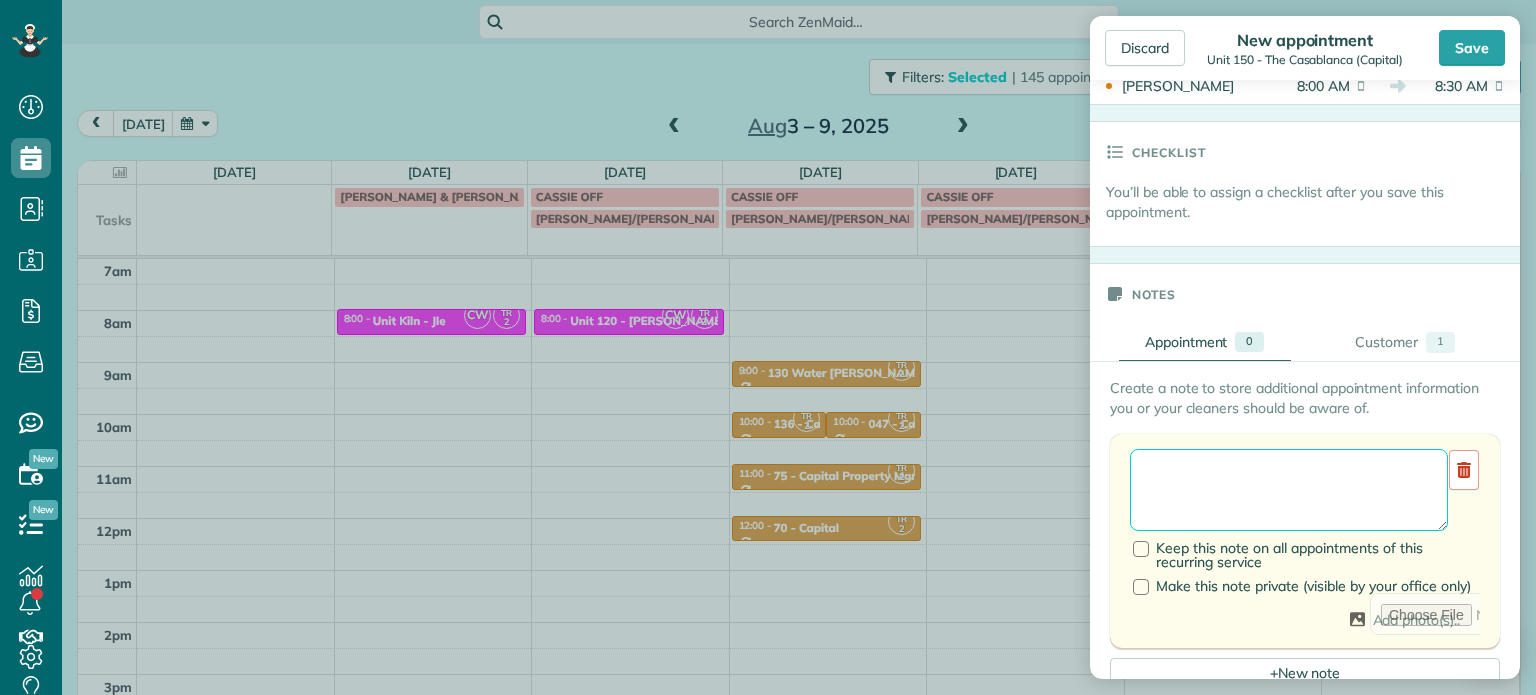 click at bounding box center [1289, 490] 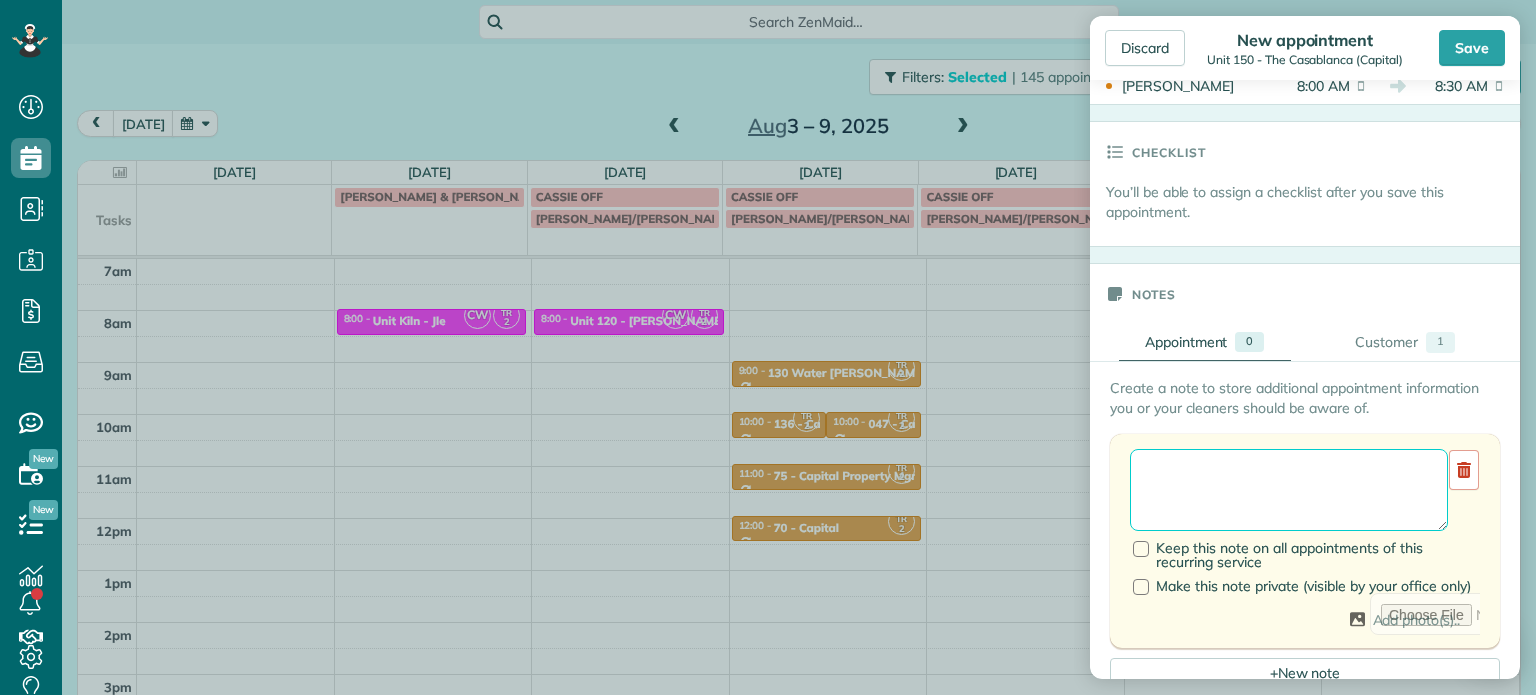 paste on "**********" 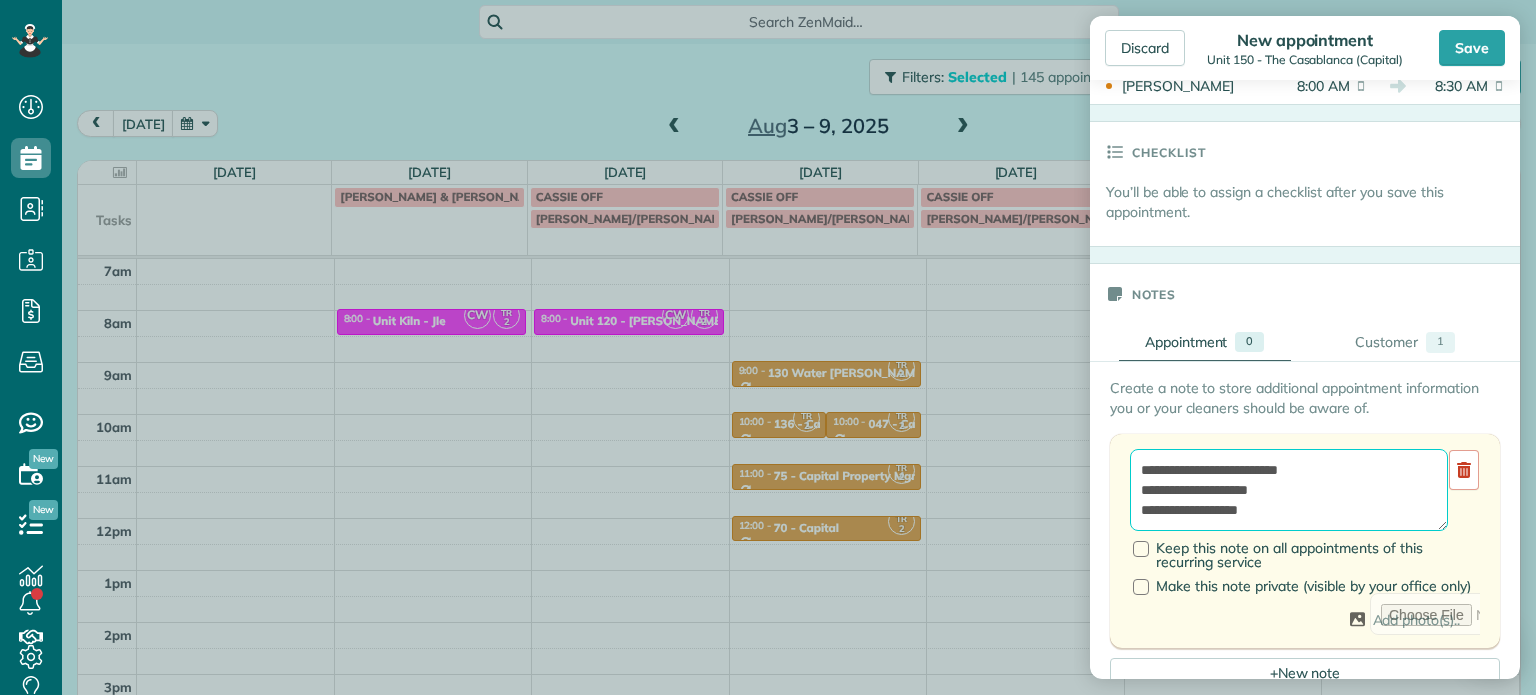 scroll, scrollTop: 8, scrollLeft: 0, axis: vertical 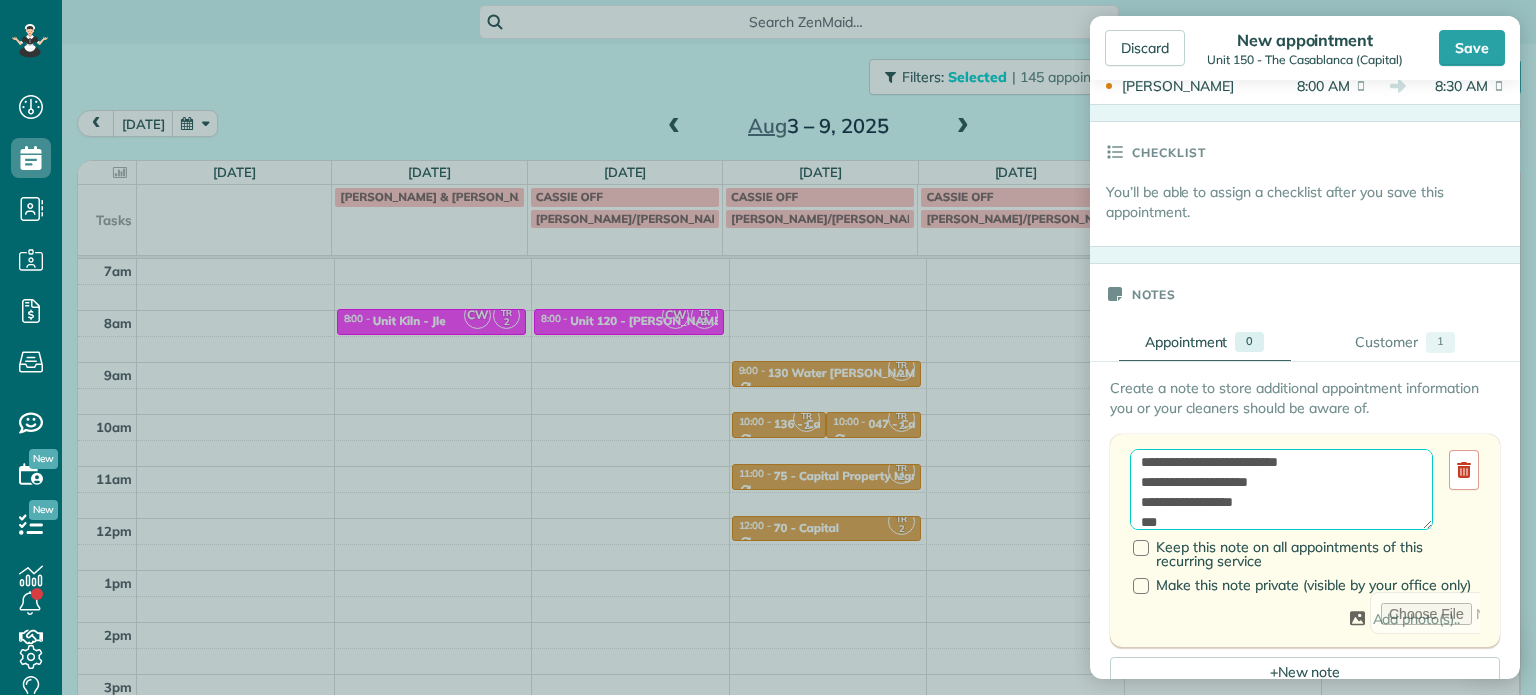 paste on "********" 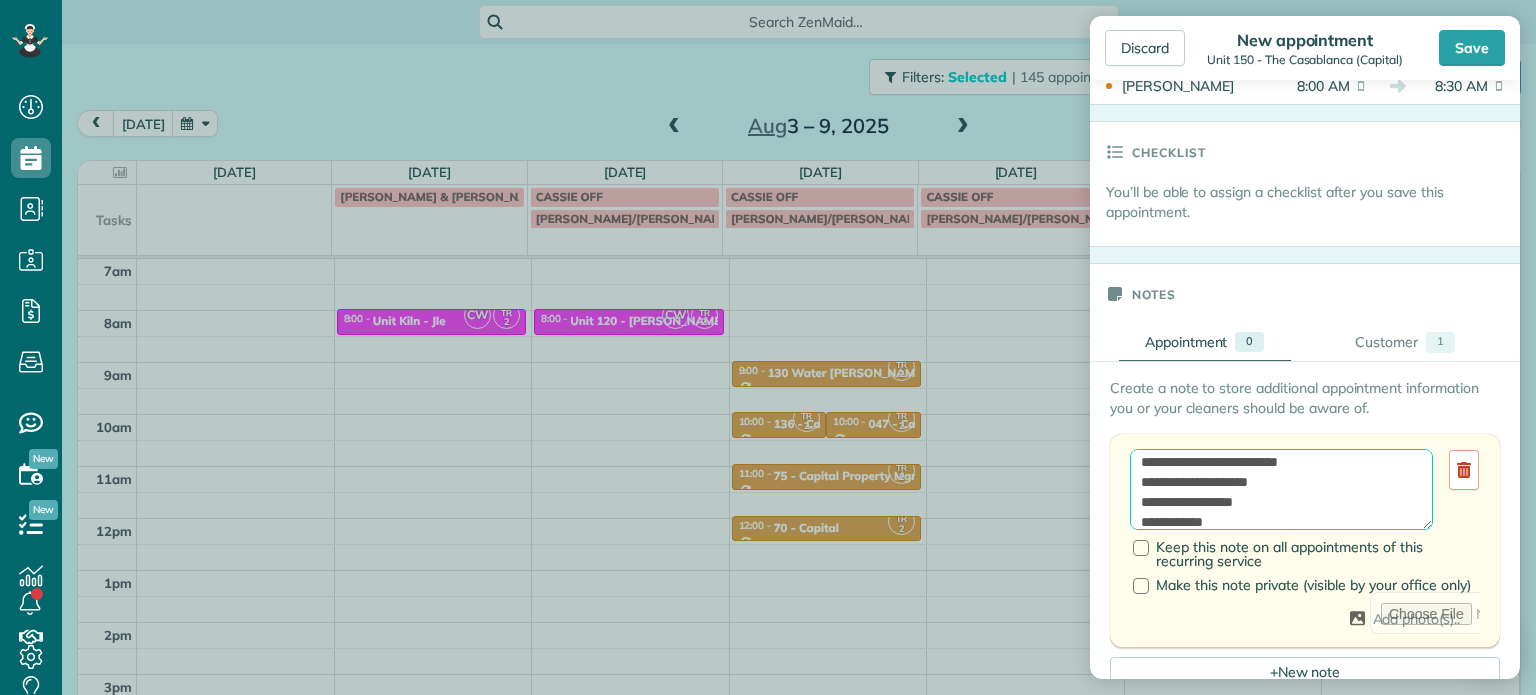 scroll, scrollTop: 28, scrollLeft: 0, axis: vertical 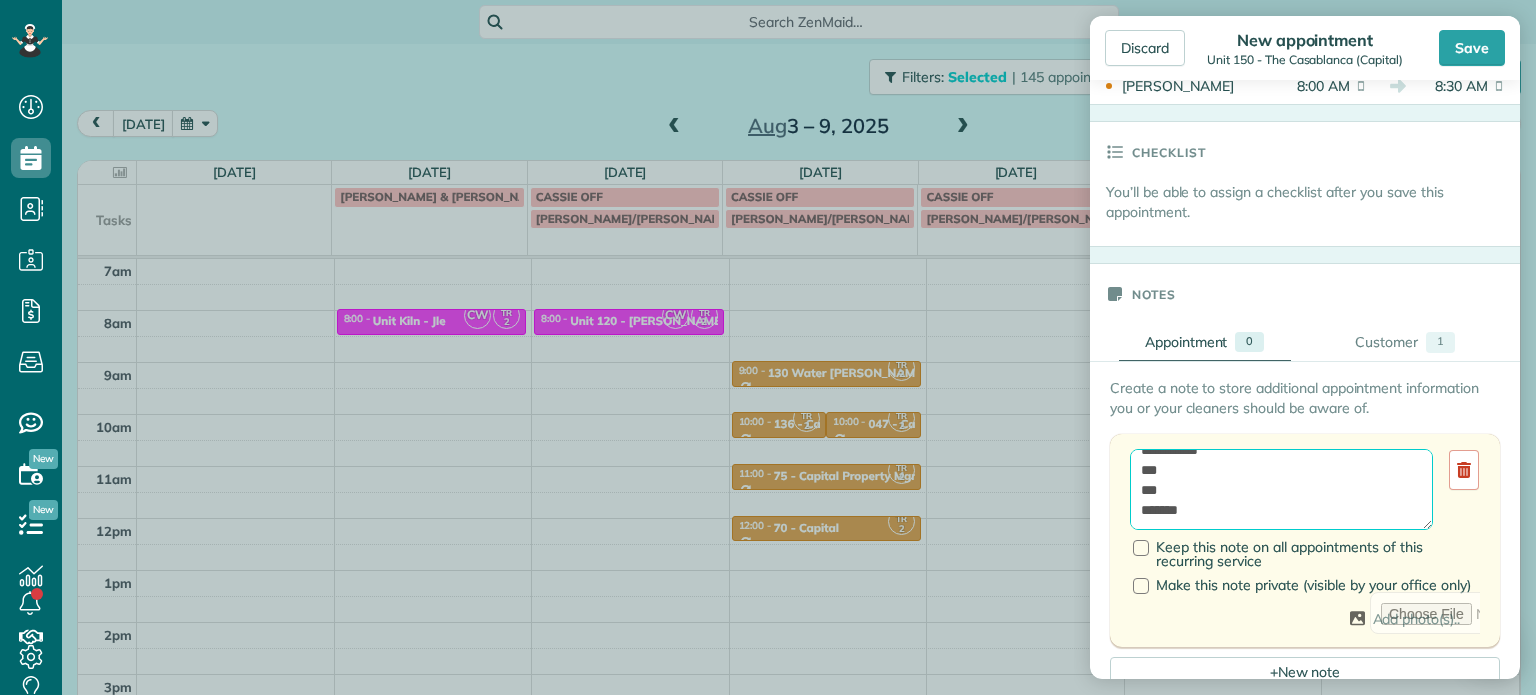 paste on "**********" 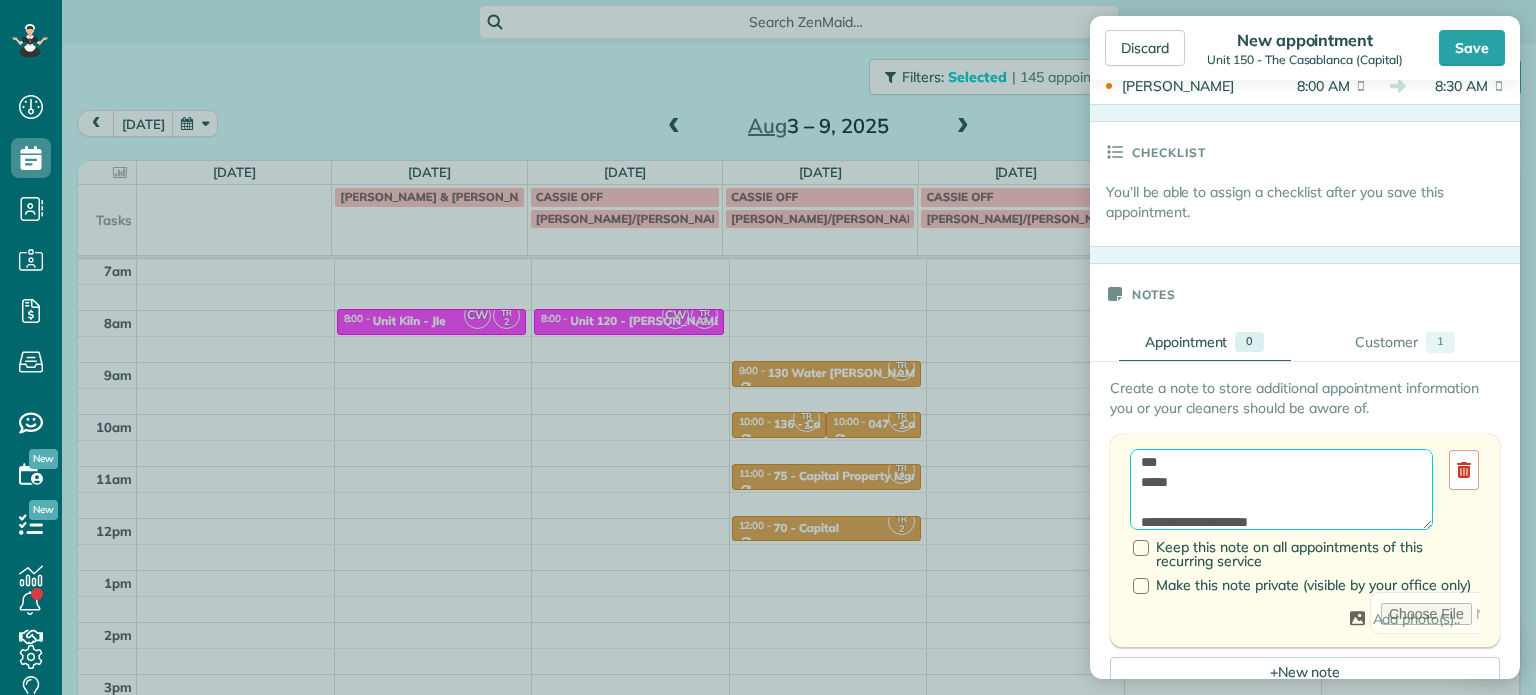 scroll, scrollTop: 148, scrollLeft: 0, axis: vertical 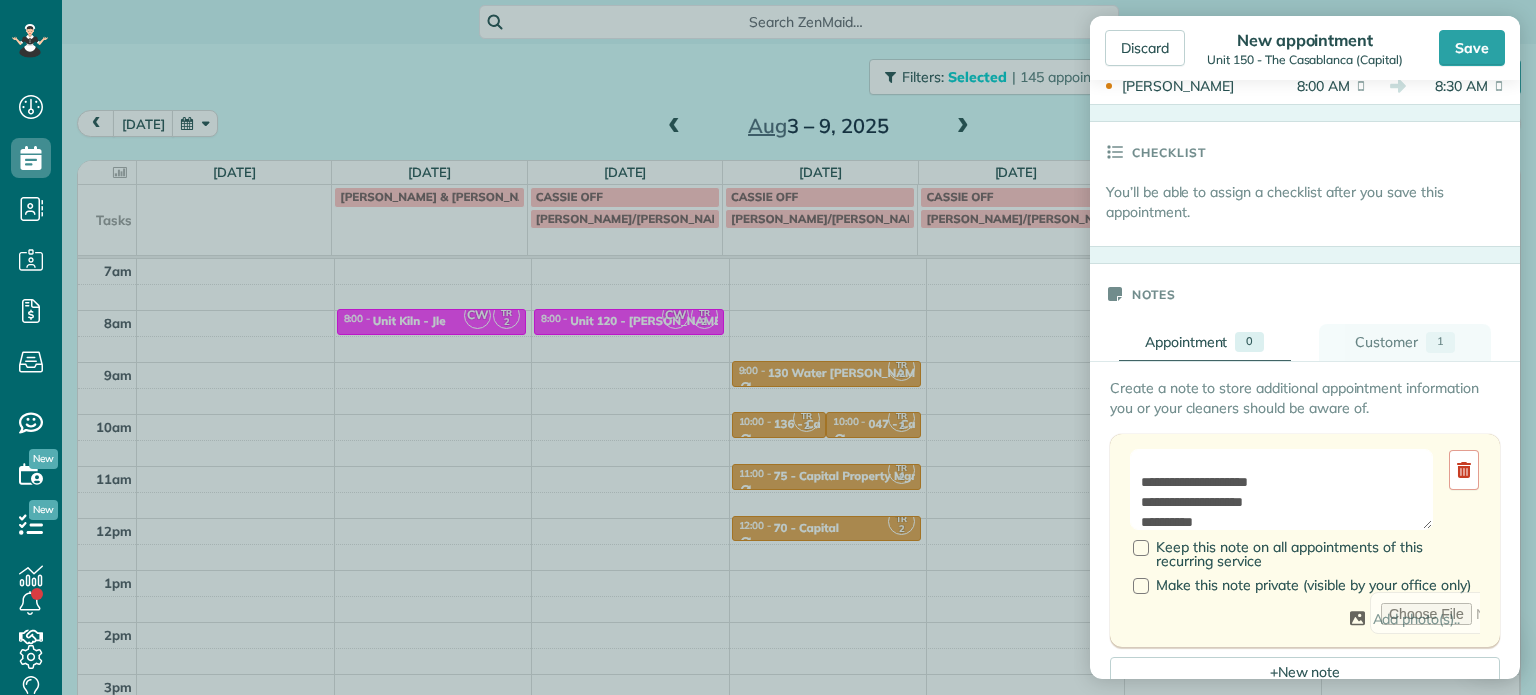 click on "Customer" at bounding box center (1386, 342) 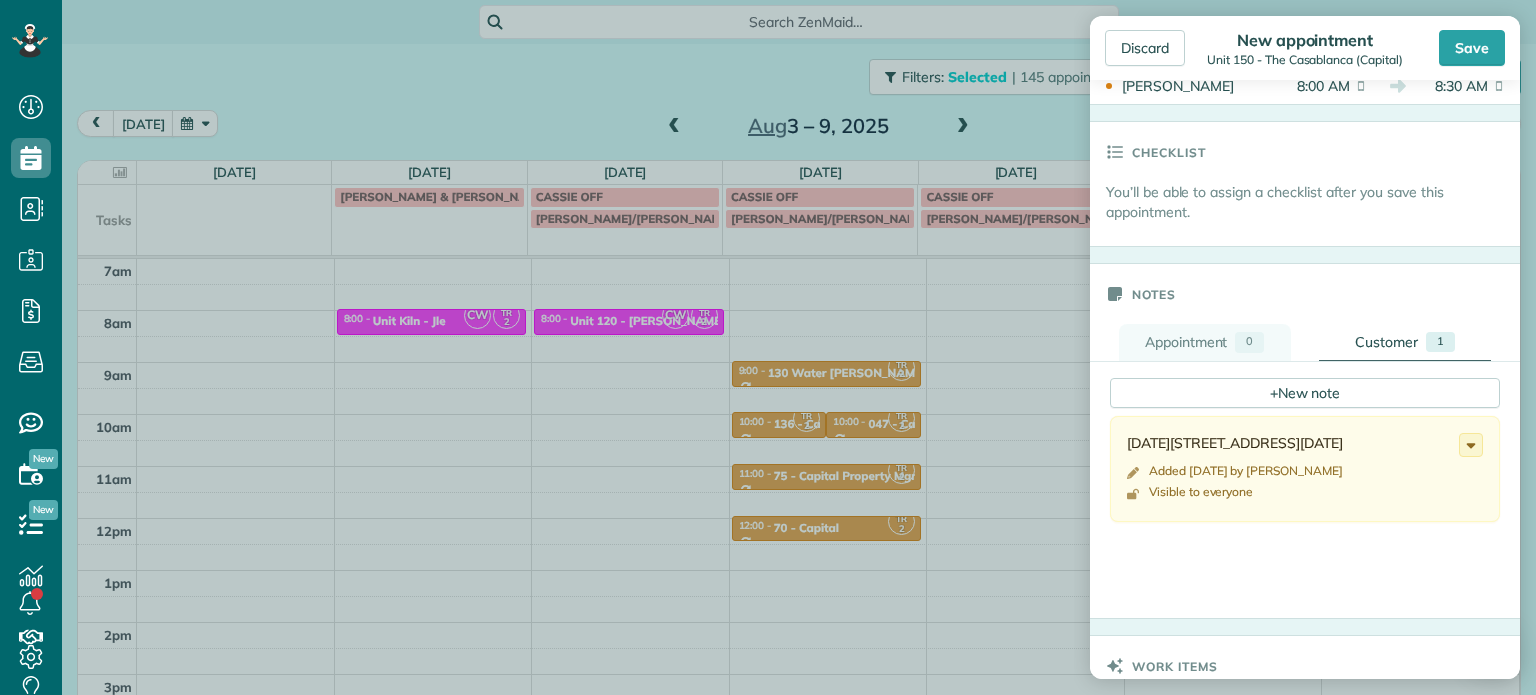 click on "Appointment
0" at bounding box center [1205, 342] 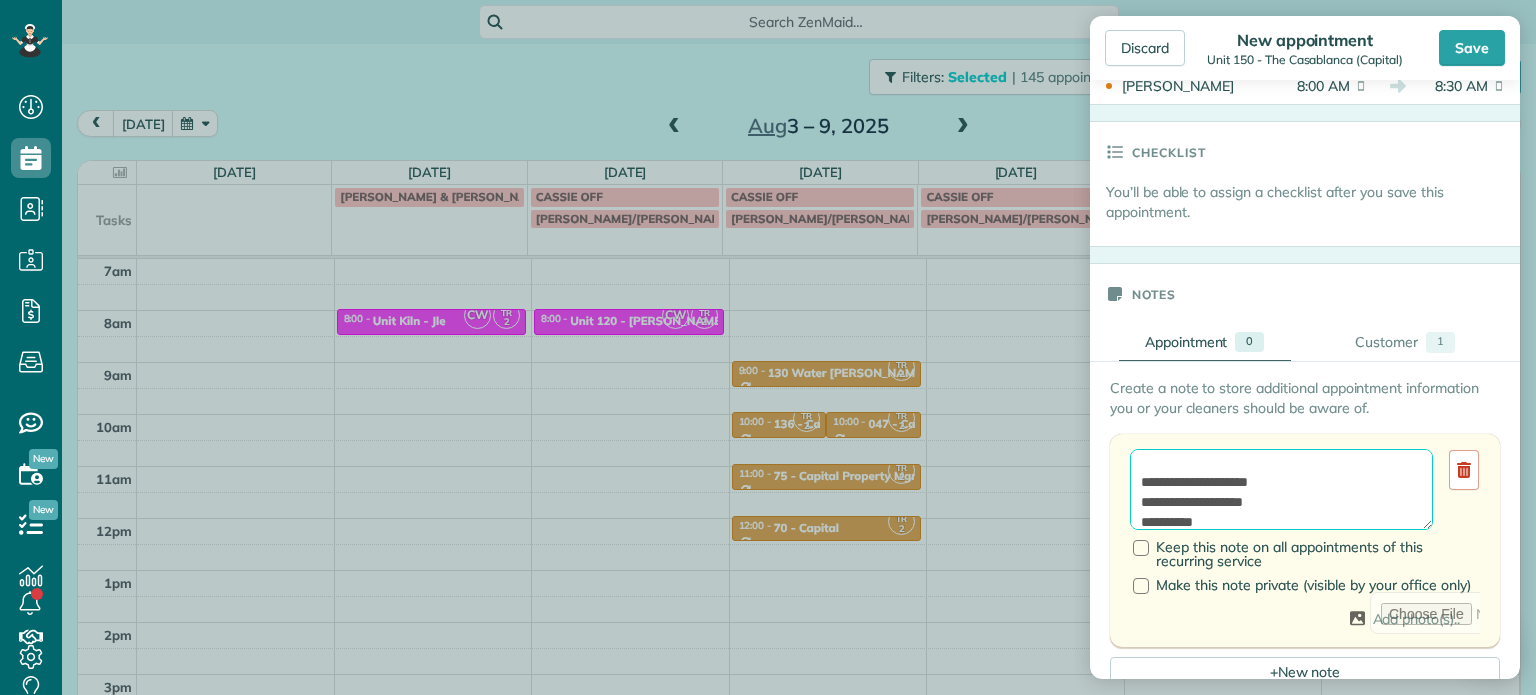 click on "**********" at bounding box center (1281, 490) 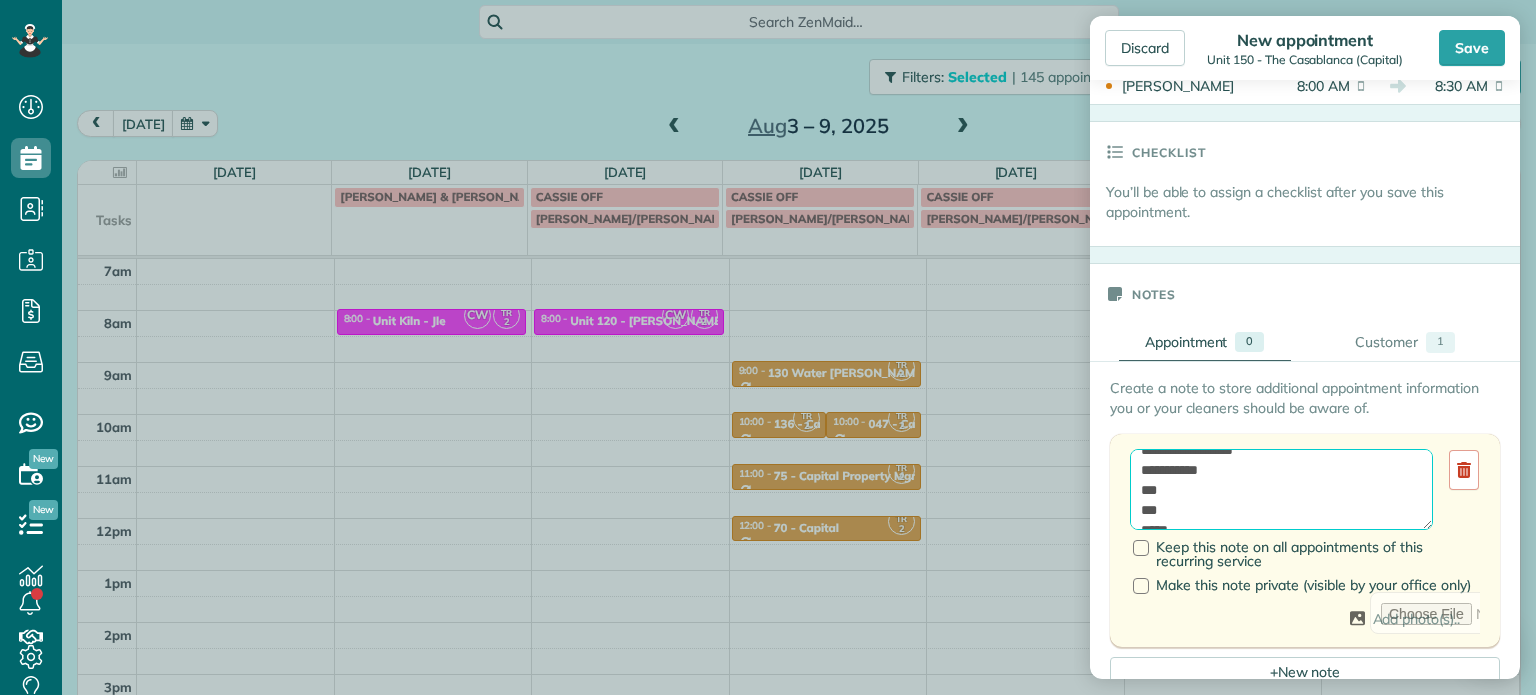 scroll, scrollTop: 0, scrollLeft: 0, axis: both 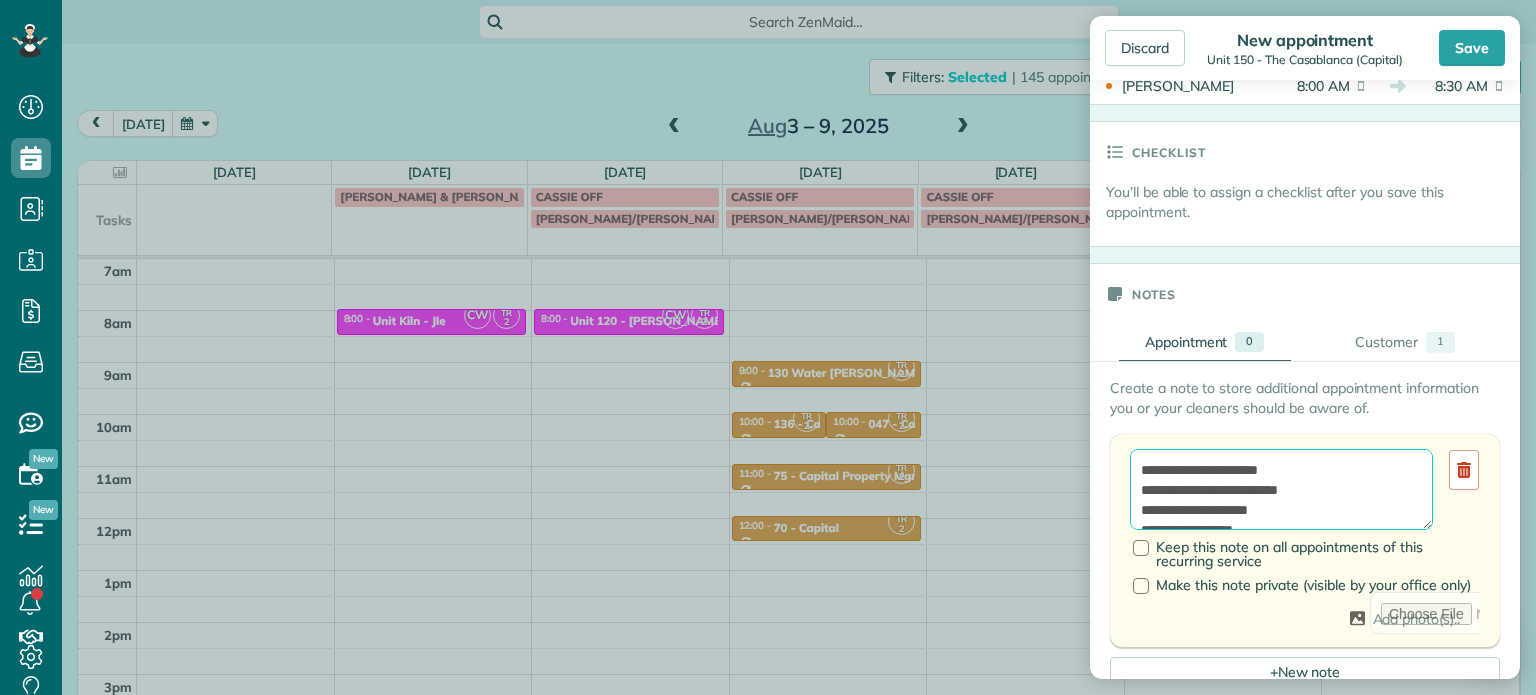 drag, startPoint x: 1258, startPoint y: 511, endPoint x: 1216, endPoint y: 517, distance: 42.426407 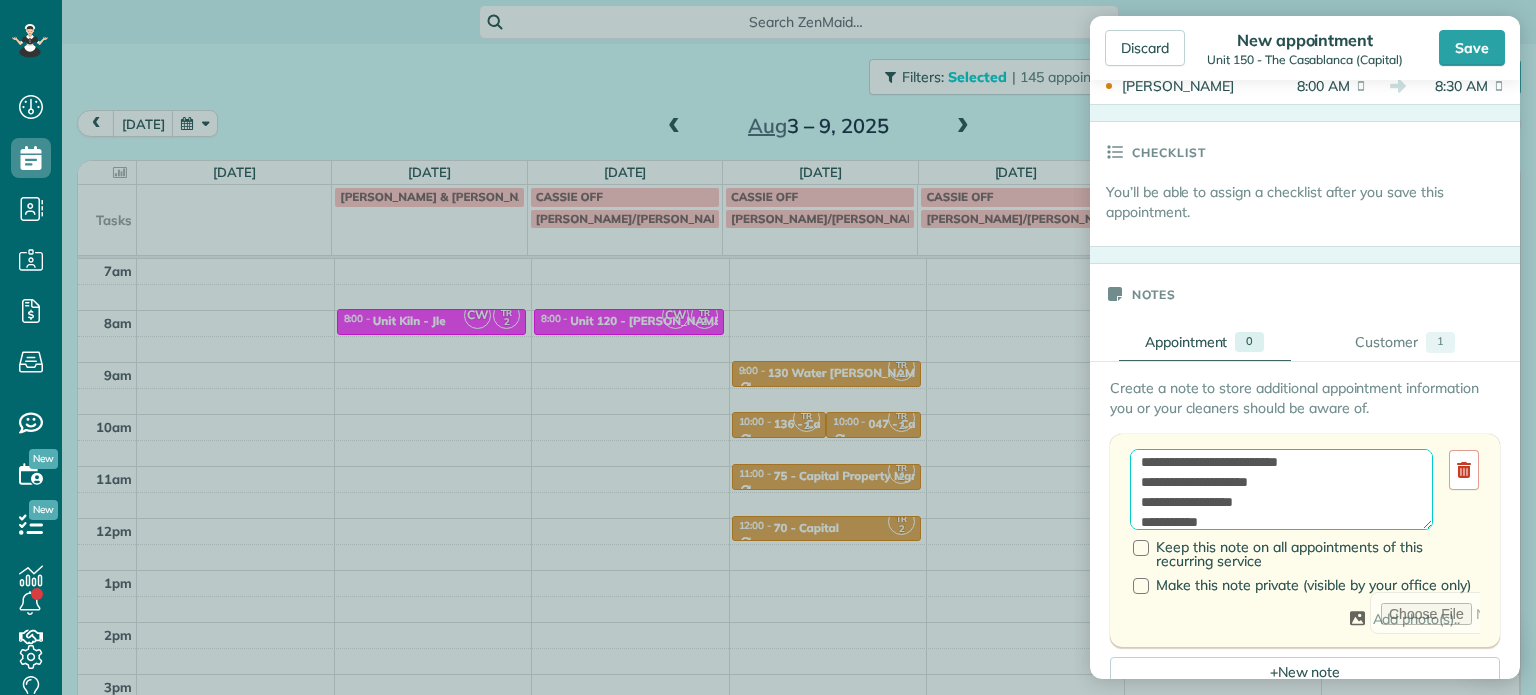 click on "**********" at bounding box center (1281, 490) 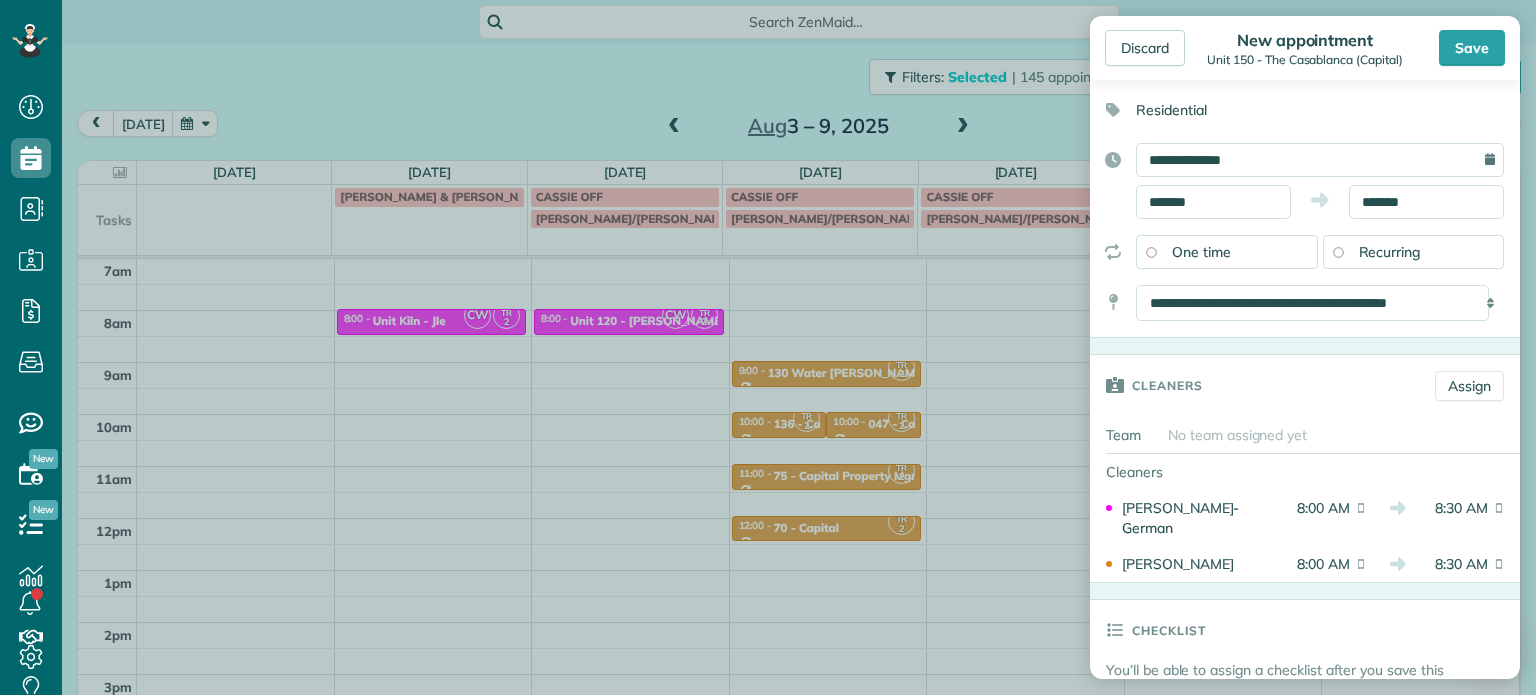 scroll, scrollTop: 0, scrollLeft: 0, axis: both 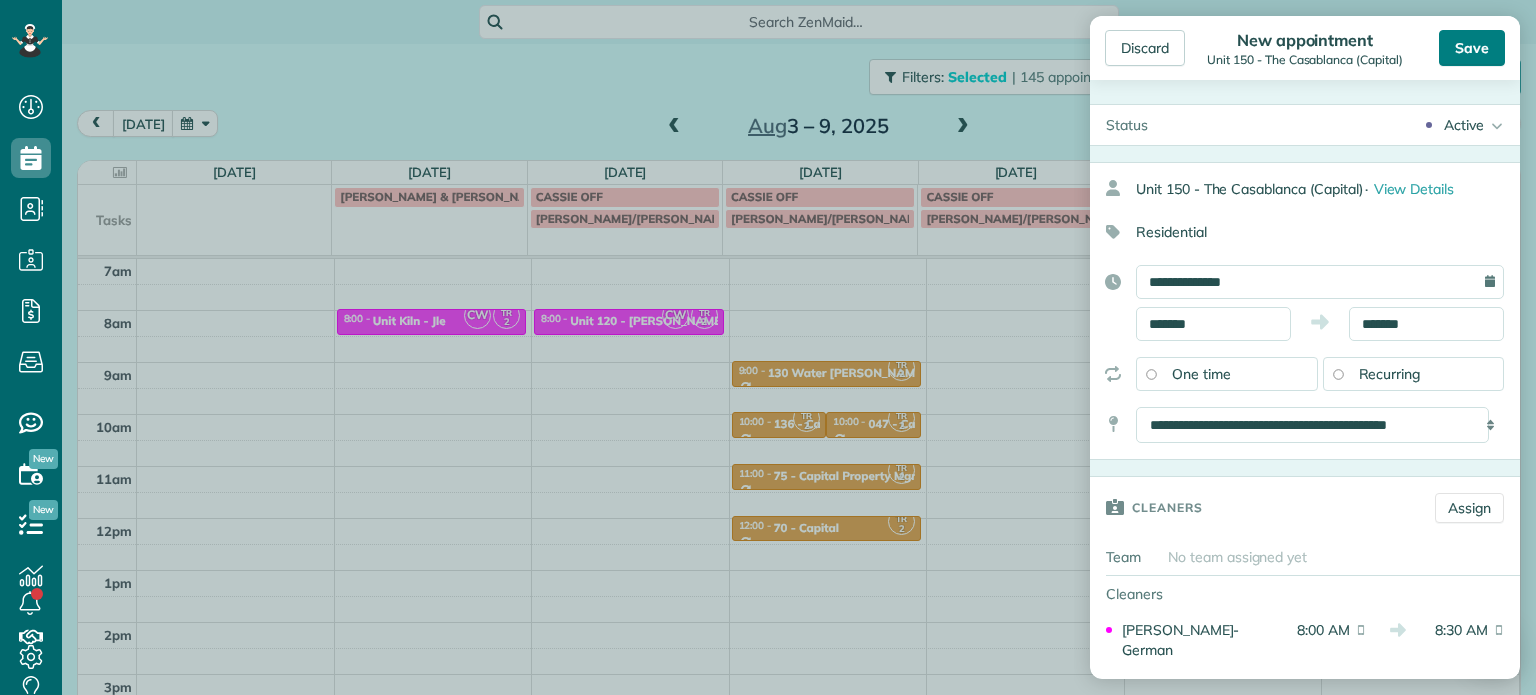 type on "**********" 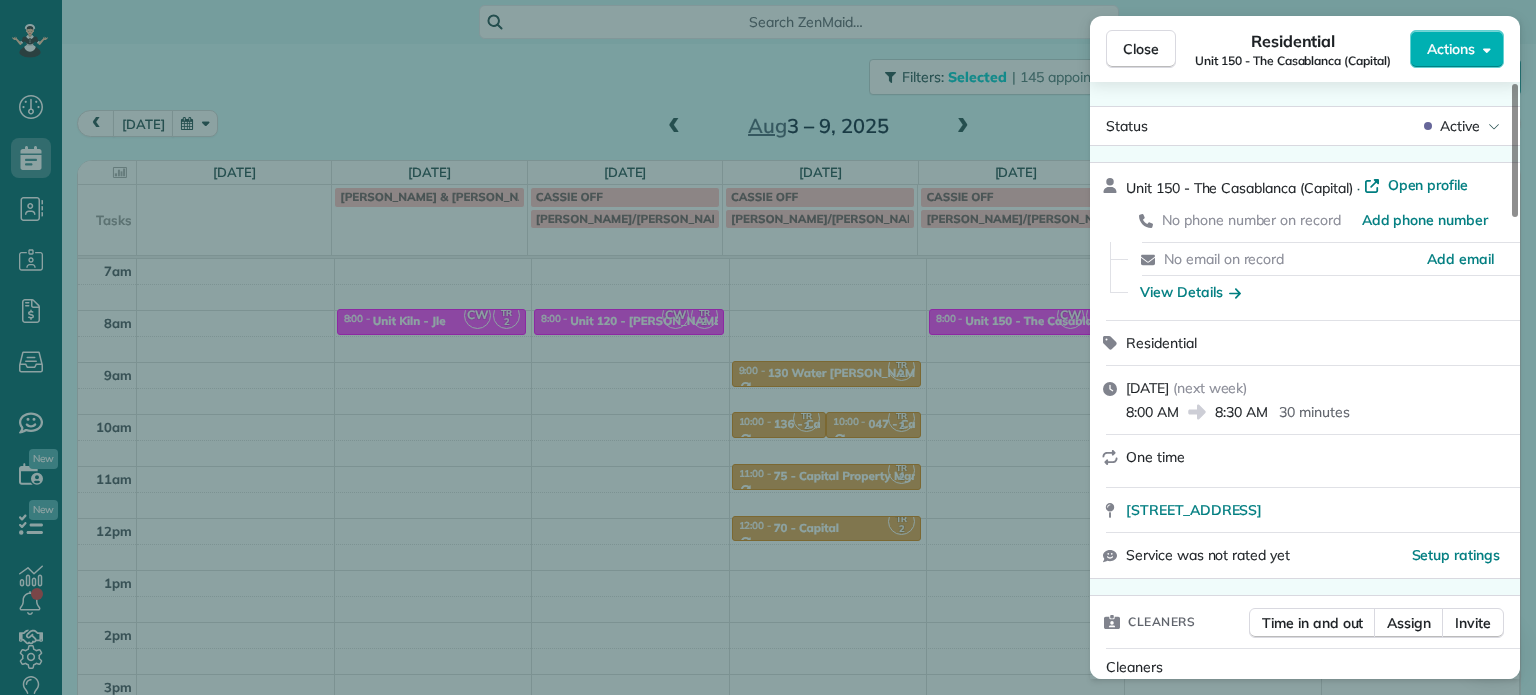 click on "Close Residential Unit 150 - The Casablanca (Capital) Actions Status Active Unit 150 - The Casablanca (Capital) · Open profile No phone number on record Add phone number No email on record Add email View Details Residential [DATE] ( next week ) 8:00 AM 8:30 AM 30 minutes One time [STREET_ADDRESS] Service was not rated yet Setup ratings Cleaners Time in and out Assign Invite Cleaners [PERSON_NAME] 8:00 AM 8:30 AM [PERSON_NAME]-German 8:00 AM 8:30 AM Checklist Try Now Keep this appointment up to your standards. Stay on top of every detail, keep your cleaners organised, and your client happy. Assign a checklist Watch a 5 min demo Billing Billing actions Service Service Price (1x $0.00) $0.00 Add an item Overcharge $0.00 Discount $0.00 Coupon discount - Primary tax - Secondary tax - Total appointment price $0.00 Tips collected New feature! $0.00 [PERSON_NAME] as paid Total including tip $0.00 Get paid online in no-time! Charge customer credit card Work items Notes 1 1" at bounding box center (768, 347) 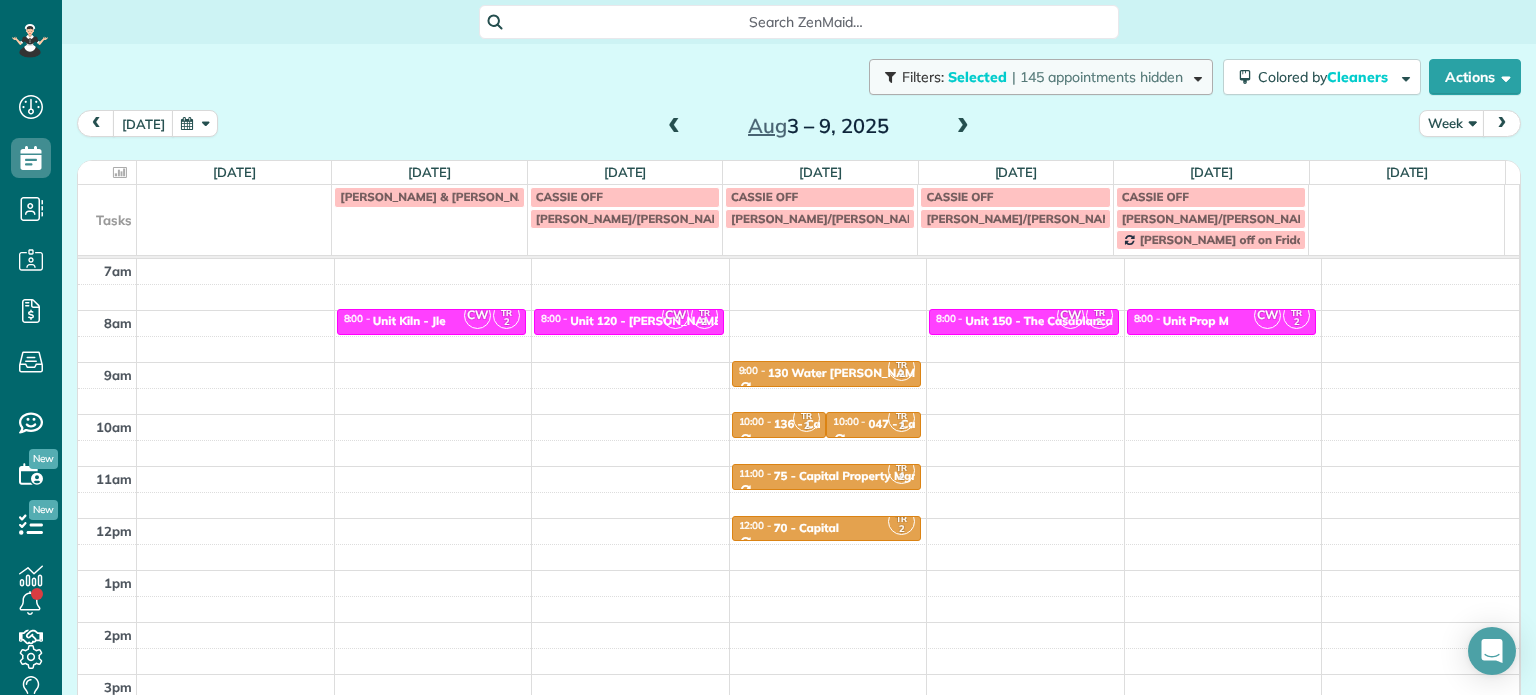 click on "Filters:   Selected
|  145 appointments hidden" at bounding box center (1041, 77) 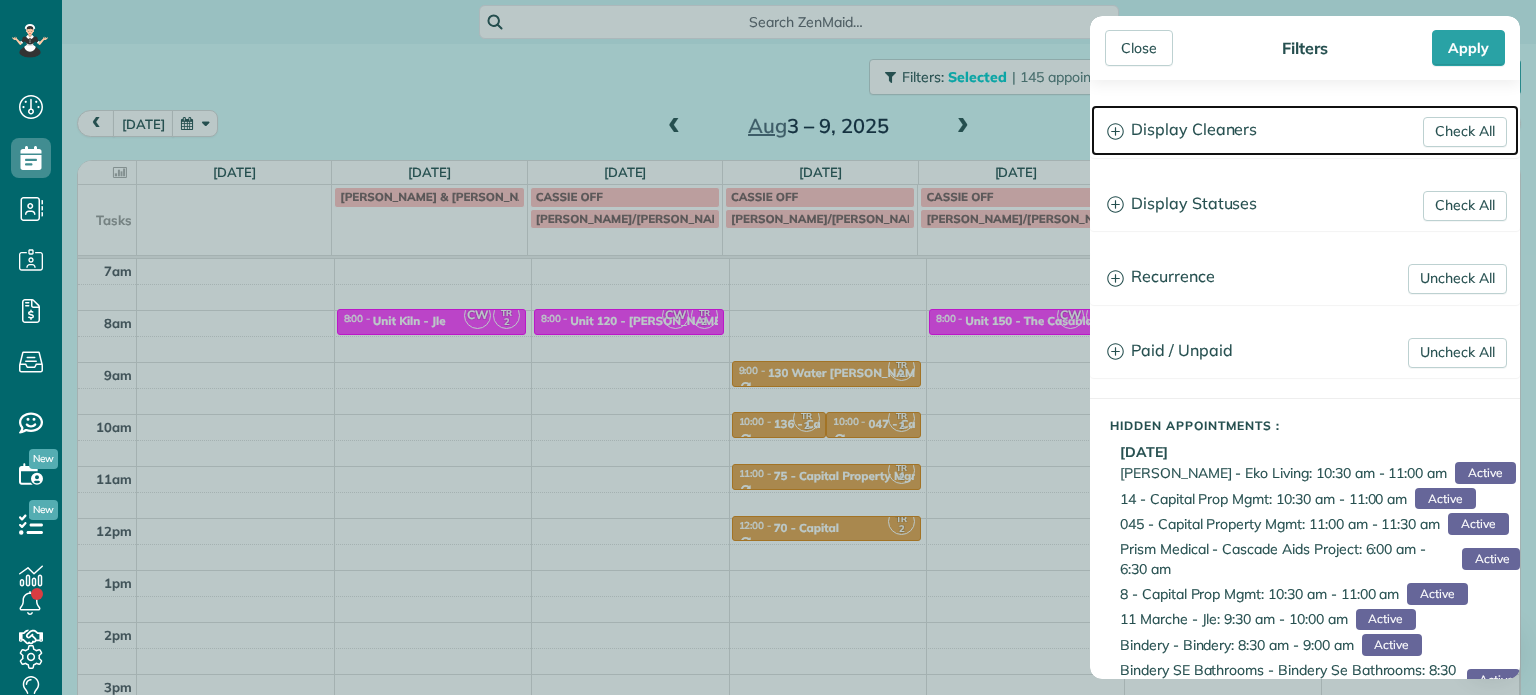 click on "Display Cleaners" at bounding box center [1305, 130] 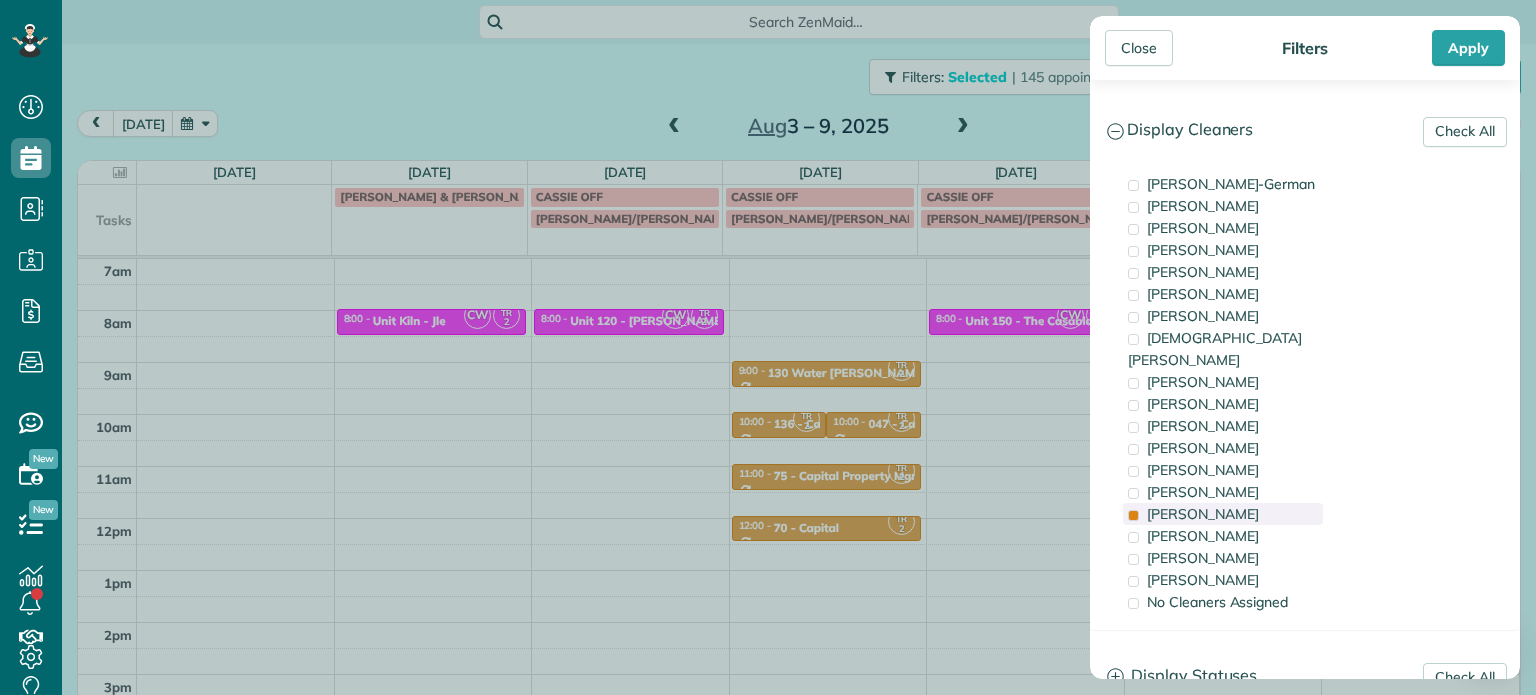 click on "[PERSON_NAME]" at bounding box center [1223, 514] 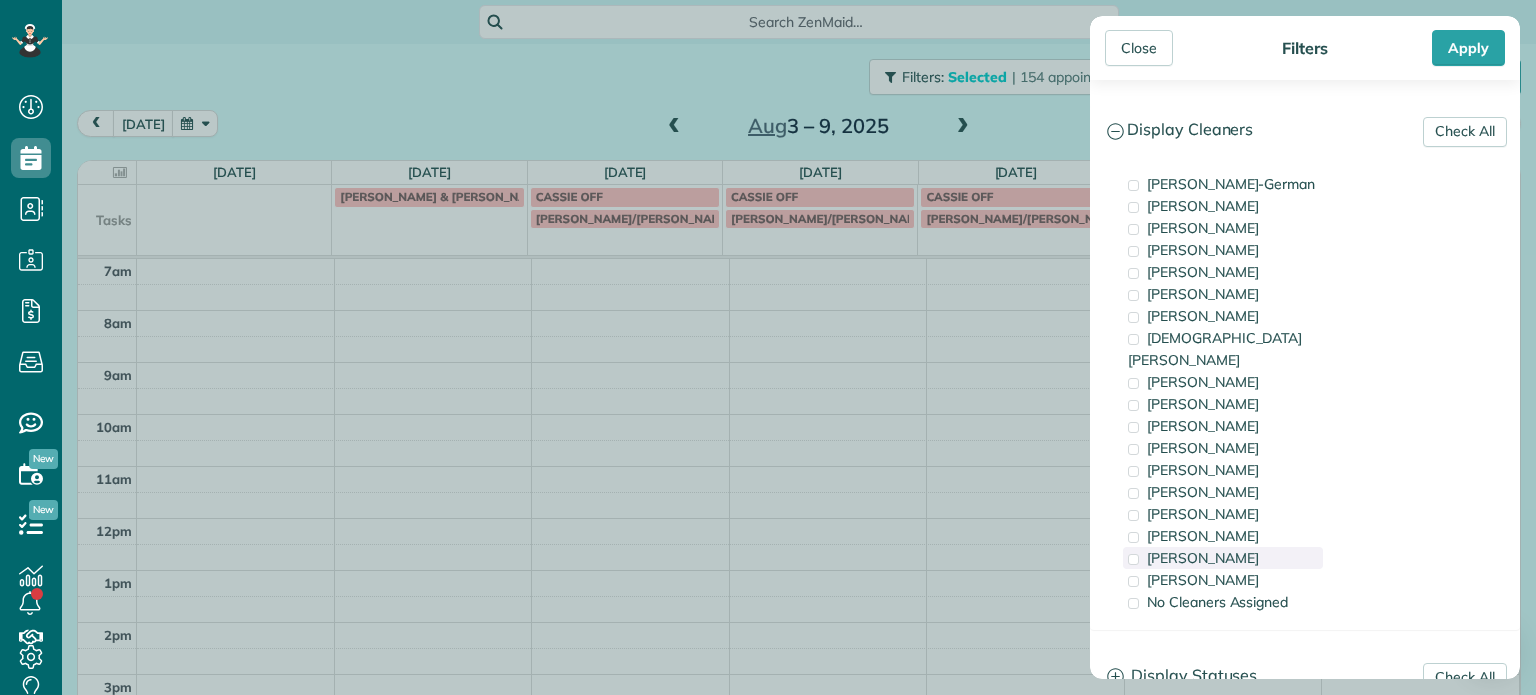 click on "[PERSON_NAME]" at bounding box center [1223, 558] 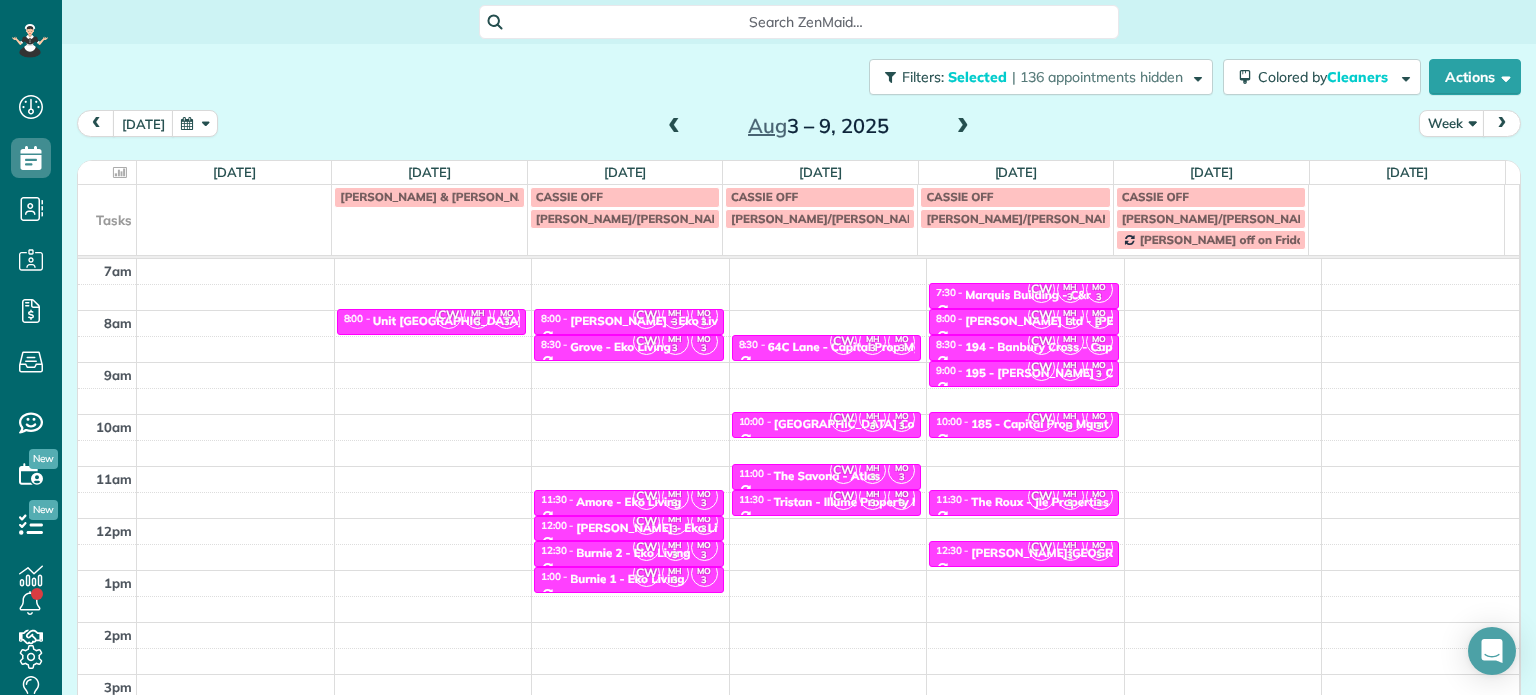 click on "Close
Filters
Apply
Check All
Display Cleaners
[PERSON_NAME]-German
[PERSON_NAME]
[PERSON_NAME]
[PERSON_NAME]
[PERSON_NAME]
[PERSON_NAME]
[PERSON_NAME]" at bounding box center [768, 347] 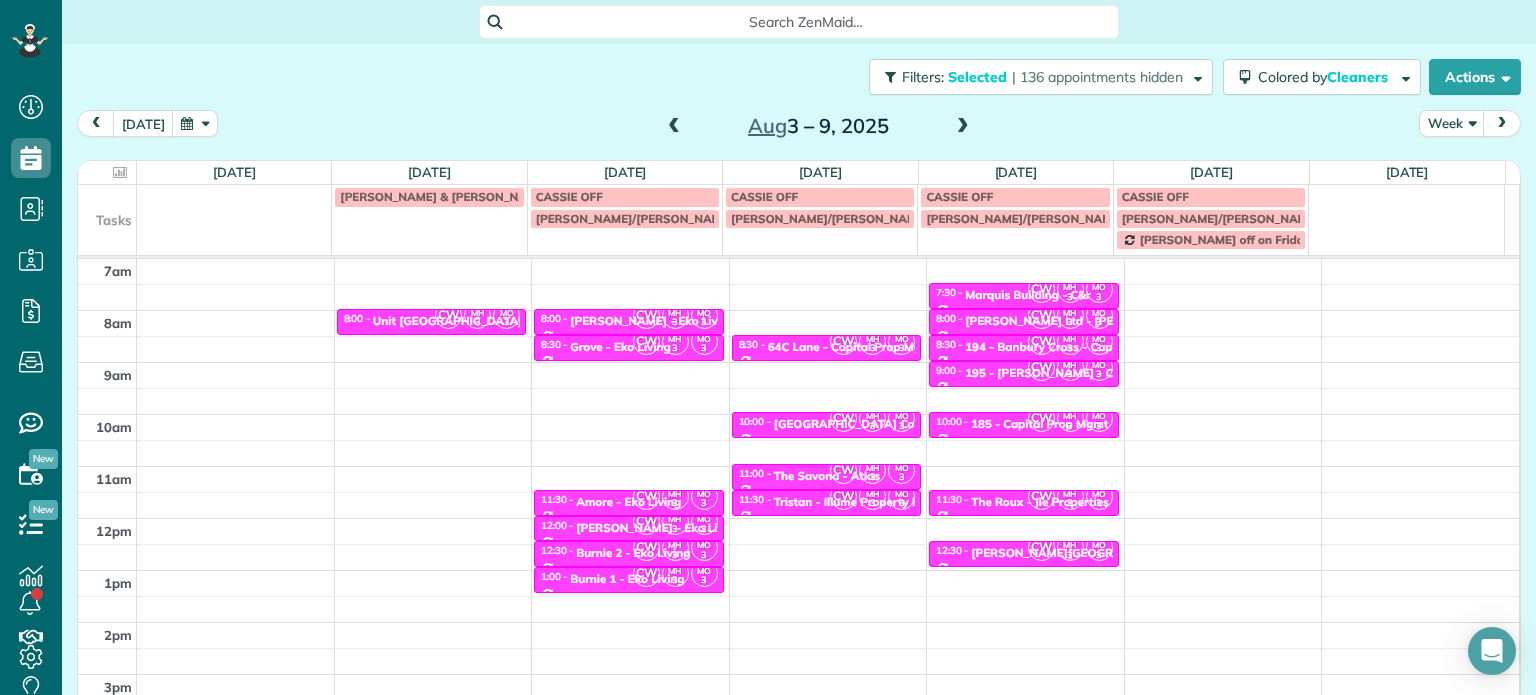 click at bounding box center (963, 127) 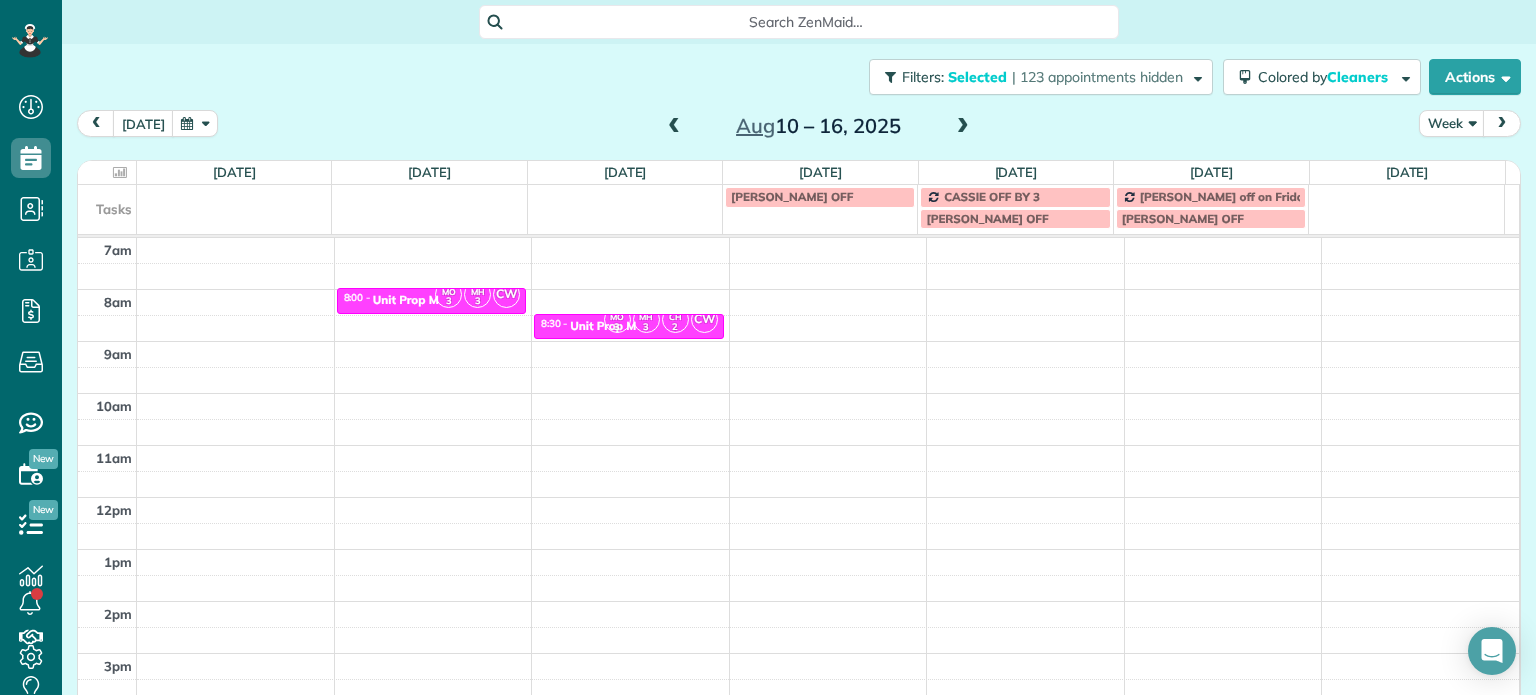 click on "[PERSON_NAME] OFF     CASSIE OFF BY 3     [PERSON_NAME] off on Fridays   [PERSON_NAME] OFF   [PERSON_NAME] OFF" at bounding box center (791, 209) 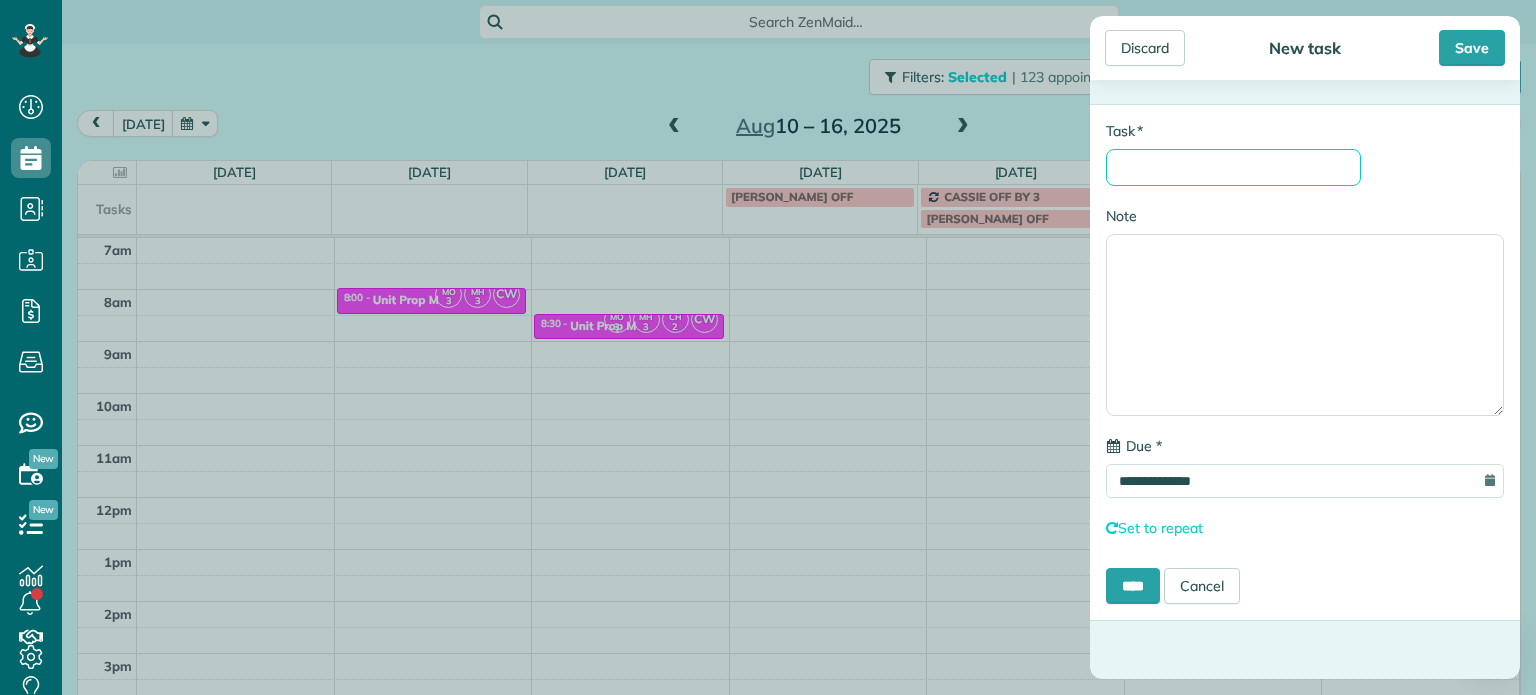 click on "*  Task" at bounding box center [1233, 167] 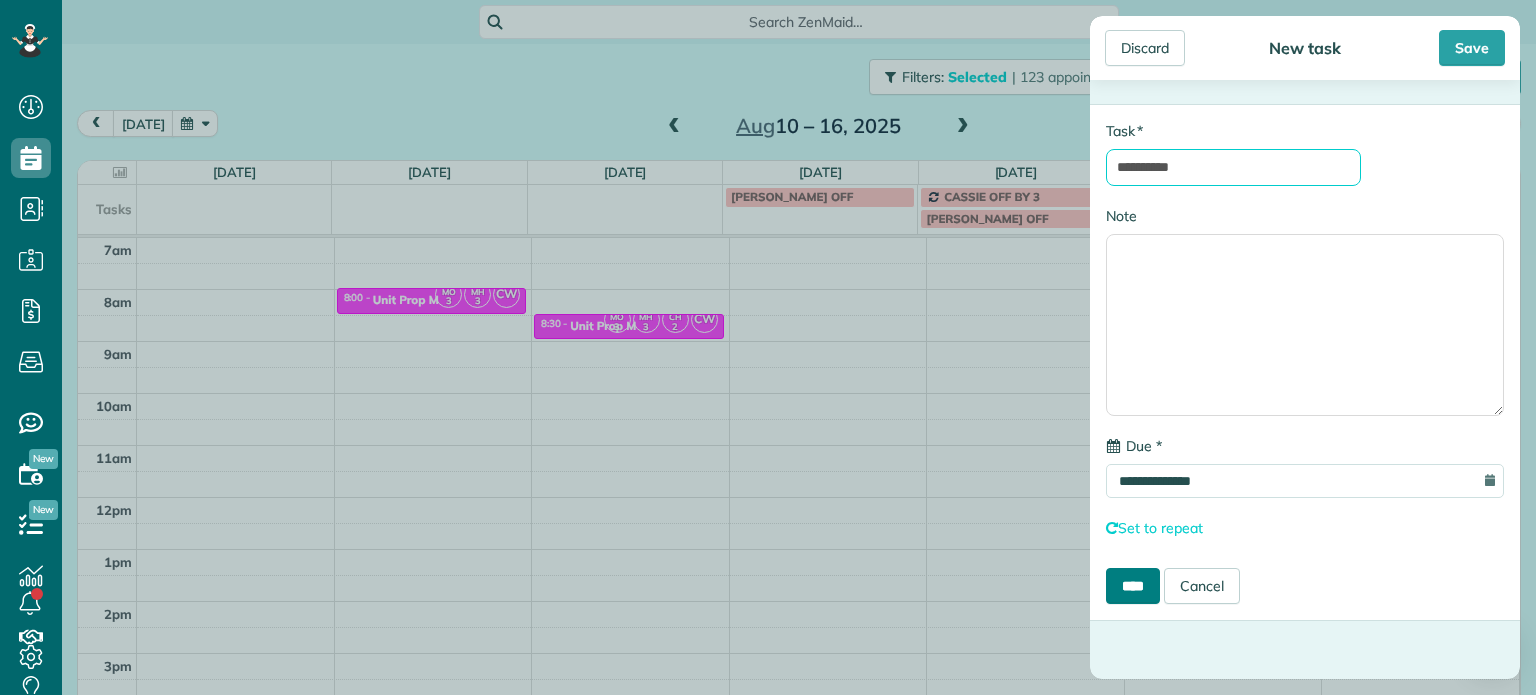type on "**********" 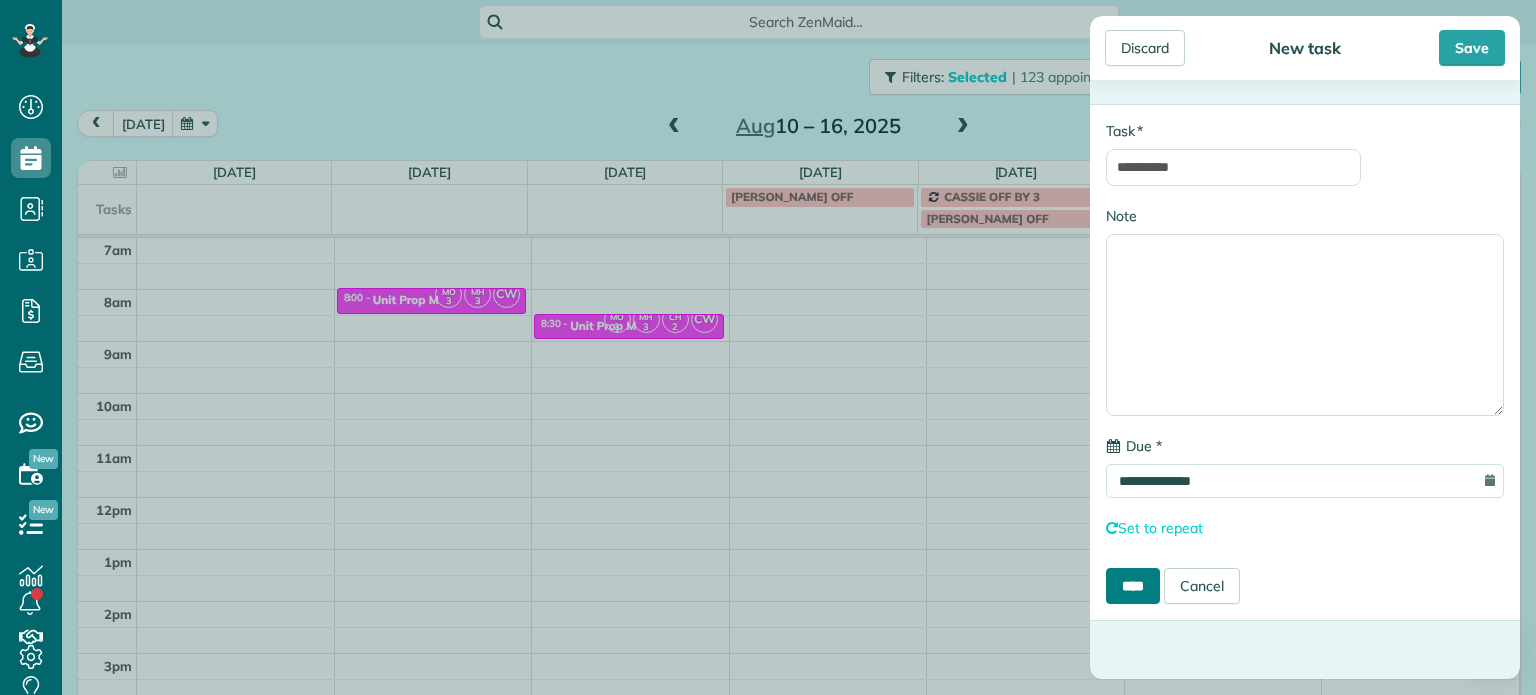 click on "****" at bounding box center (1133, 586) 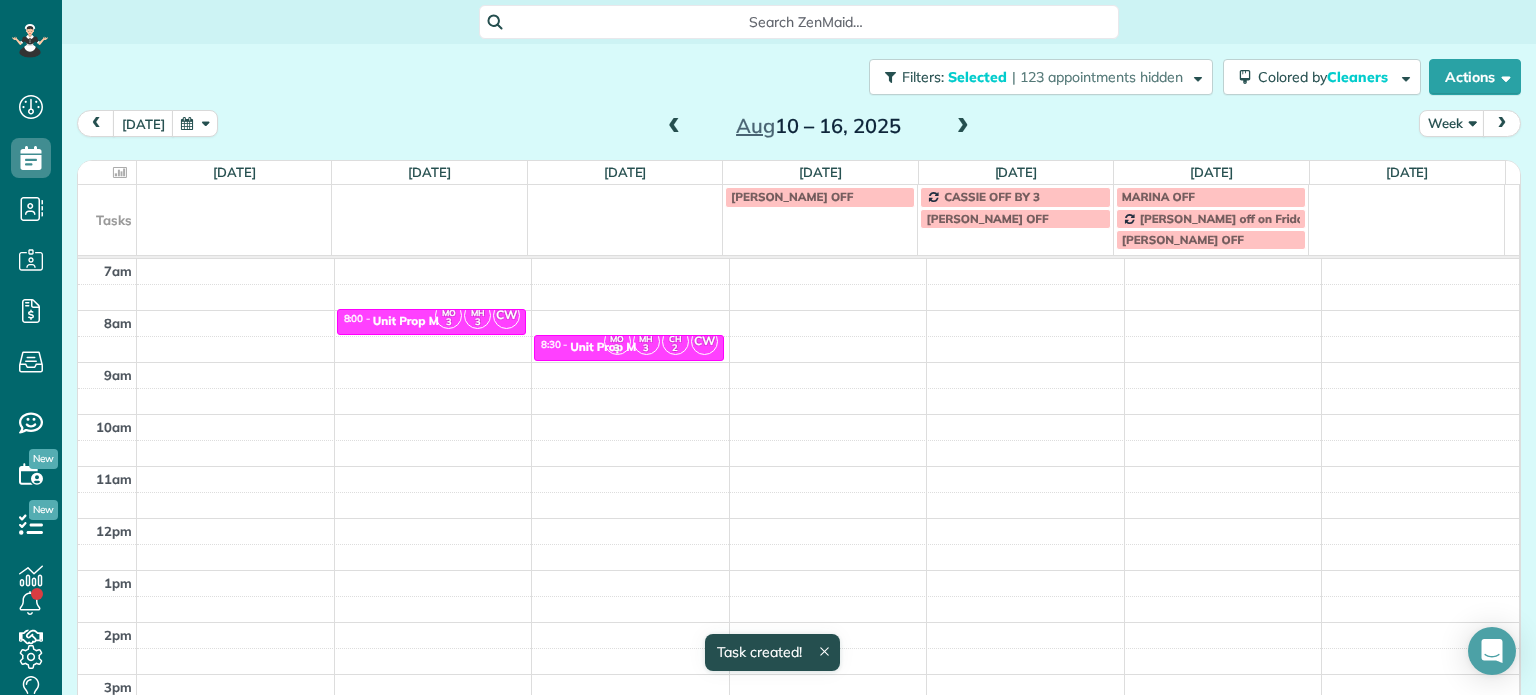 click at bounding box center [963, 127] 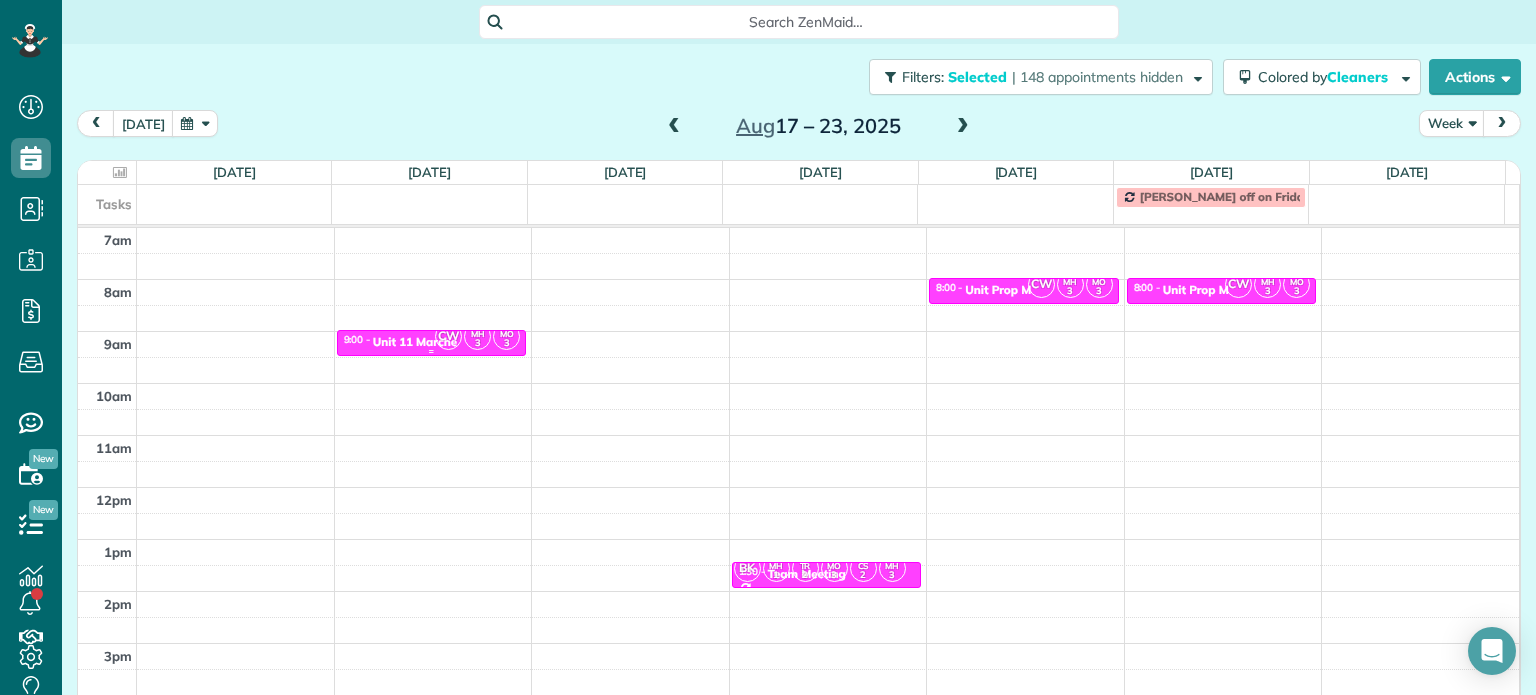 click on "CW" at bounding box center [448, 336] 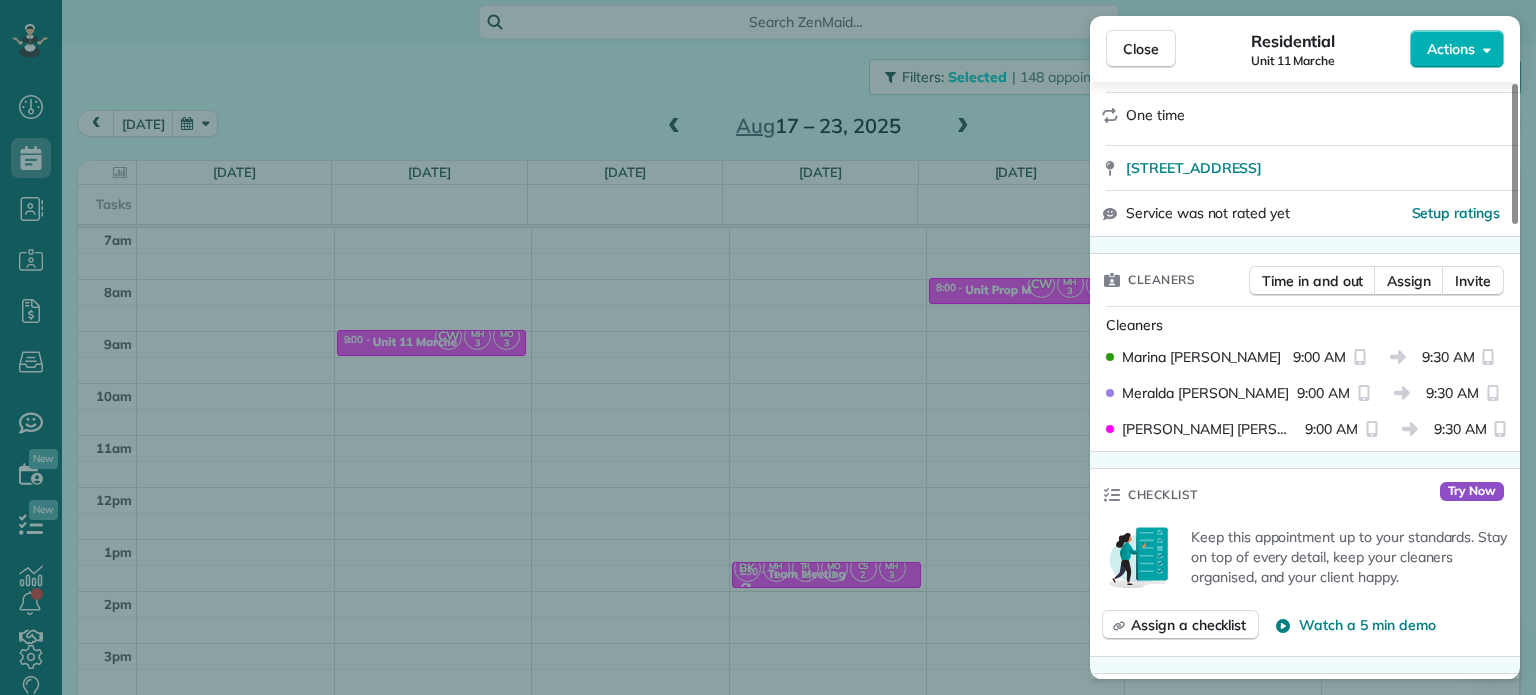 scroll, scrollTop: 300, scrollLeft: 0, axis: vertical 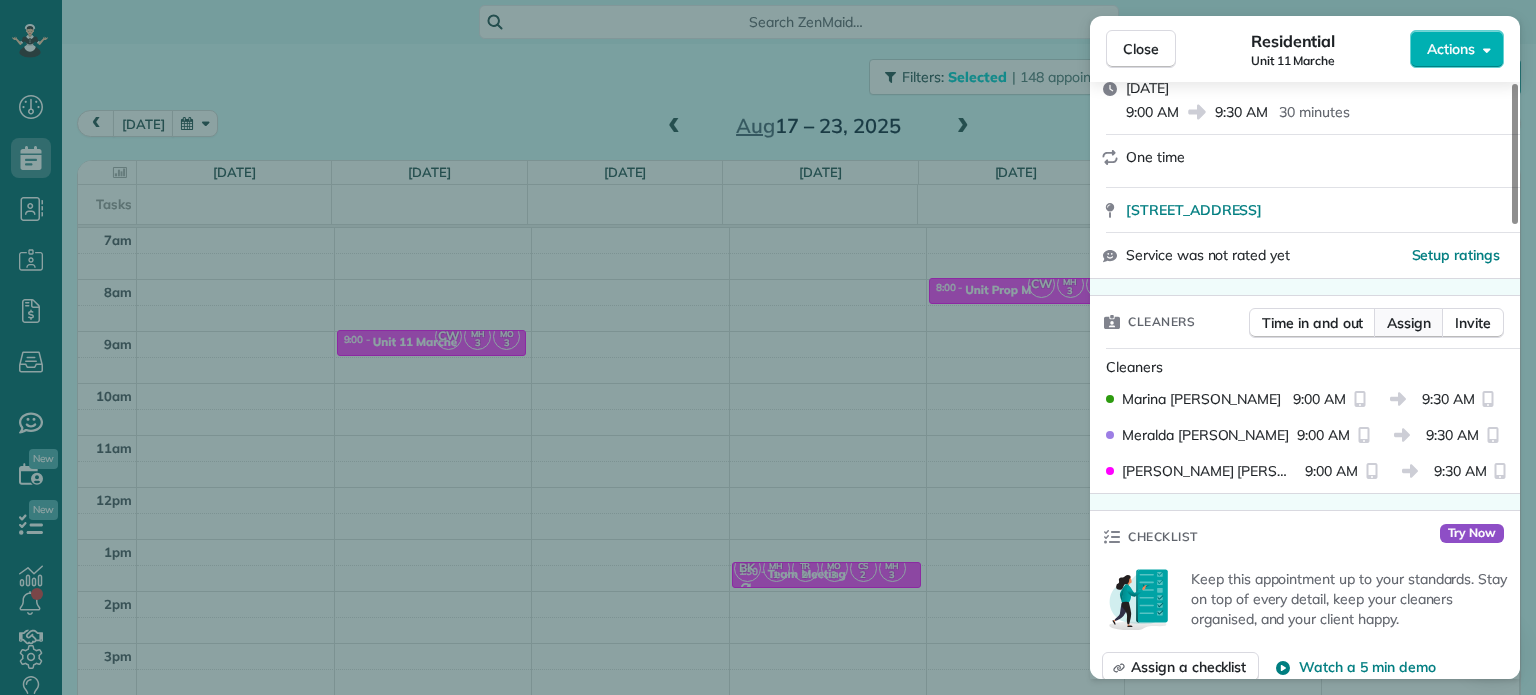 click on "Assign" at bounding box center [1409, 323] 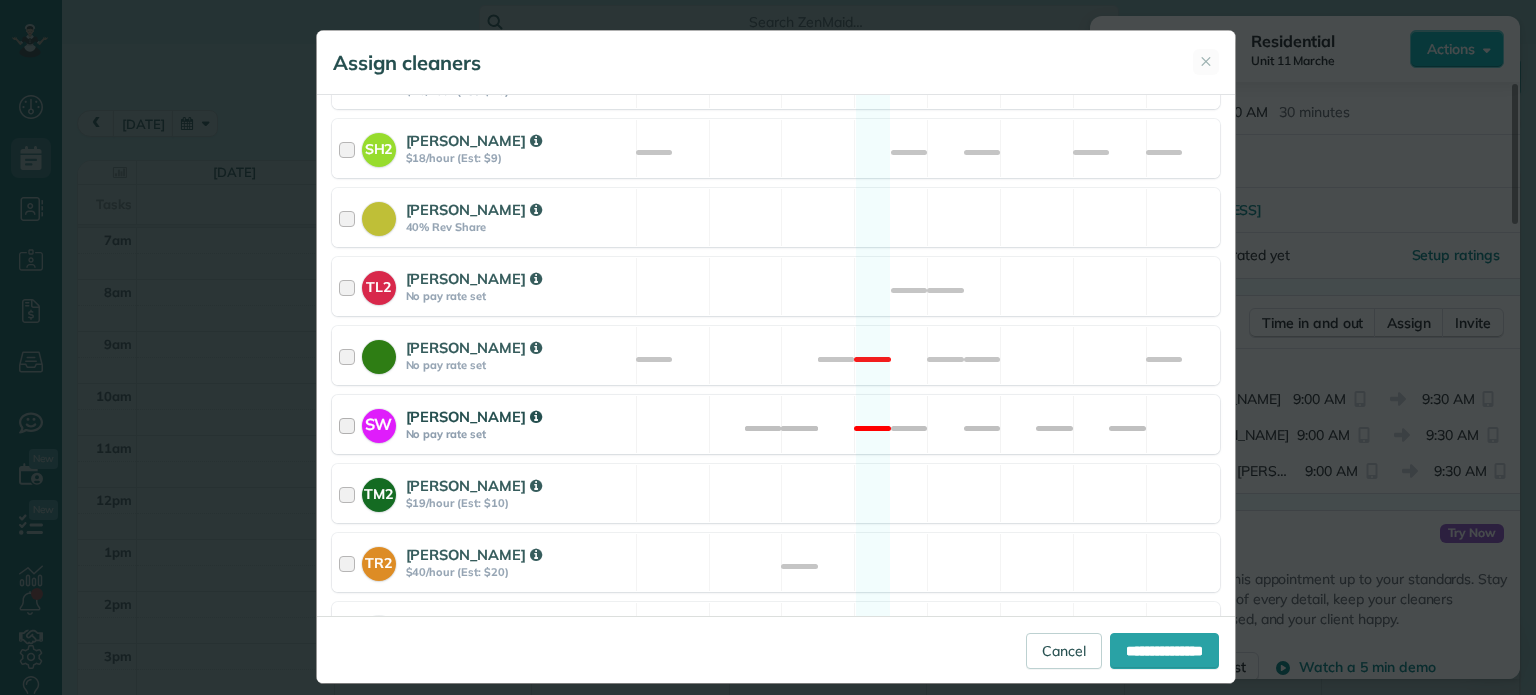 scroll, scrollTop: 1004, scrollLeft: 0, axis: vertical 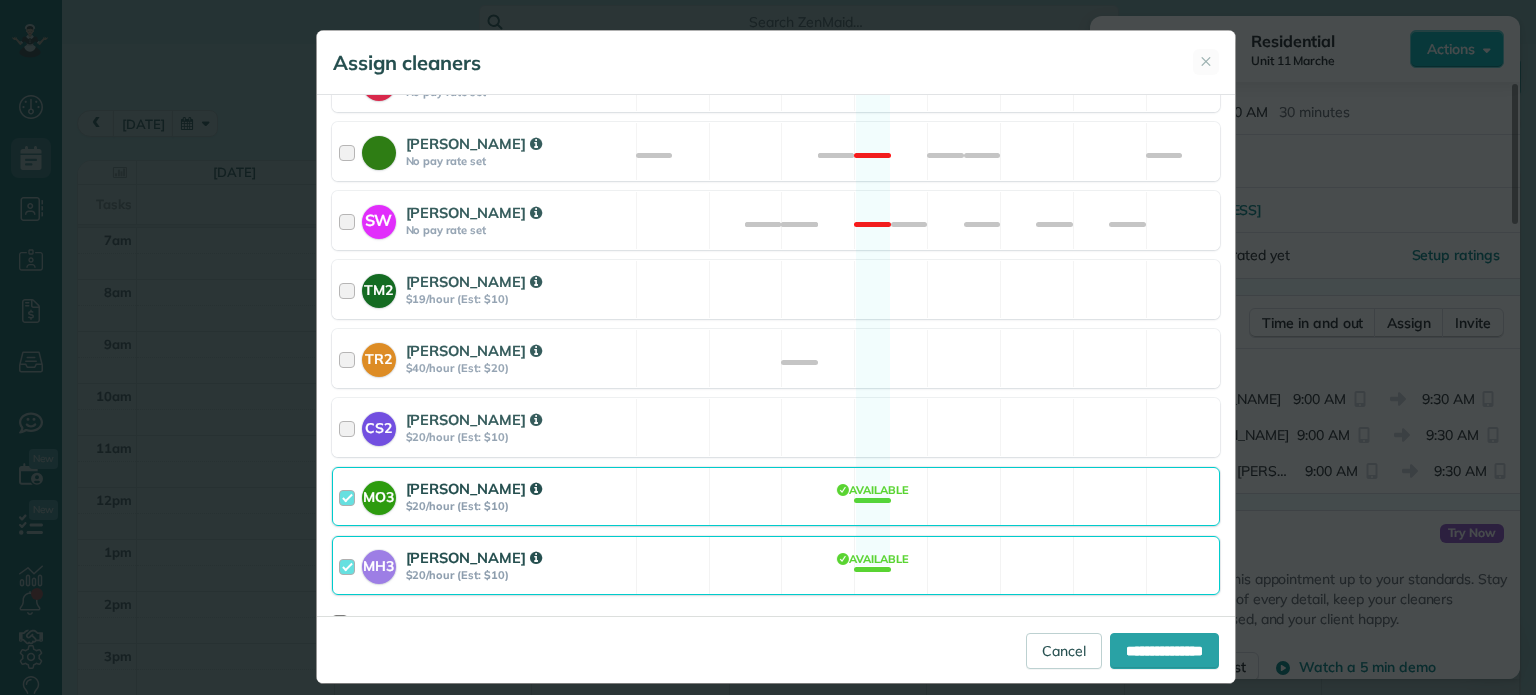click on "MO3
[PERSON_NAME]
$20/hour (Est: $10)
Available" at bounding box center [776, 496] 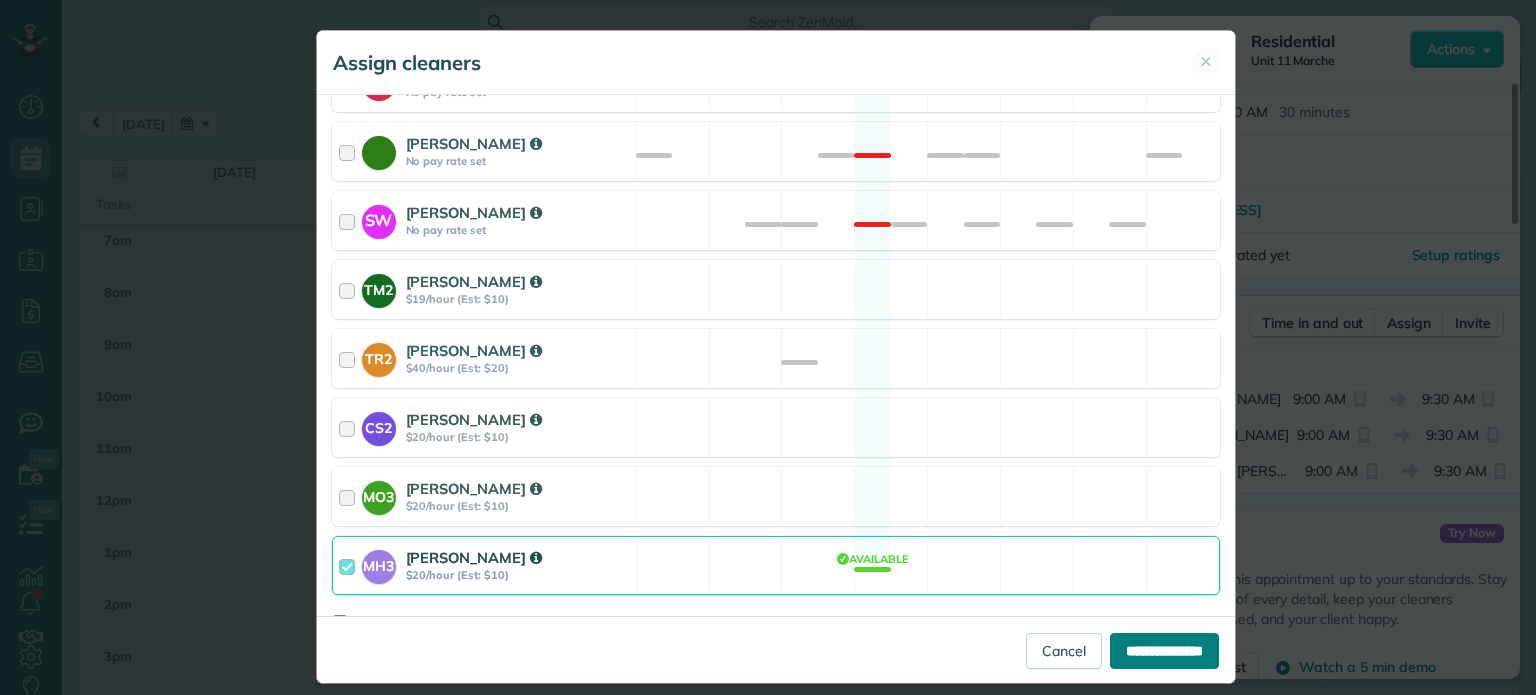click on "**********" at bounding box center [1164, 651] 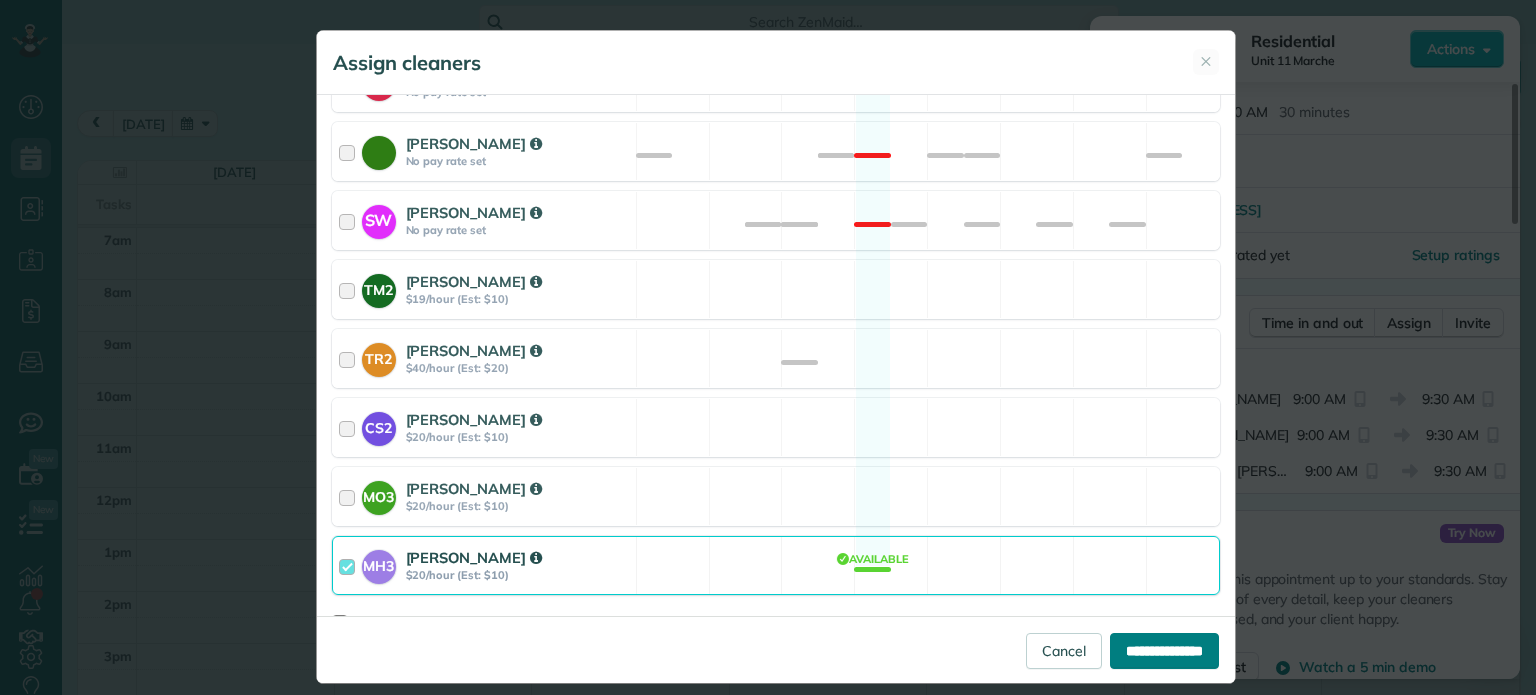 type on "**********" 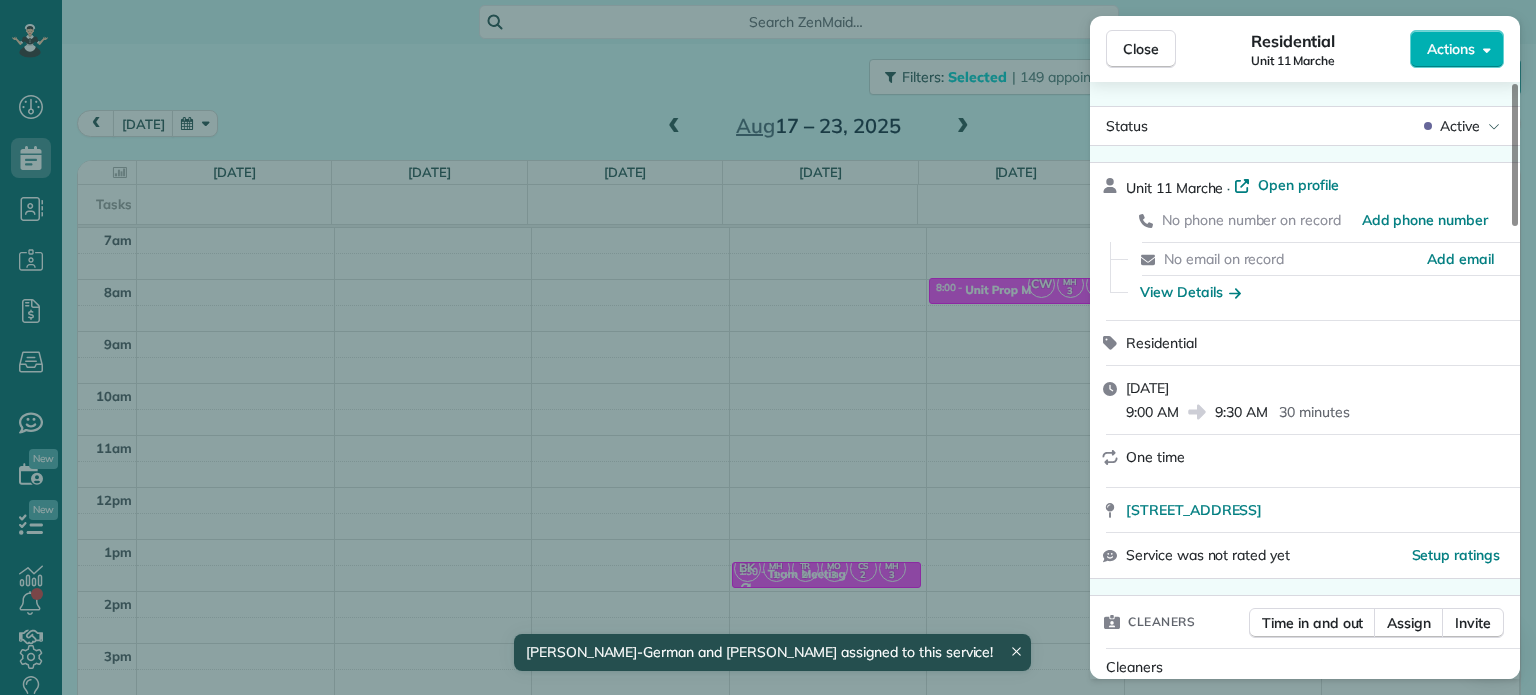 click on "Close Residential Unit 11 Marche Actions Status Active Unit 11 Marche · Open profile No phone number on record Add phone number No email on record Add email View Details Residential [DATE] 9:00 AM 9:30 AM 30 minutes One time [STREET_ADDRESS] Service was not rated yet Setup ratings Cleaners Time in and out Assign Invite Cleaners [PERSON_NAME] 9:00 AM 9:30 AM [PERSON_NAME]-German 9:00 AM 9:30 AM Checklist Try Now Keep this appointment up to your standards. Stay on top of every detail, keep your cleaners organised, and your client happy. Assign a checklist Watch a 5 min demo Billing Billing actions Service Add an item Overcharge $0.00 Discount $0.00 Coupon discount - Primary tax - Secondary tax - Total appointment price $0.00 Tips collected New feature! $0.00 [PERSON_NAME] as paid Total including tip $0.00 Get paid online in no-time! Send an invoice and reward your cleaners with tips Charge customer credit card Appointment custom fields No custom fields to display Work items 1" at bounding box center (768, 347) 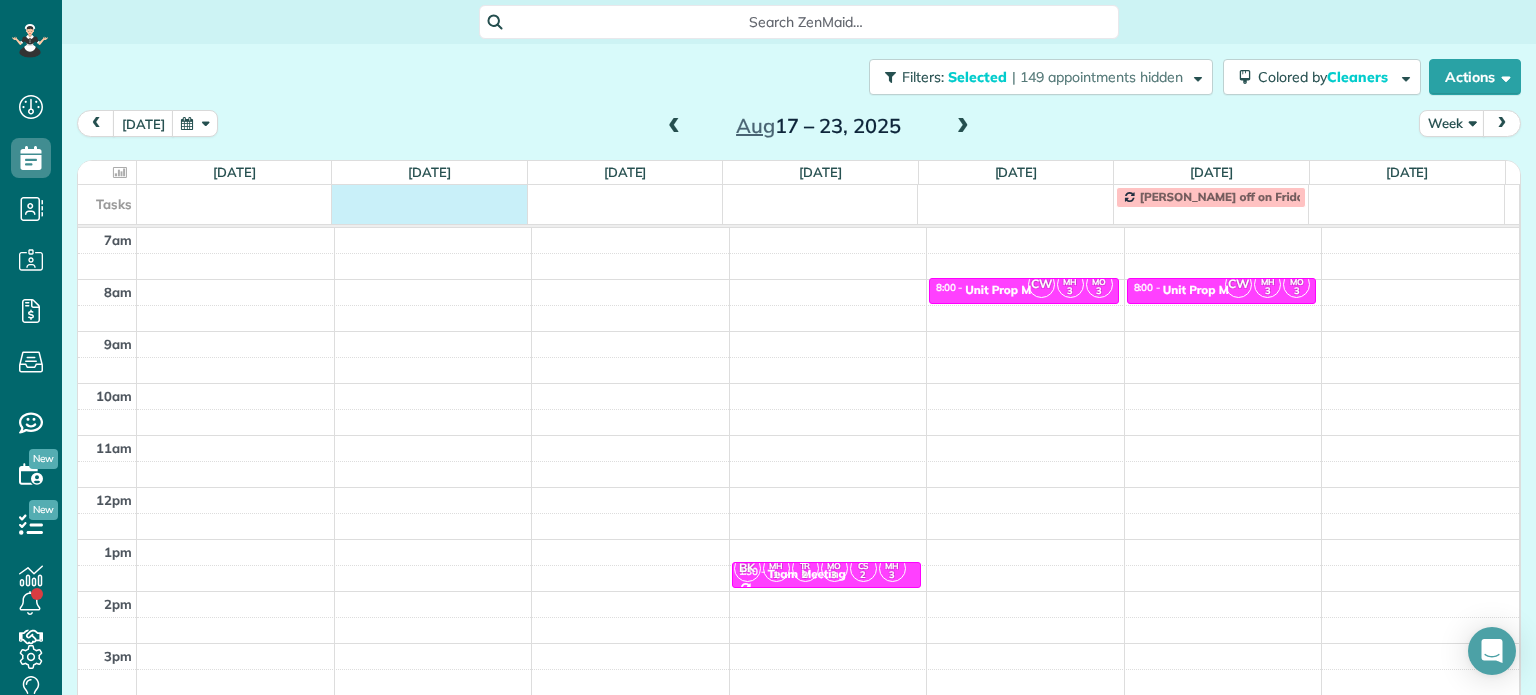 click on "[PERSON_NAME] off on Fridays" at bounding box center [791, 198] 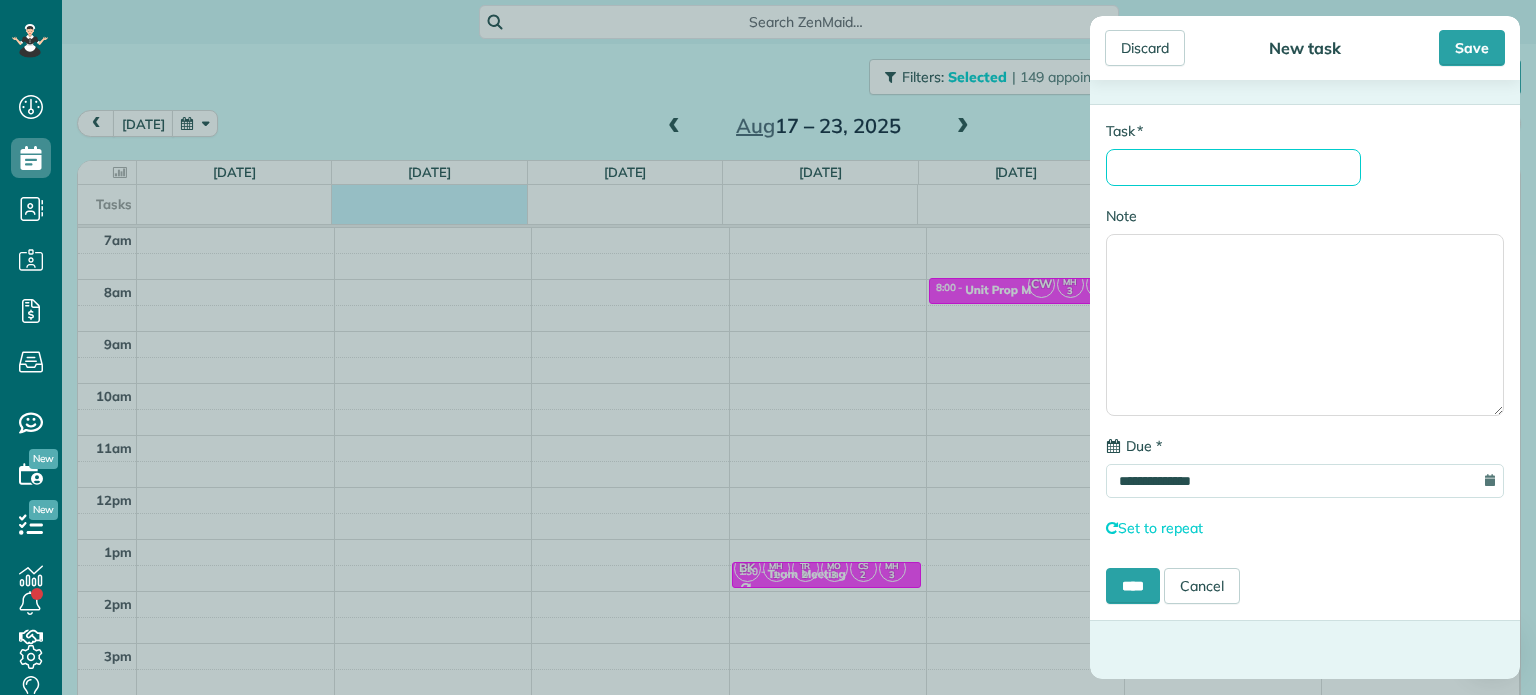 click on "*  Task" at bounding box center (1233, 167) 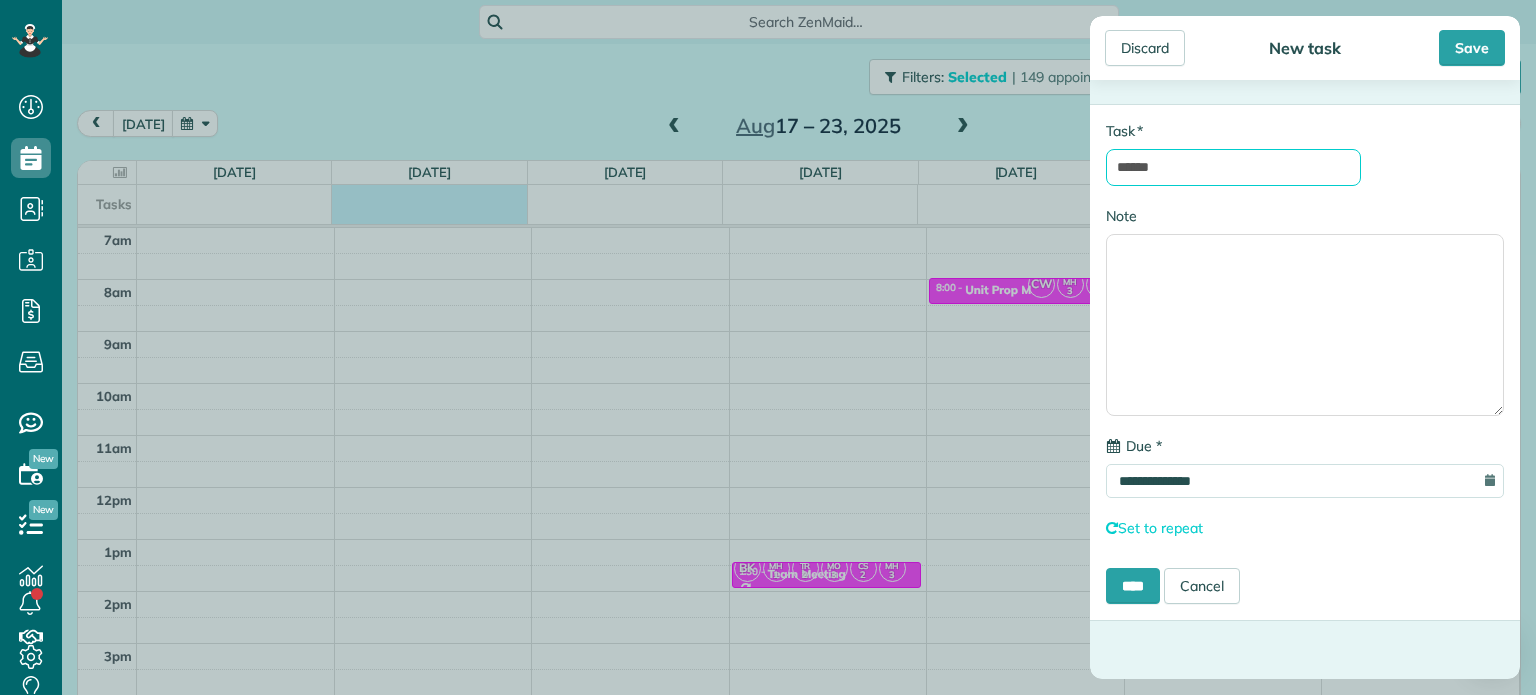 type on "**********" 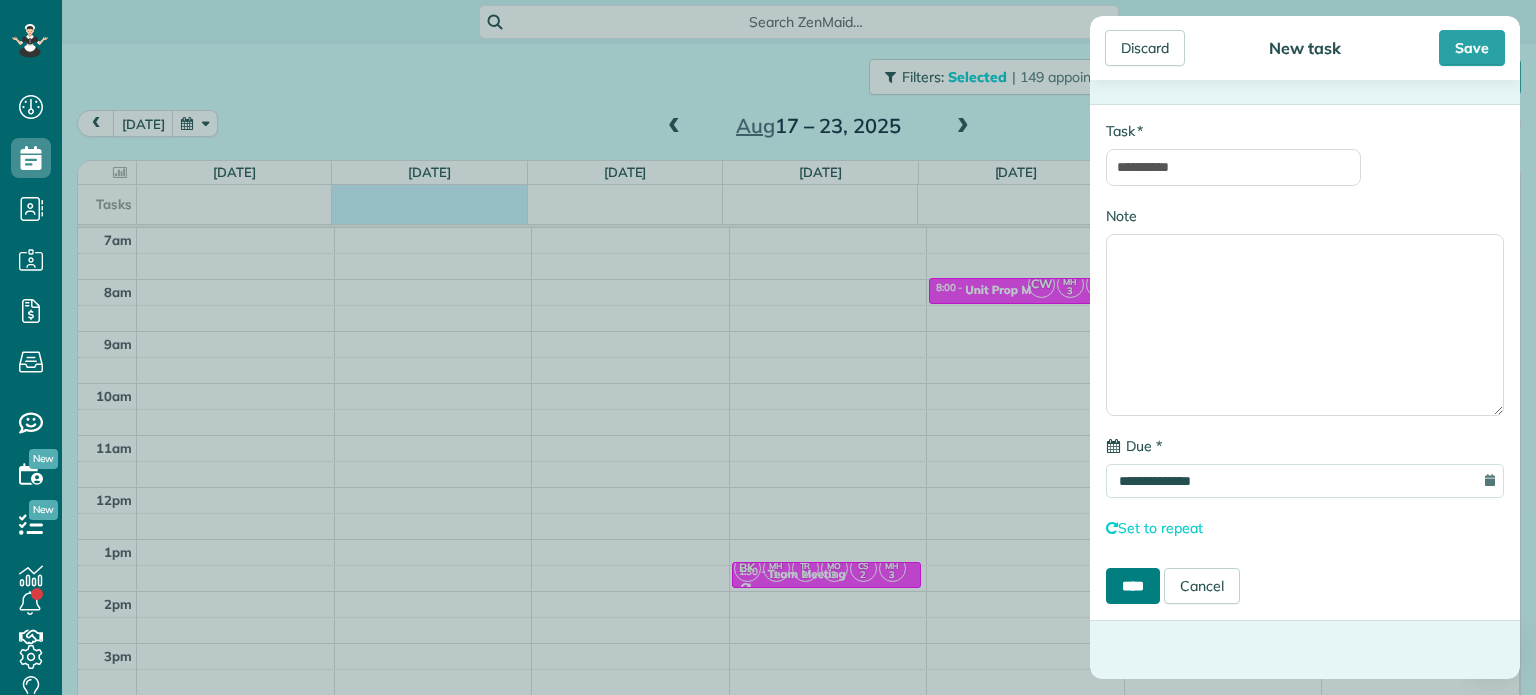click on "****" at bounding box center (1133, 586) 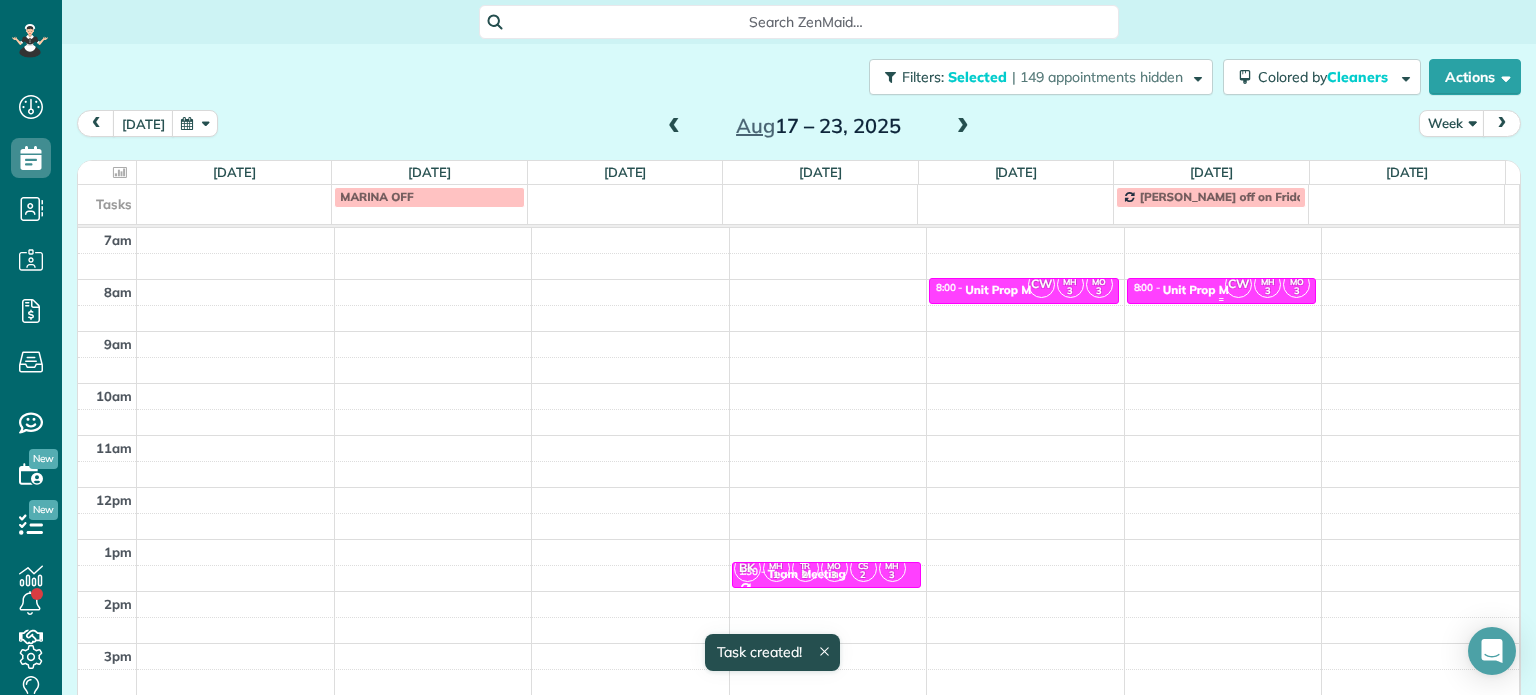 click on "CW MH 3 MO 3" at bounding box center [1267, 284] 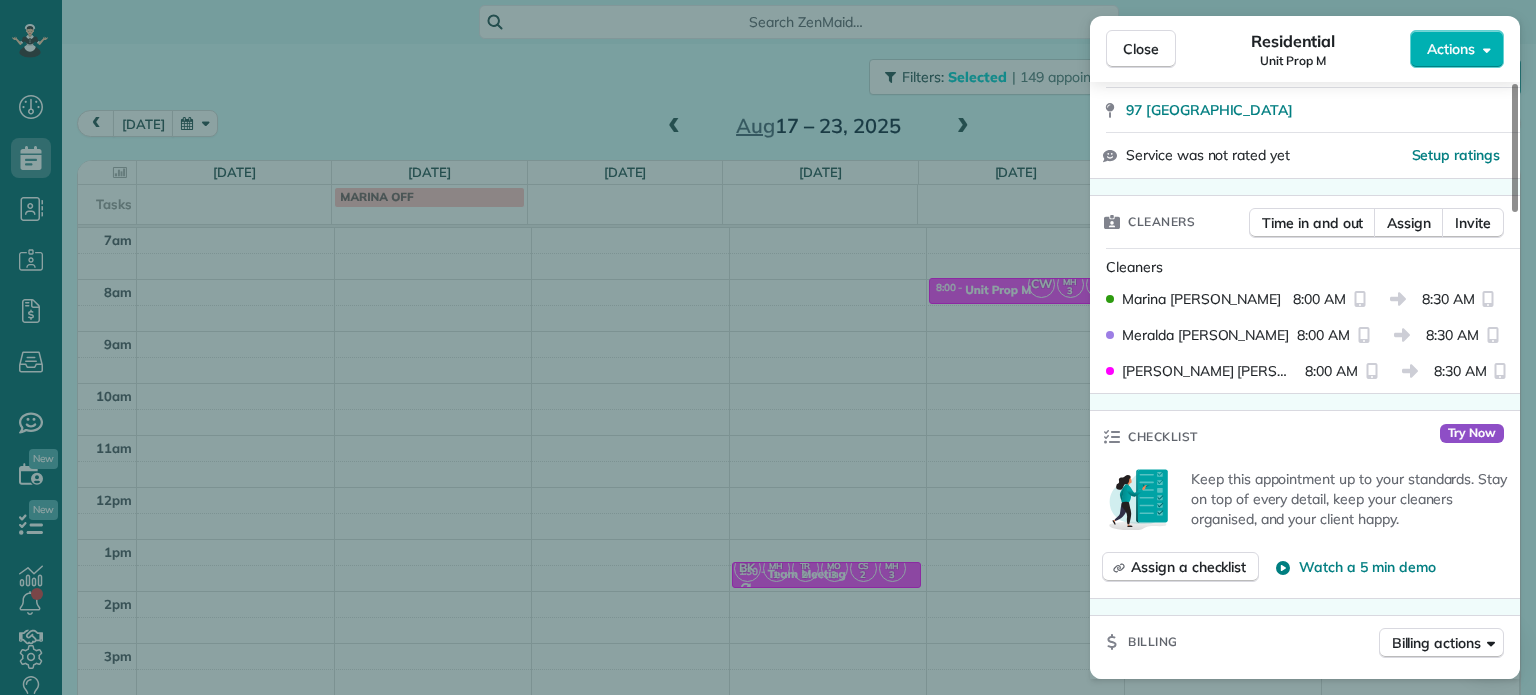 scroll, scrollTop: 200, scrollLeft: 0, axis: vertical 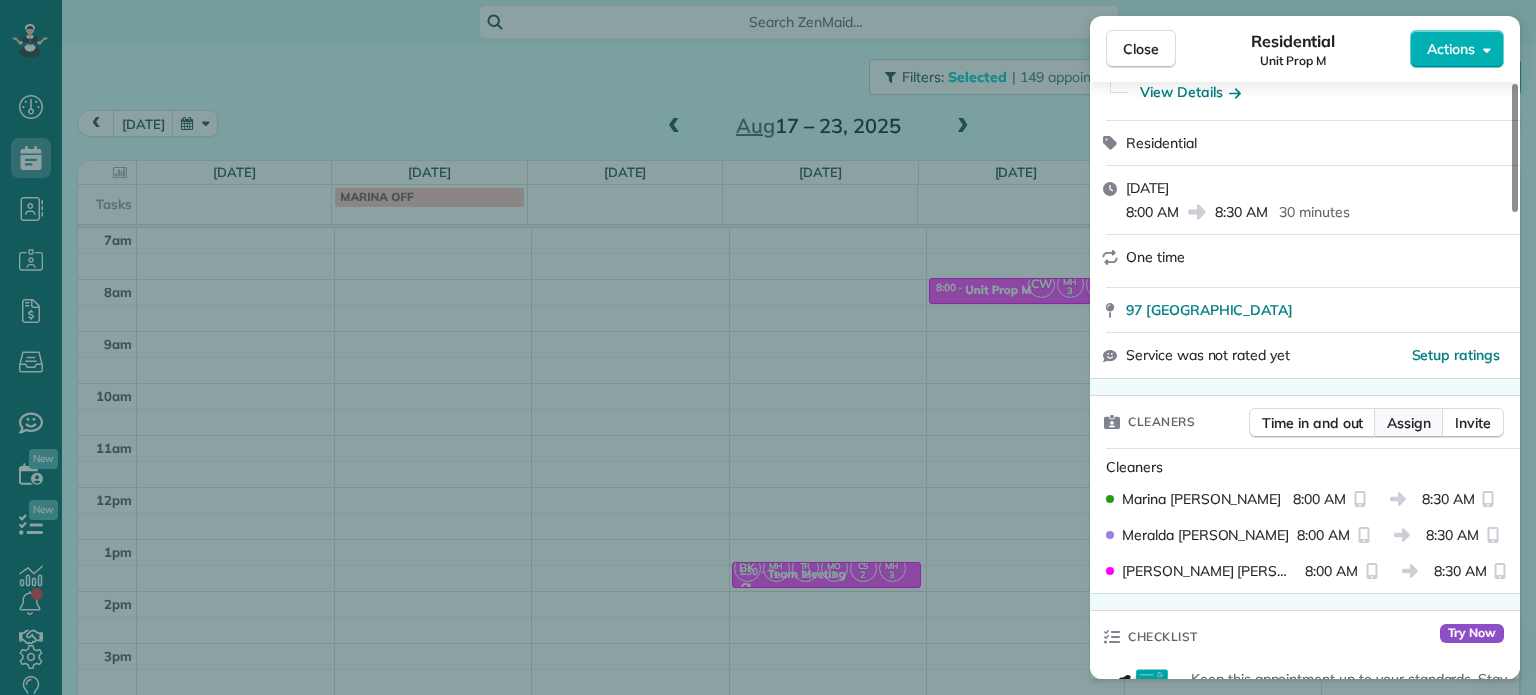 click on "Assign" at bounding box center [1409, 423] 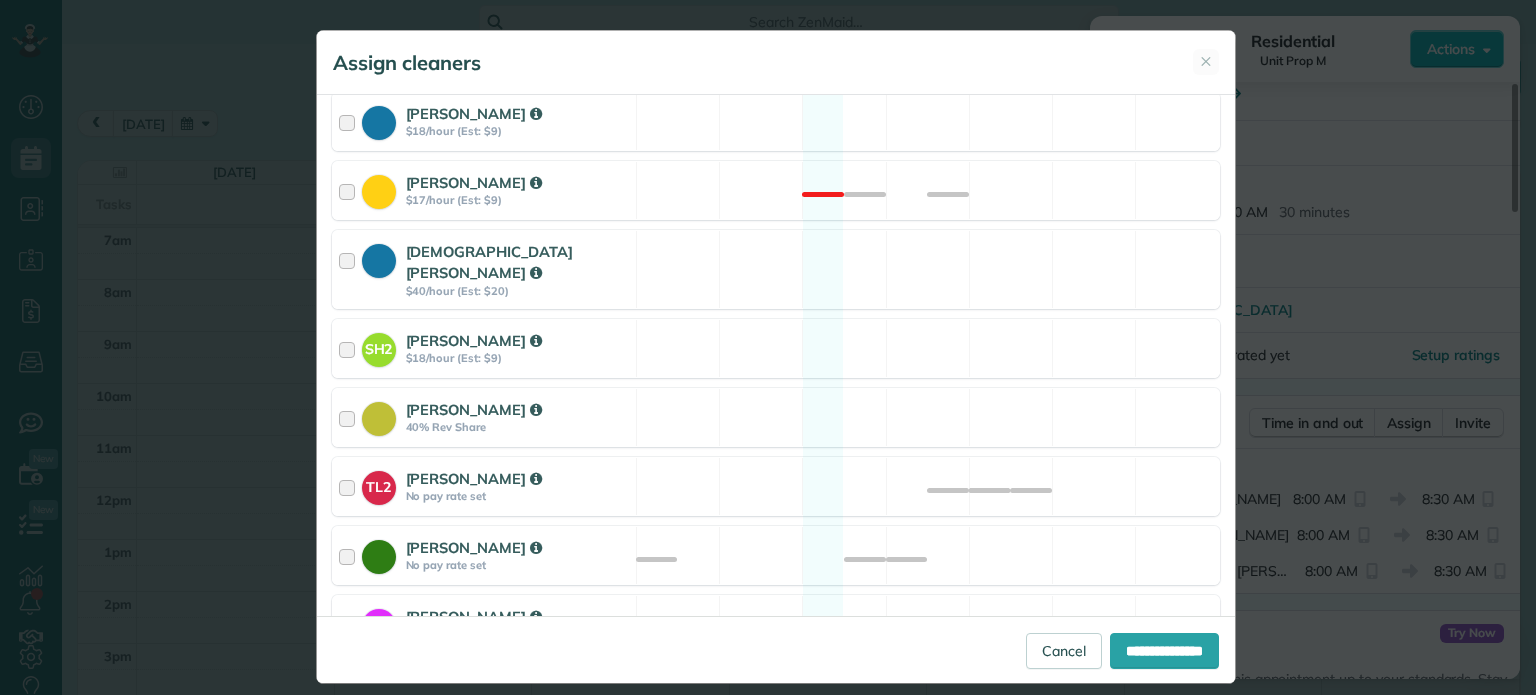 scroll, scrollTop: 1004, scrollLeft: 0, axis: vertical 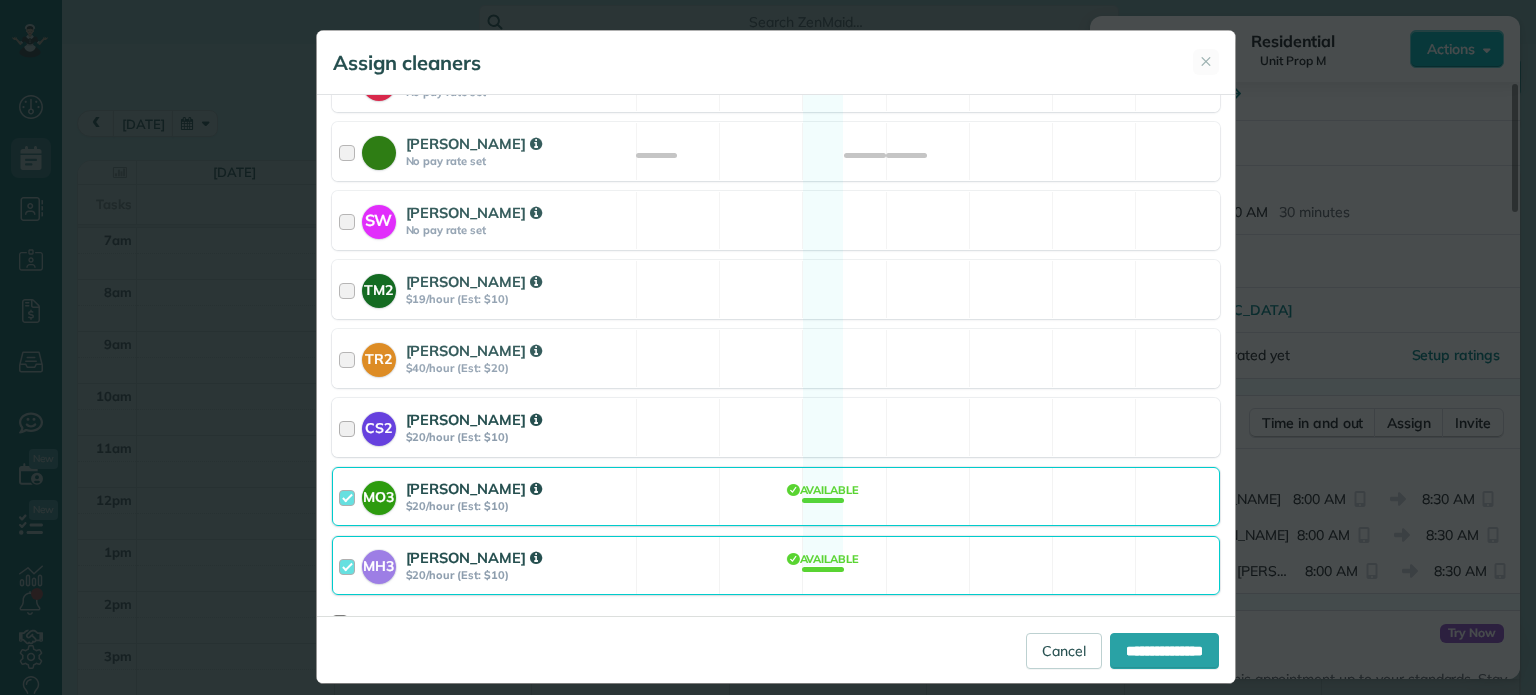 click on "CS2
[PERSON_NAME]
$20/hour (Est: $10)
Available" at bounding box center (776, 427) 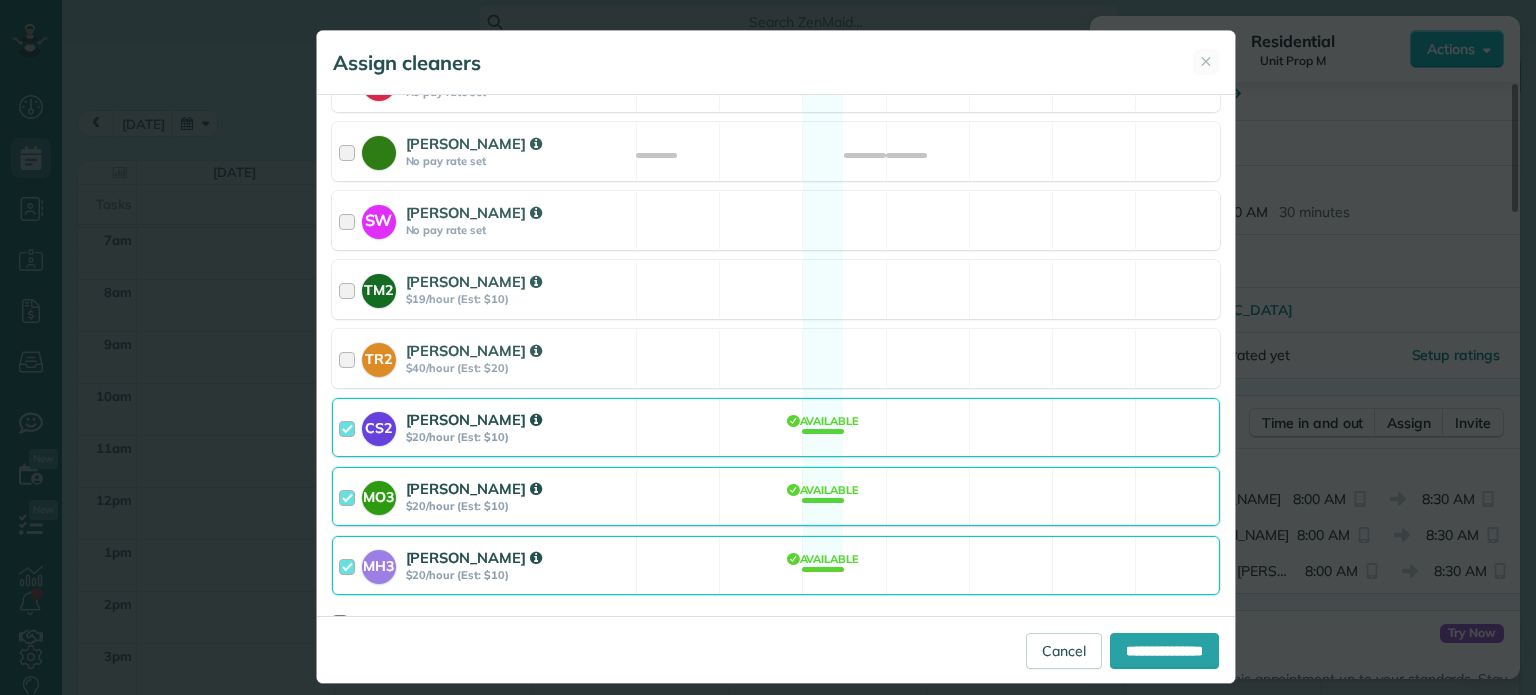 click on "MO3
[PERSON_NAME]
$20/hour (Est: $10)
Available" at bounding box center (776, 496) 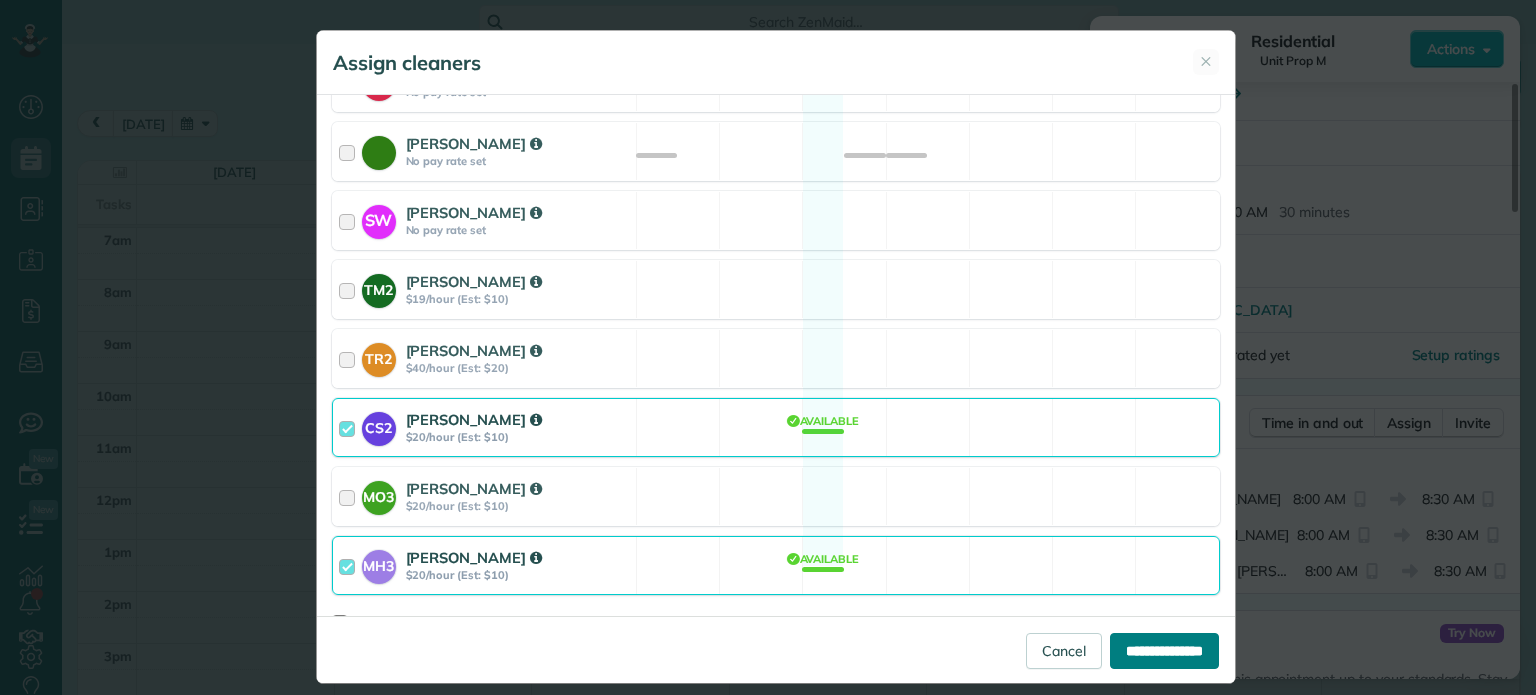 click on "**********" at bounding box center (1164, 651) 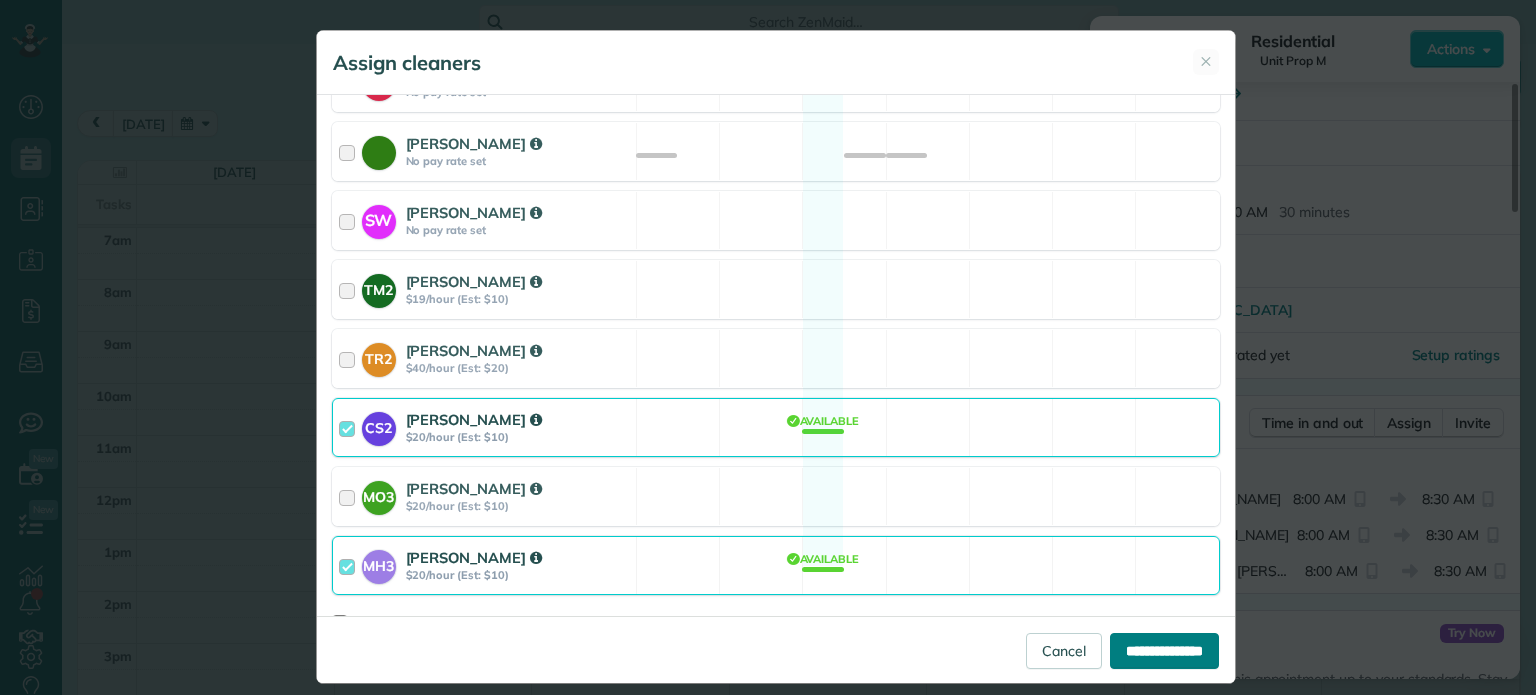 type on "**********" 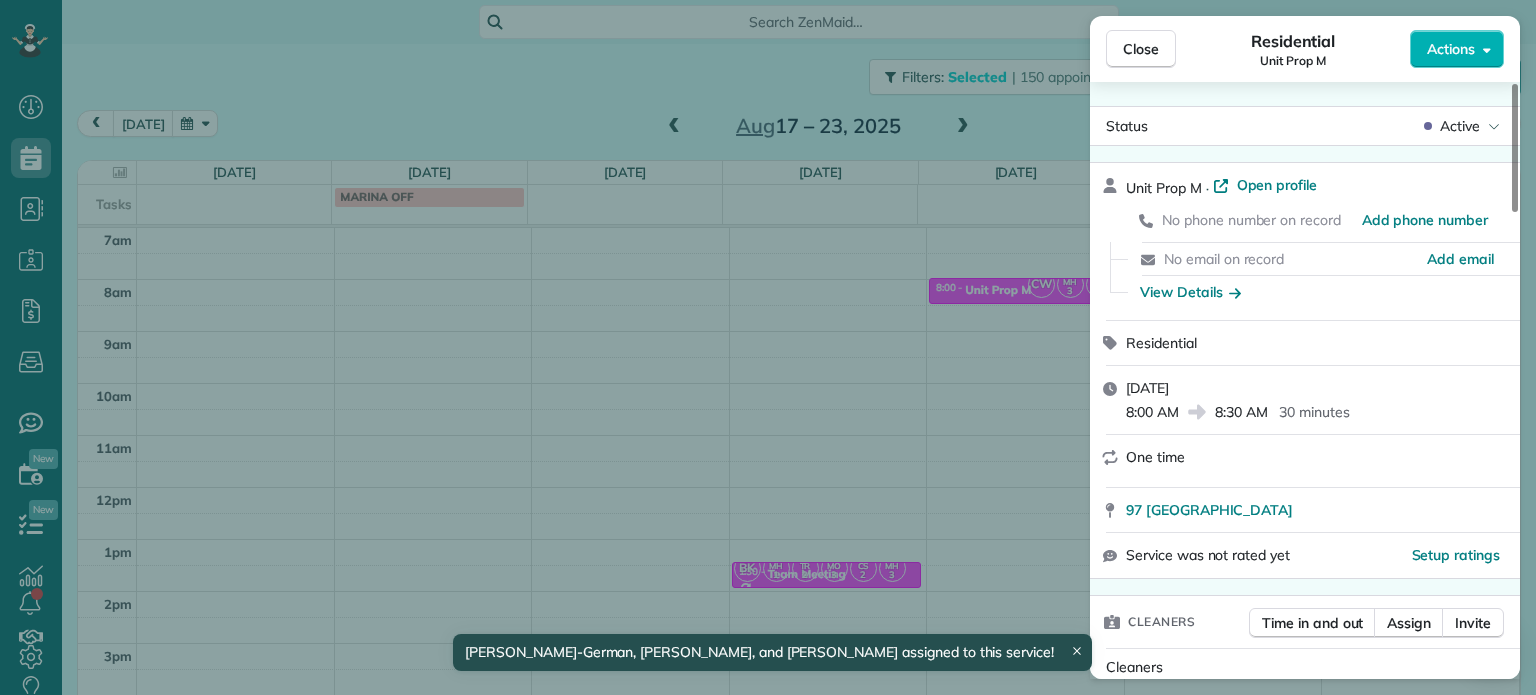 click on "Close Residential Unit Prop M Actions Status Active Unit Prop M · Open profile No phone number on record Add phone number No email on record Add email View Details Residential [DATE] 8:00 AM 8:30 AM 30 minutes One time 97 [GEOGRAPHIC_DATA] 97035 Service was not rated yet Setup ratings Cleaners Time in and out Assign Invite Cleaners [PERSON_NAME] 8:00 AM 8:30 AM [PERSON_NAME] 8:00 AM 8:30 AM [PERSON_NAME]-German 8:00 AM 8:30 AM Checklist Try Now Keep this appointment up to your standards. Stay on top of every detail, keep your cleaners organised, and your client happy. Assign a checklist Watch a 5 min demo Billing Billing actions Service Add an item Overcharge $0.00 Discount $0.00 Coupon discount - Primary tax - Secondary tax - Total appointment price $0.00 Tips collected New feature! $0.00 [PERSON_NAME] as paid Total including tip $0.00 Get paid online in no-time! Send an invoice and reward your cleaners with tips Charge customer credit card Appointment custom fields Work items" at bounding box center (768, 347) 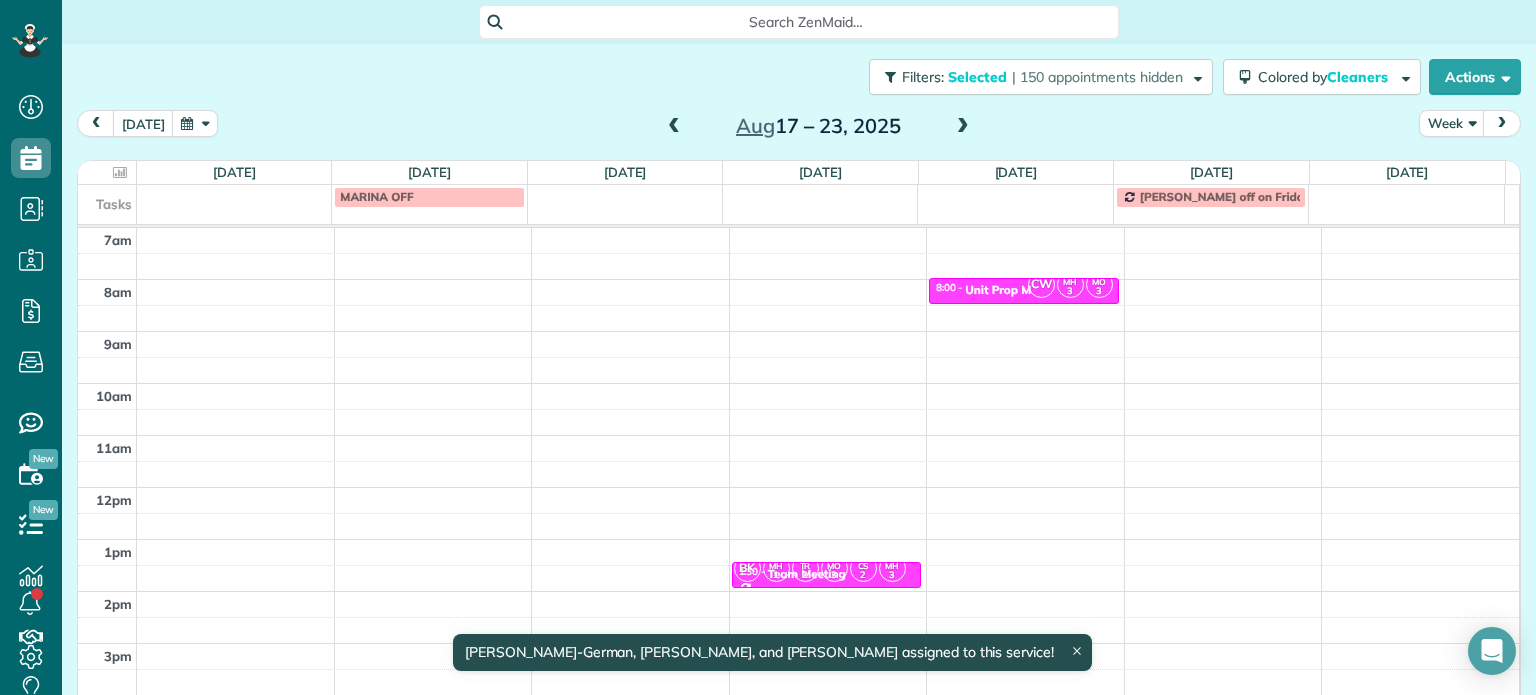 click on "Tasks   MARINA OFF     [PERSON_NAME] off on Fridays" at bounding box center (791, 204) 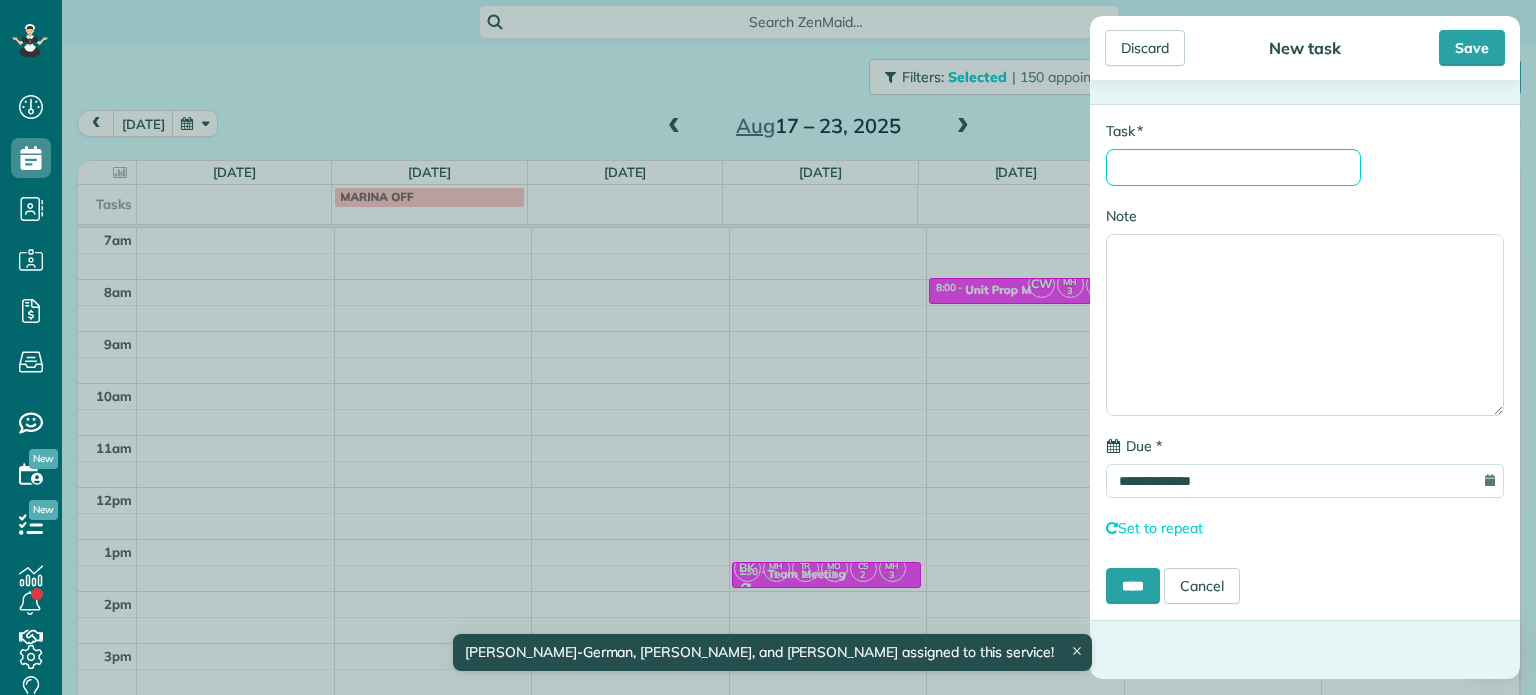 click on "*  Task" at bounding box center [1233, 167] 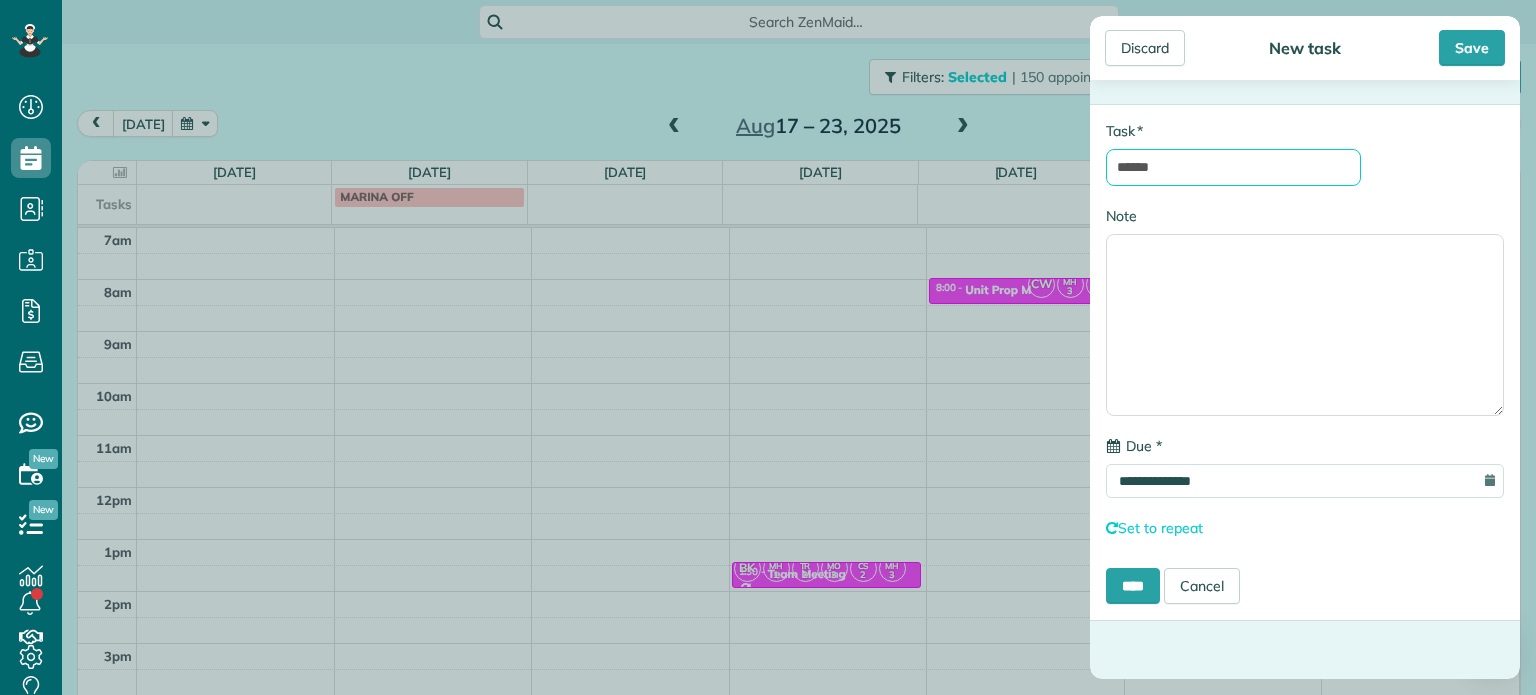 type on "**********" 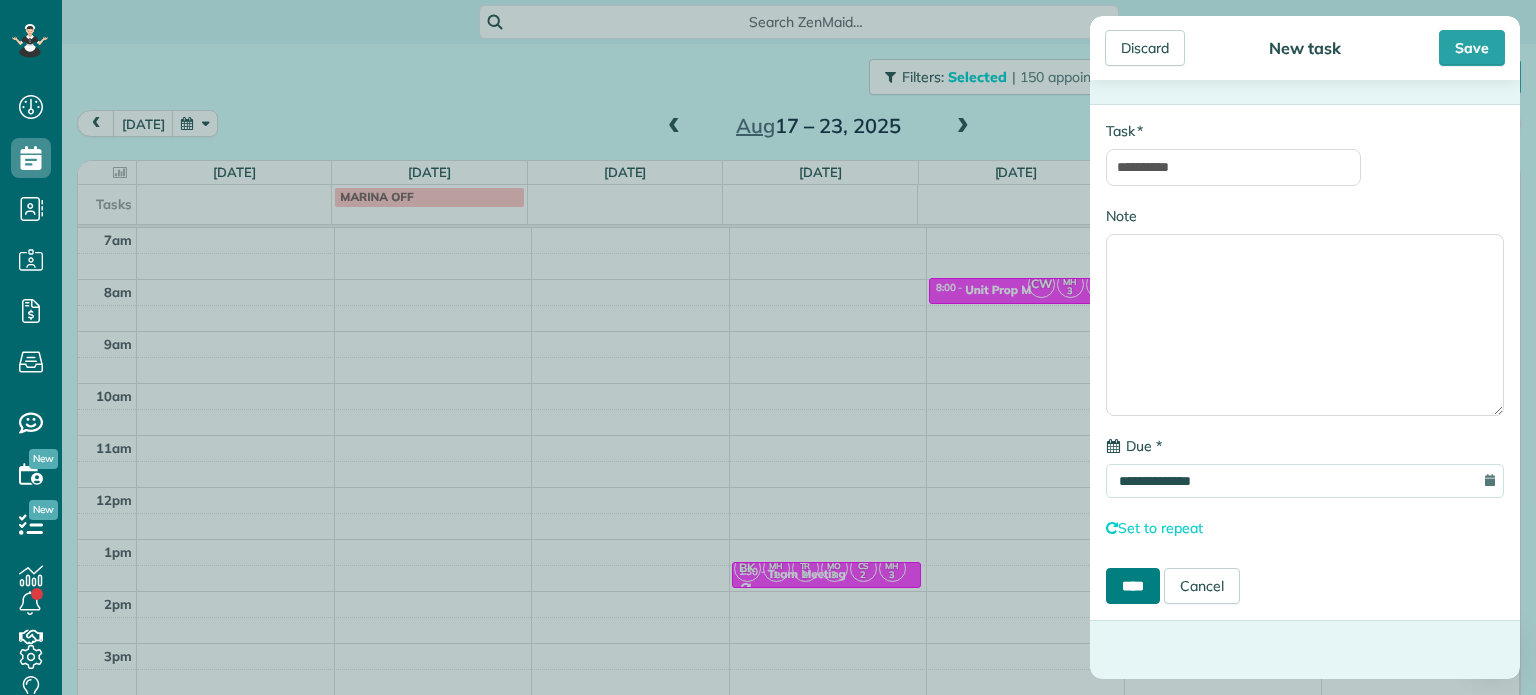 click on "****" at bounding box center (1133, 586) 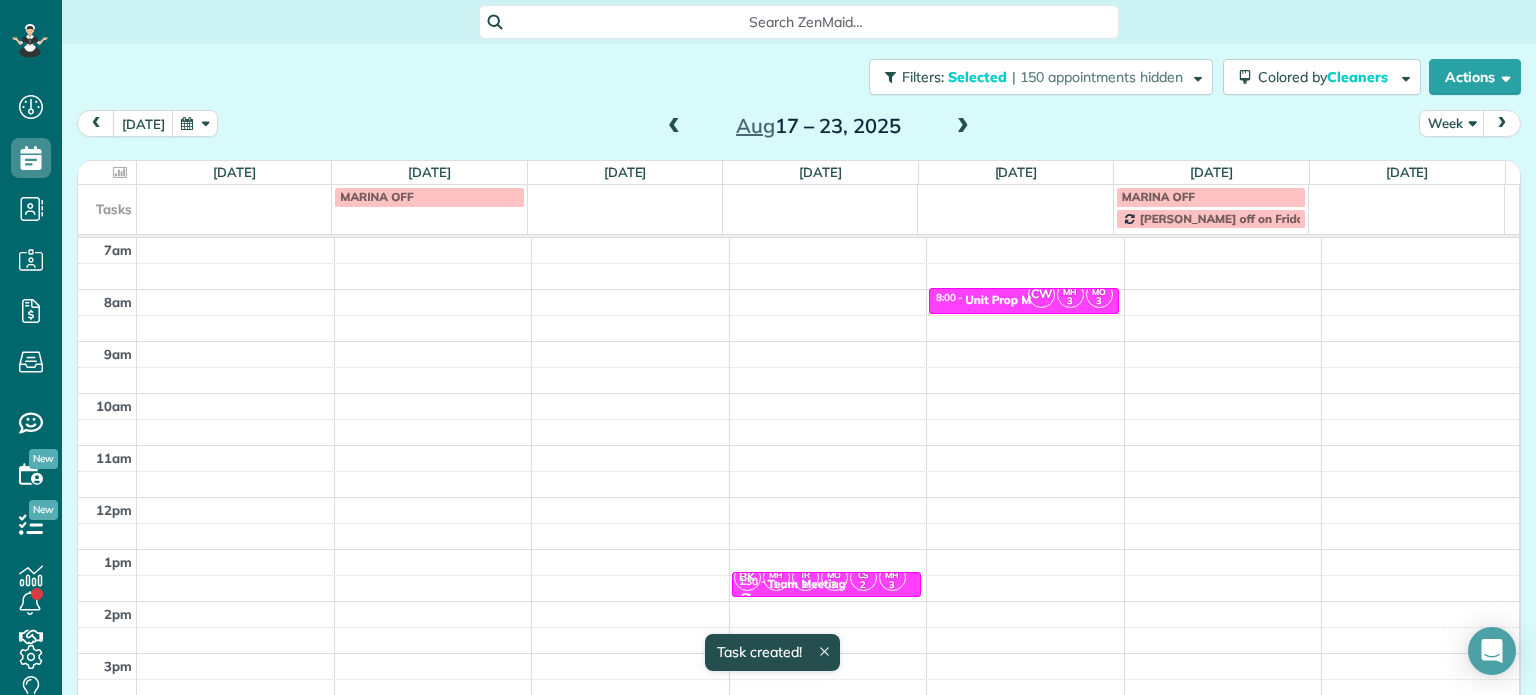 click at bounding box center (963, 127) 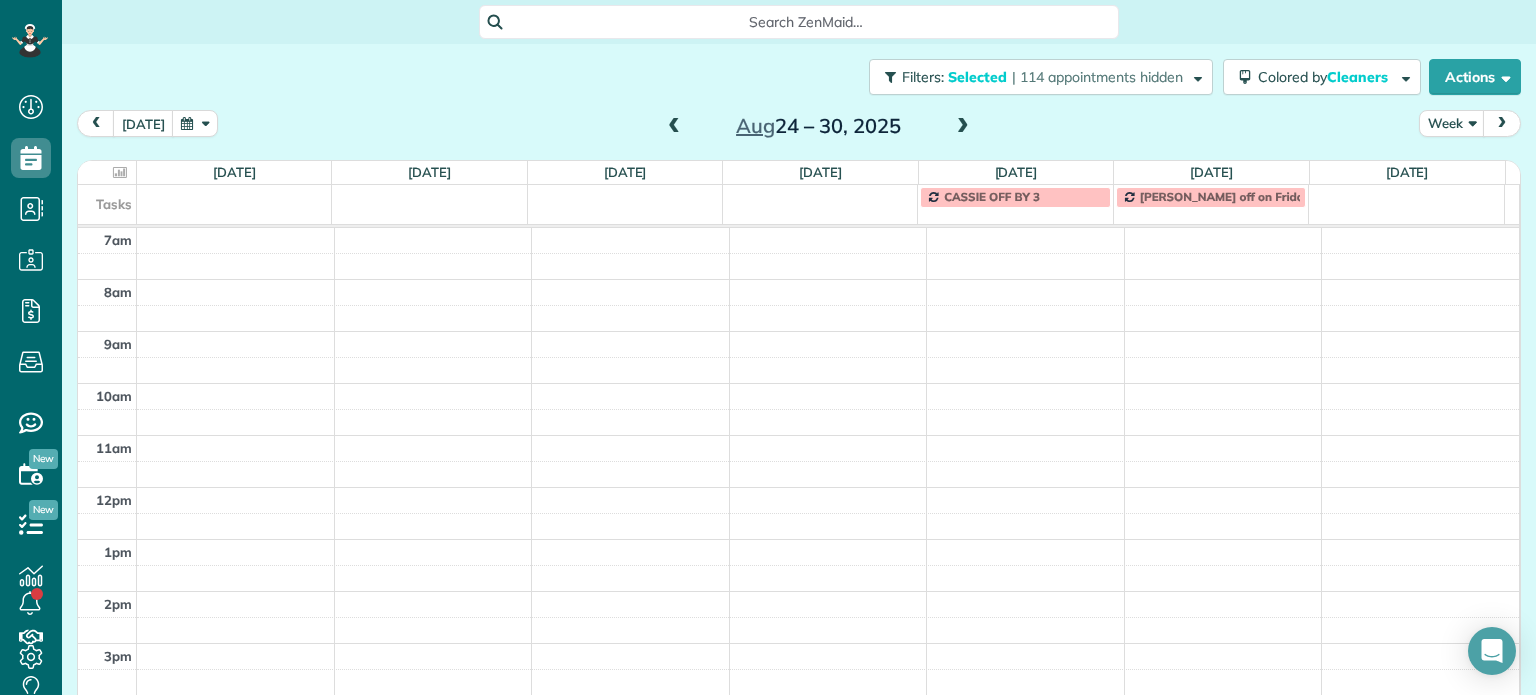 click at bounding box center (429, 196) 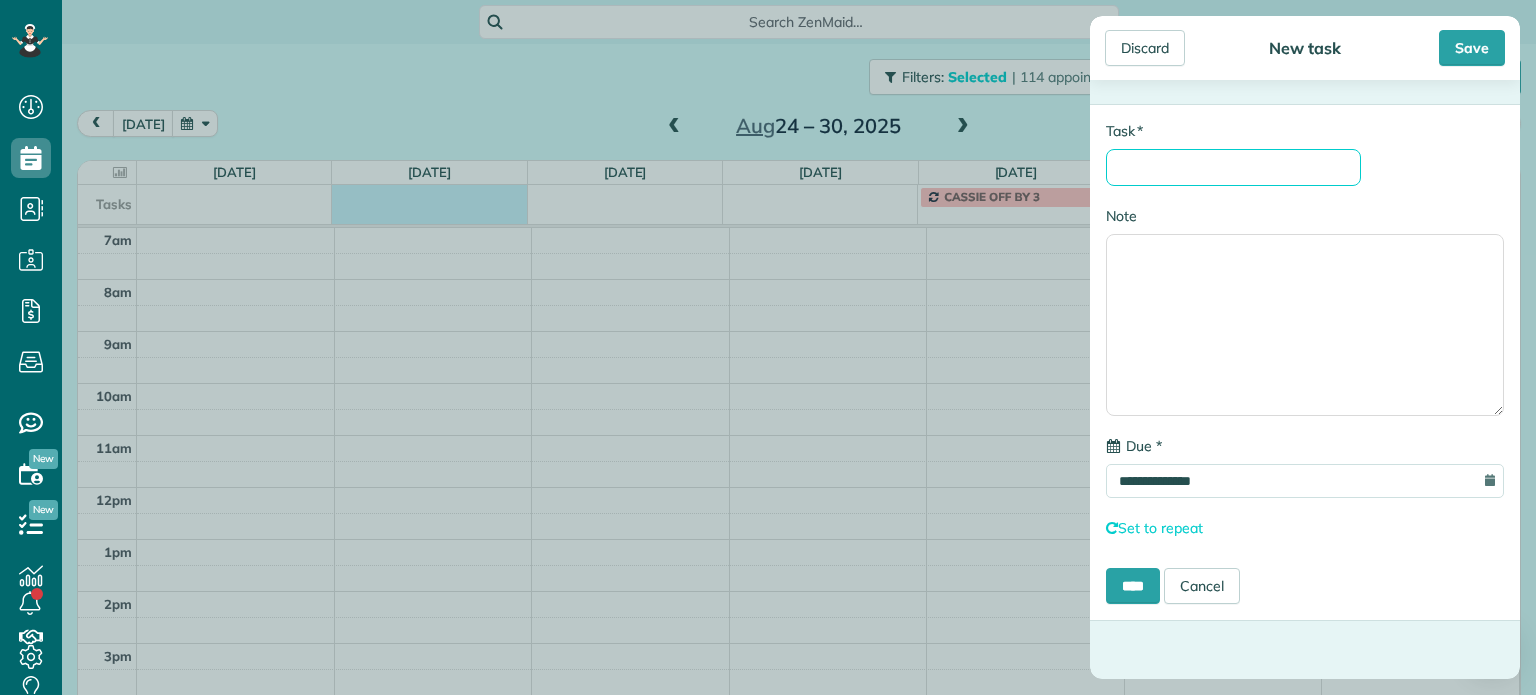 click on "*  Task" at bounding box center [1233, 167] 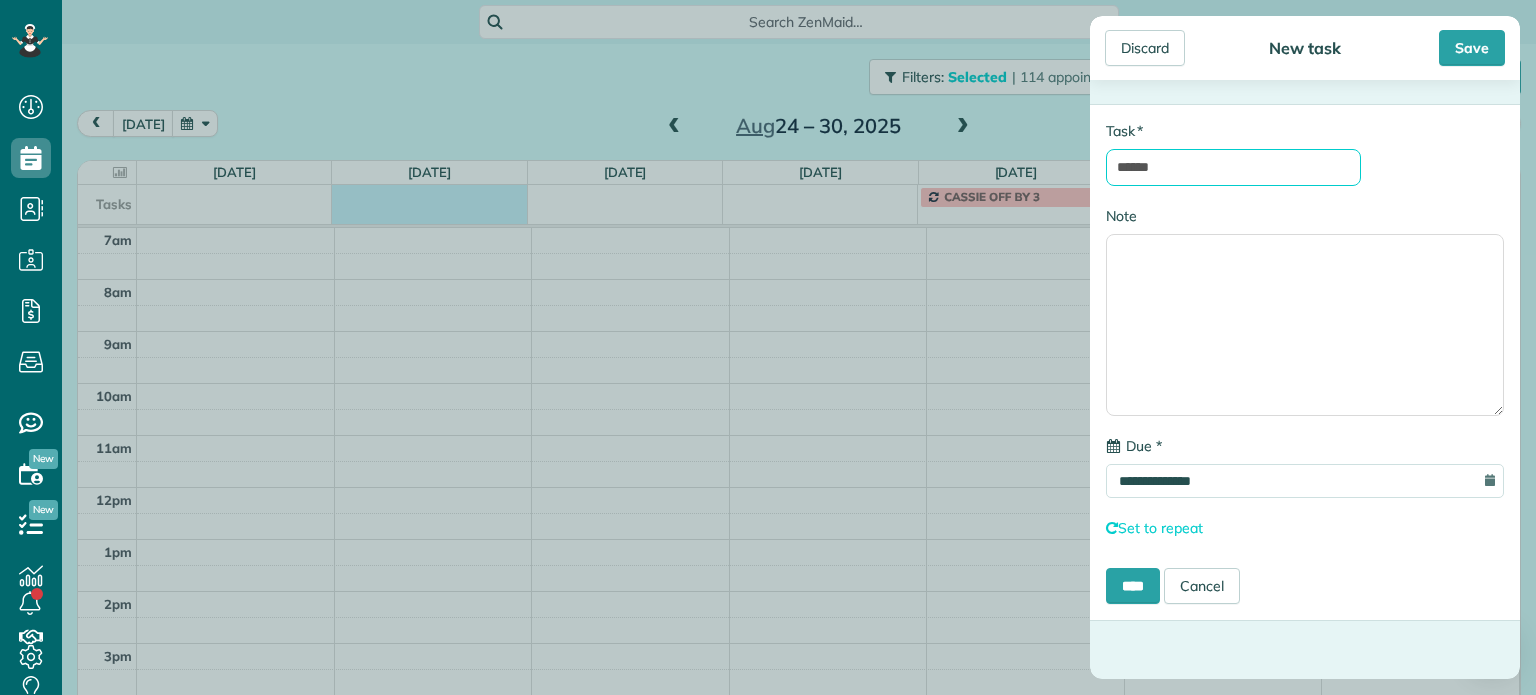 type on "**********" 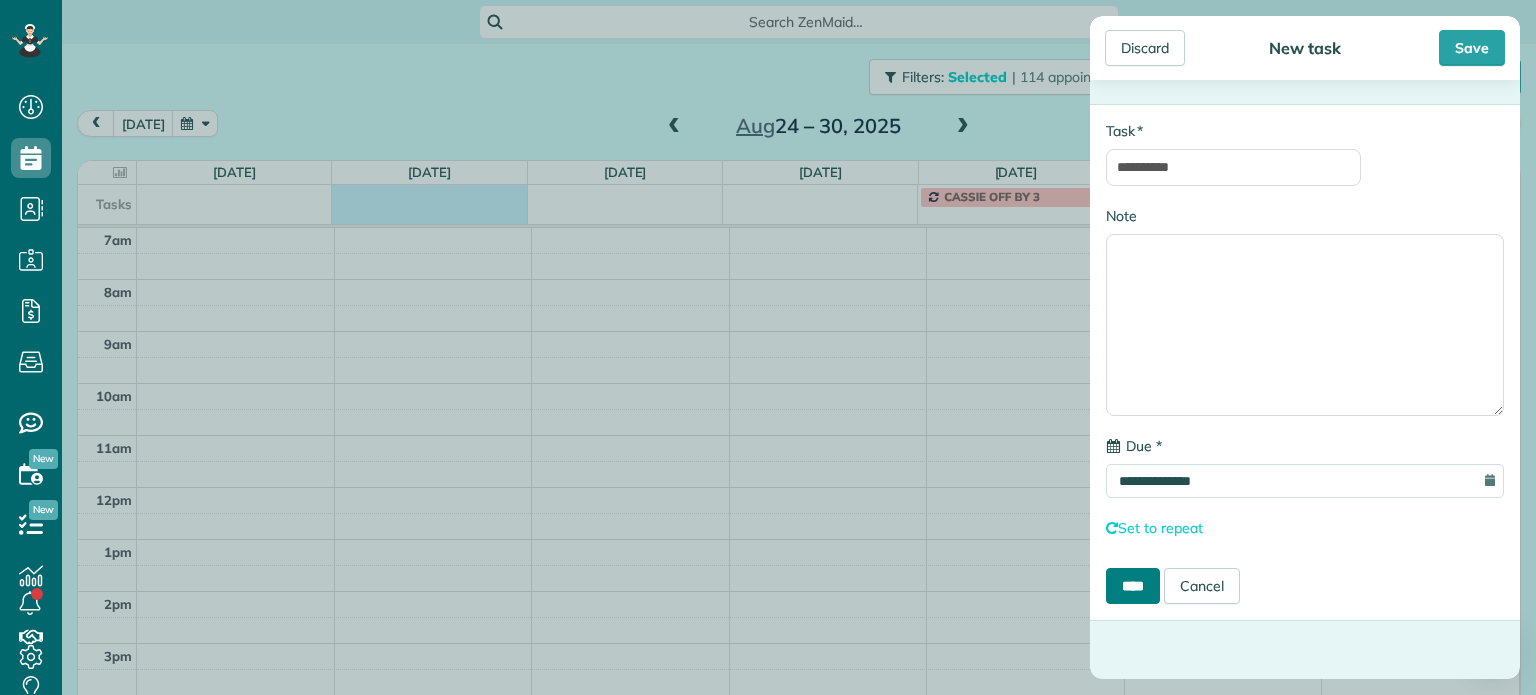 click on "****" at bounding box center [1133, 586] 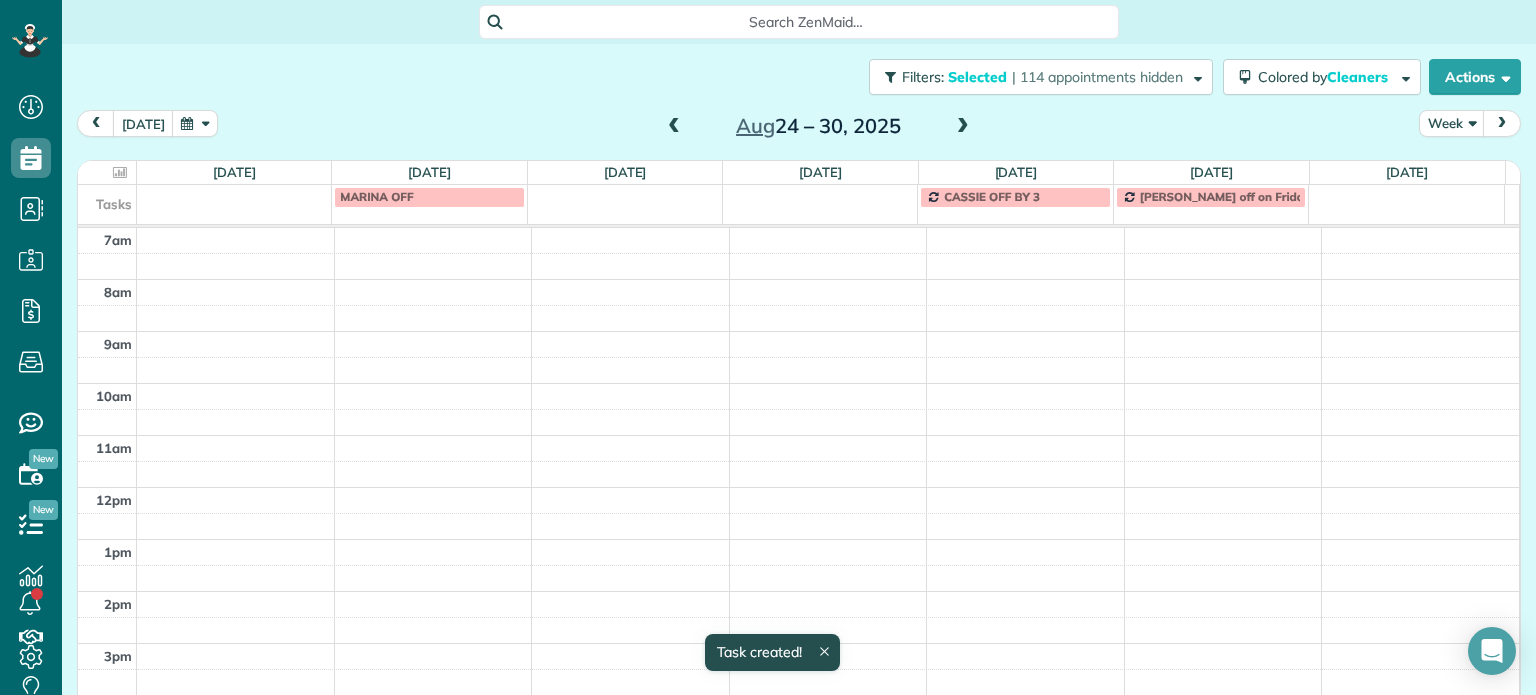 click at bounding box center (674, 127) 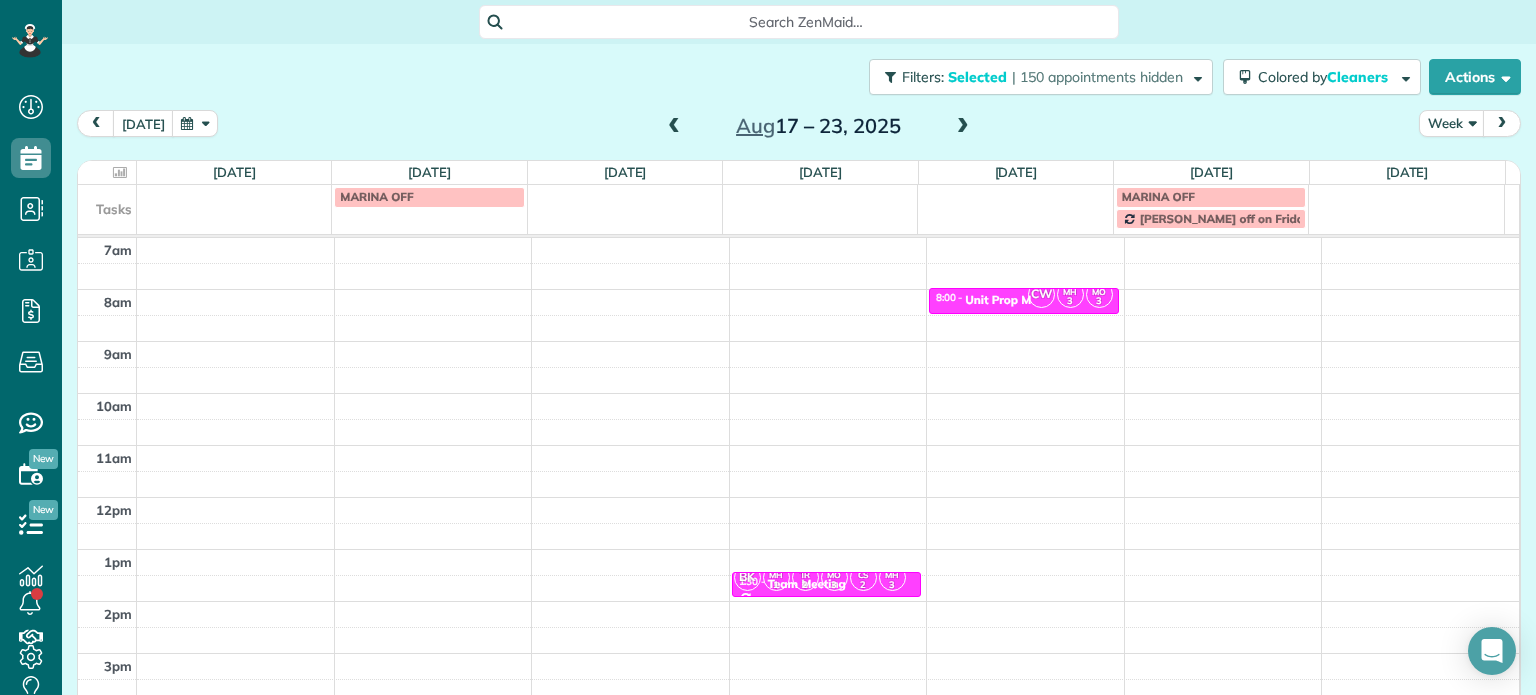 click at bounding box center [674, 127] 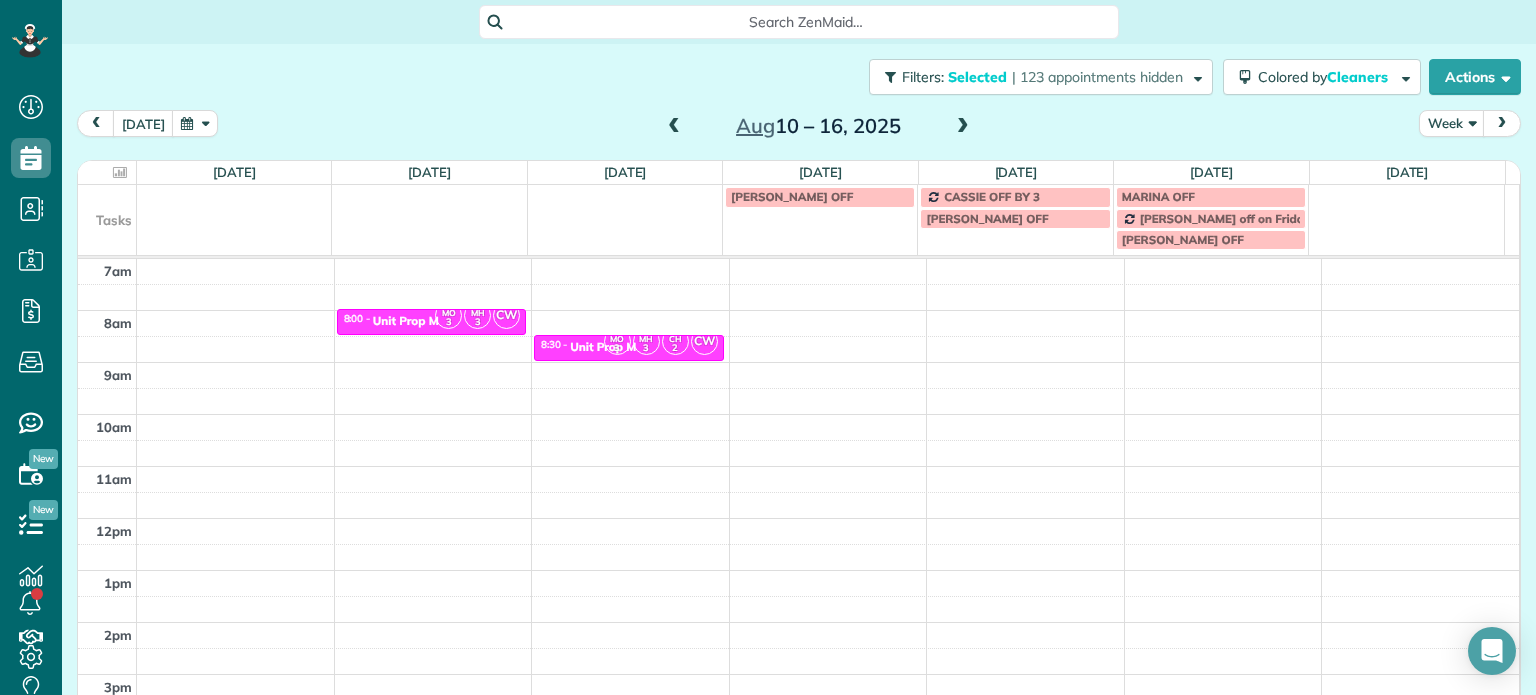 click at bounding box center [674, 127] 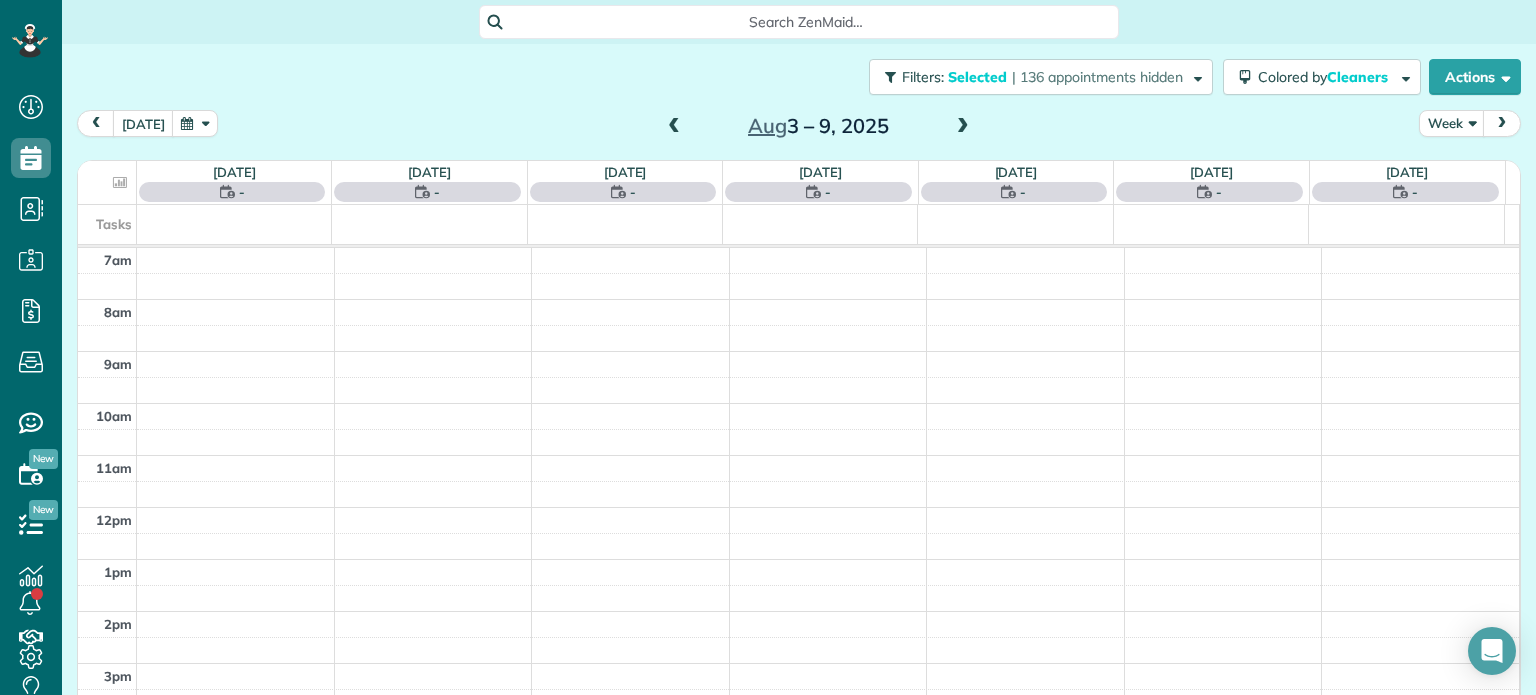 click at bounding box center [674, 127] 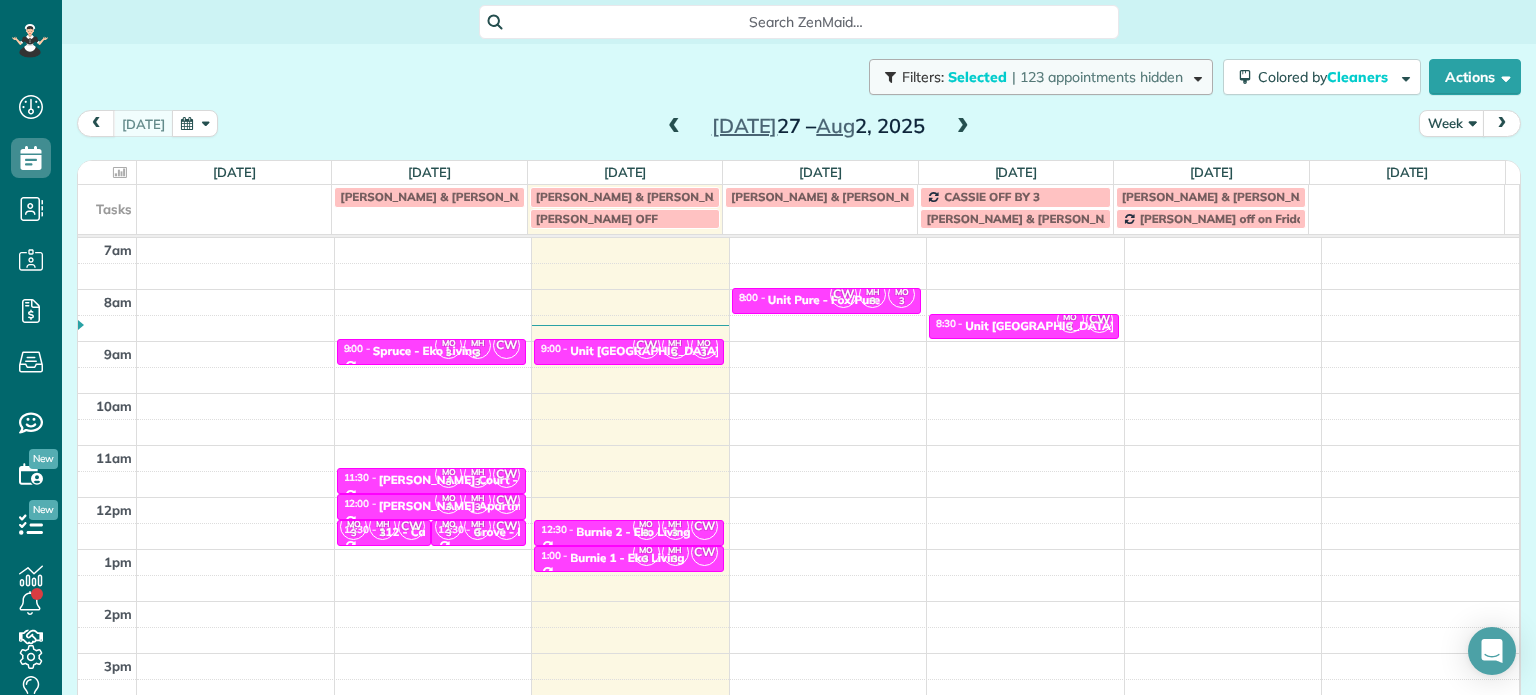 click on "|  123 appointments hidden" at bounding box center [1097, 77] 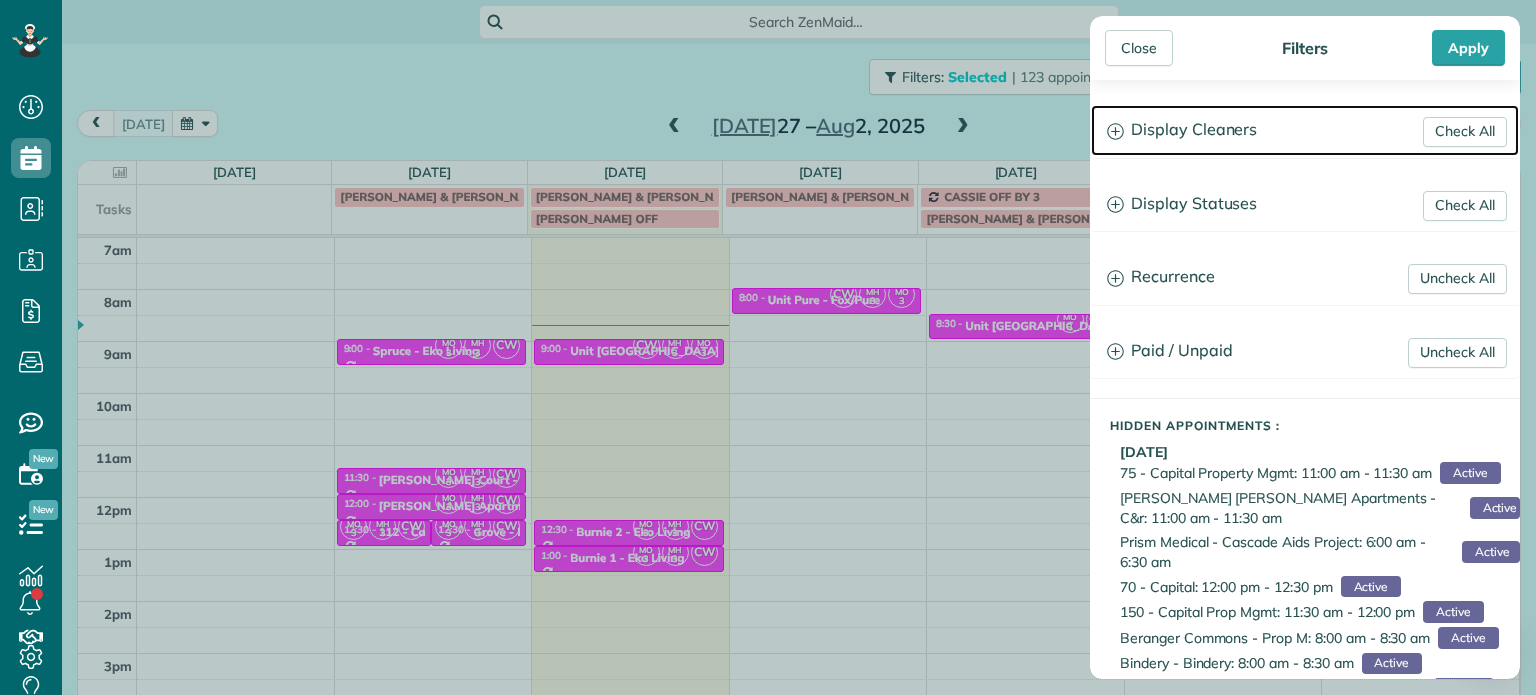 click on "Display Cleaners" at bounding box center (1305, 130) 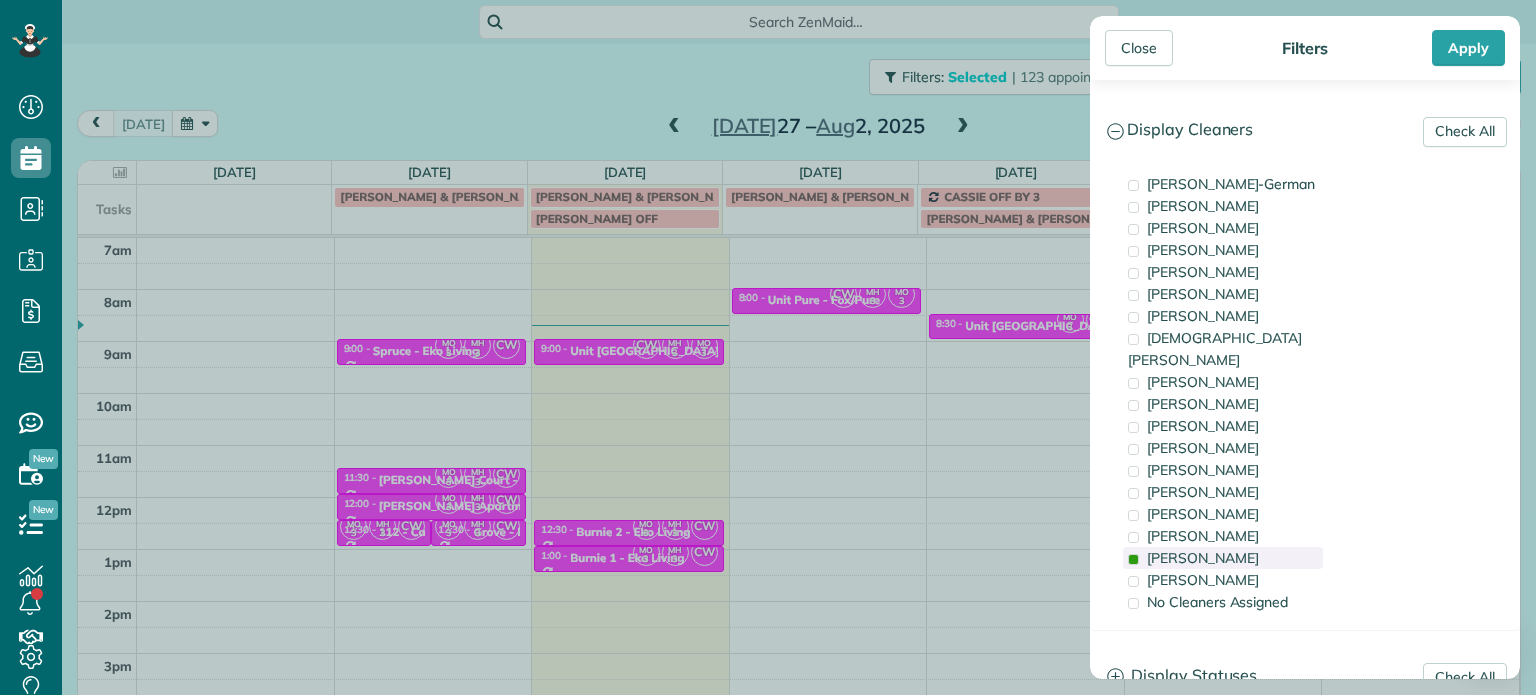 click on "[PERSON_NAME]" at bounding box center (1203, 558) 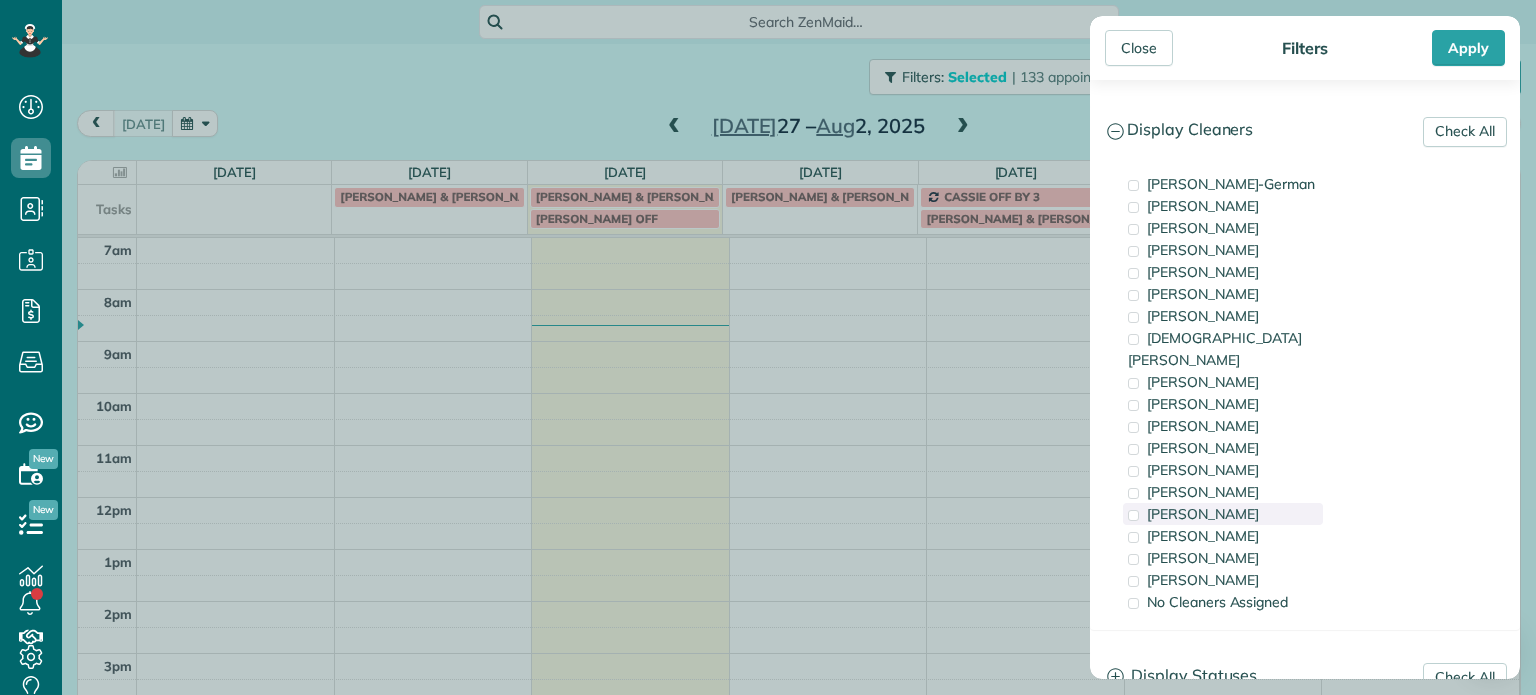 click on "[PERSON_NAME]" at bounding box center [1223, 514] 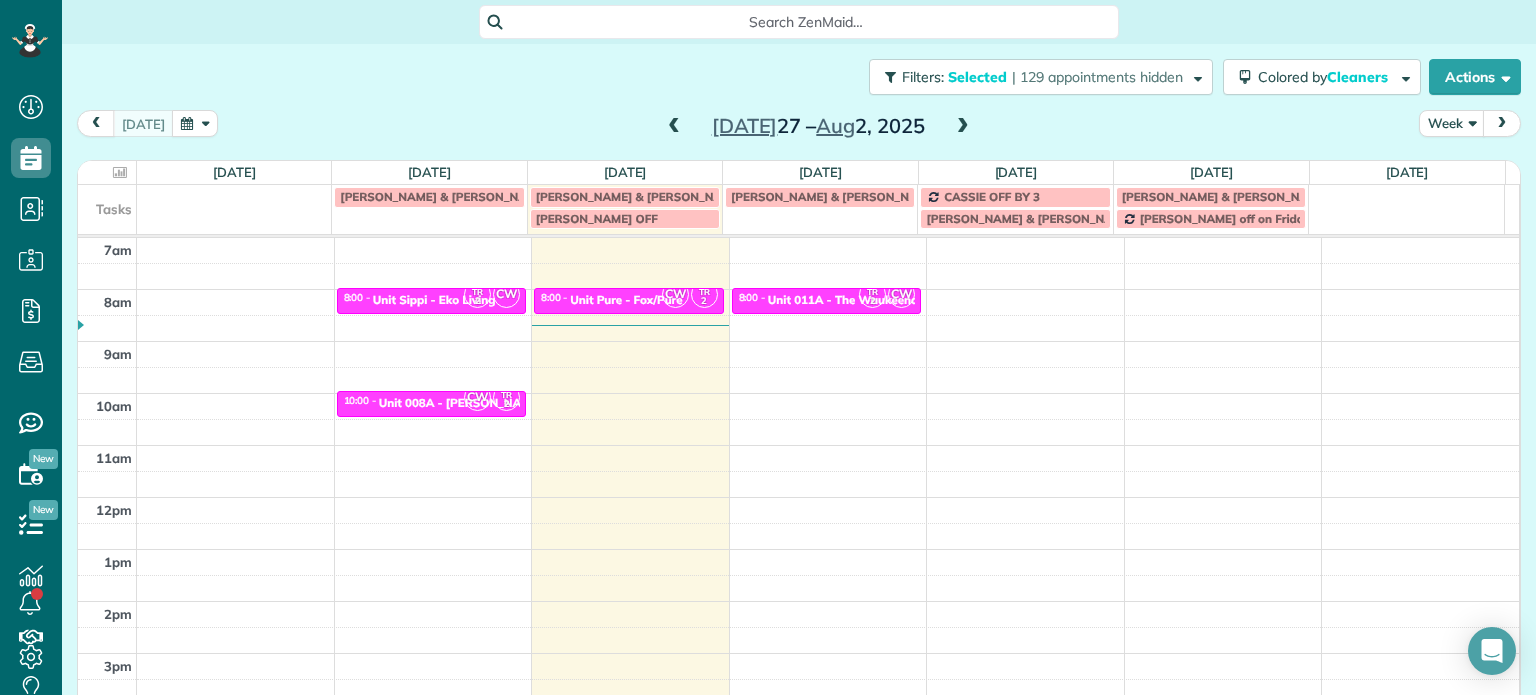 drag, startPoint x: 632, startPoint y: 363, endPoint x: 632, endPoint y: 323, distance: 40 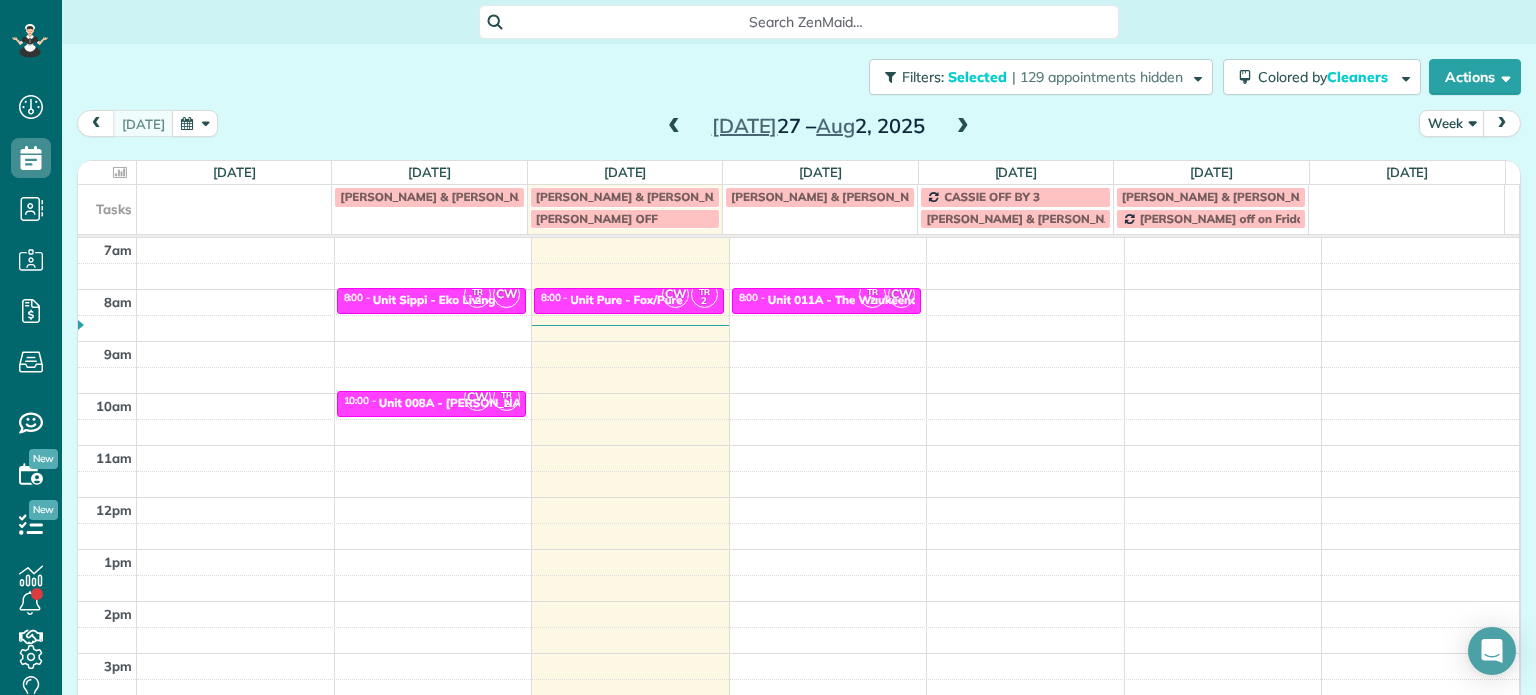 click on "Close
Filters
Apply
Check All
Display Cleaners
[PERSON_NAME]-German
[PERSON_NAME]
[PERSON_NAME]
[PERSON_NAME]
[PERSON_NAME]
[PERSON_NAME]
[PERSON_NAME]" at bounding box center [768, 347] 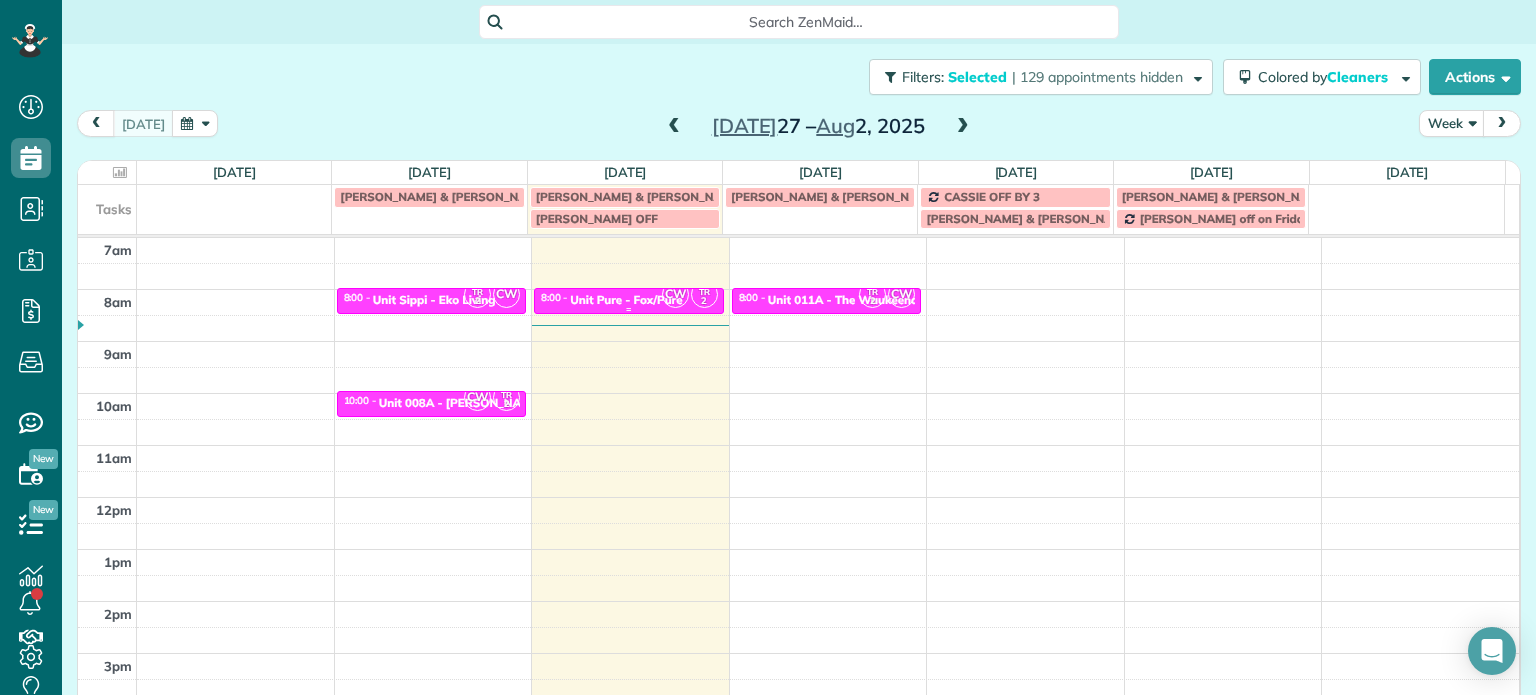 click on "Unit Pure - Fox/Pure" at bounding box center (626, 300) 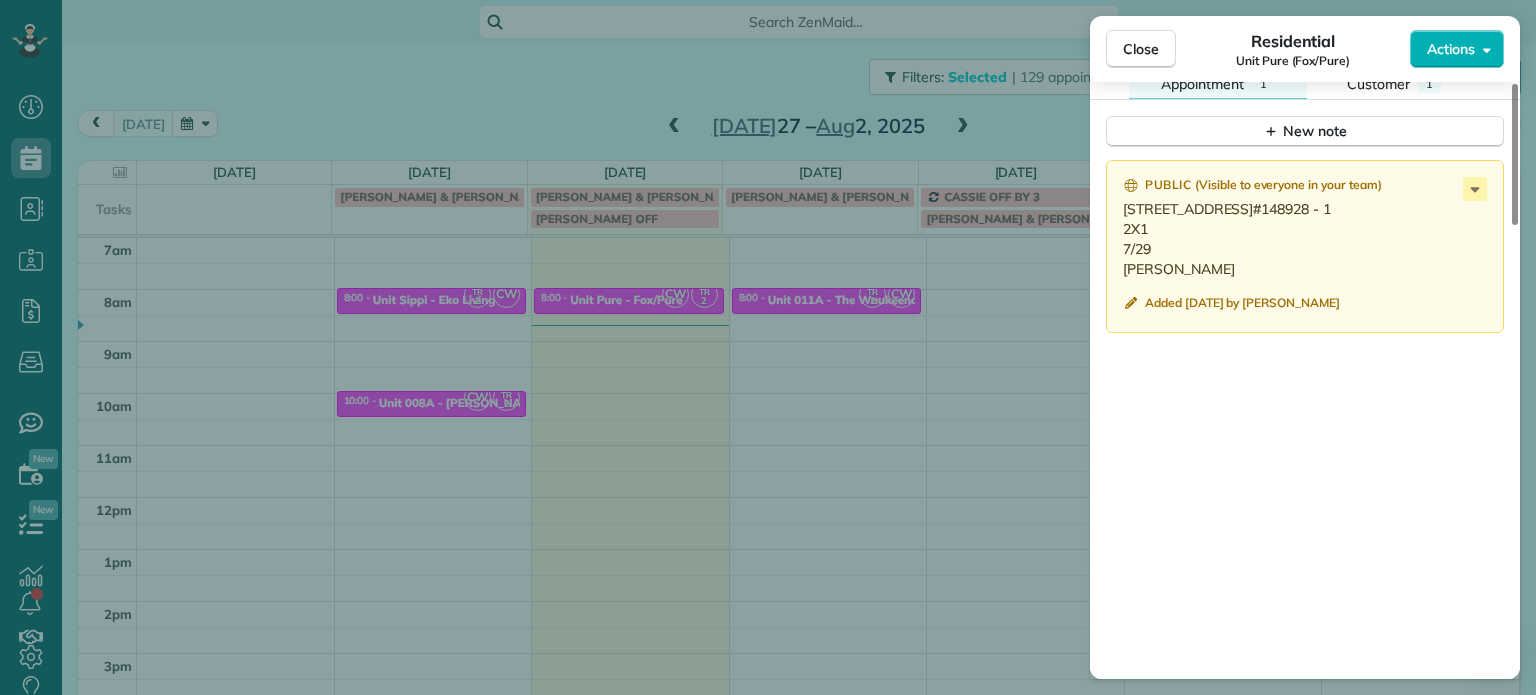 scroll, scrollTop: 1700, scrollLeft: 0, axis: vertical 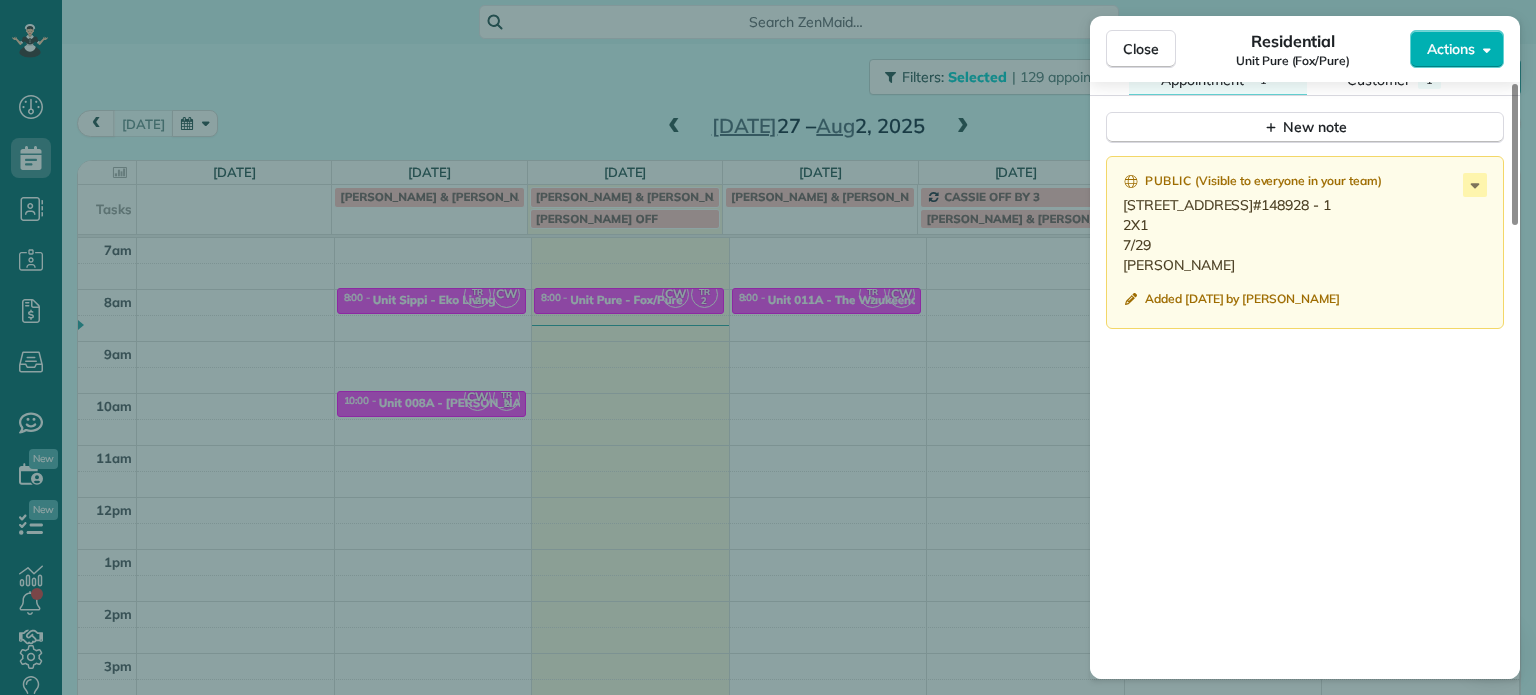 drag, startPoint x: 1265, startPoint y: 214, endPoint x: 1126, endPoint y: 216, distance: 139.01439 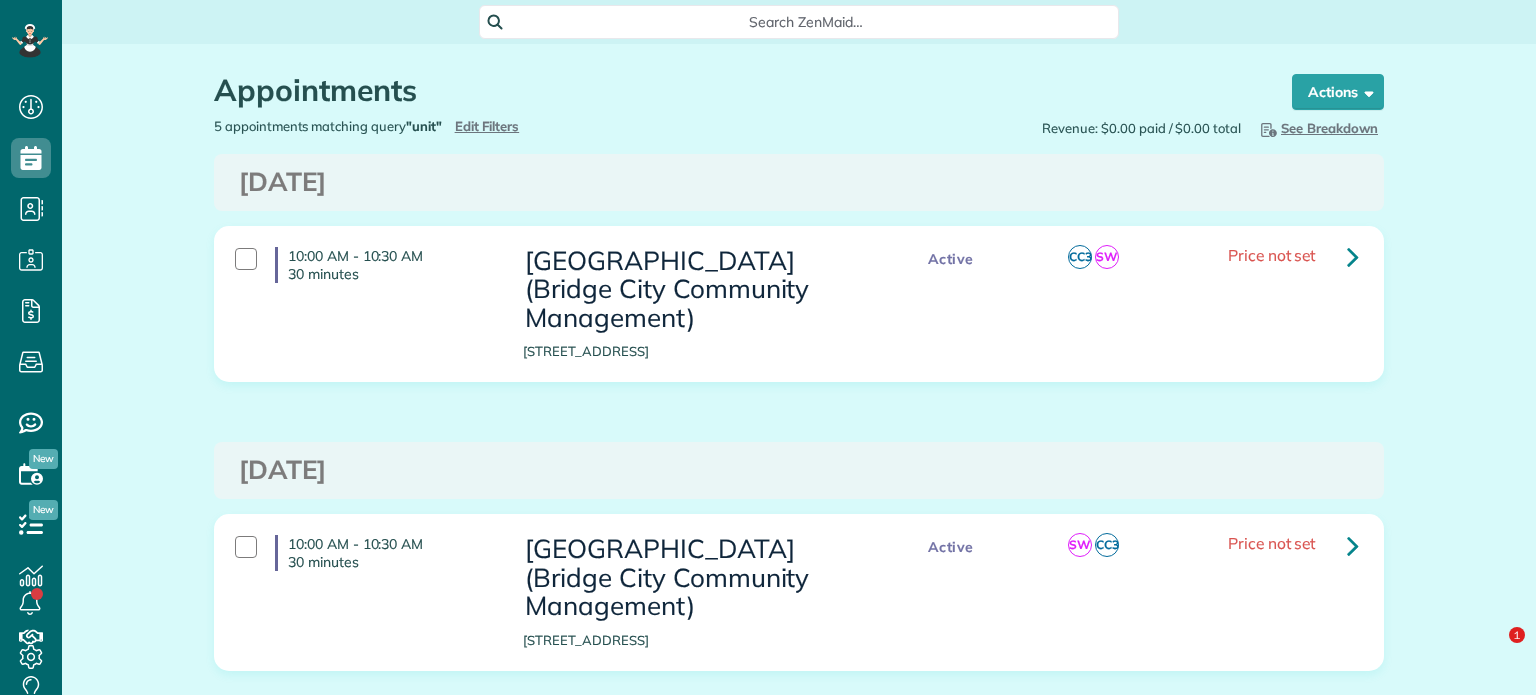 scroll, scrollTop: 0, scrollLeft: 0, axis: both 